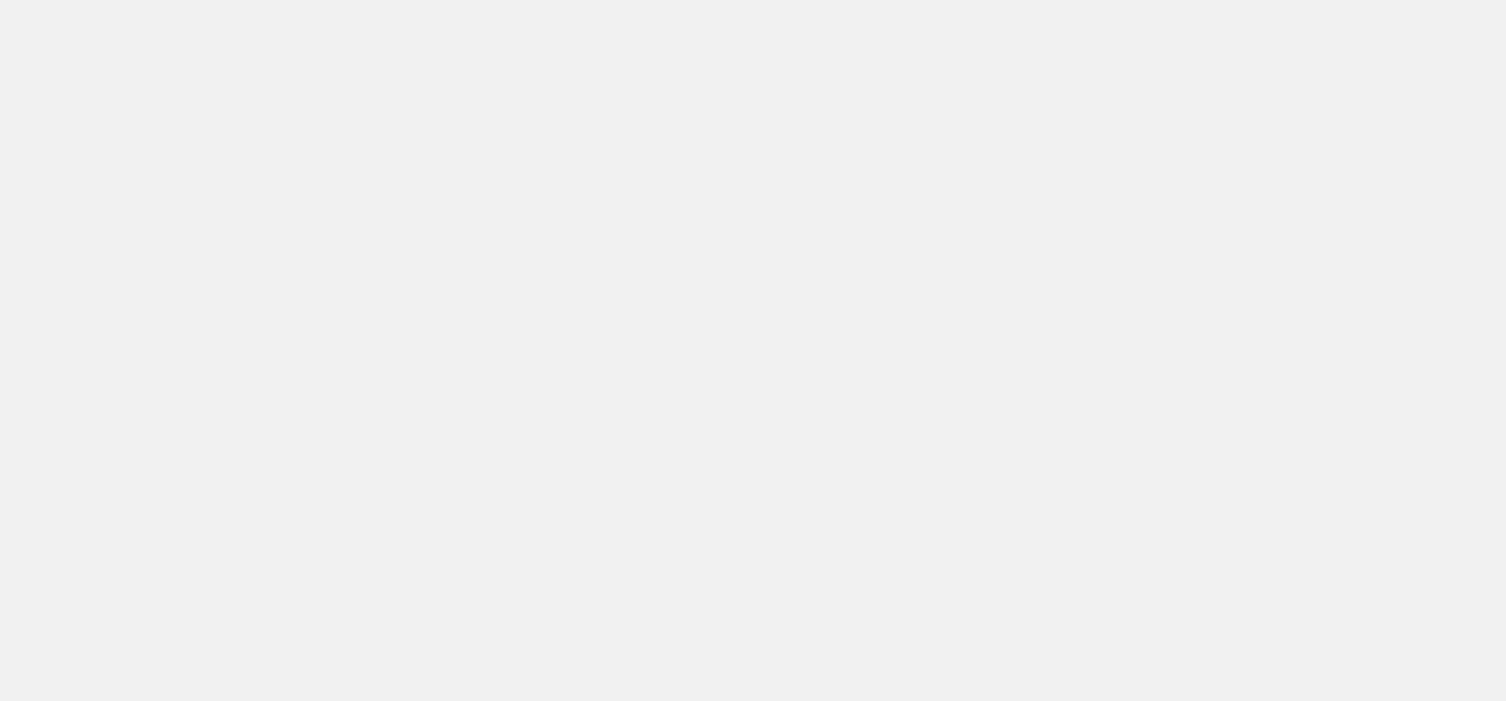 scroll, scrollTop: 0, scrollLeft: 0, axis: both 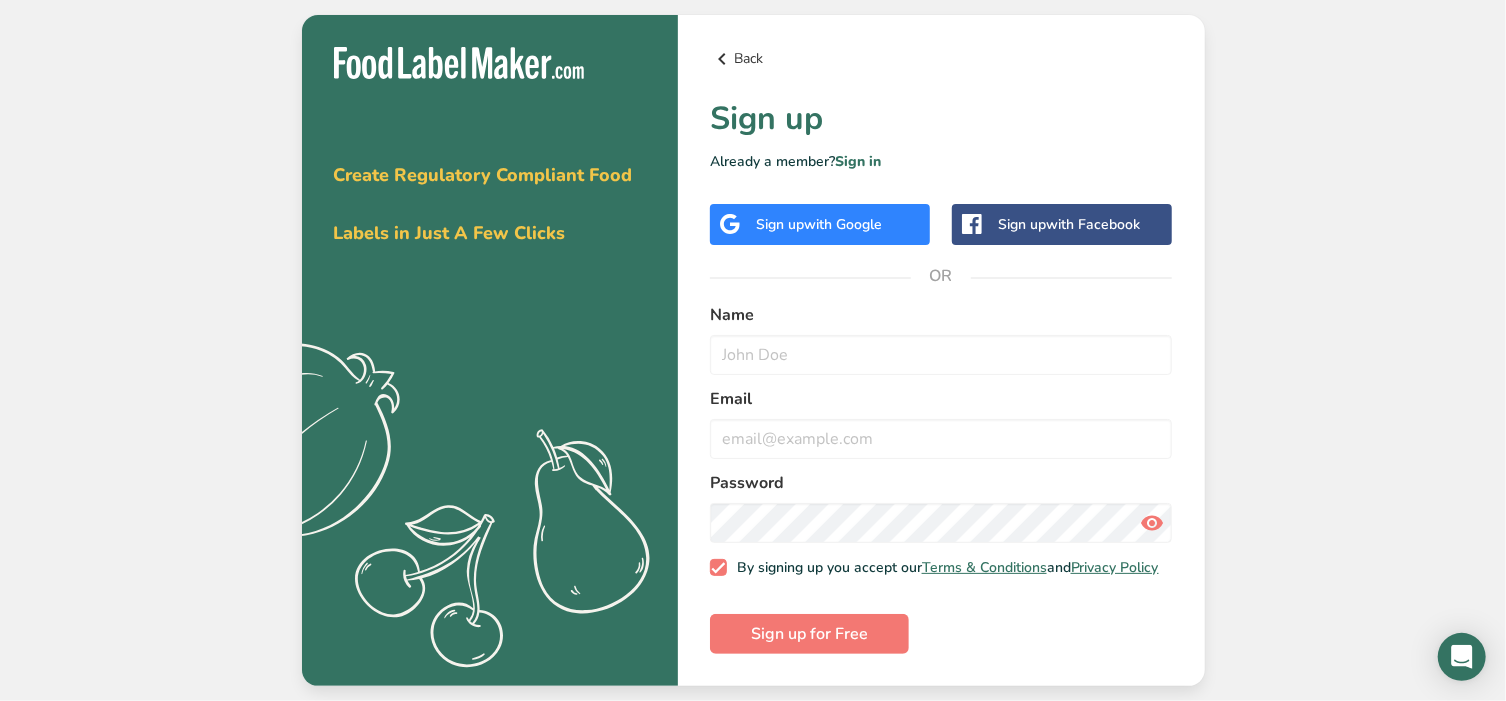 click on "Back" at bounding box center [941, 59] 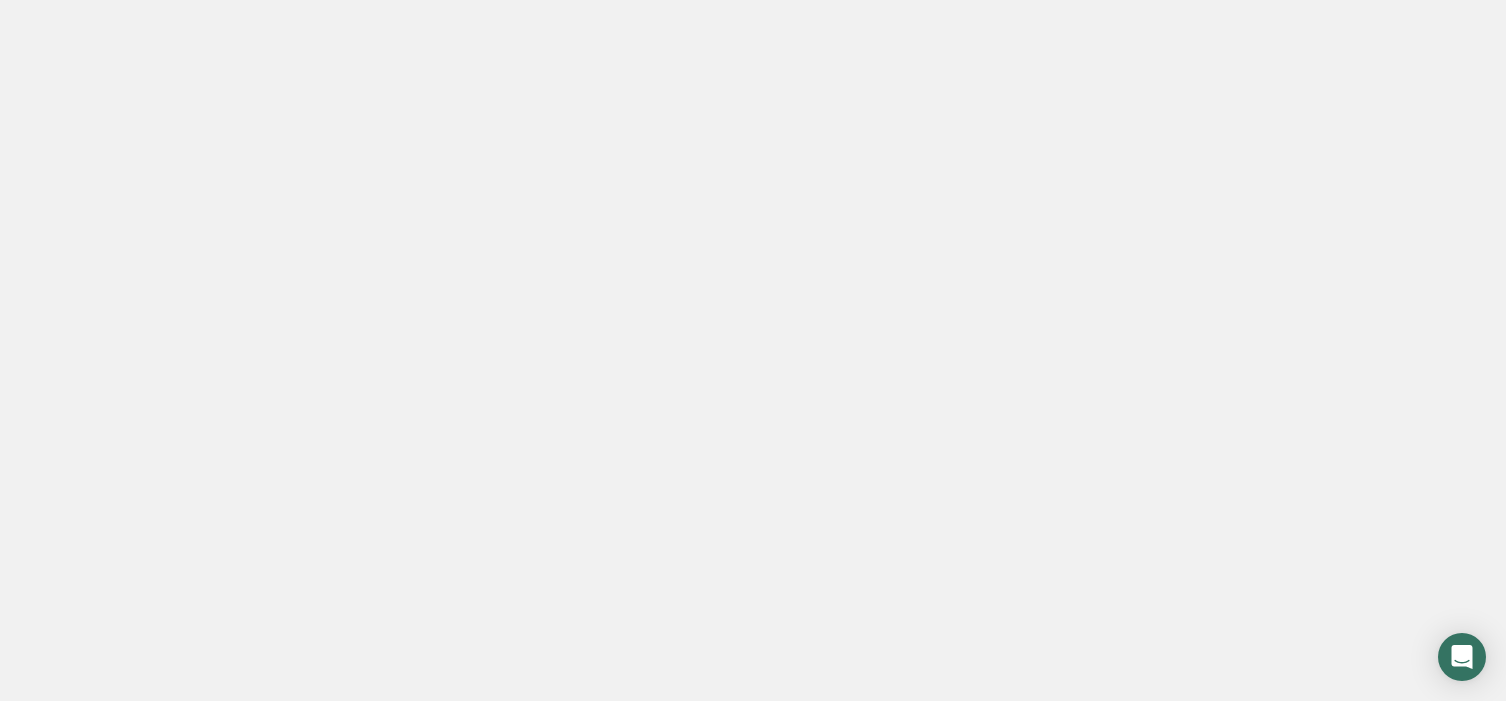 scroll, scrollTop: 0, scrollLeft: 0, axis: both 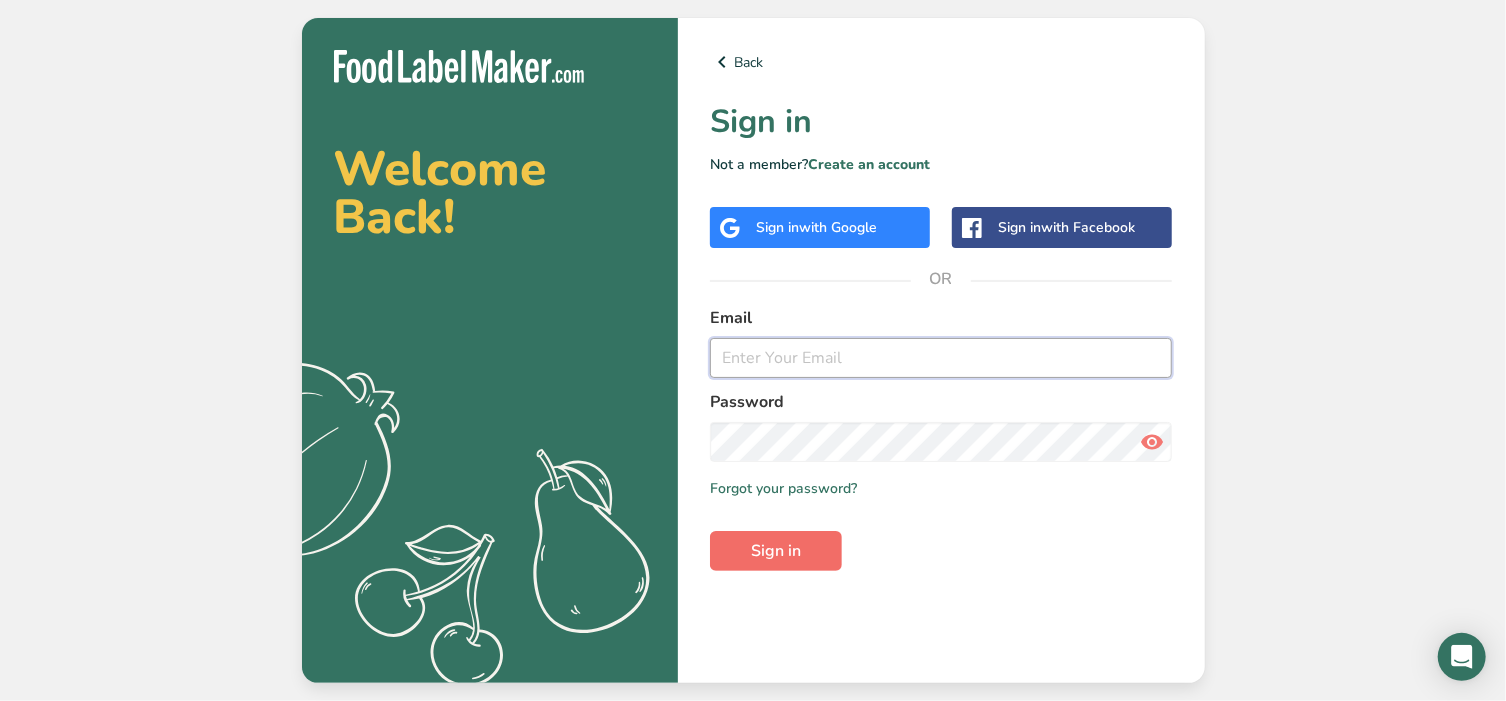 type on "amara@[EXAMPLE_DOMAIN]" 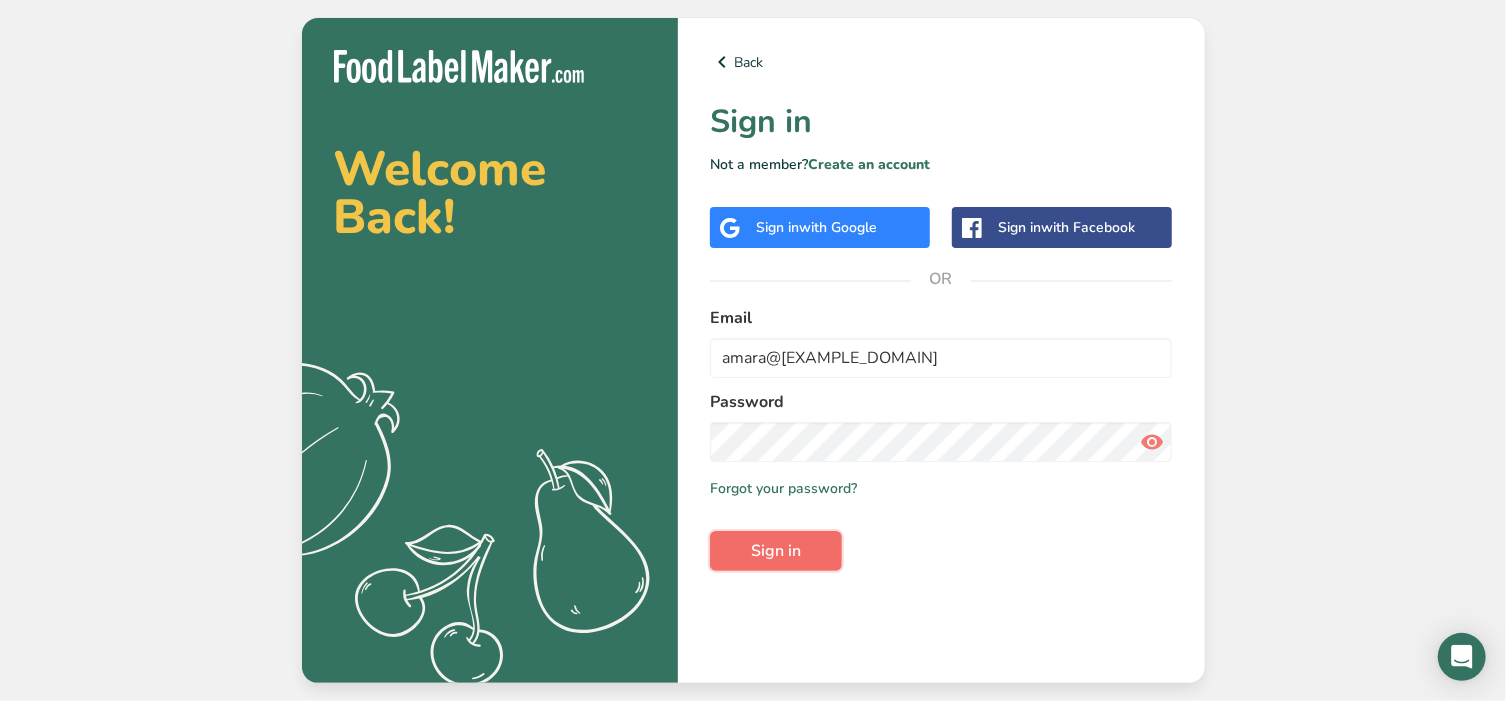 click on "Sign in" at bounding box center [776, 551] 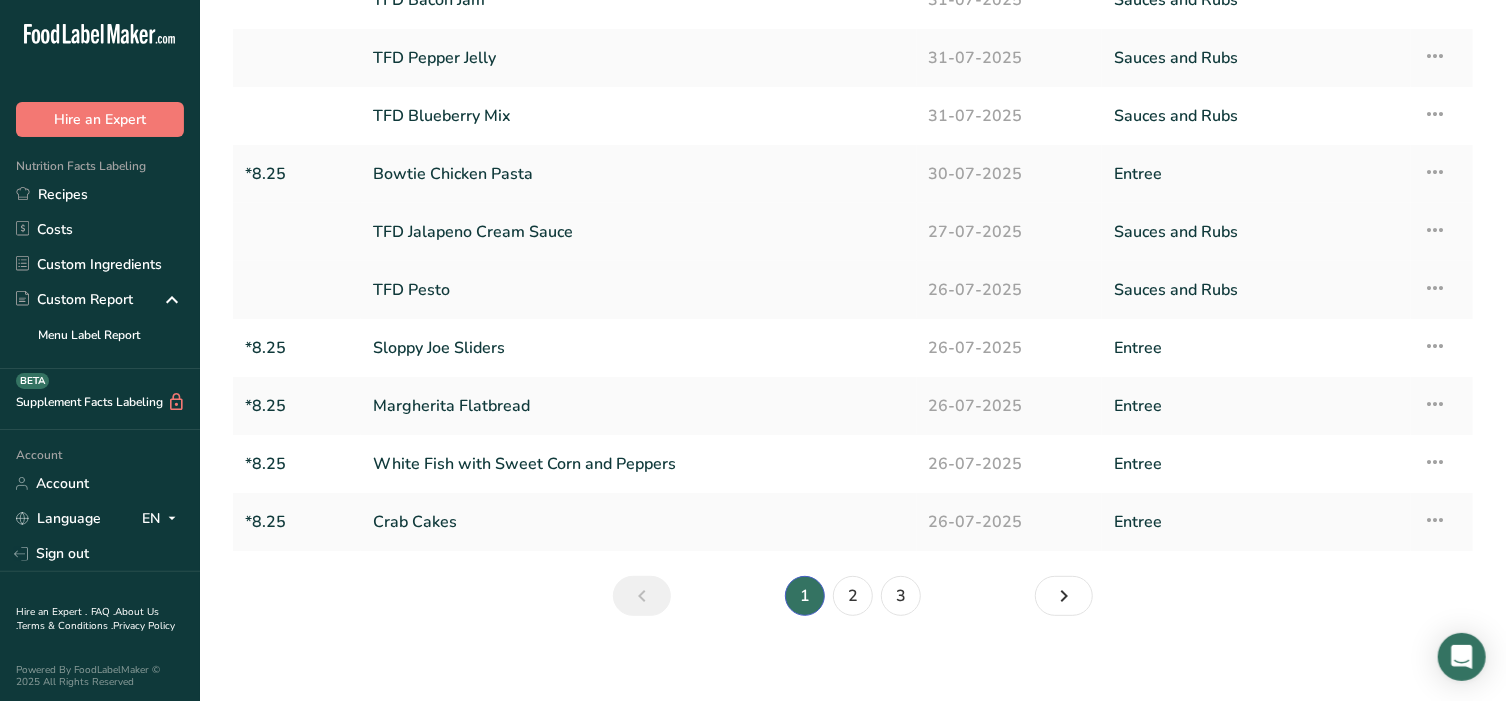 scroll, scrollTop: 174, scrollLeft: 0, axis: vertical 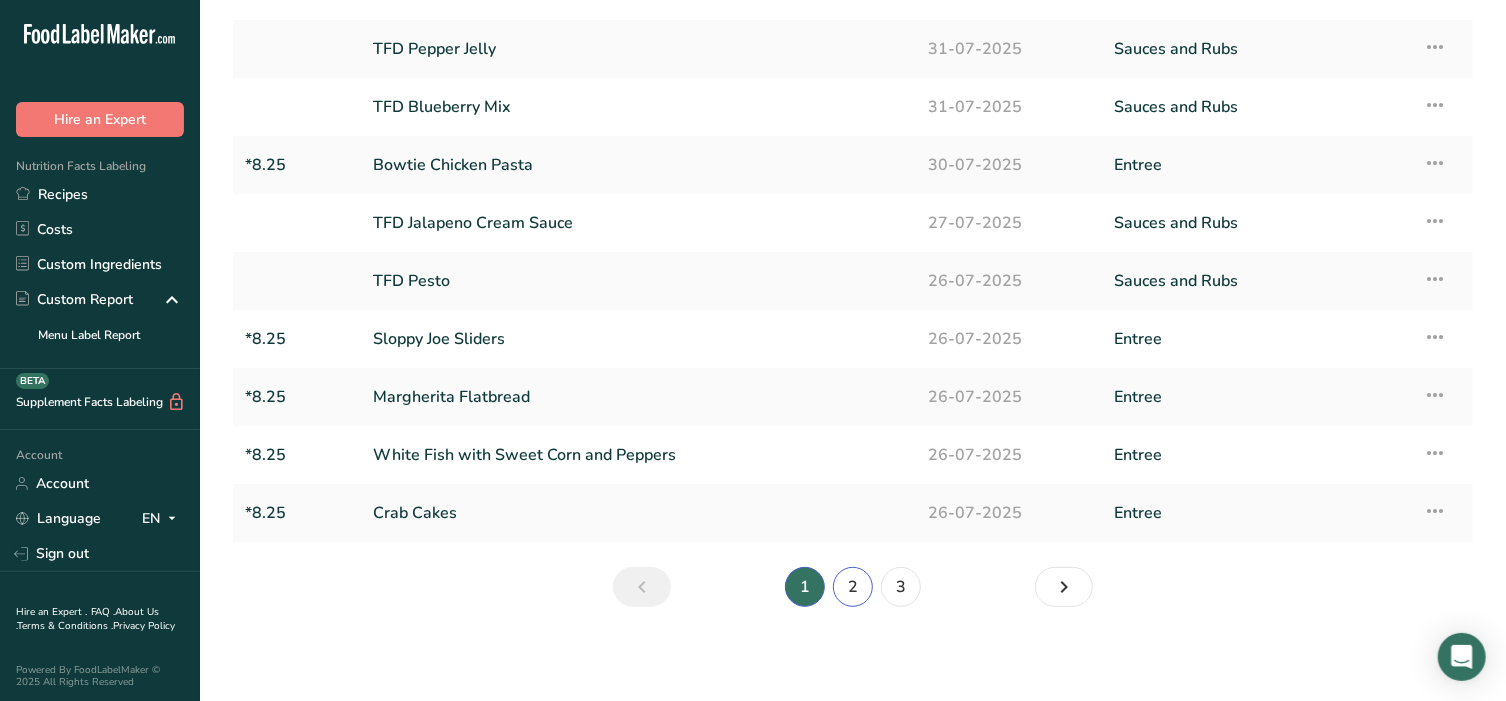 click on "2" at bounding box center [853, 587] 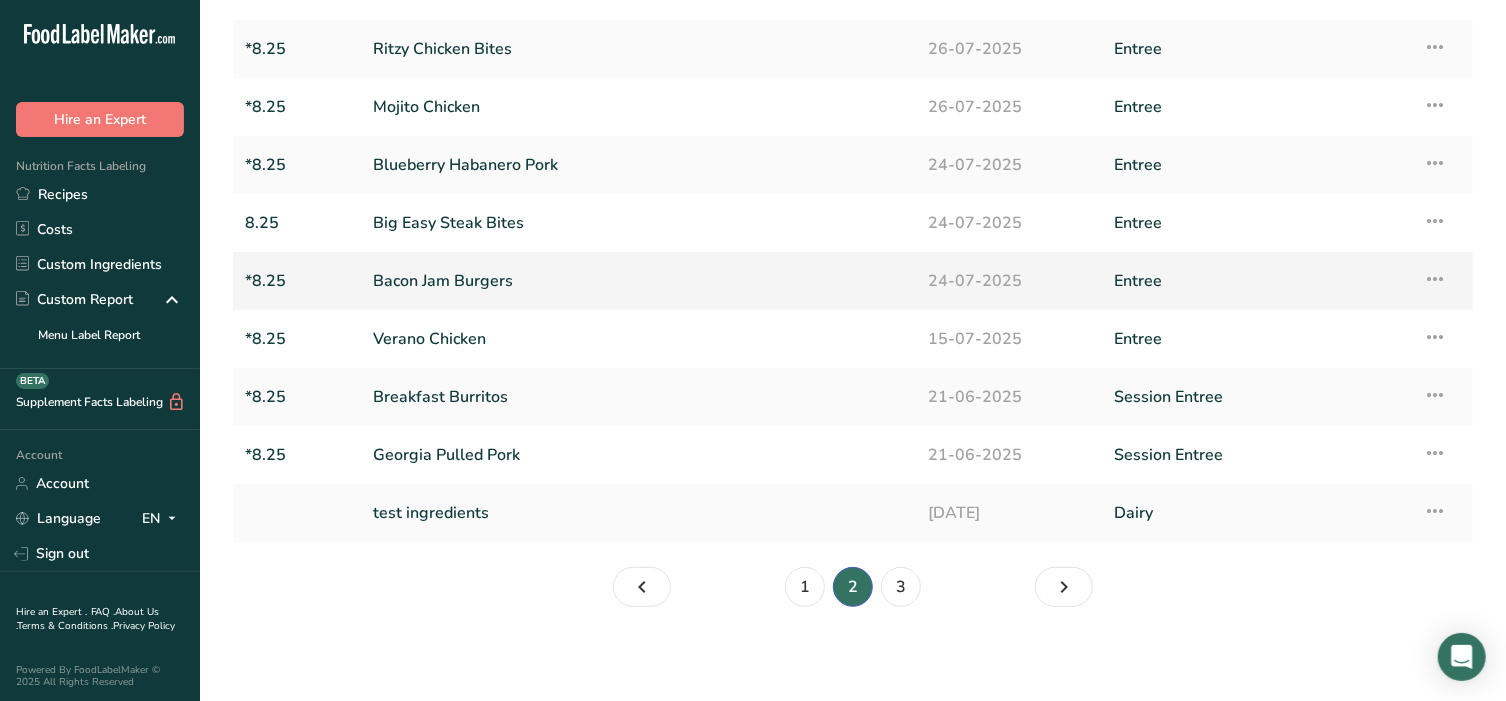 click on "Bacon Jam Burgers" at bounding box center [639, 281] 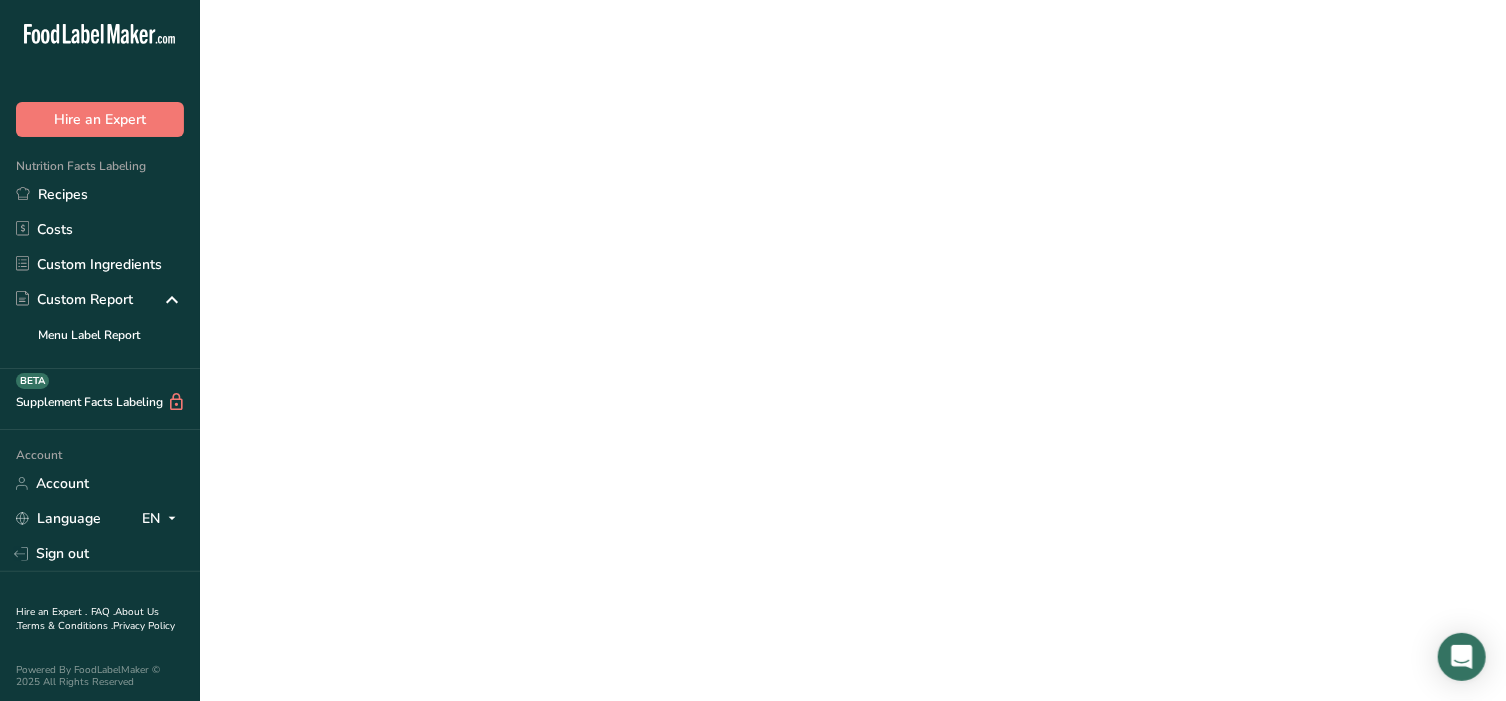 scroll, scrollTop: 0, scrollLeft: 0, axis: both 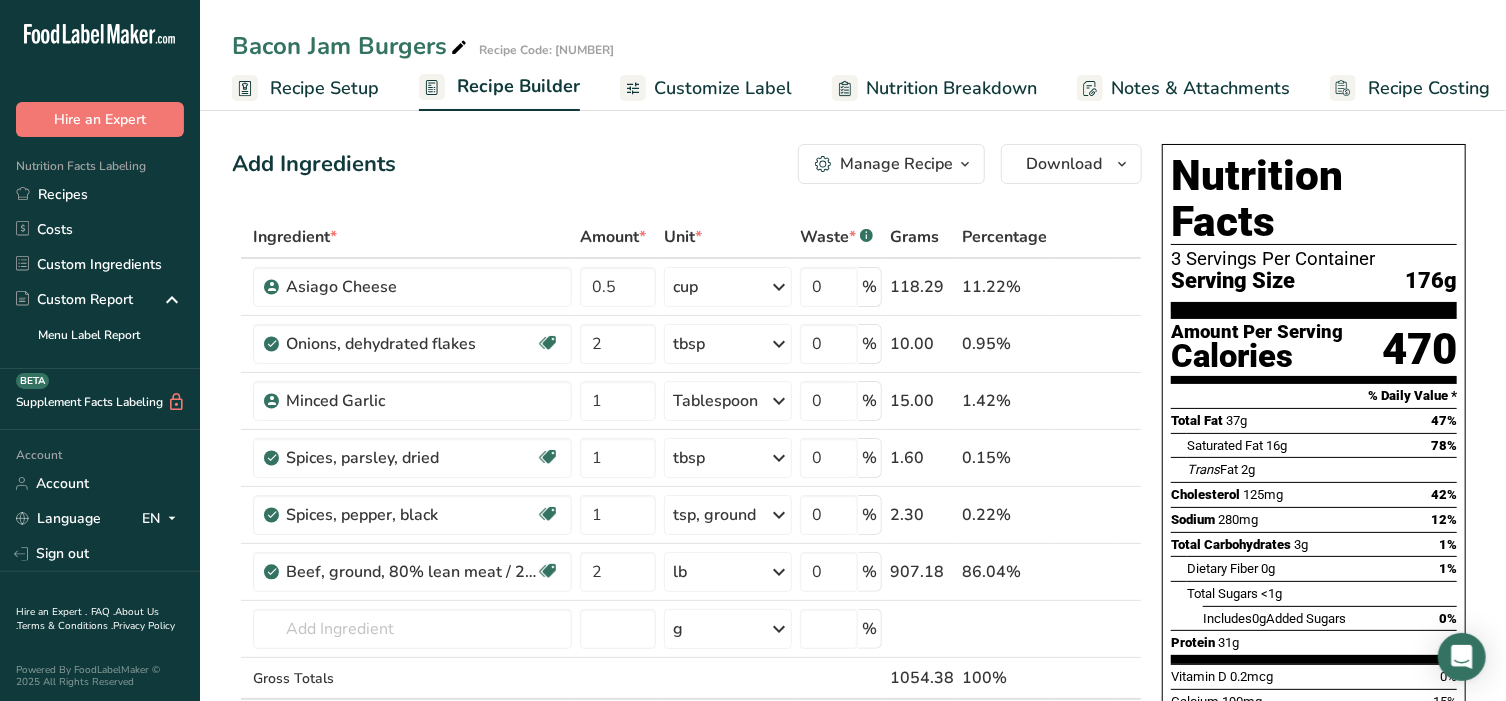 click on "Customize Label" at bounding box center (723, 88) 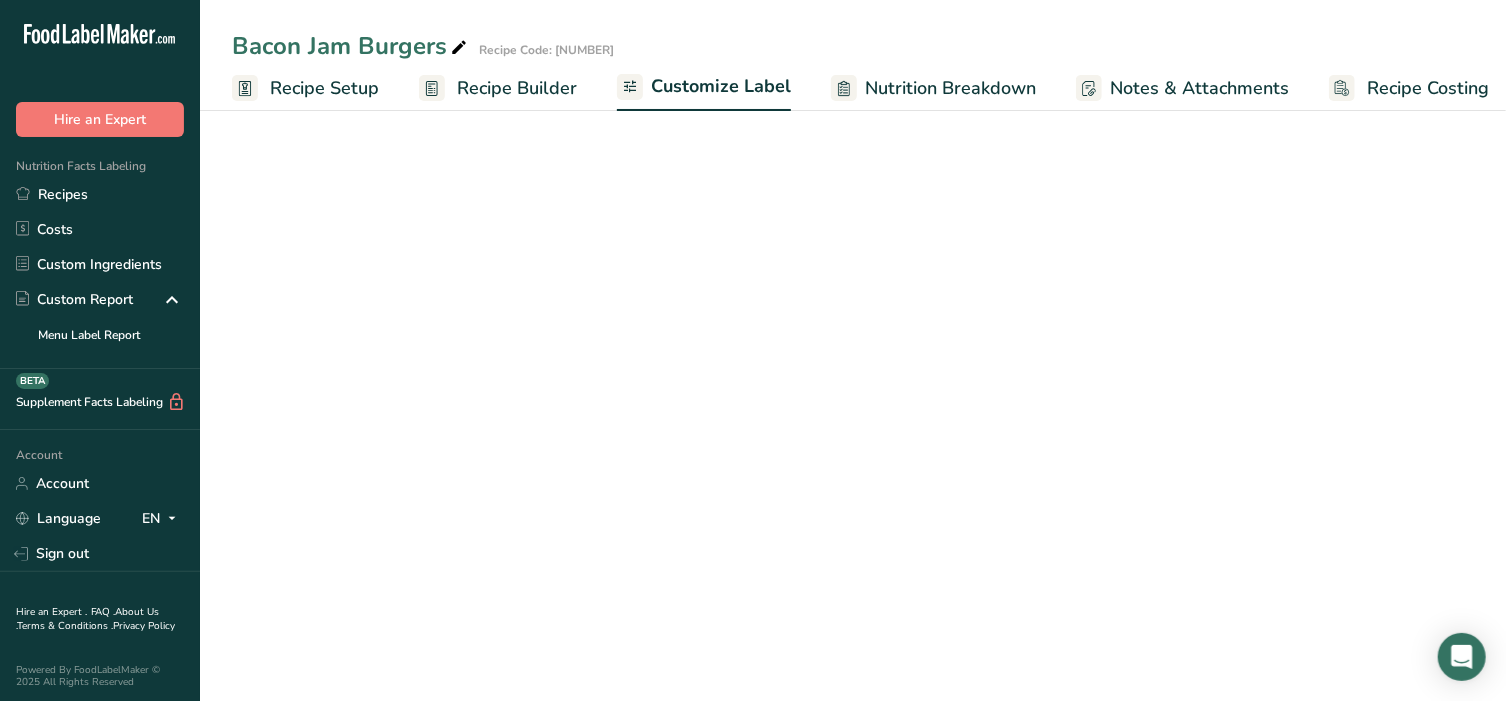 scroll, scrollTop: 0, scrollLeft: 15, axis: horizontal 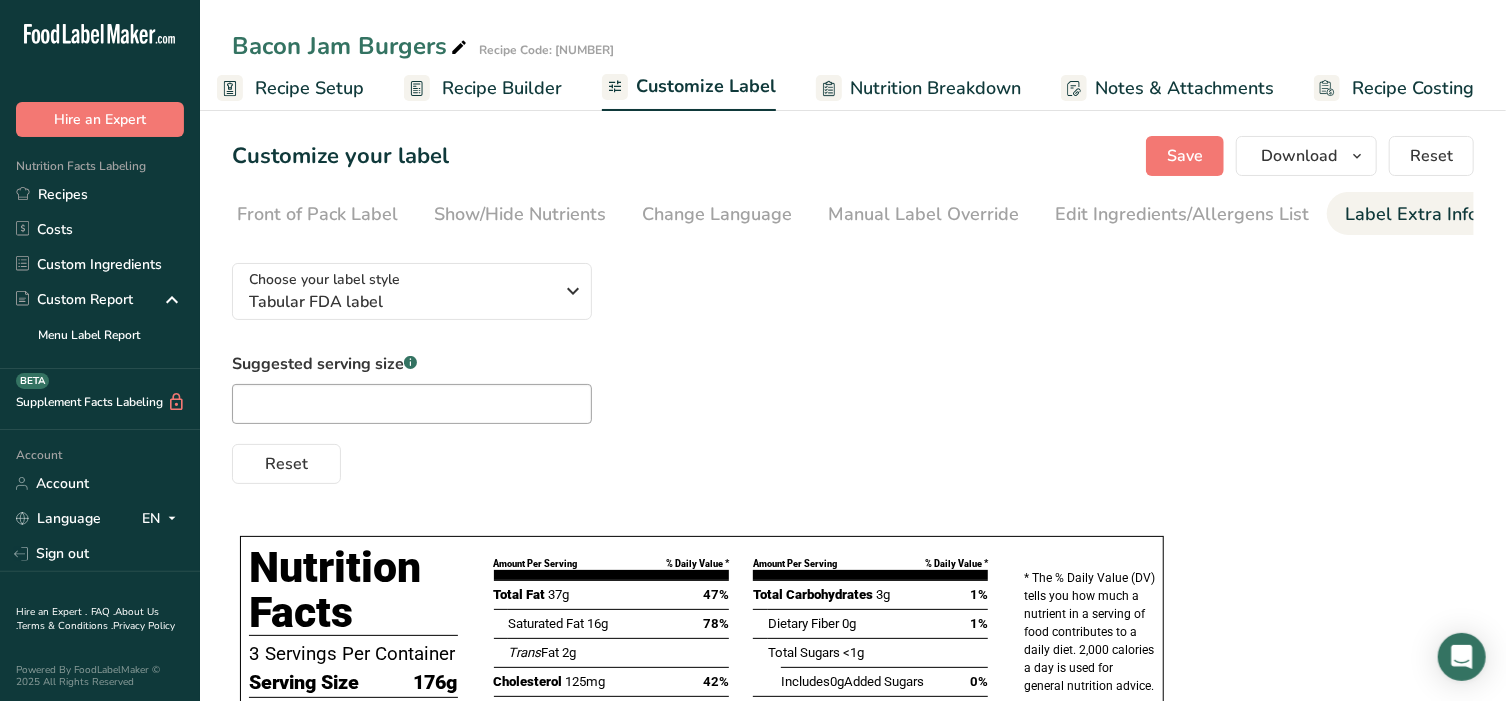 click on "Label Extra Info" at bounding box center (1411, 214) 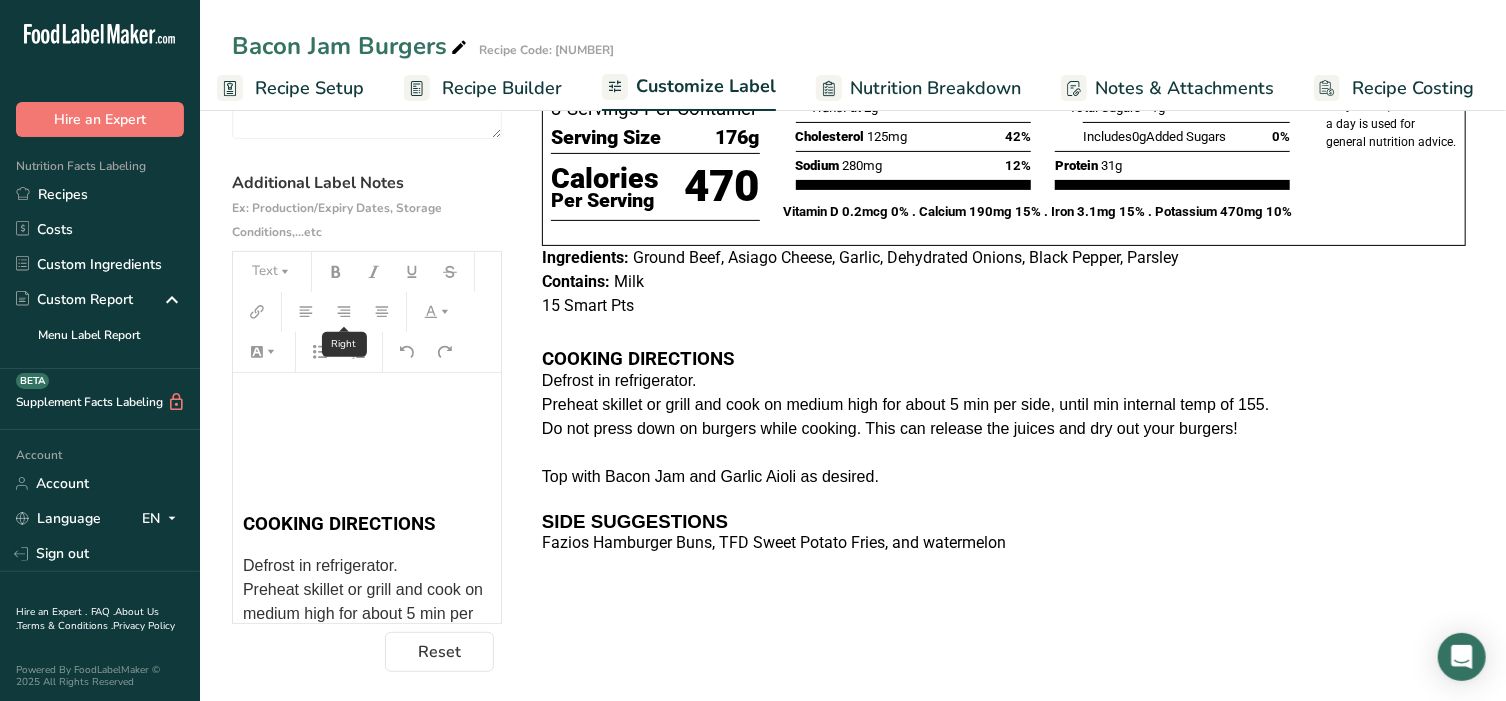 scroll, scrollTop: 282, scrollLeft: 0, axis: vertical 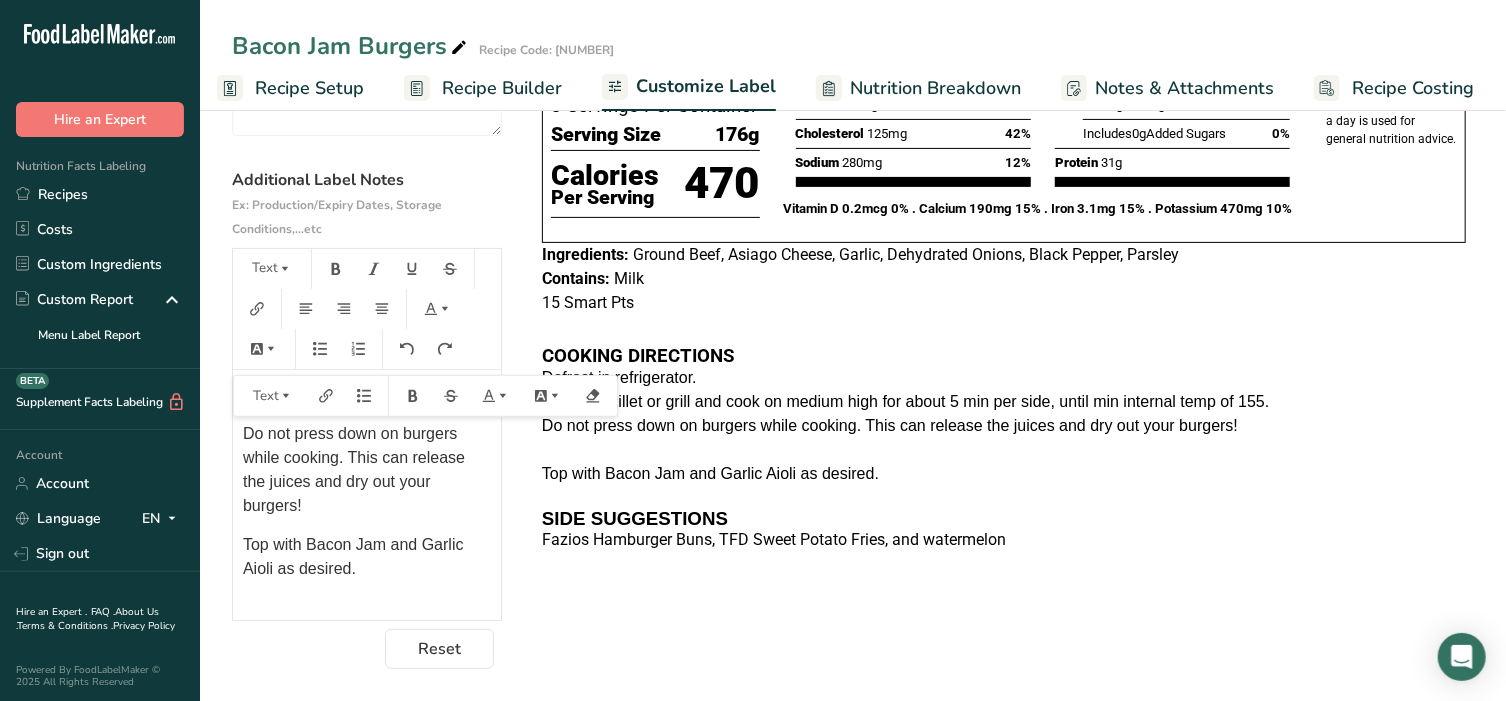 drag, startPoint x: 243, startPoint y: 399, endPoint x: 360, endPoint y: 601, distance: 233.43736 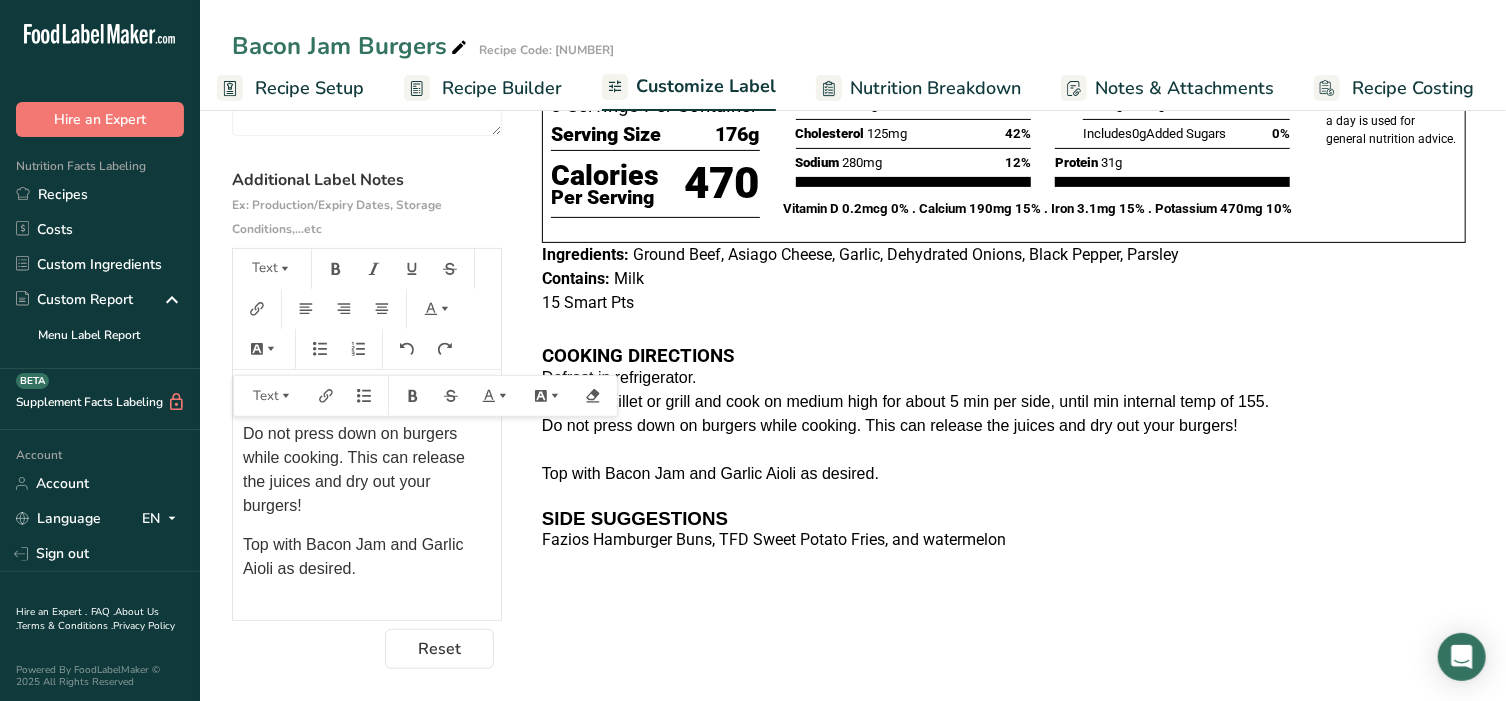 click on "﻿ ﻿ ﻿ COOKING DIRECTIONS Defrost in refrigerator.
Preheat skillet or grill and cook on medium high for about 5 min per side, until min internal temp of 155.
Do not press down on burgers while cooking. This can release the juices and dry out your burgers!
Top with Bacon Jam and Garlic Aioli as desired. ﻿ SIDE SUGGESTIONS Fazios Hamburger Buns, TFD Sweet Potato Fries, and watermelon ﻿" at bounding box center [367, 455] 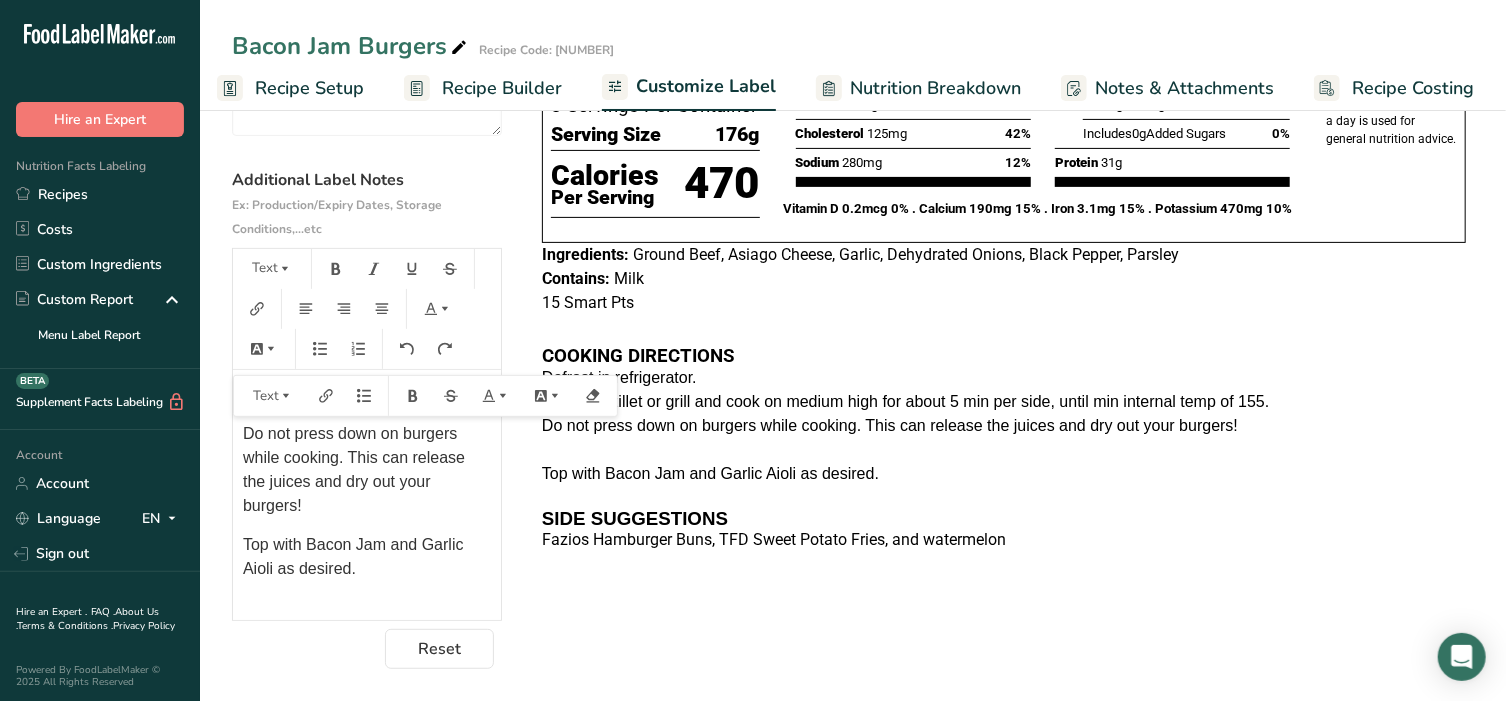 copy on "Defrost in refrigerator.
Preheat skillet or grill and cook on medium high for about 5 min per side, until min internal temp of 155.
Do not press down on burgers while cooking. This can release the juices and dry out your burgers!
Top with Bacon Jam and Garlic Aioli as desired." 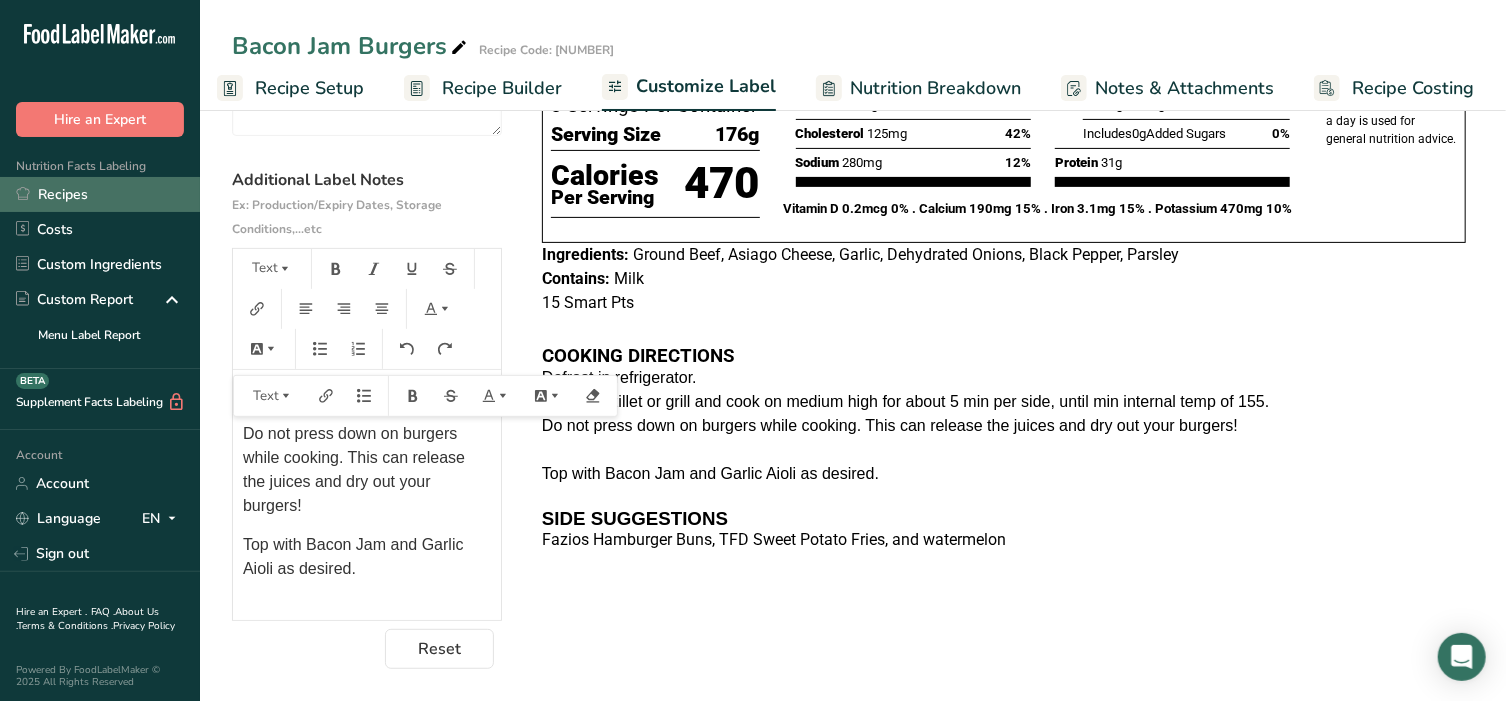 click on "Recipes" at bounding box center [100, 194] 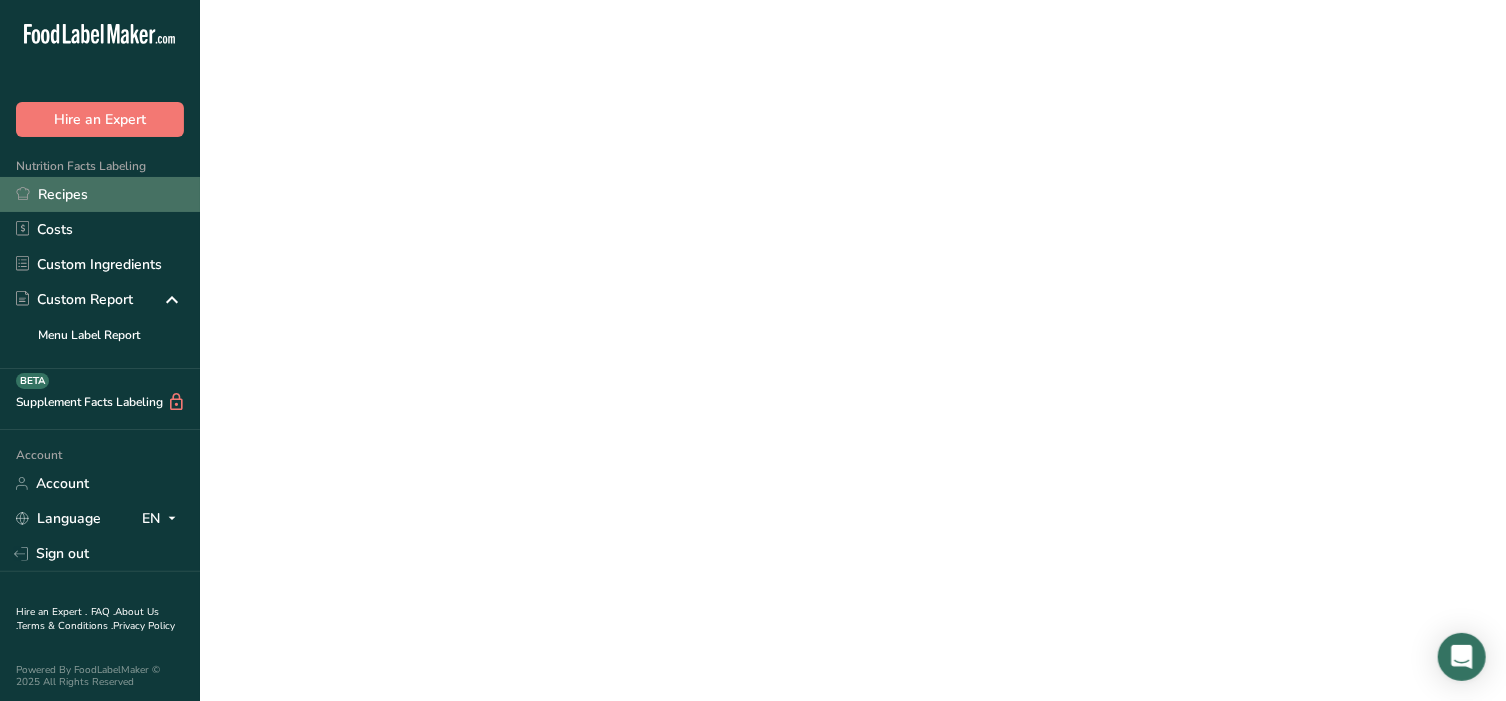 scroll, scrollTop: 0, scrollLeft: 0, axis: both 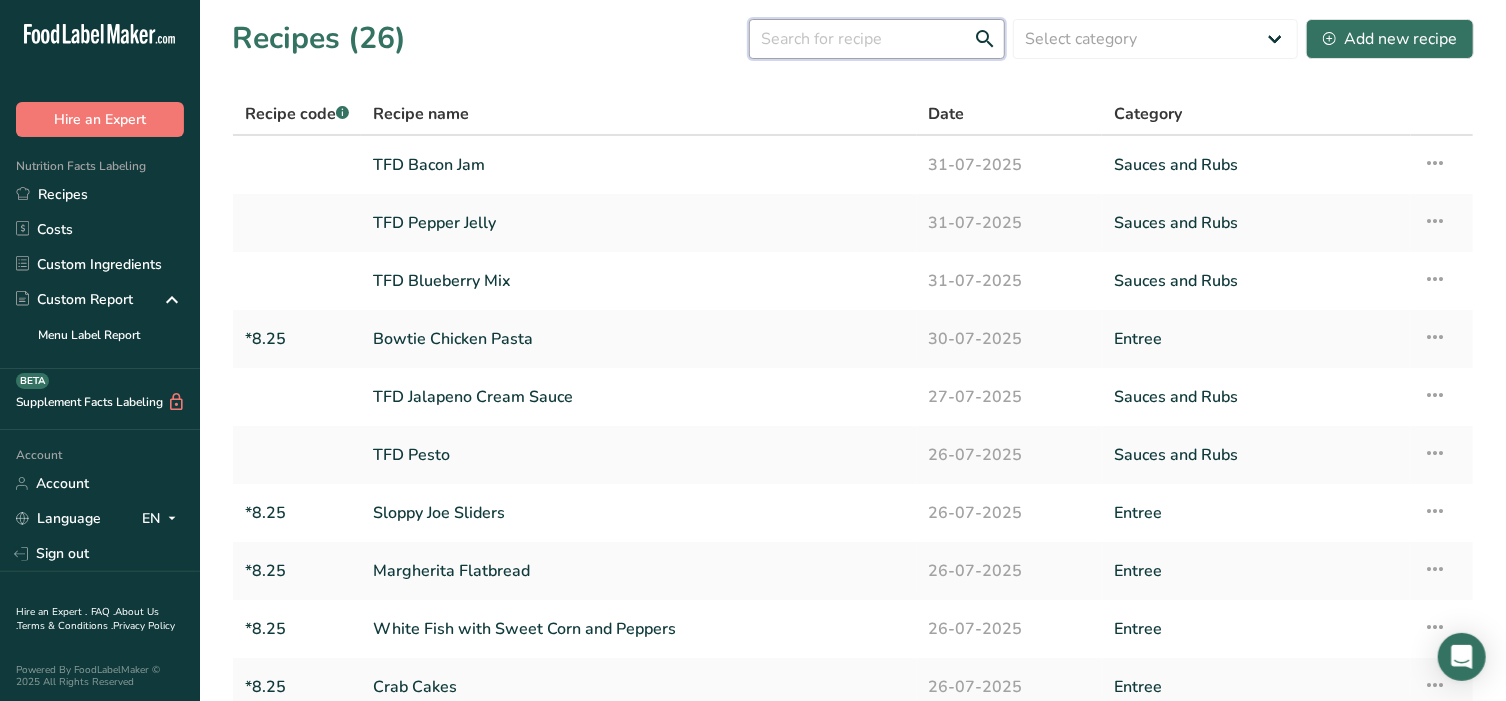 click at bounding box center [877, 39] 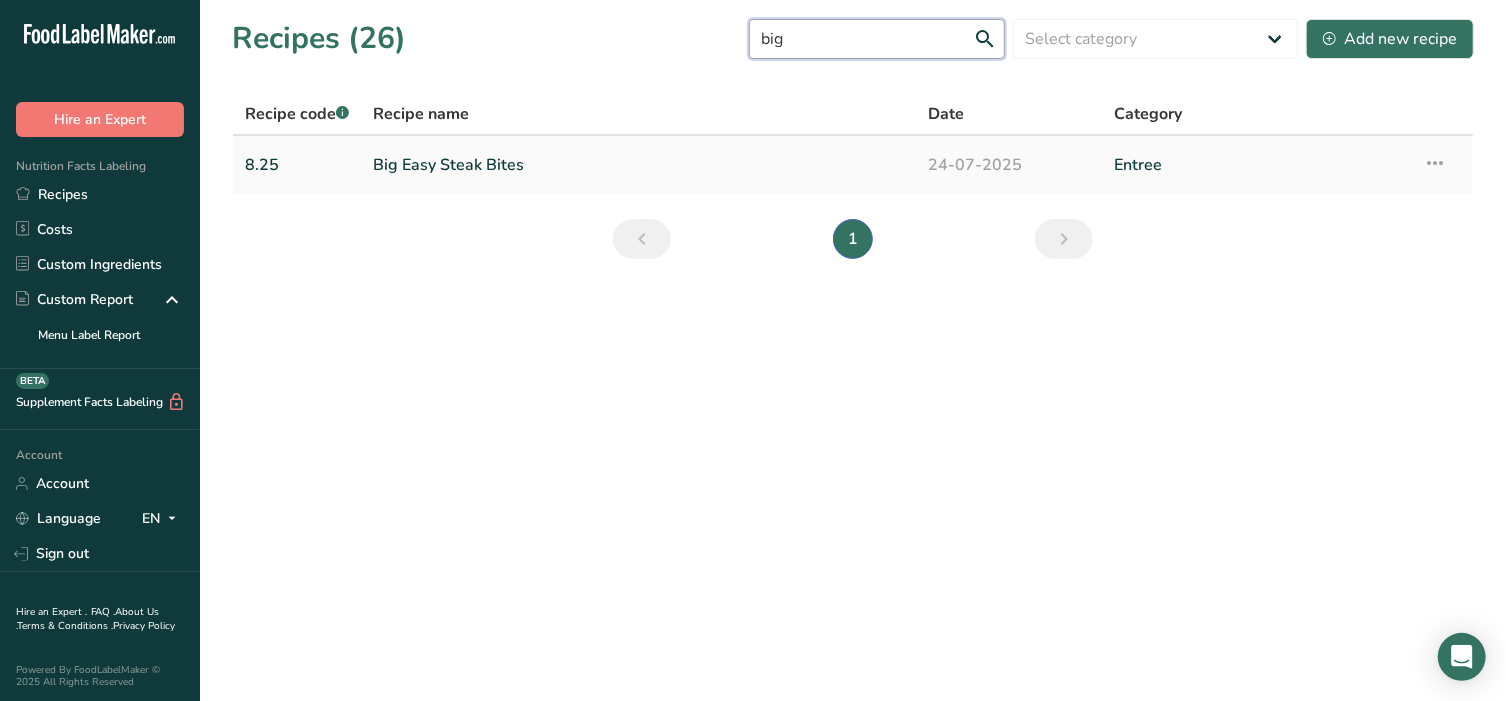 type on "big" 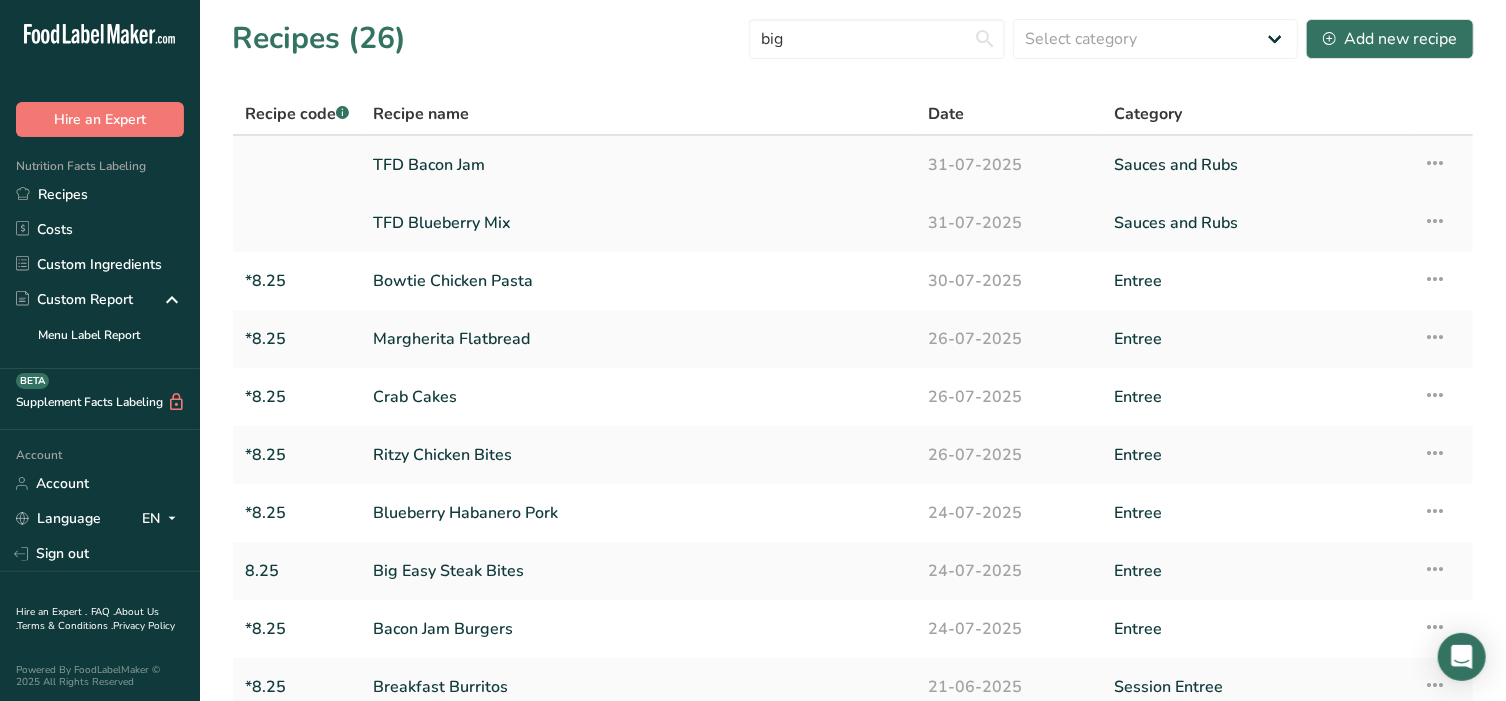 click on "TFD Bacon Jam" at bounding box center (639, 165) 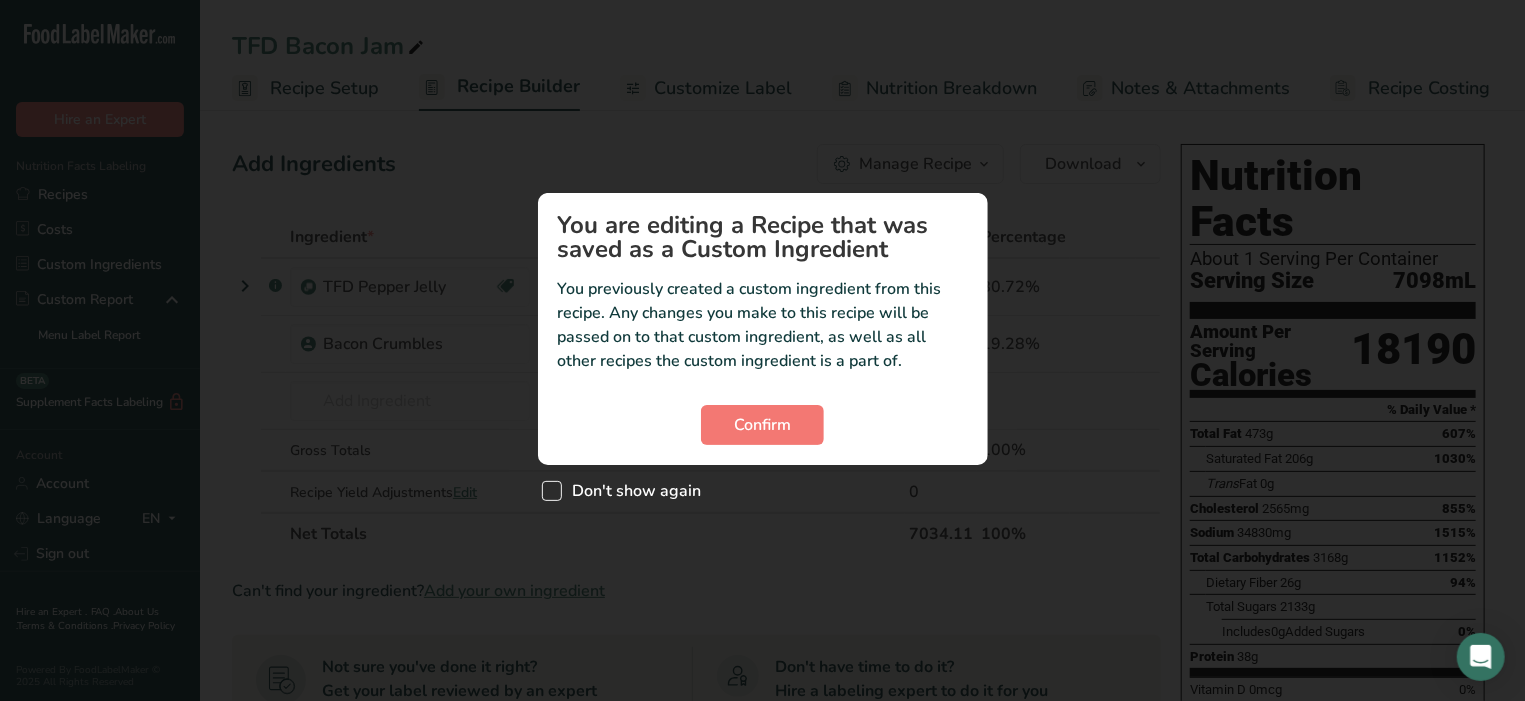 click at bounding box center [552, 491] 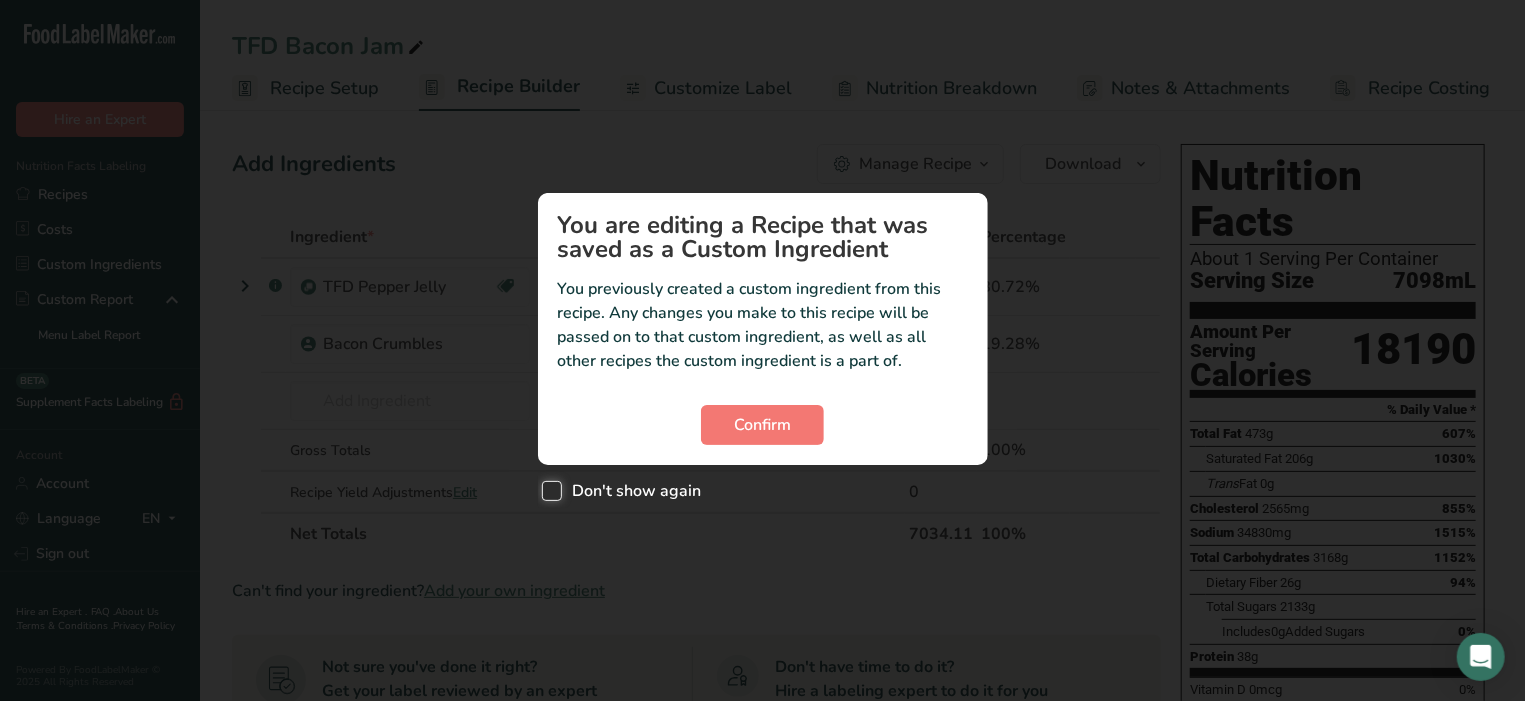 click on "Don't show again" at bounding box center (548, 491) 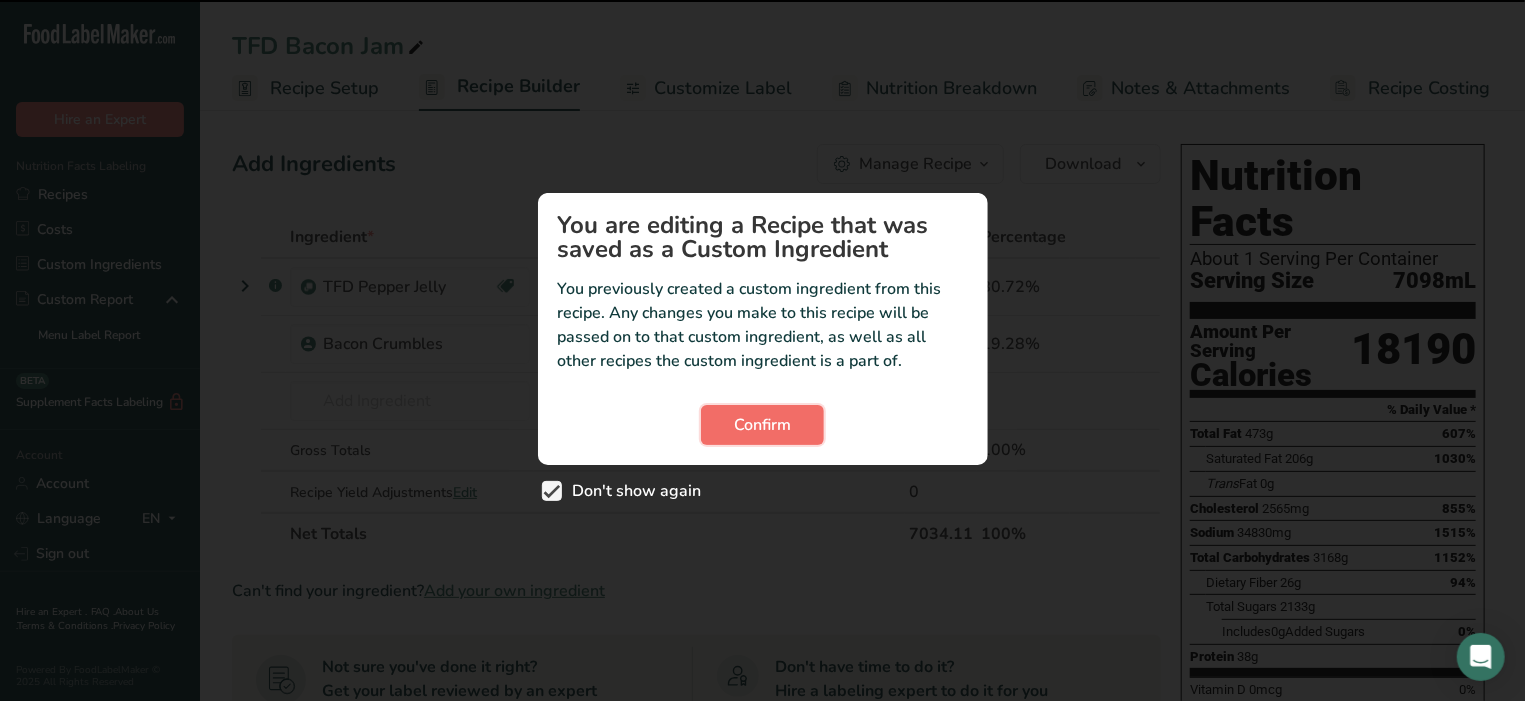 click on "Confirm" at bounding box center (762, 425) 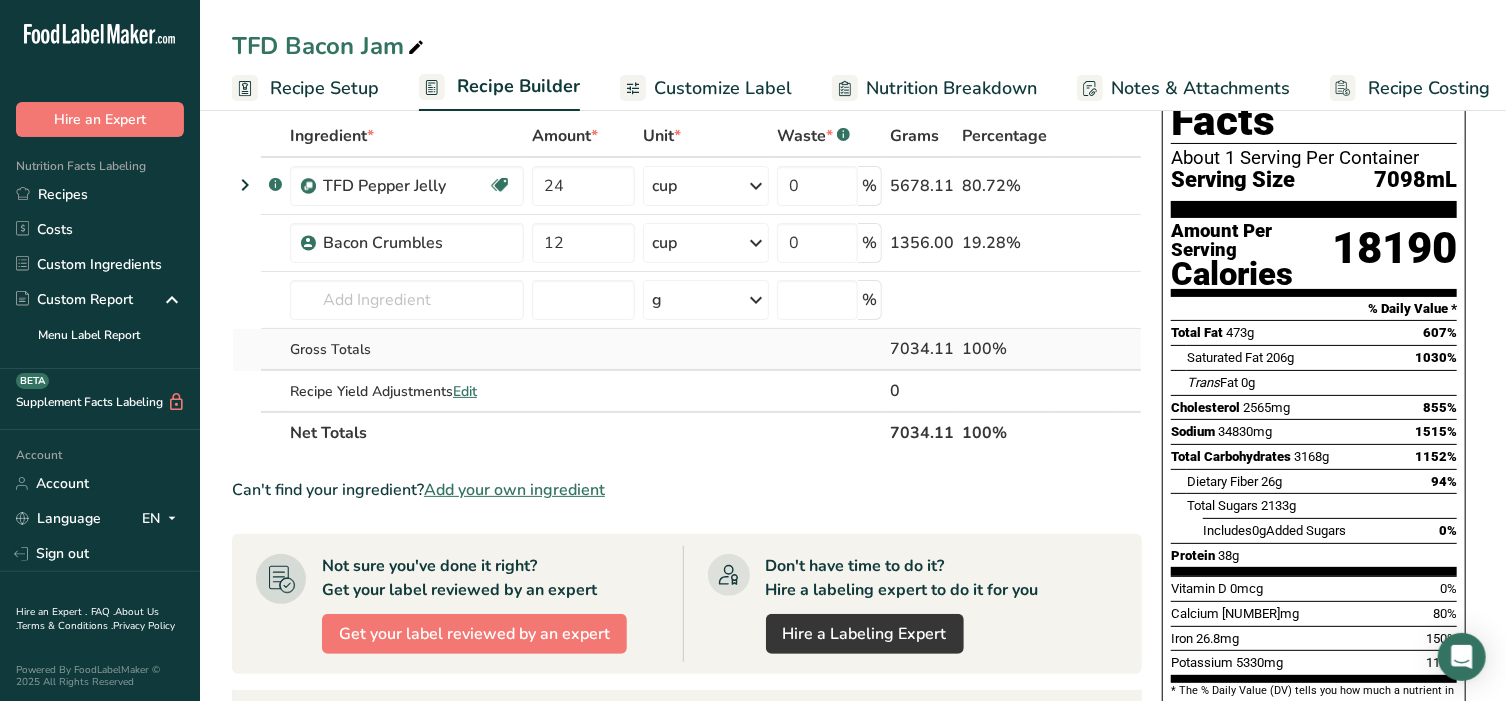 scroll, scrollTop: 0, scrollLeft: 0, axis: both 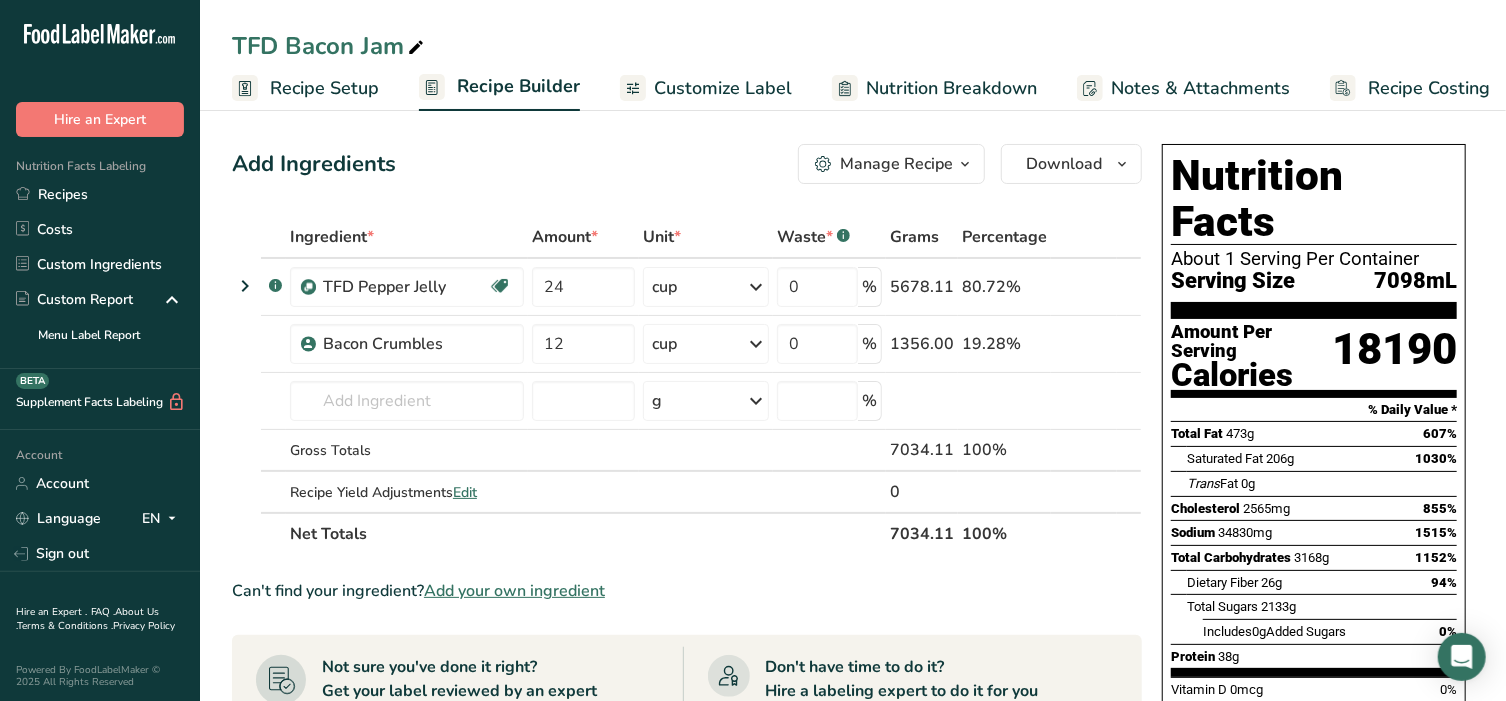 click on "Customize Label" at bounding box center [723, 88] 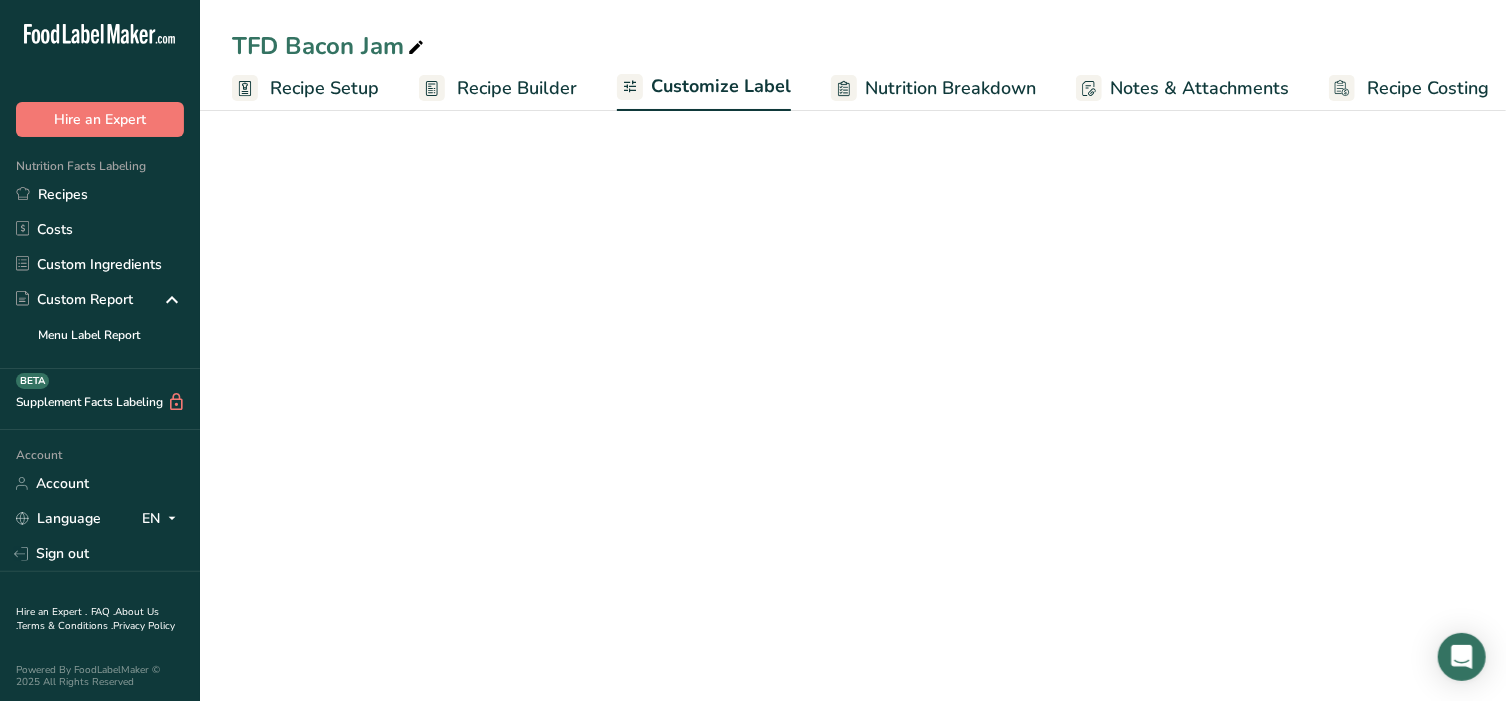 scroll, scrollTop: 0, scrollLeft: 15, axis: horizontal 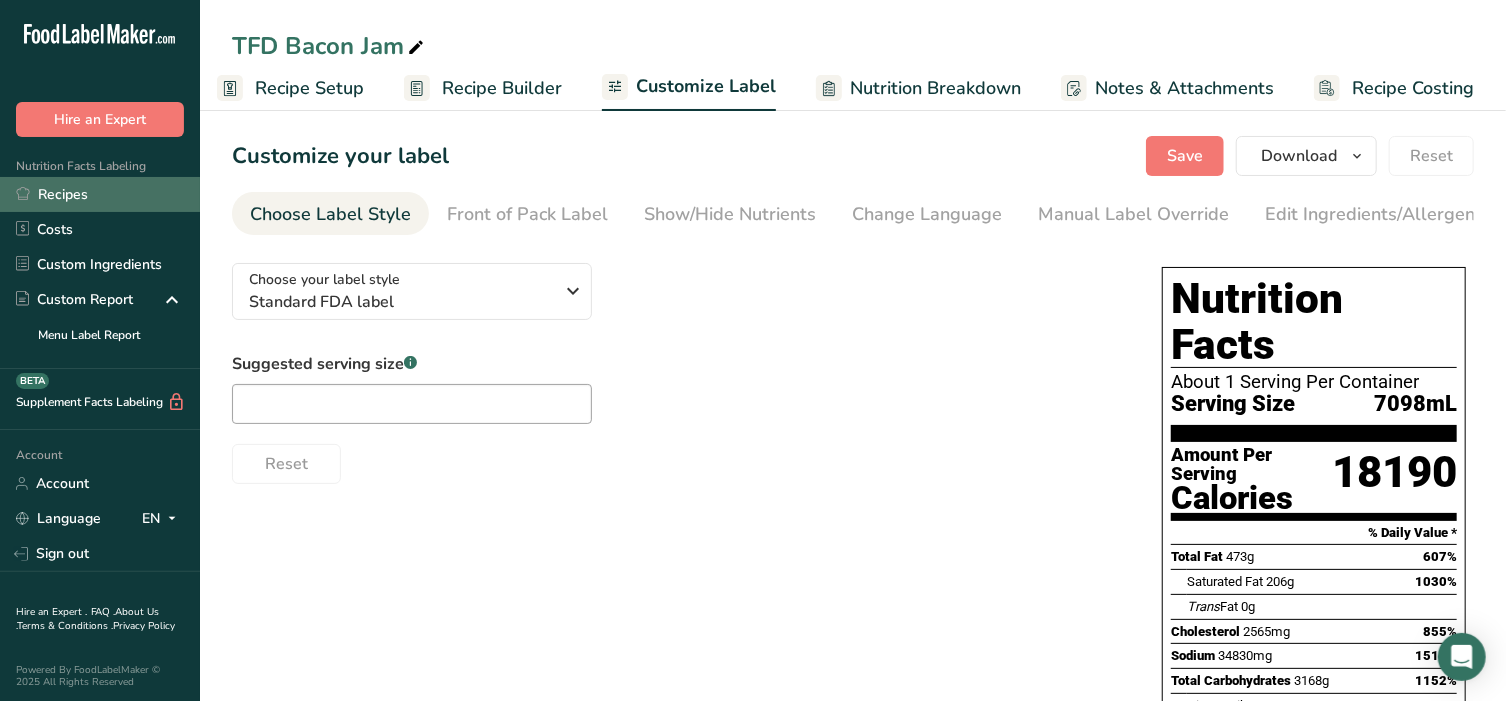 click on "Recipes" at bounding box center (100, 194) 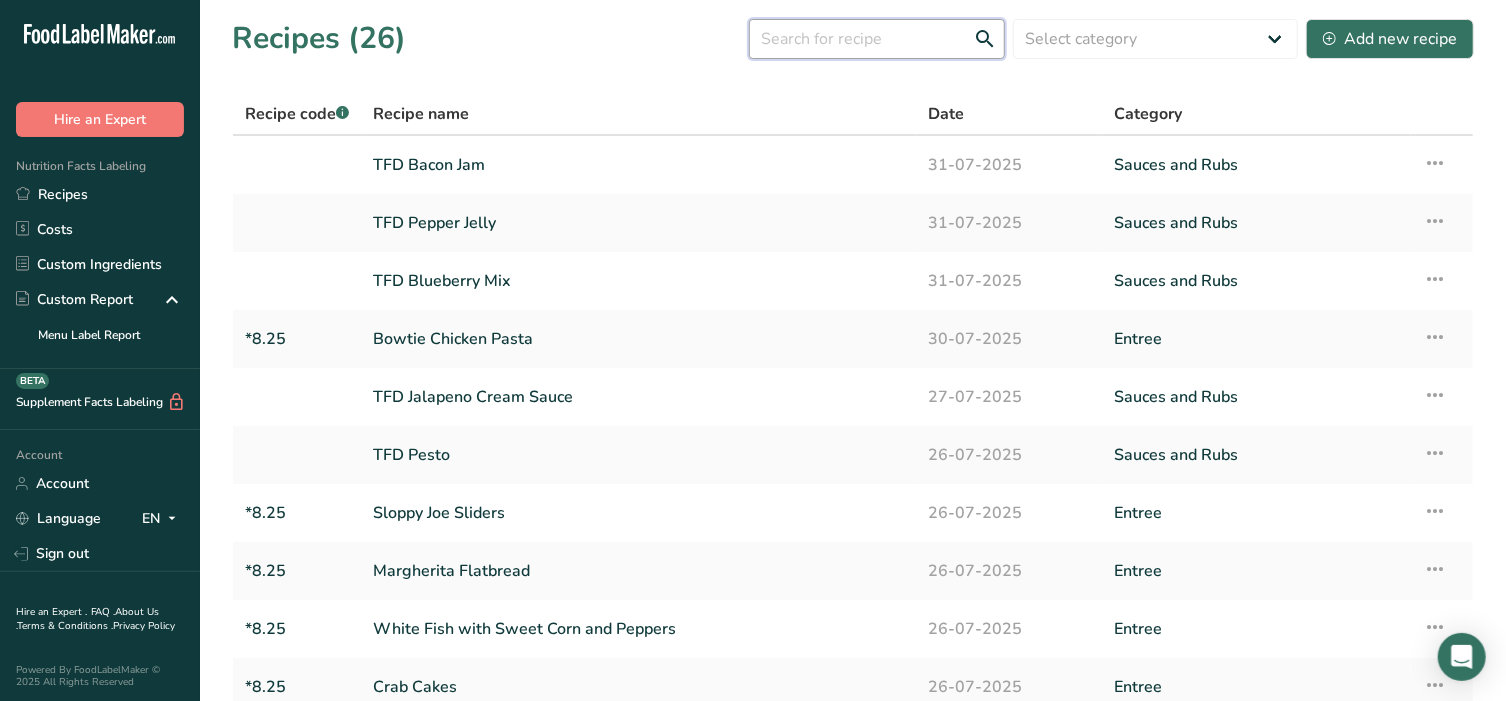 click at bounding box center [877, 39] 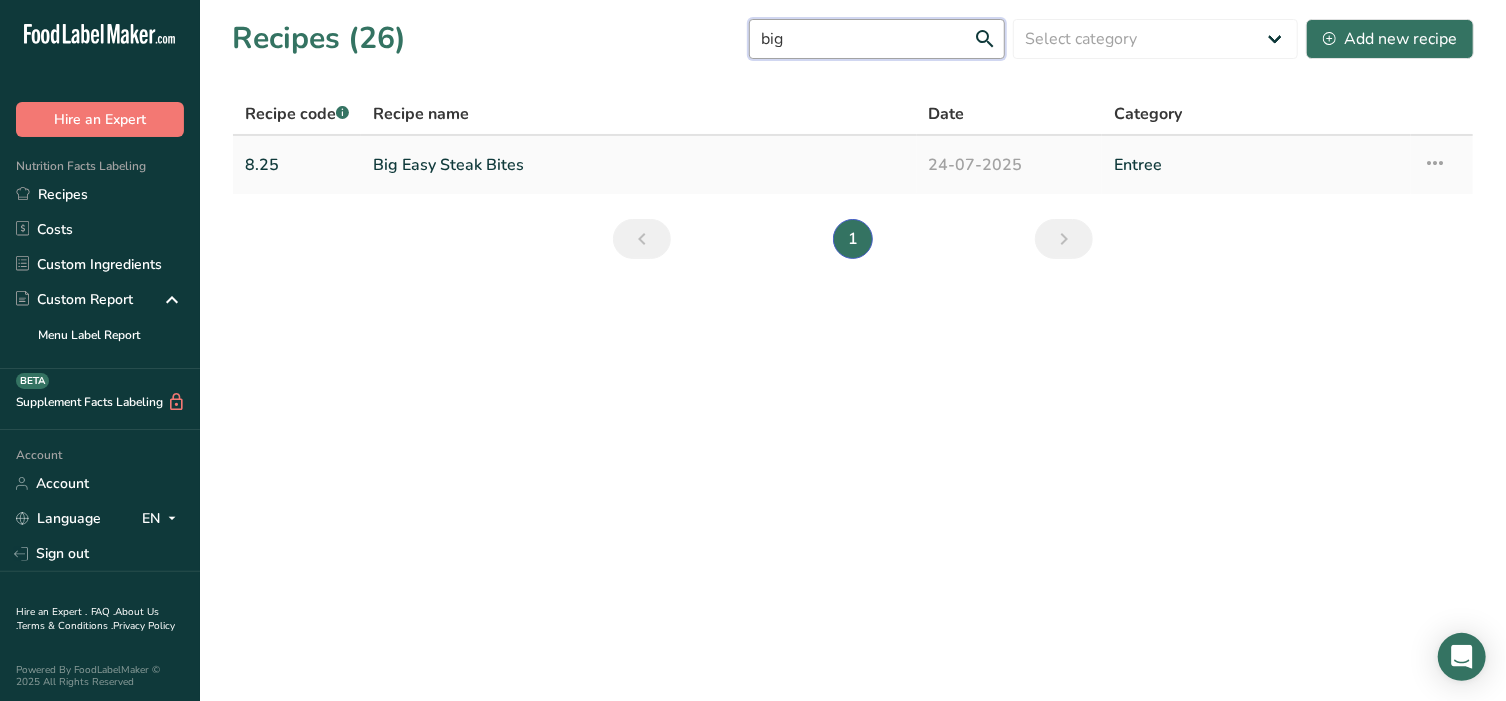 type on "big" 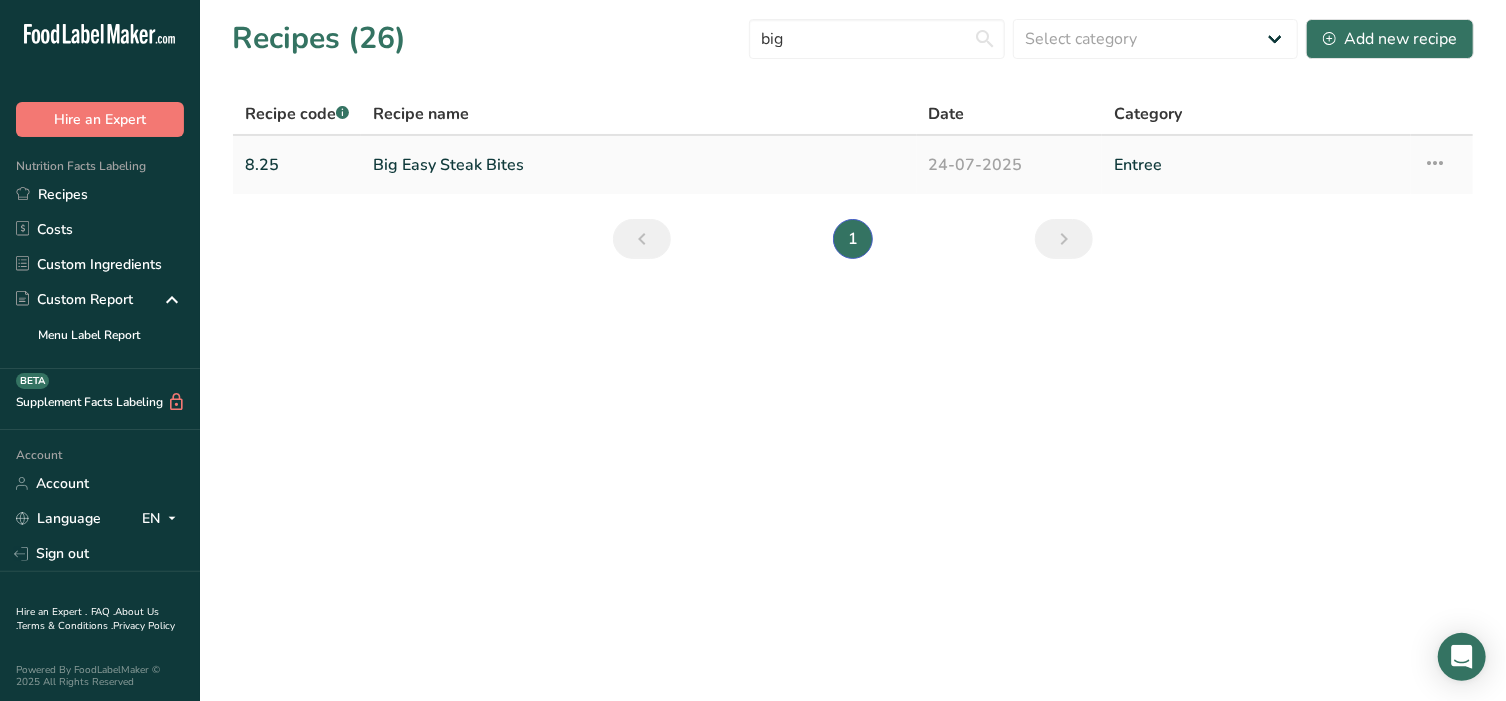 click on "Big Easy Steak Bites" at bounding box center [639, 165] 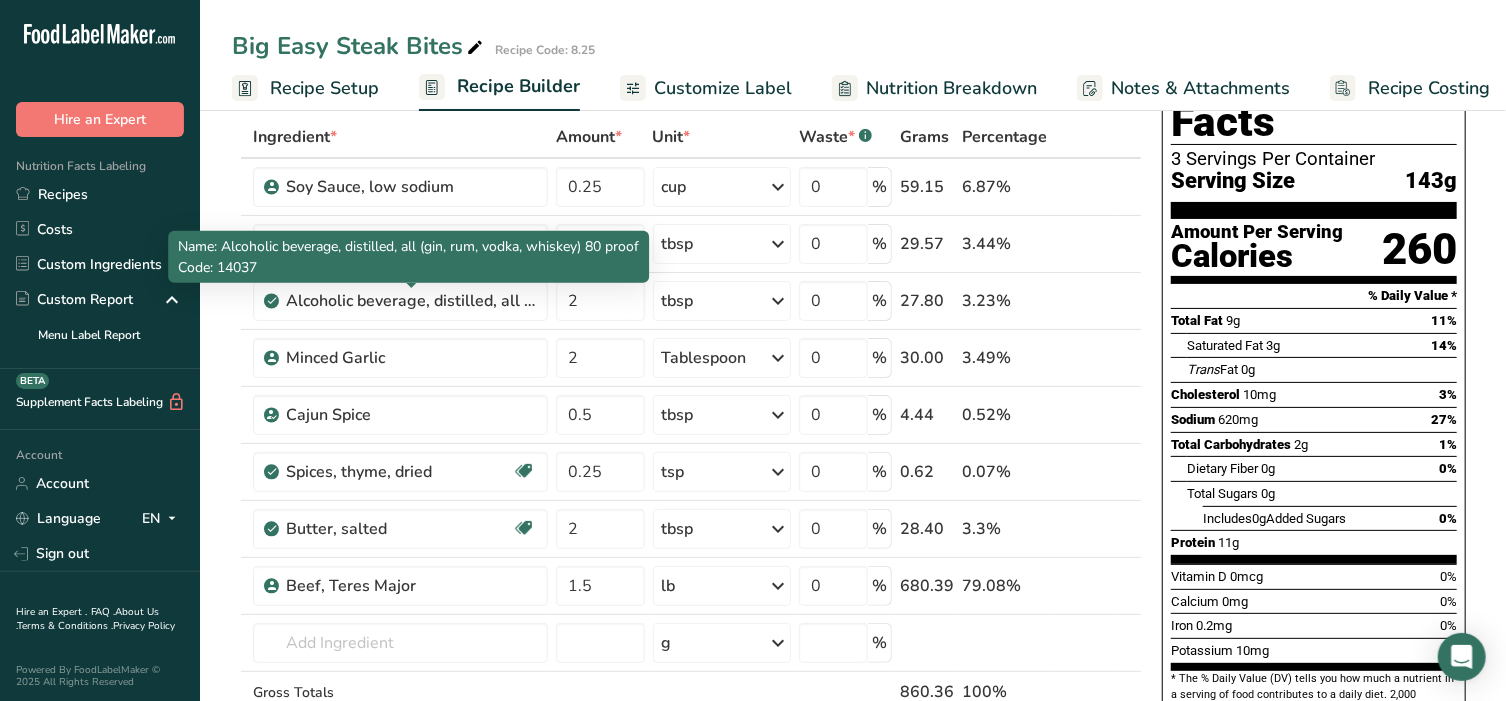 scroll, scrollTop: 42, scrollLeft: 0, axis: vertical 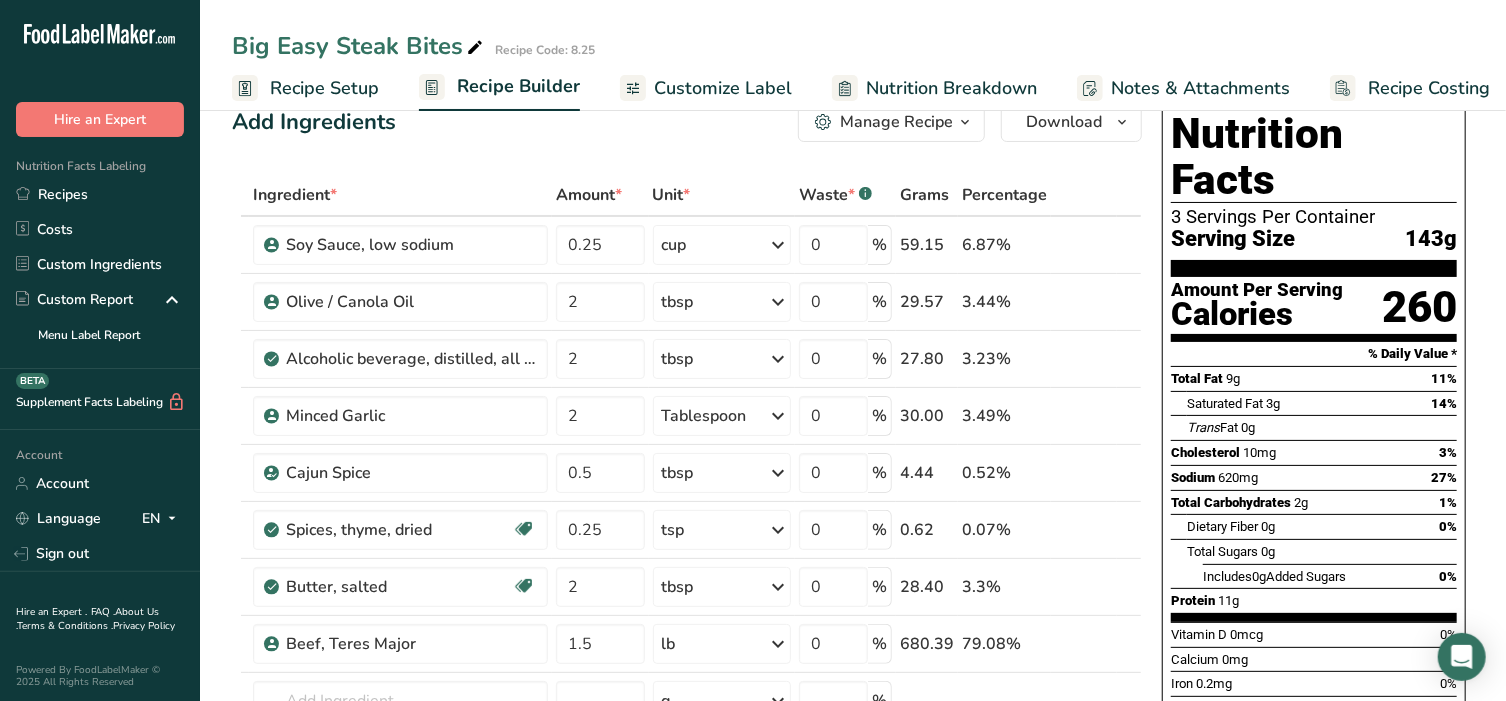 click on "Customize Label" at bounding box center [723, 88] 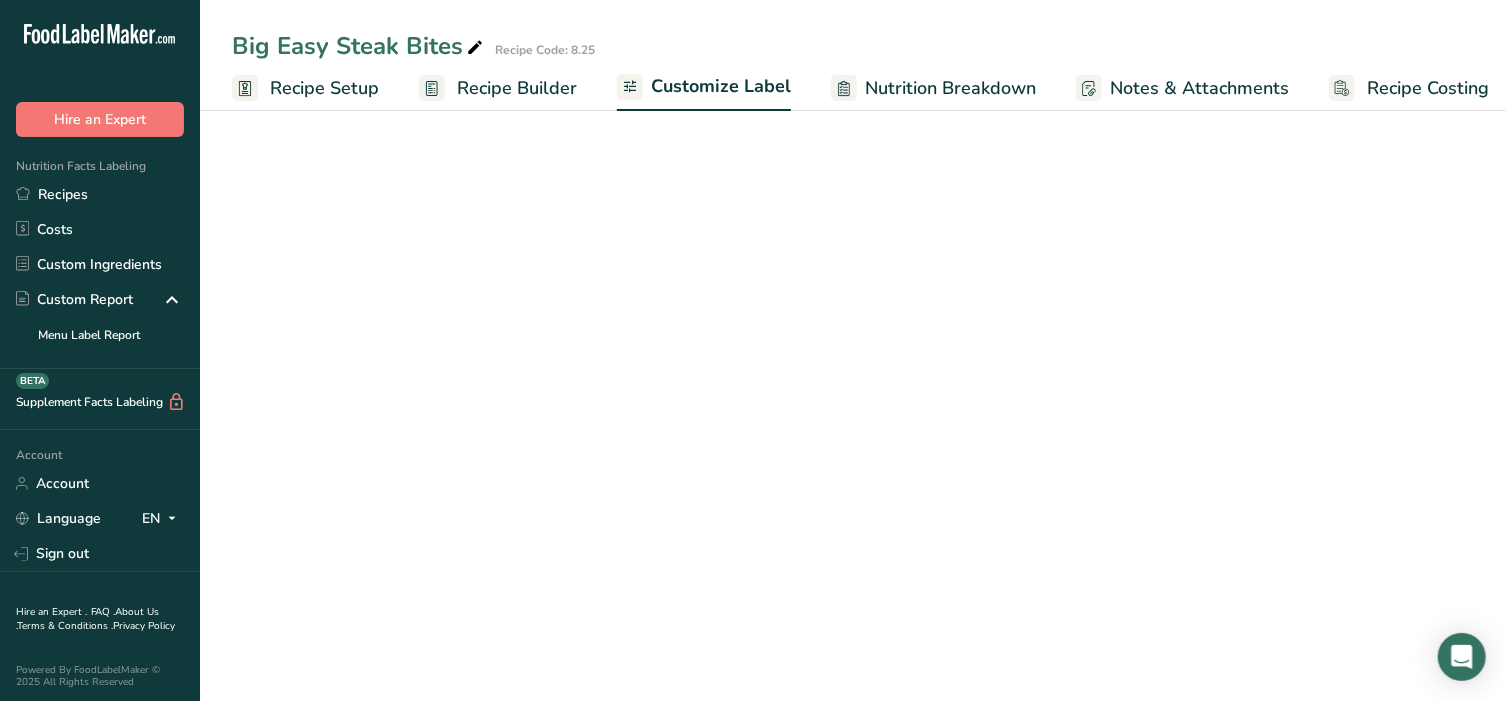 scroll, scrollTop: 0, scrollLeft: 15, axis: horizontal 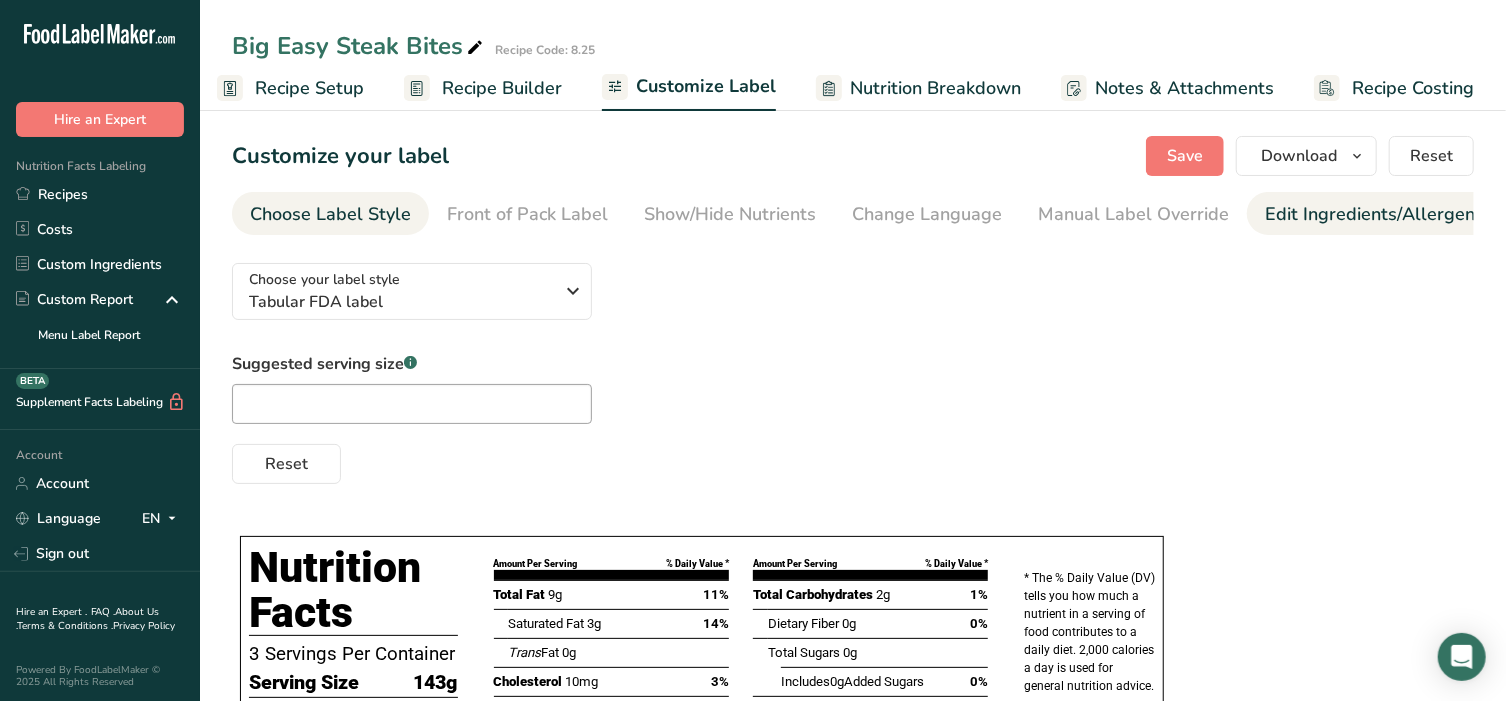 click on "Edit Ingredients/Allergens List" at bounding box center (1392, 214) 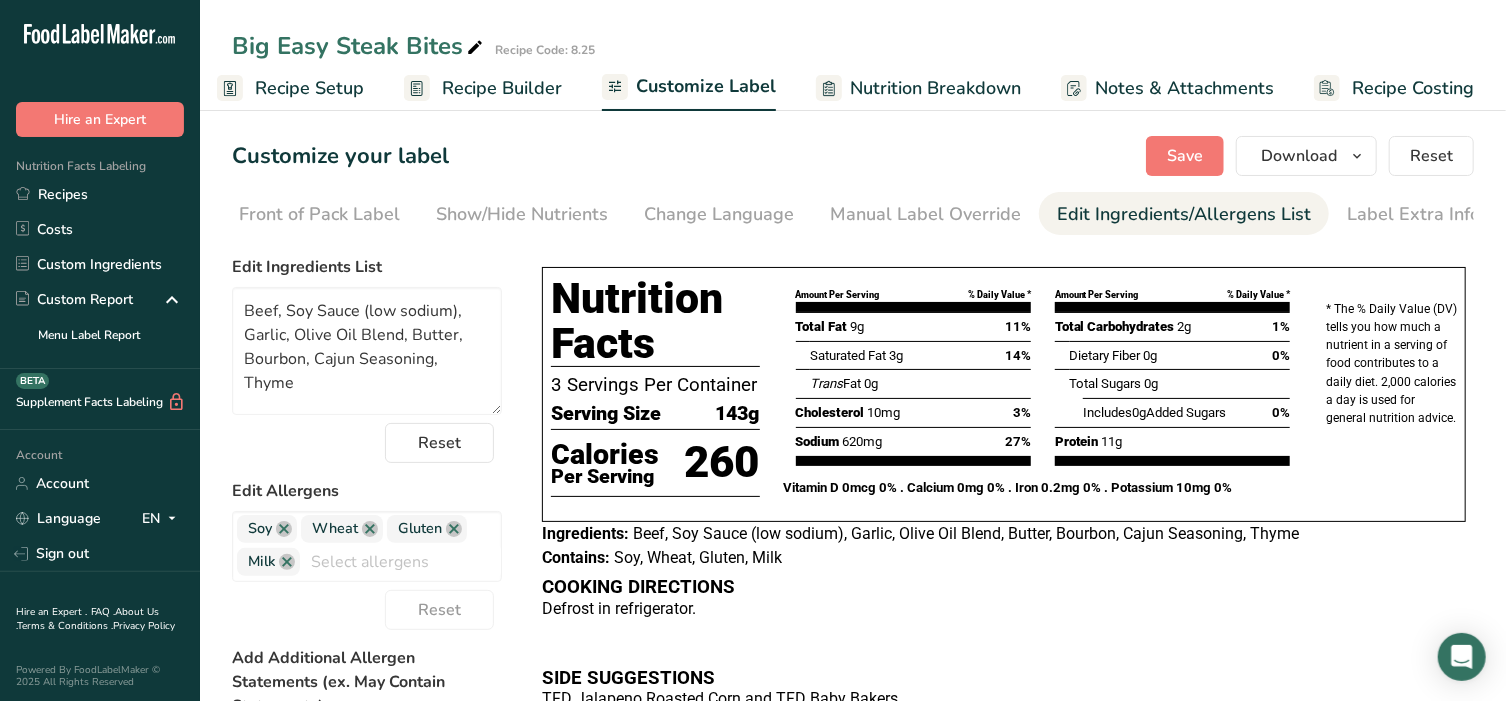 scroll, scrollTop: 0, scrollLeft: 210, axis: horizontal 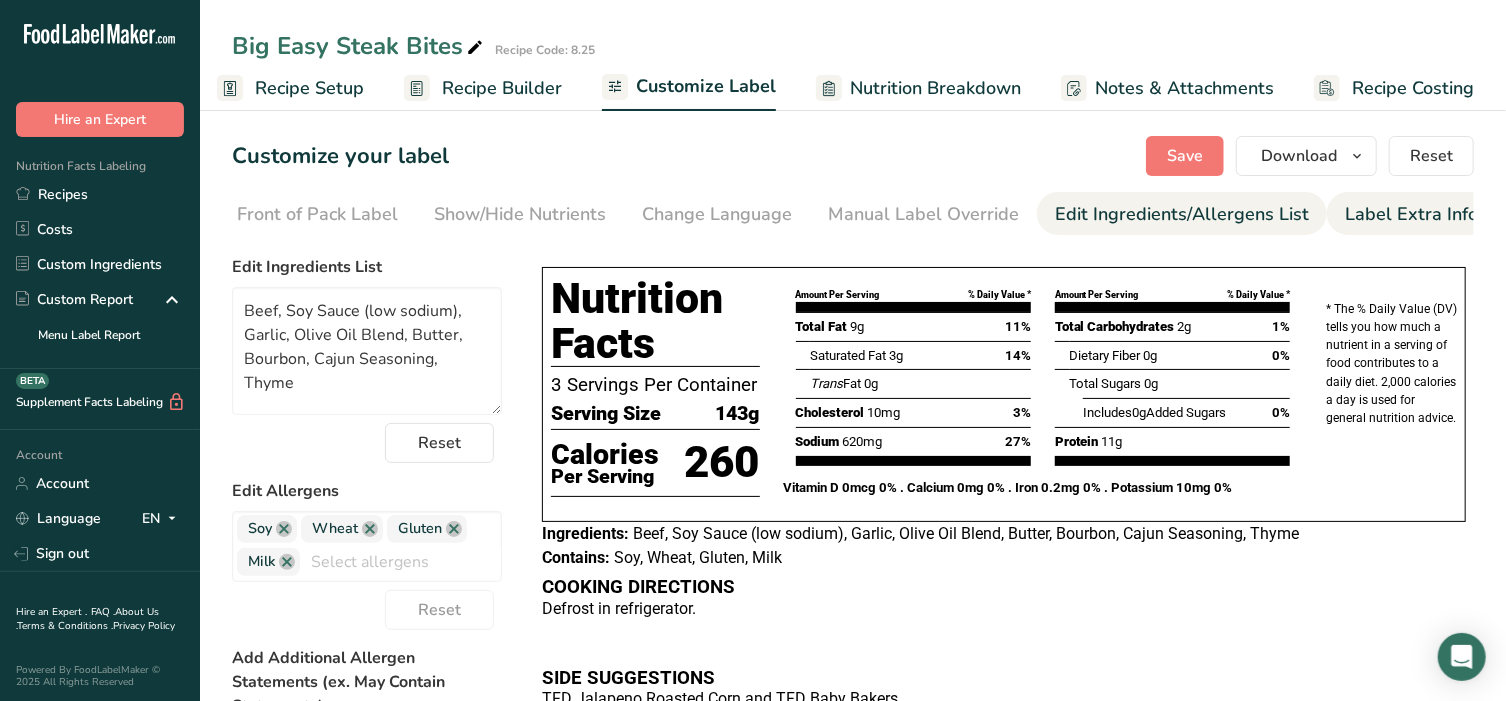 click on "Label Extra Info" at bounding box center (1411, 214) 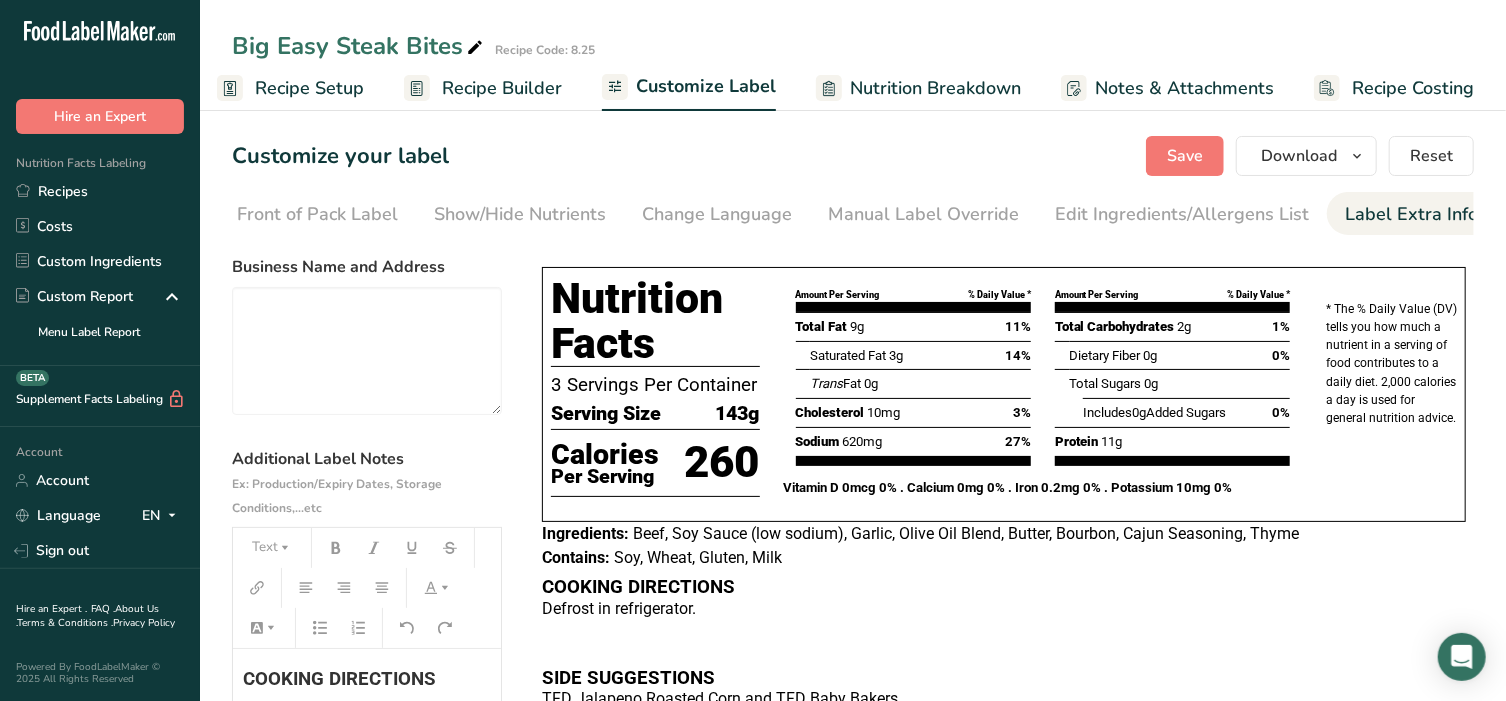 scroll, scrollTop: 15, scrollLeft: 0, axis: vertical 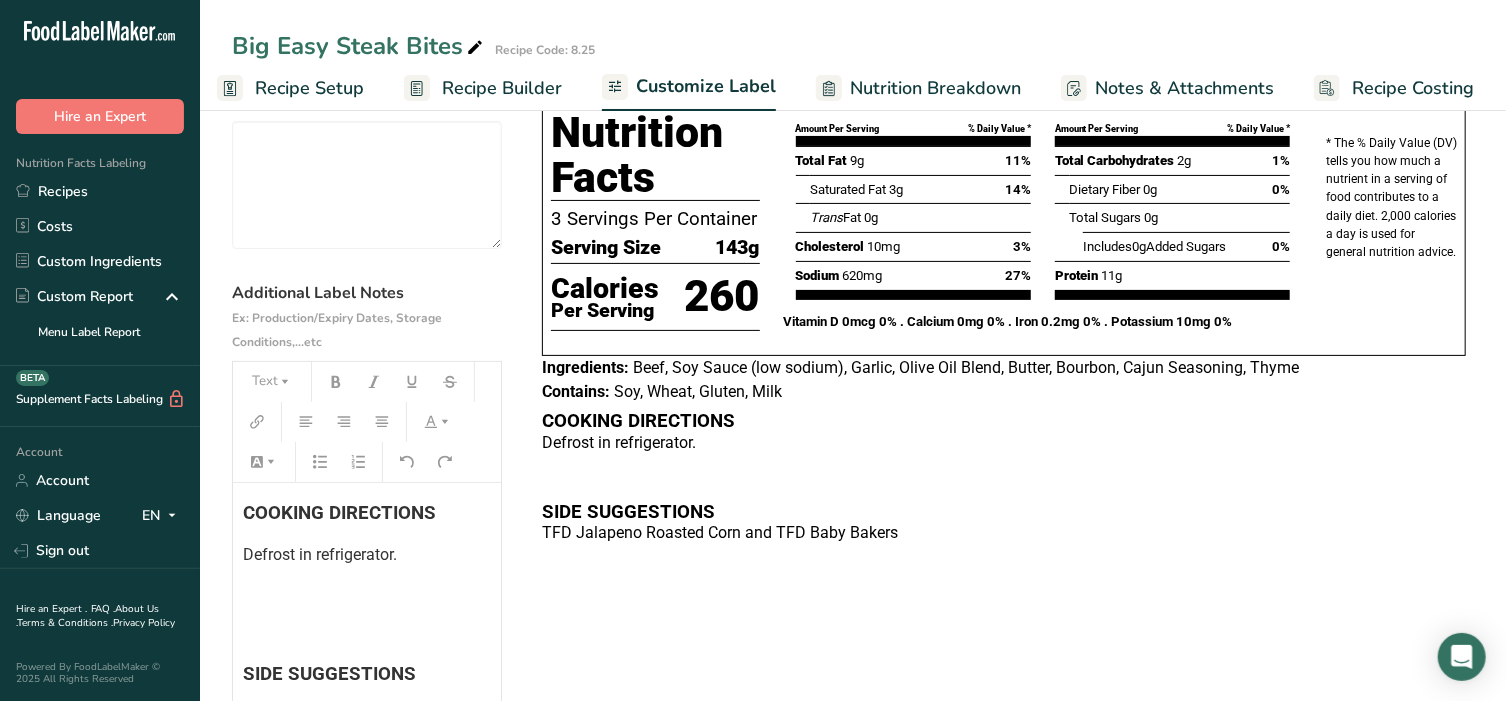 click on "COOKING DIRECTIONS Defrost in refrigerator. ﻿ ﻿ SIDE SUGGESTIONS TFD Jalapeno Roasted Corn and TFD Baby Bakers" at bounding box center [367, 617] 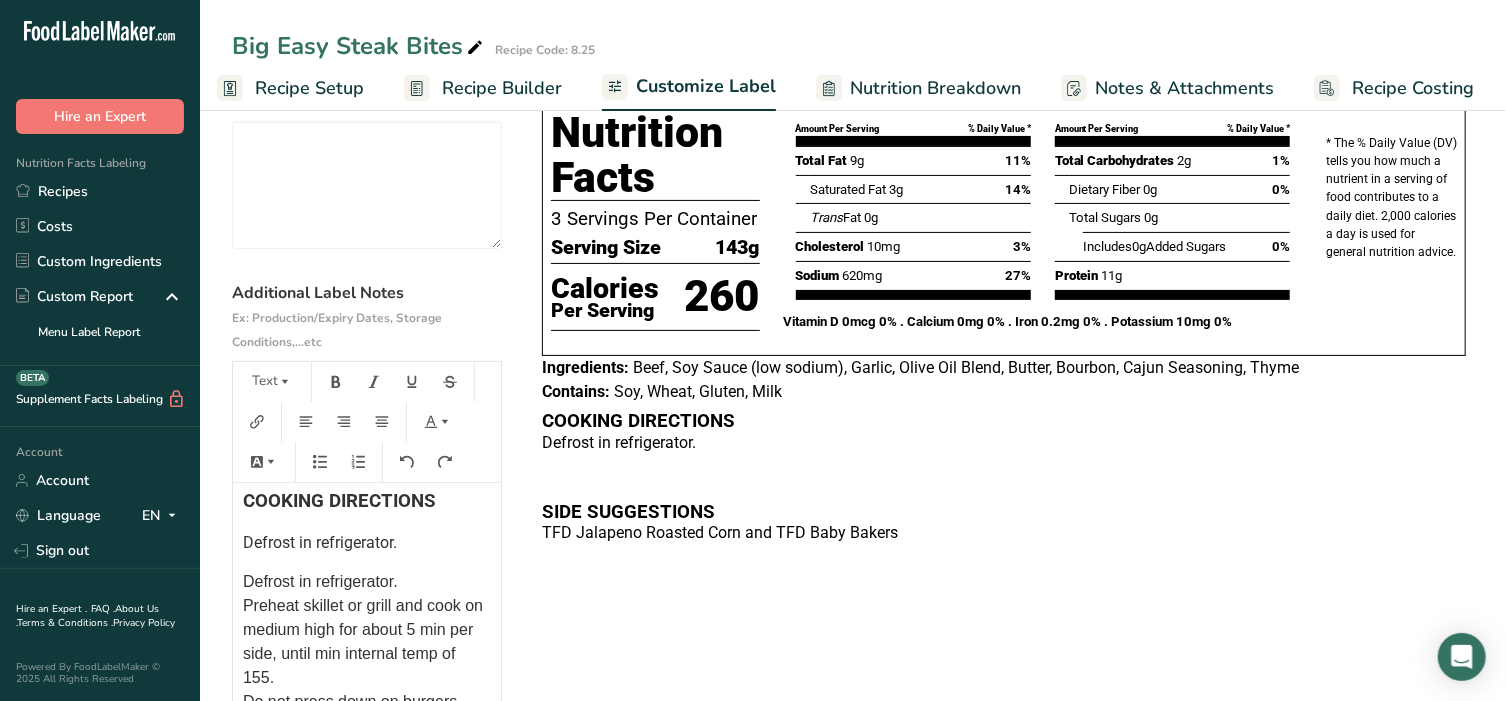 scroll, scrollTop: 0, scrollLeft: 0, axis: both 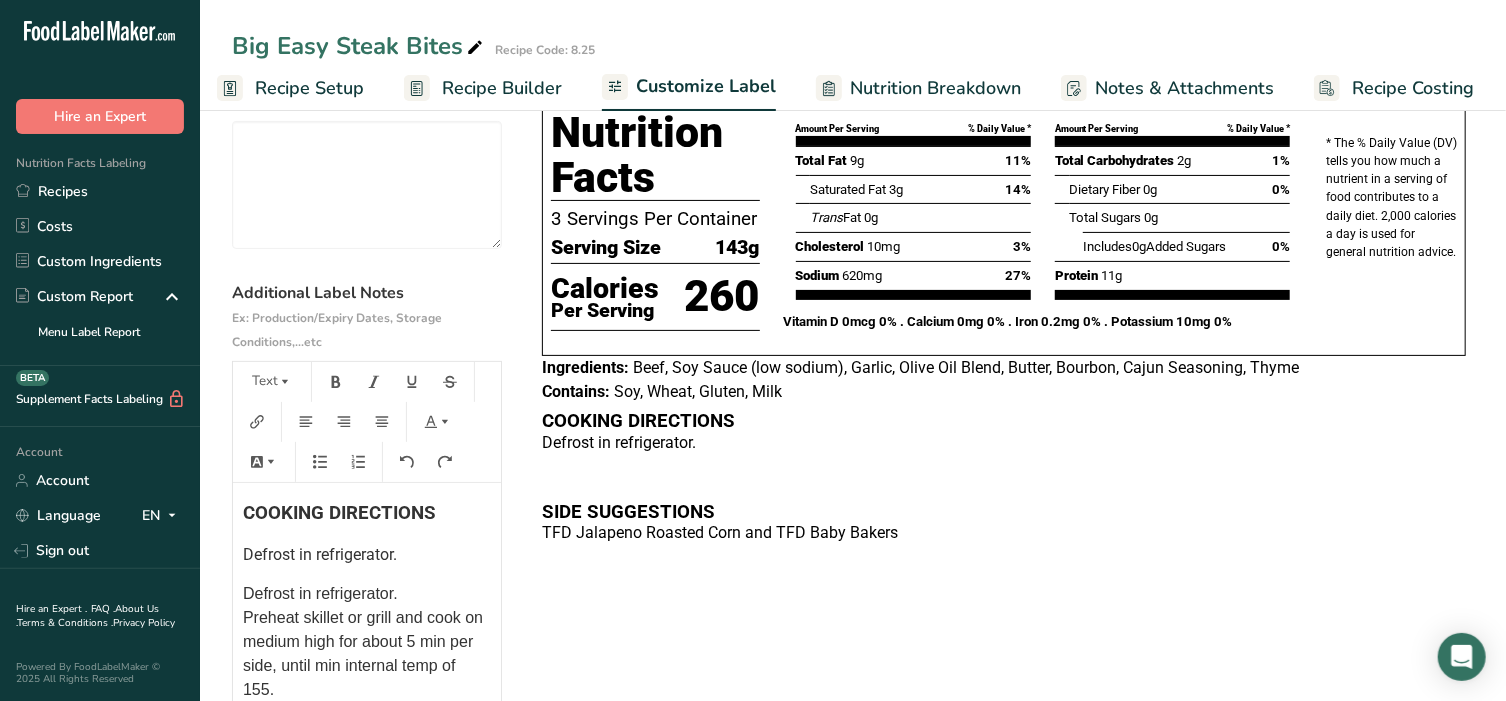 click on "Defrost in refrigerator.
Preheat skillet or grill and cook on medium high for about 5 min per side, until min internal temp of 155.
Do not press down on burgers while cooking. This can release the juices and dry out your burgers!" at bounding box center [365, 689] 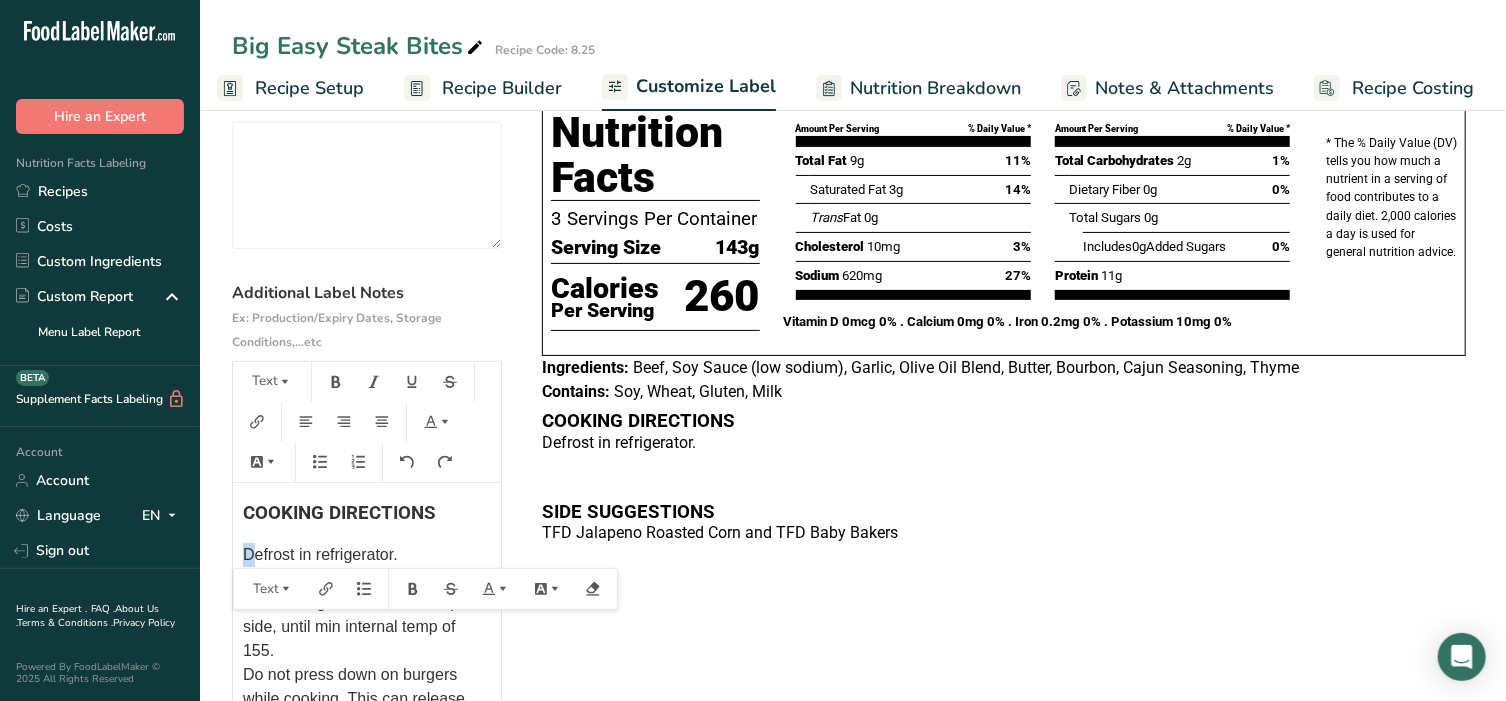 click on "Defrost in refrigerator.
Preheat skillet or grill and cook on medium high for about 5 min per side, until min internal temp of 155.
Do not press down on burgers while cooking. This can release the juices and dry out your burgers!" at bounding box center (365, 650) 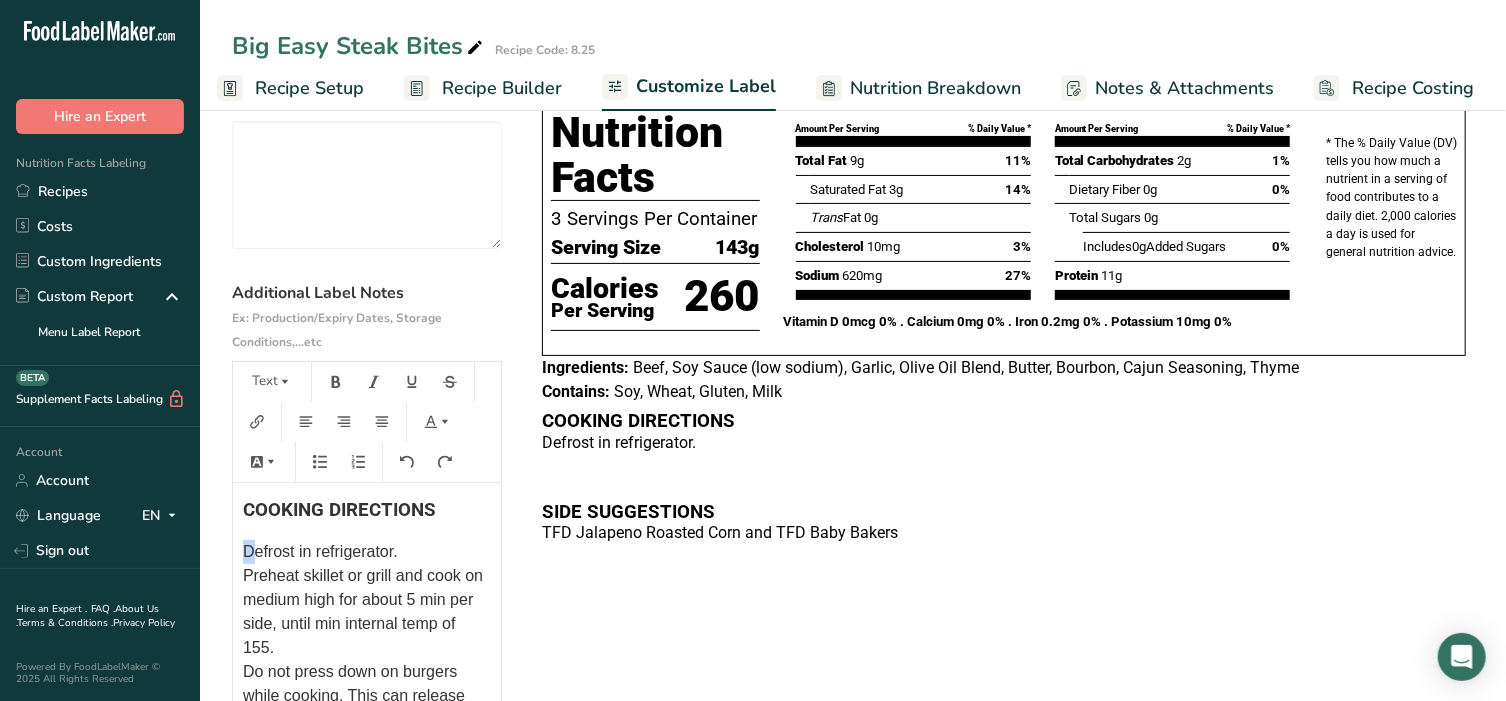 scroll, scrollTop: 0, scrollLeft: 0, axis: both 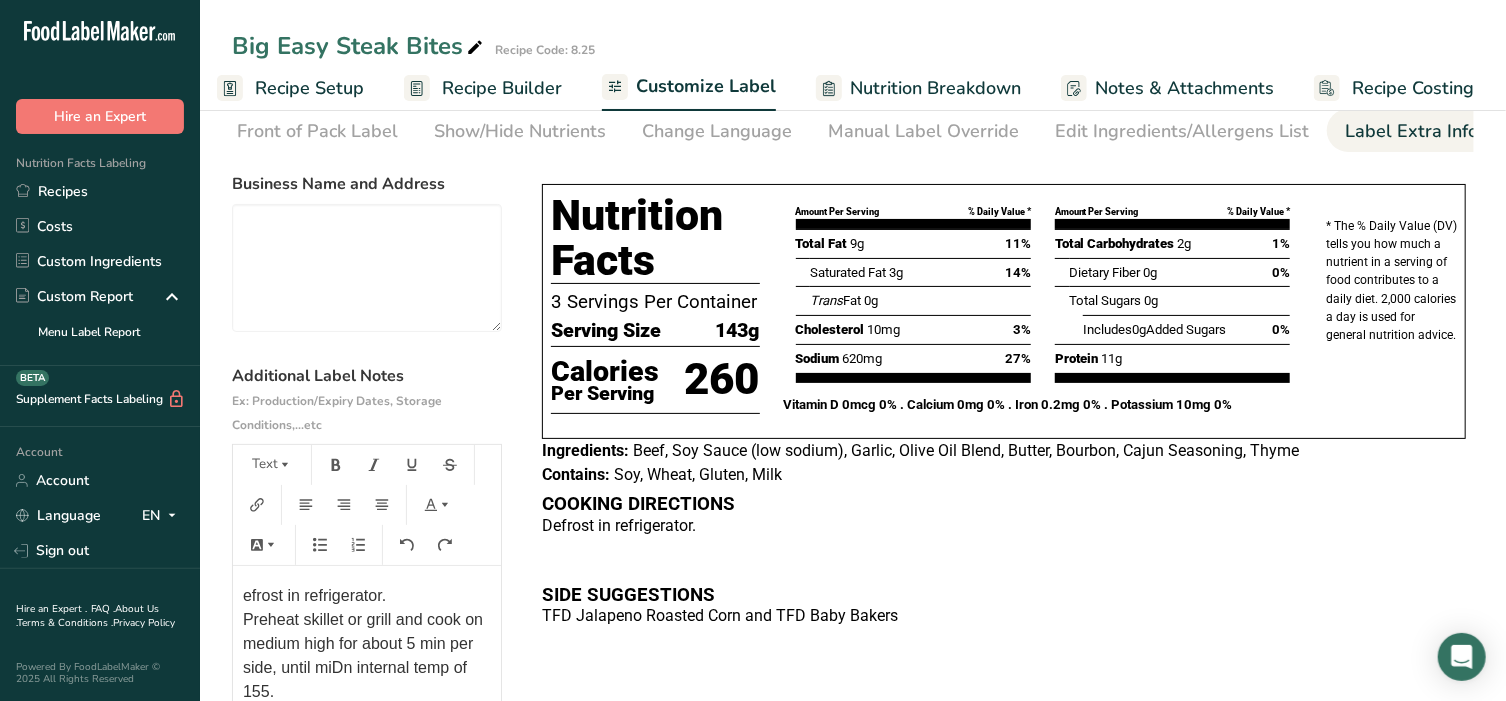 drag, startPoint x: 249, startPoint y: 604, endPoint x: 361, endPoint y: 669, distance: 129.49518 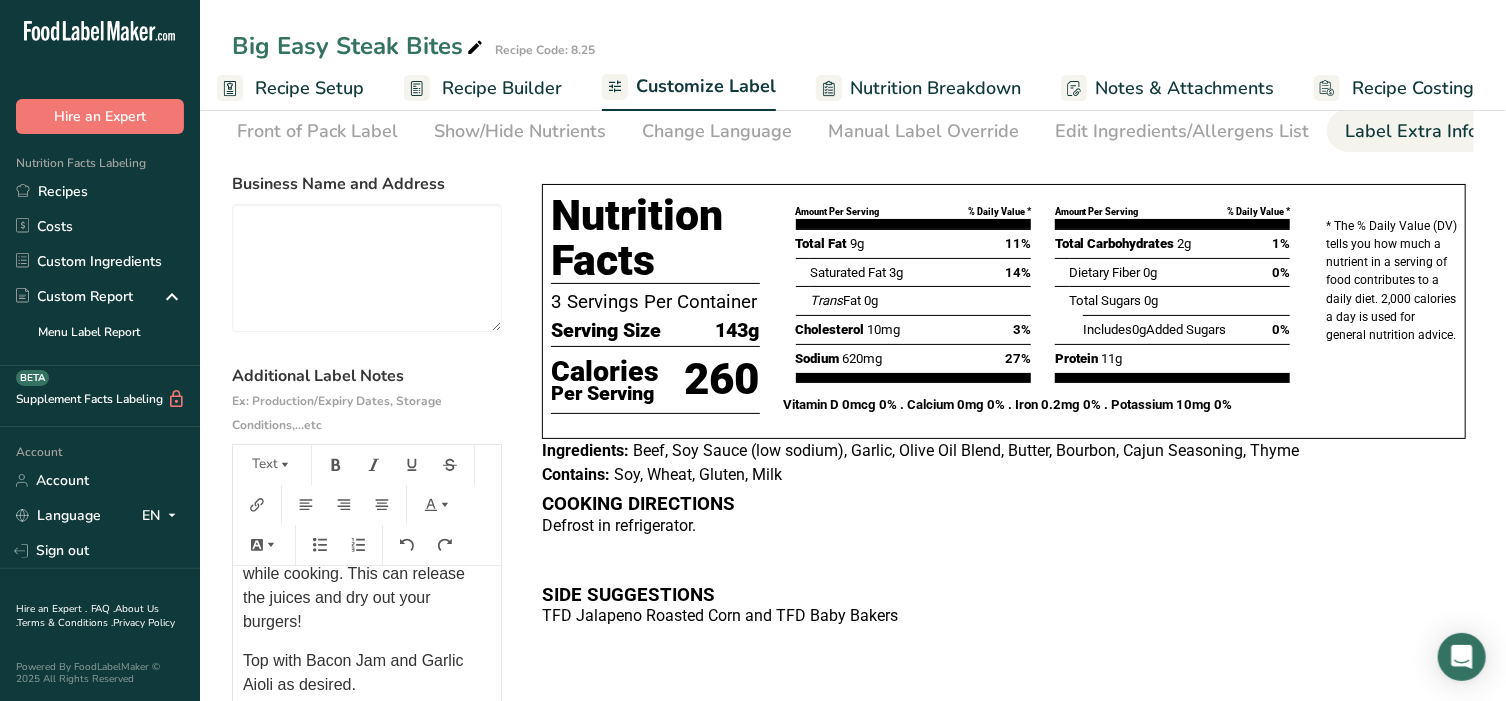 scroll, scrollTop: 273, scrollLeft: 0, axis: vertical 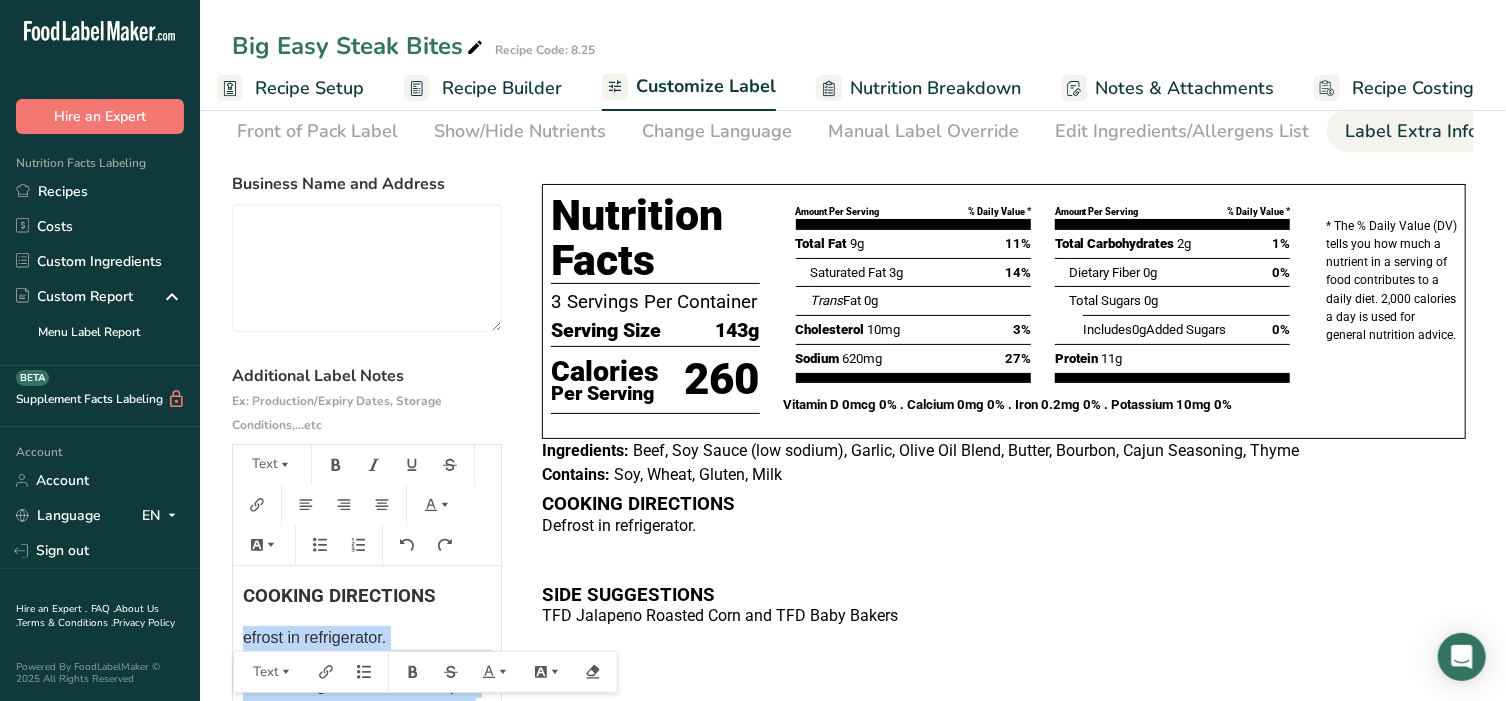 drag, startPoint x: 391, startPoint y: 661, endPoint x: 242, endPoint y: 649, distance: 149.48244 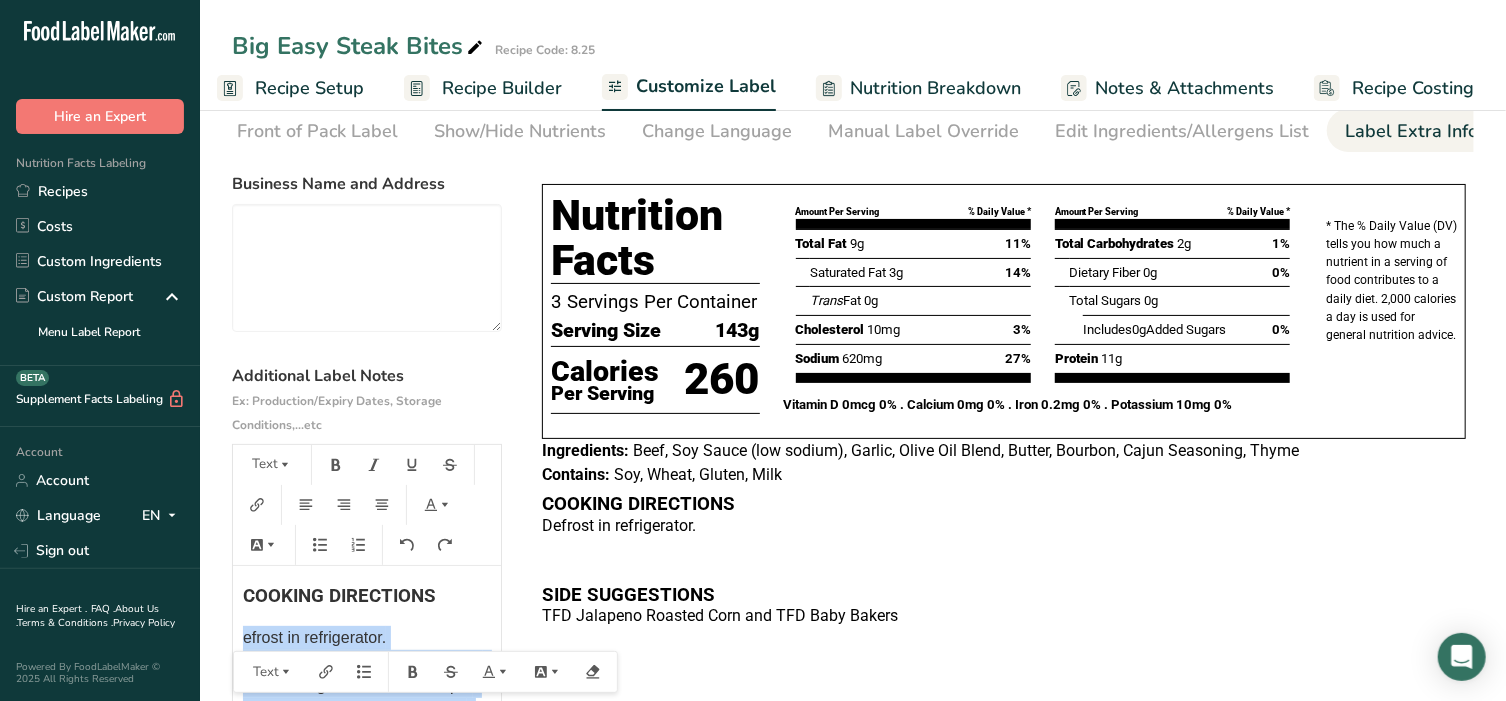 click on "COOKING DIRECTIONS efrost in refrigerator.
Preheat skillet or grill and cook on medium high for about 5 min per side, until miDn internal temp of 155.
Do not press down on burgers while cooking. This can release the juices and dry out your burgers!
Top with Bacon Jam and Garlic Aioli as desired. ﻿ SIDE SUGGESTIONS TFD Jalapeno Roasted Corn and TFD Baby Bakers" at bounding box center [367, 808] 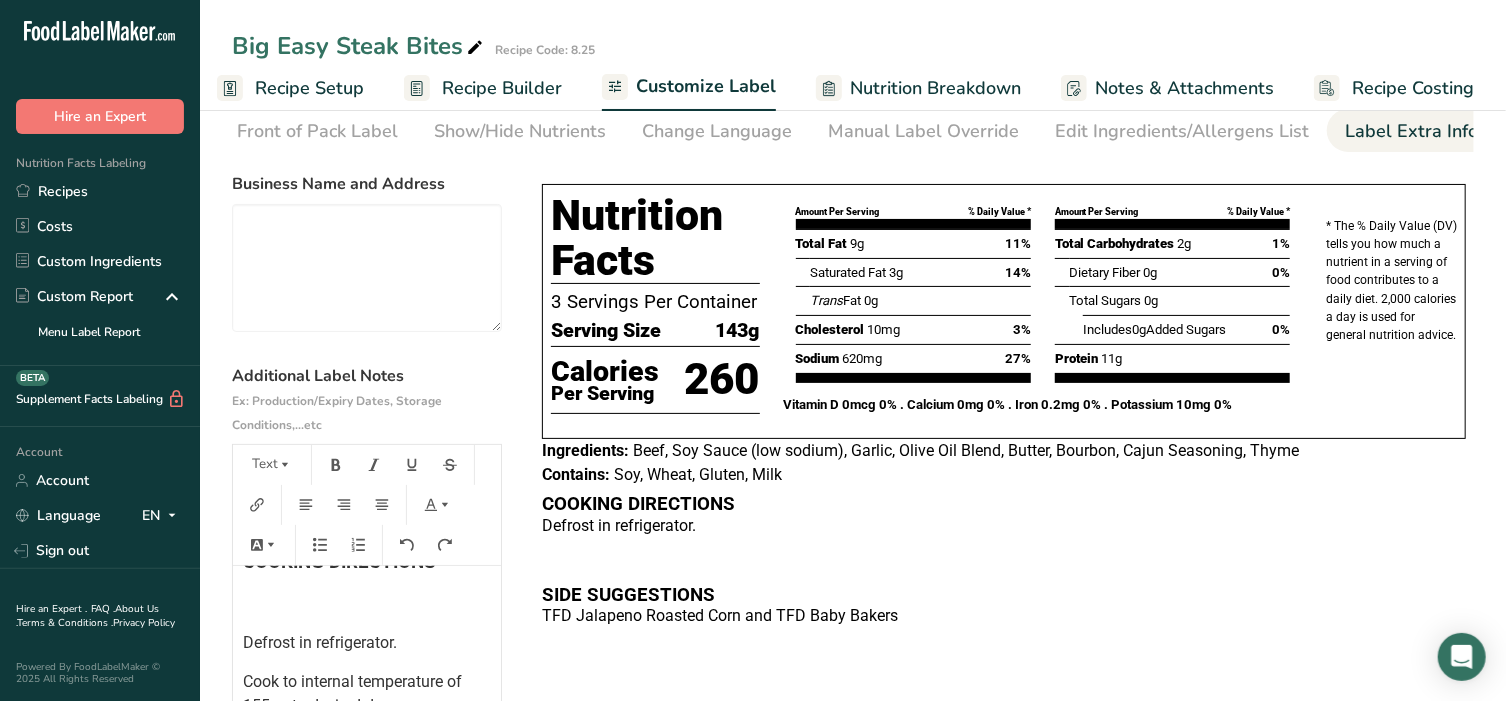 scroll, scrollTop: 34, scrollLeft: 0, axis: vertical 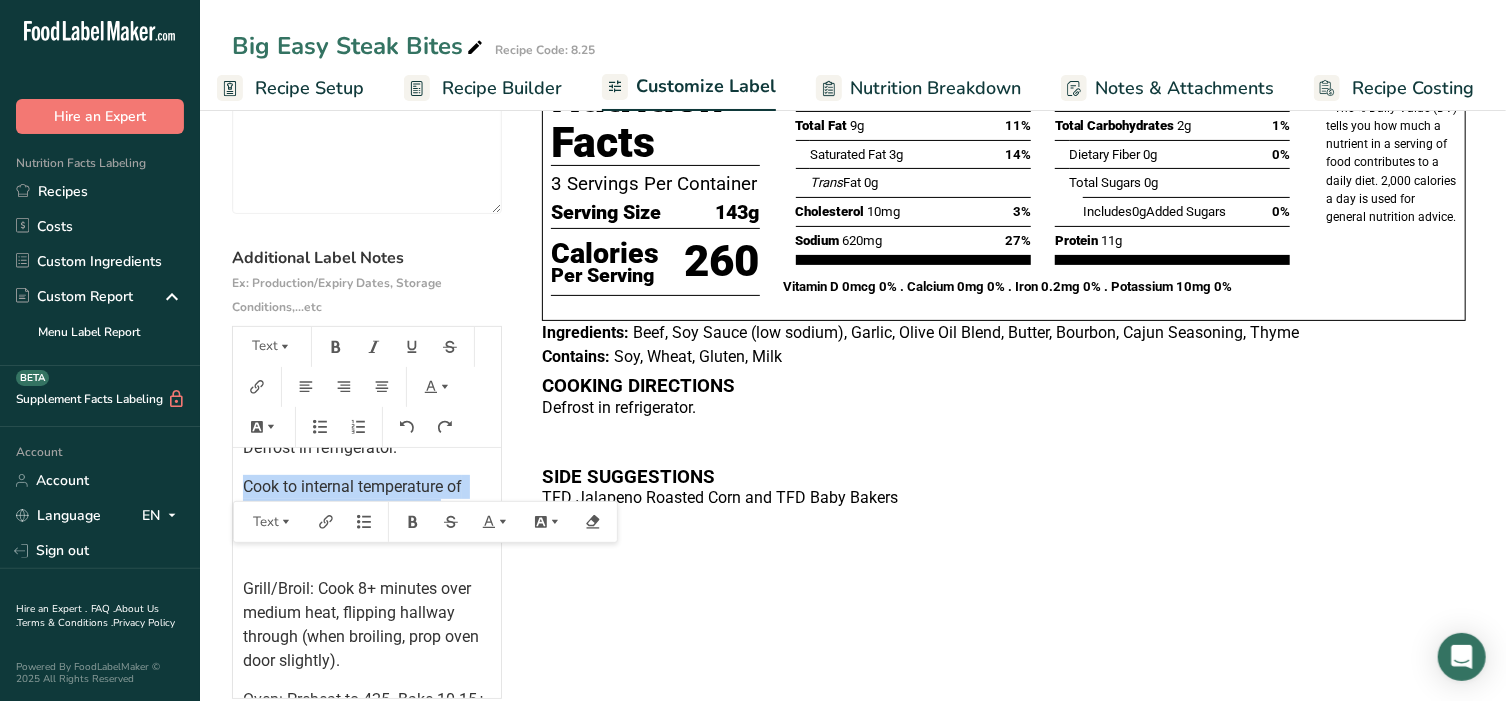 drag, startPoint x: 243, startPoint y: 686, endPoint x: 450, endPoint y: 542, distance: 252.16066 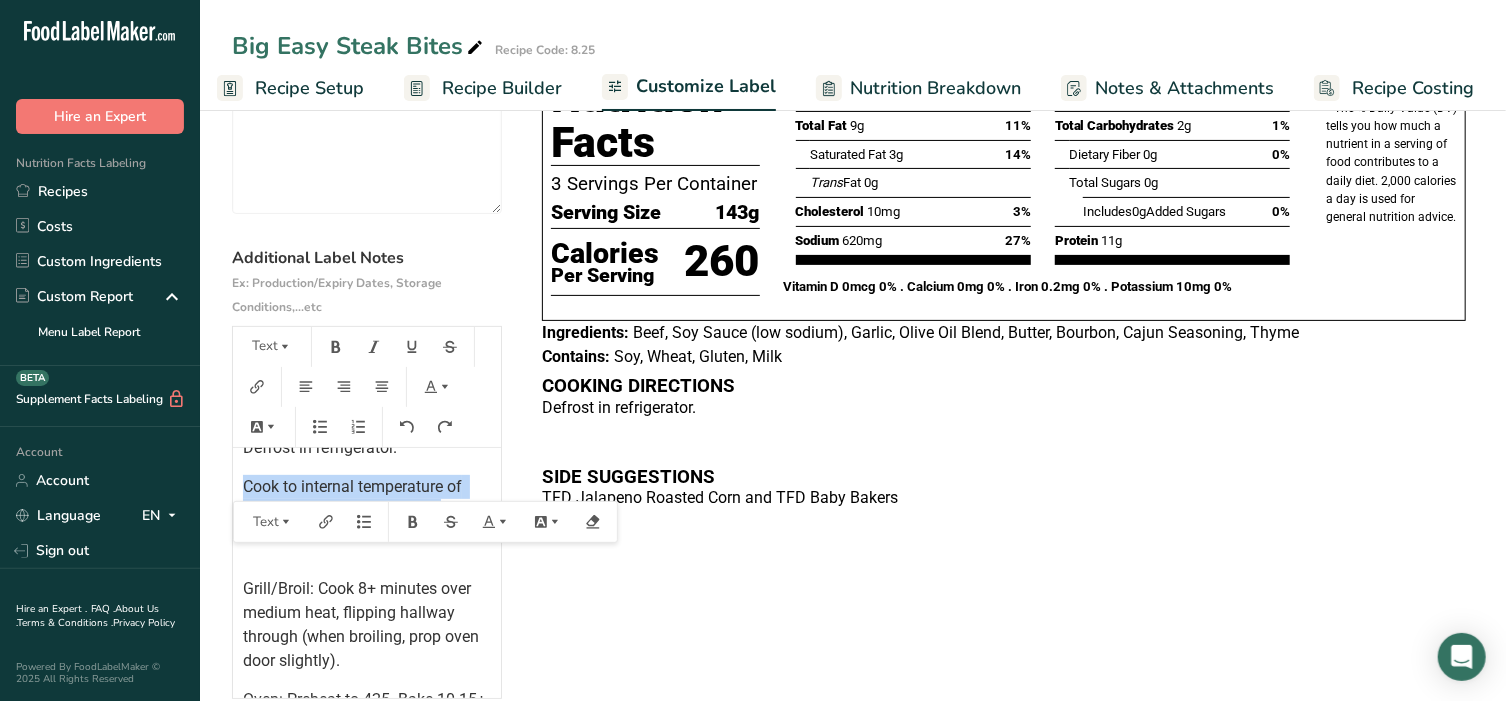 click on "COOKING DIRECTIONS ﻿ Defrost in refrigerator. Cook to internal temperature of 155 or to desired doneness. ﻿ Grill/Broil: Cook 8+ minutes over medium heat, flipping hallway through (when broiling, prop oven door slightly). Oven: Preheat to 425. Bake 10-15+ minutes. Stovetop: Heat a small amount of oil over medium-high heat. Cook 2-3+ minutes per side. All: Let rest 5-10 minutes before serving. Reduce sauce in microwave safe container until butter is melted and serve with steak. SIDE SUGGESTIONS TFD Jalapeno Roasted Corn and TFD Baby Bakers Text" at bounding box center (367, 573) 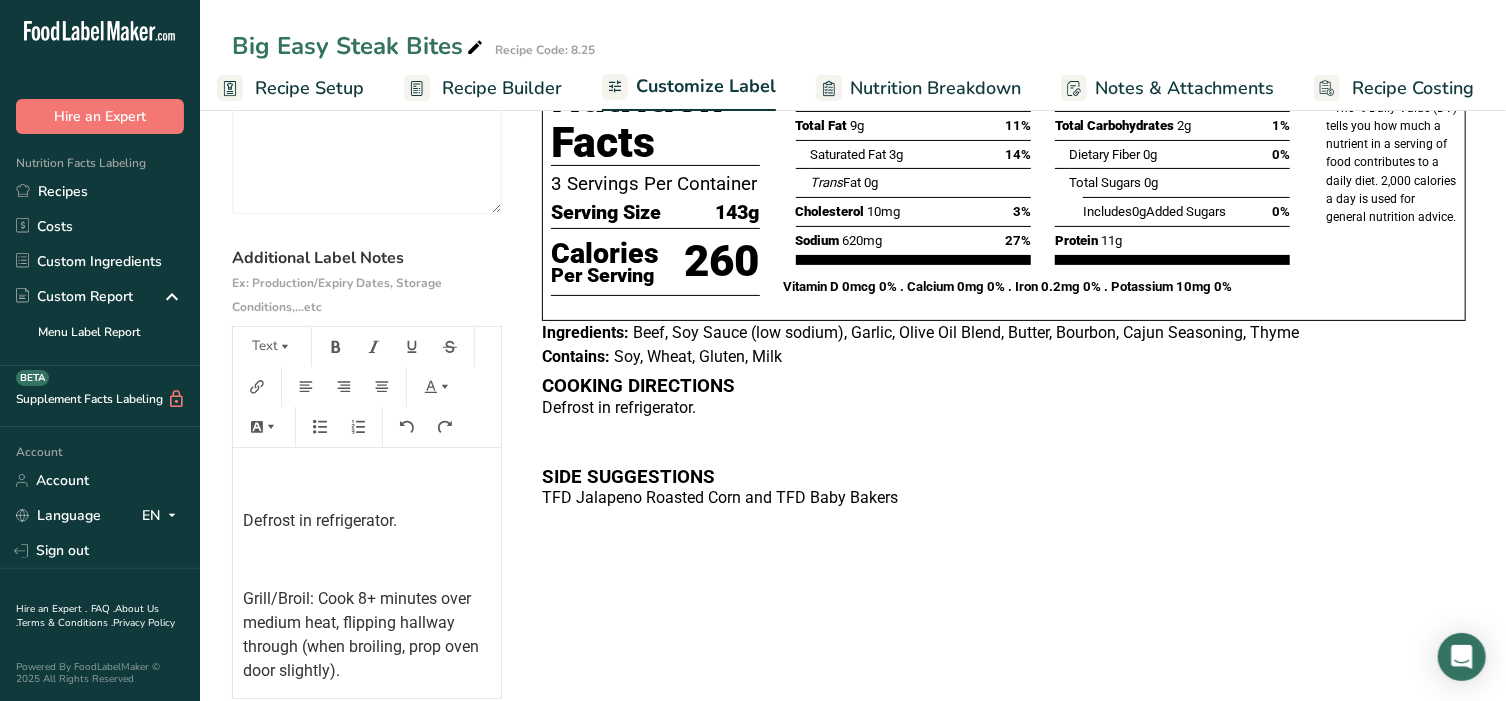 scroll, scrollTop: 0, scrollLeft: 0, axis: both 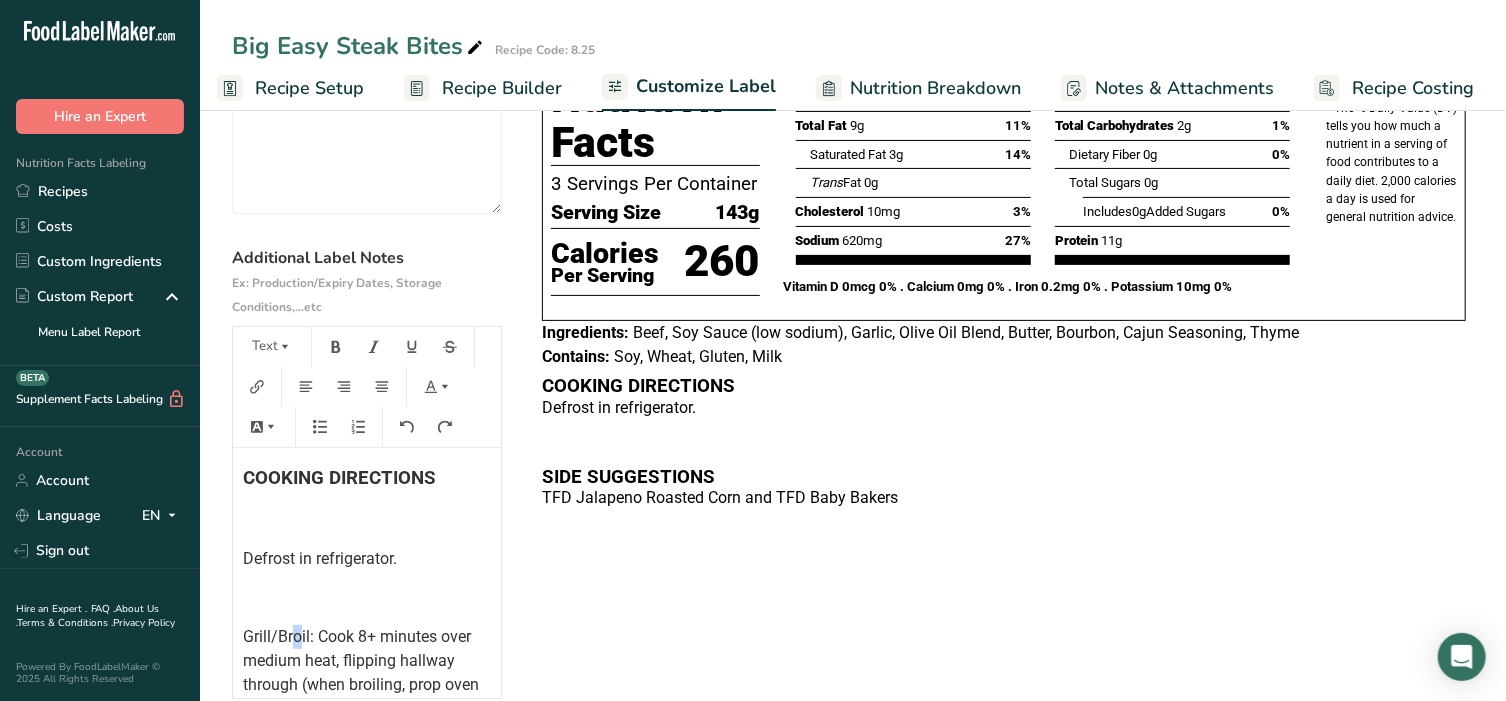 click on "COOKING DIRECTIONS ﻿ Defrost in refrigerator. ﻿ Grill/Broil: Cook 8+ minutes over medium heat, flipping hallway through (when broiling, prop oven door slightly). Oven: Preheat to 425. Bake 10-15+ minutes. Stovetop: Heat a small amount of oil over medium-high heat. Cook 2-3+ minutes per side. All: Let rest 5-10 minutes before serving. Reduce sauce in microwave safe container until butter is melted and serve with steak. SIDE SUGGESTIONS TFD Jalapeno Roasted Corn and TFD Baby Bakers" at bounding box center (367, 780) 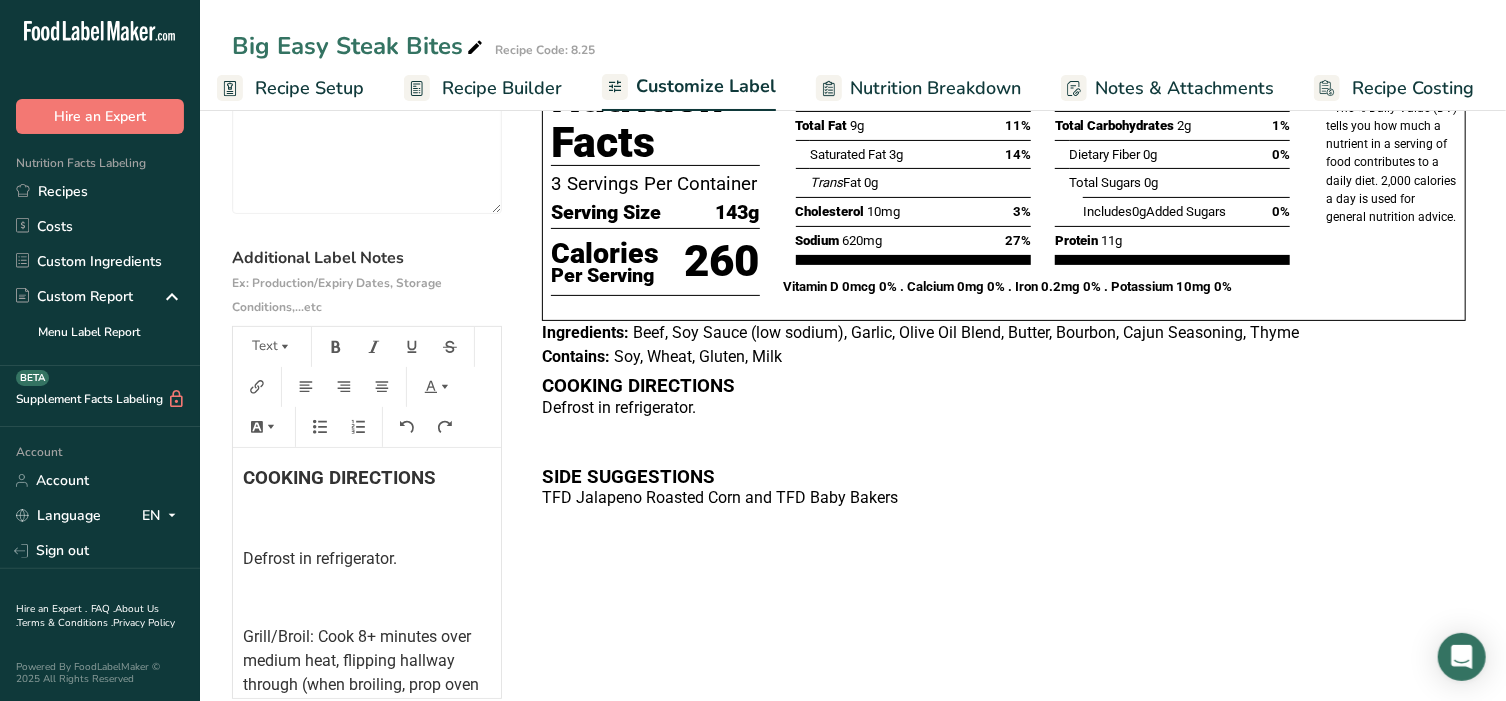 click on "﻿" at bounding box center [367, 598] 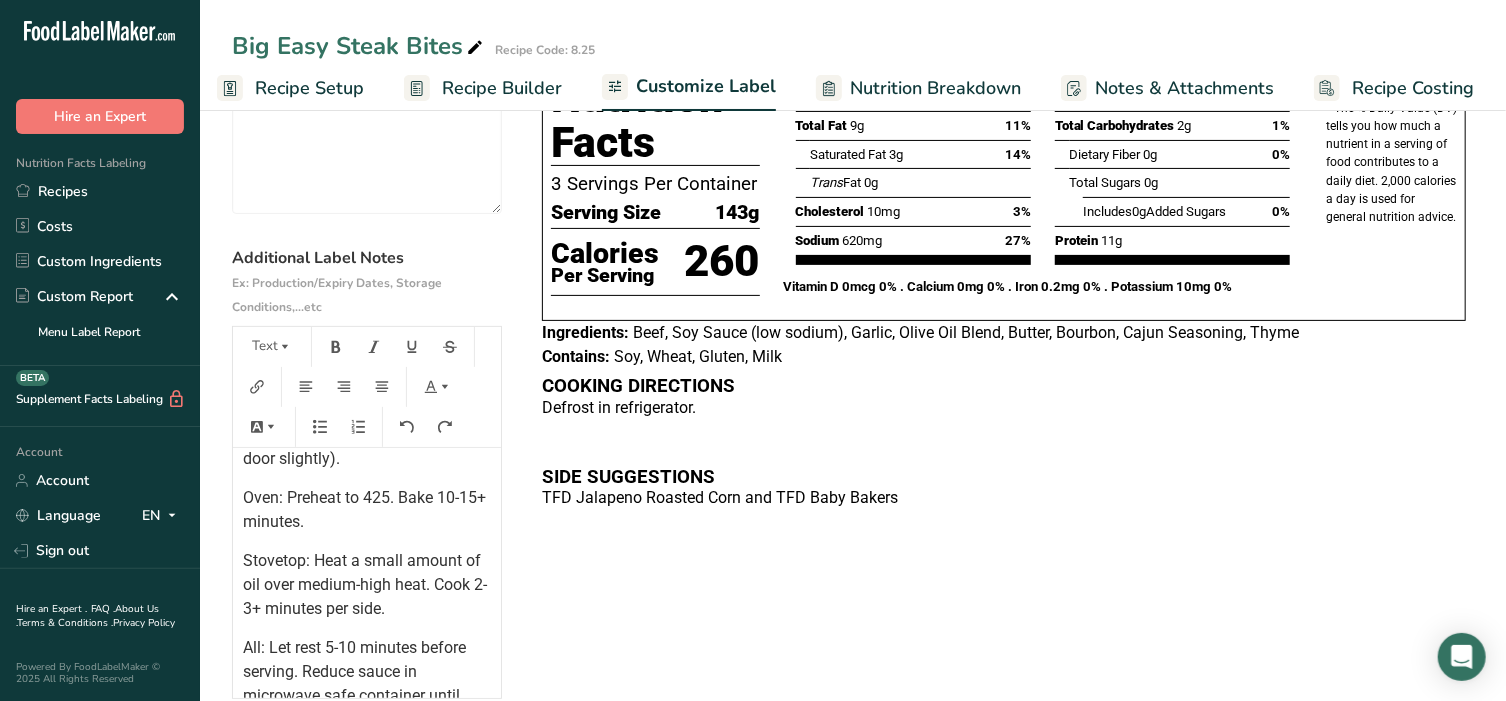 scroll, scrollTop: 208, scrollLeft: 0, axis: vertical 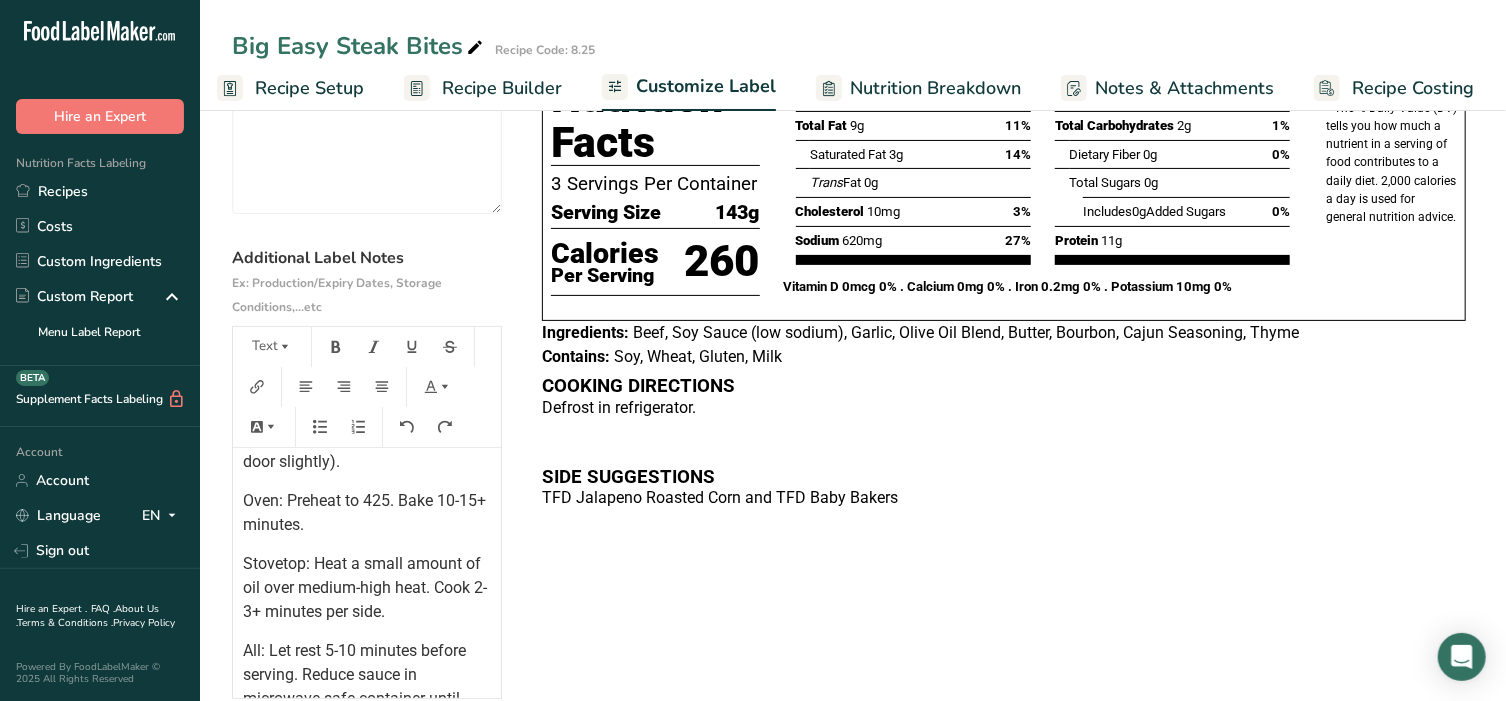 click on "All: Let rest 5-10 minutes before serving. Reduce sauce in microwave safe container until butter is melted and serve with steak." at bounding box center (356, 698) 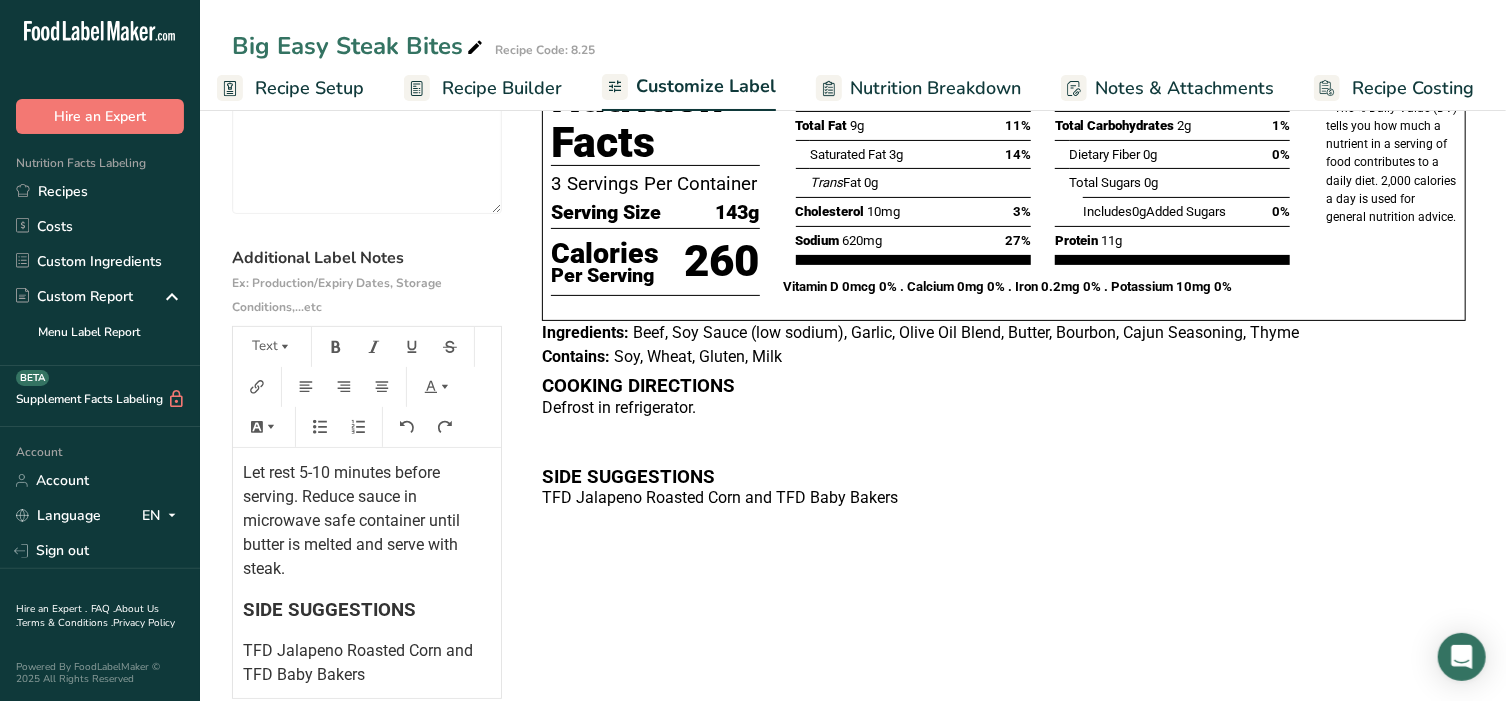 scroll, scrollTop: 453, scrollLeft: 0, axis: vertical 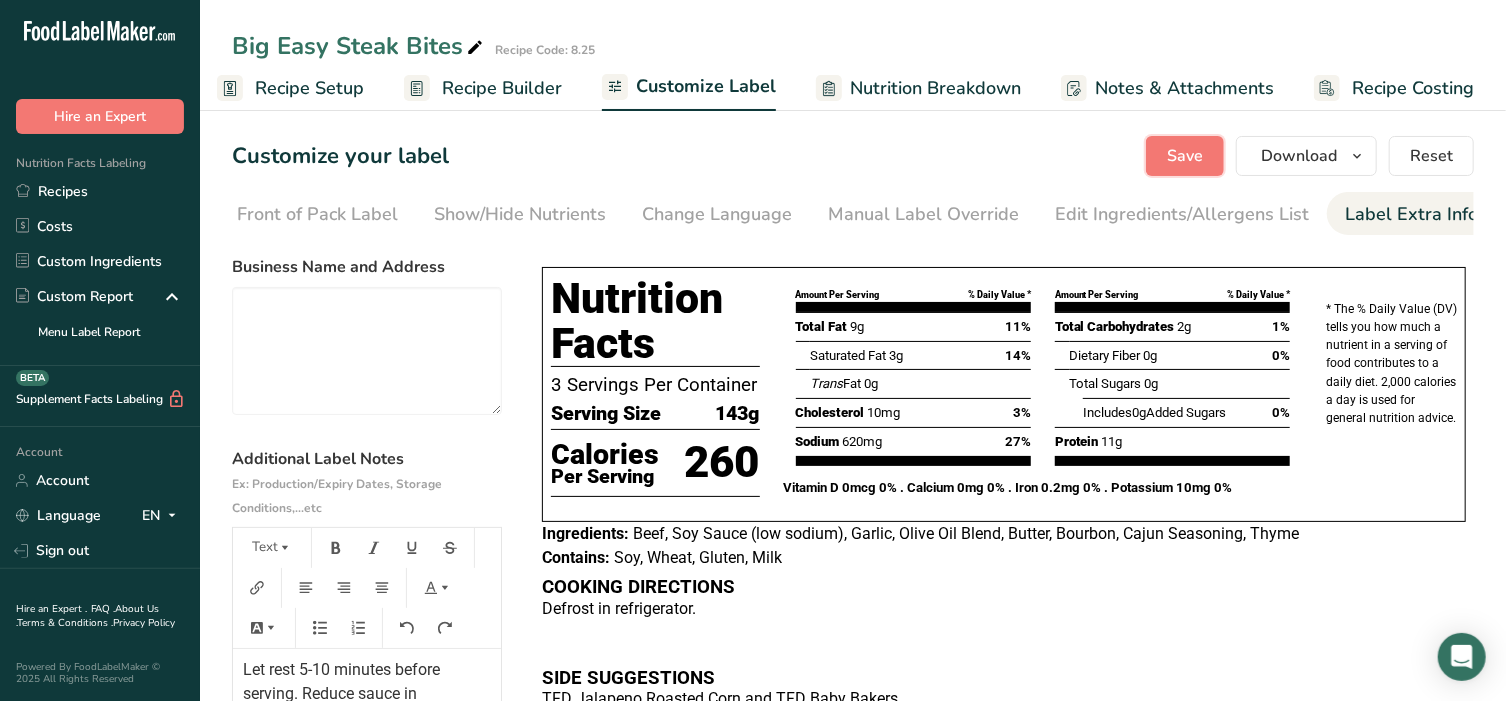drag, startPoint x: 1203, startPoint y: 168, endPoint x: 1200, endPoint y: 157, distance: 11.401754 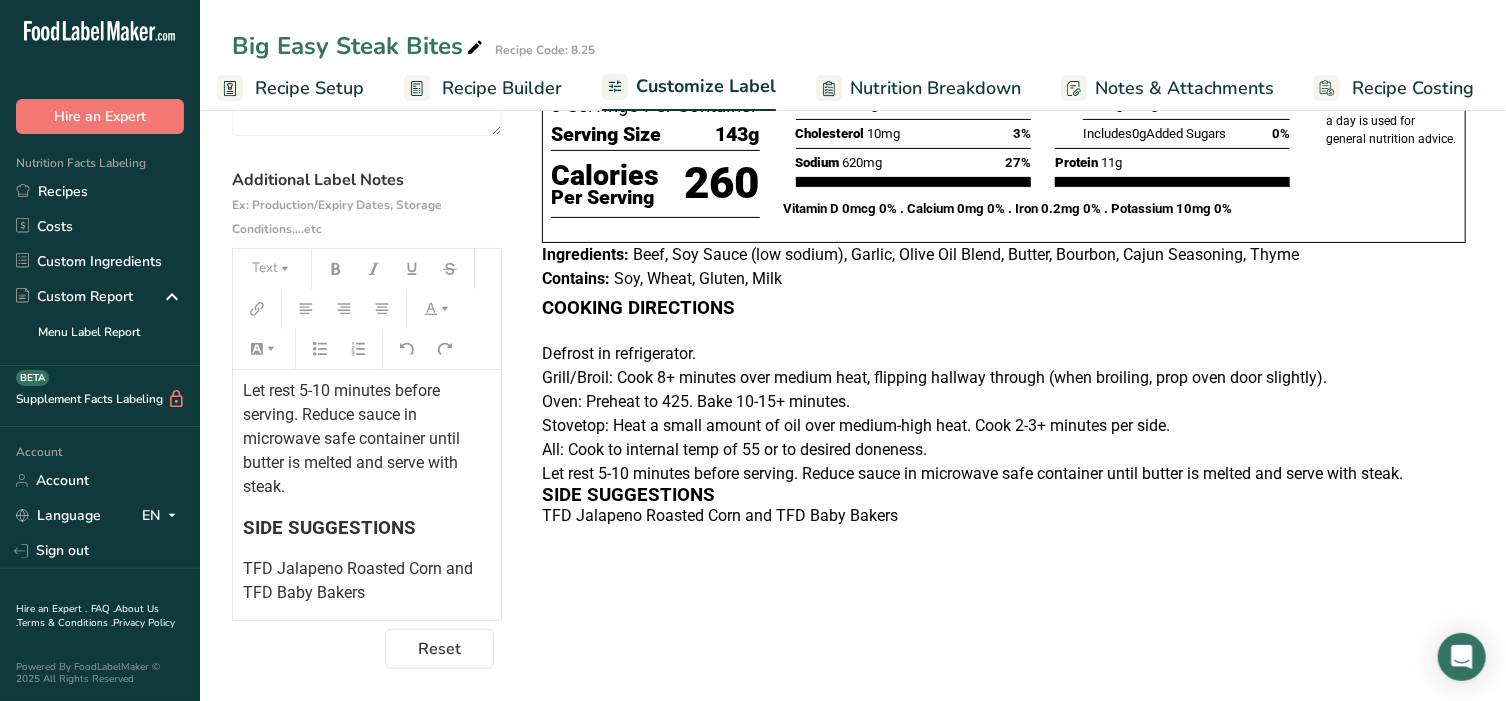 scroll, scrollTop: 282, scrollLeft: 0, axis: vertical 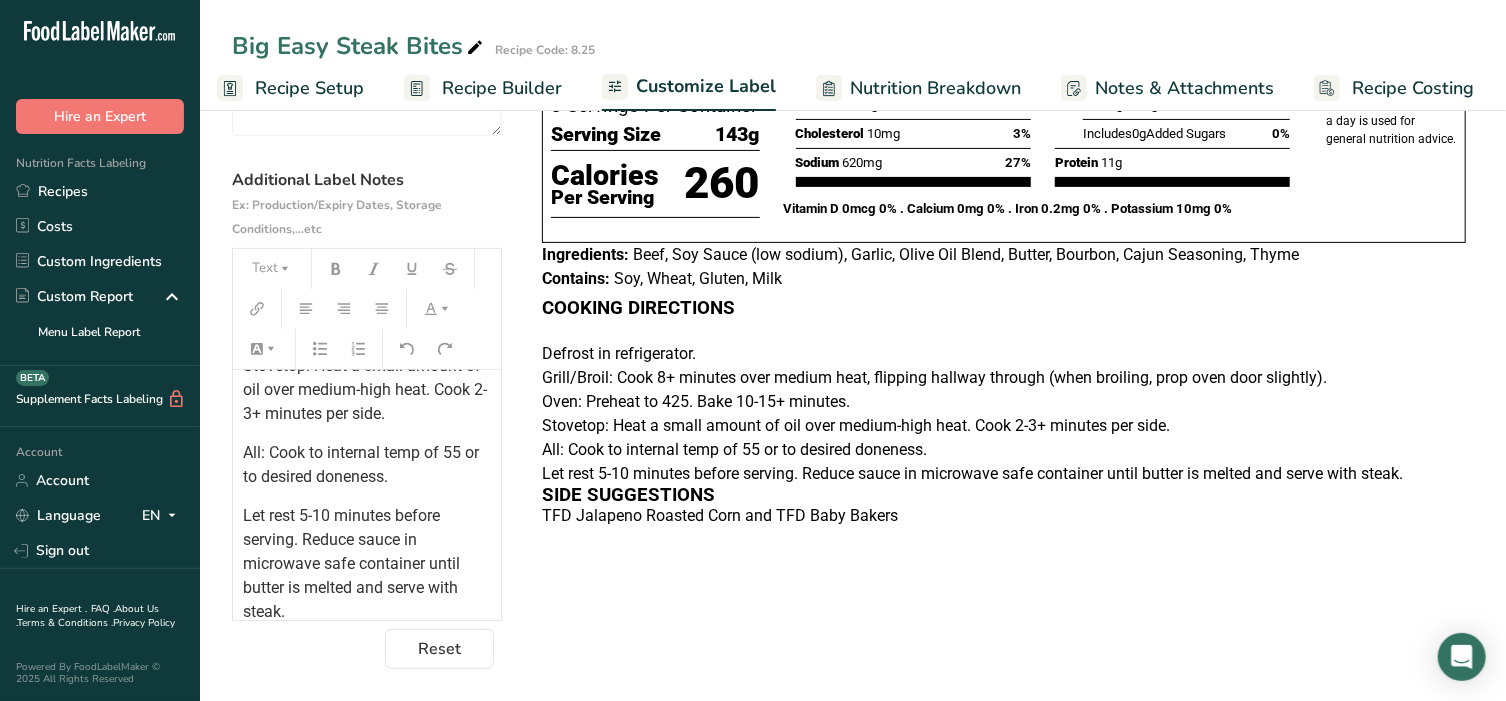 click on "All: Cook to internal temp of 55 or to desired doneness." at bounding box center [363, 464] 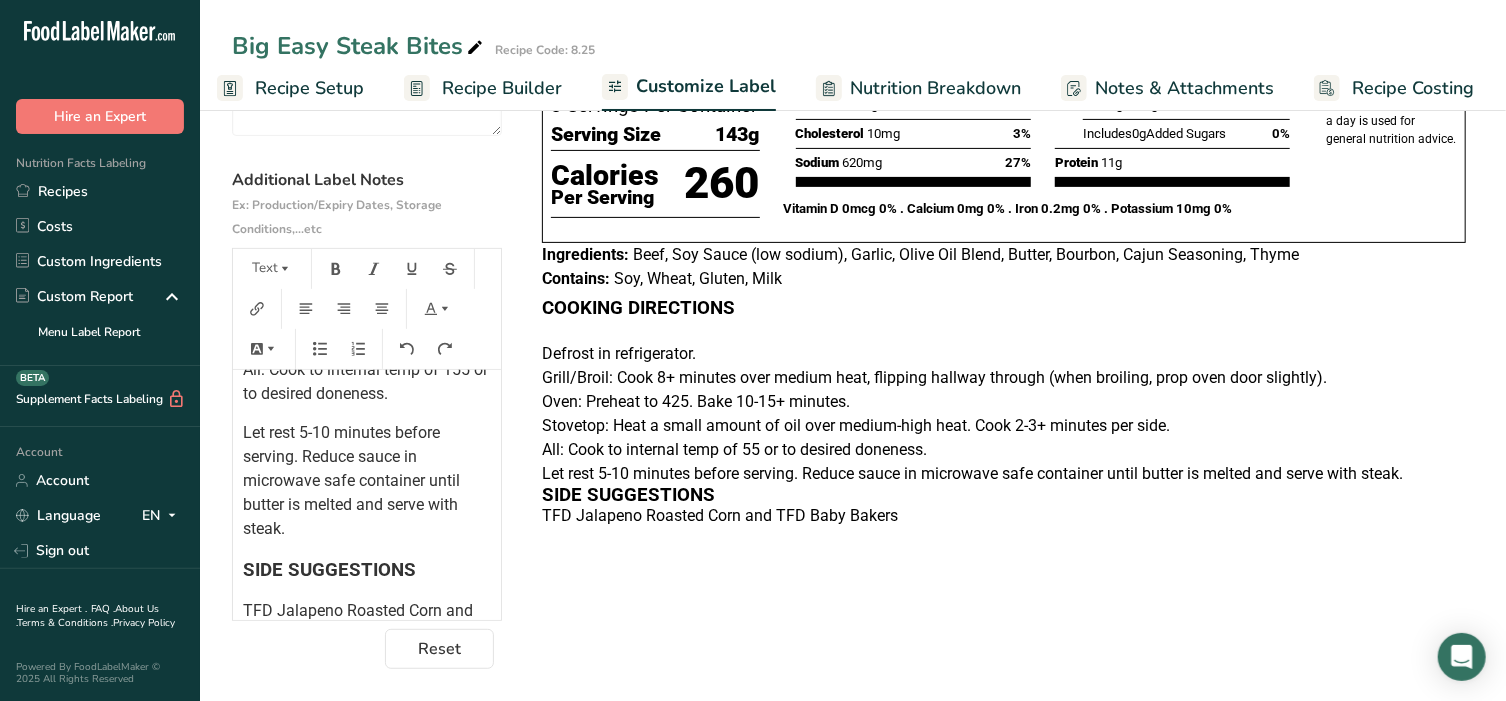 scroll, scrollTop: 453, scrollLeft: 0, axis: vertical 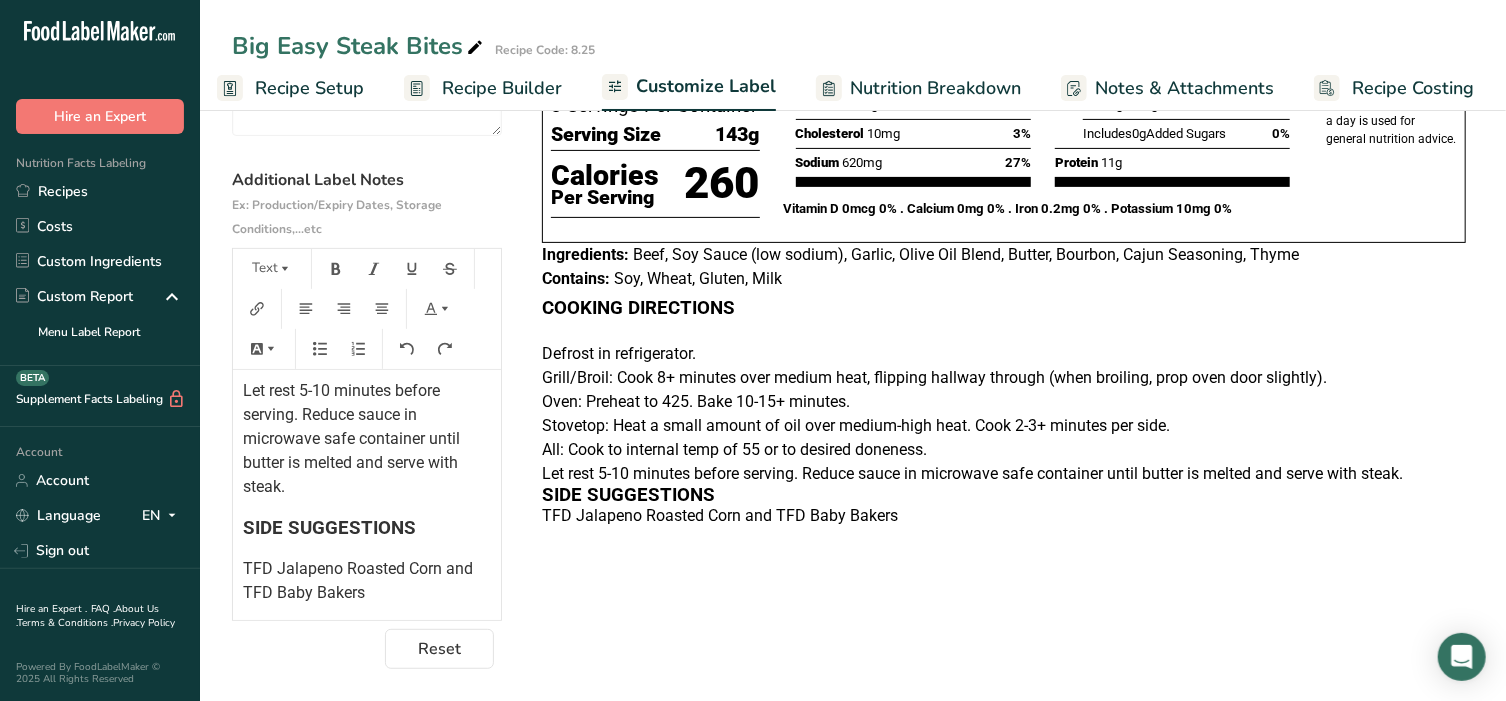 click on "COOKING DIRECTIONS ﻿ Defrost in refrigerator. Grill/Broil: Cook 8+ minutes over medium heat, flipping hallway through (when broiling, prop oven door slightly). Oven: Preheat to 425. Bake 10-15+ minutes. Stovetop: Heat a small amount of oil over medium-high heat. Cook 2-3+ minutes per side. All: Cook to internal temp of 155 or to desired doneness. Let rest 5-10 minutes before serving. Reduce sauce in microwave safe container until butter is melted and serve with steak. SIDE SUGGESTIONS TFD Jalapeno Roasted Corn and TFD Baby Bakers" at bounding box center (367, 261) 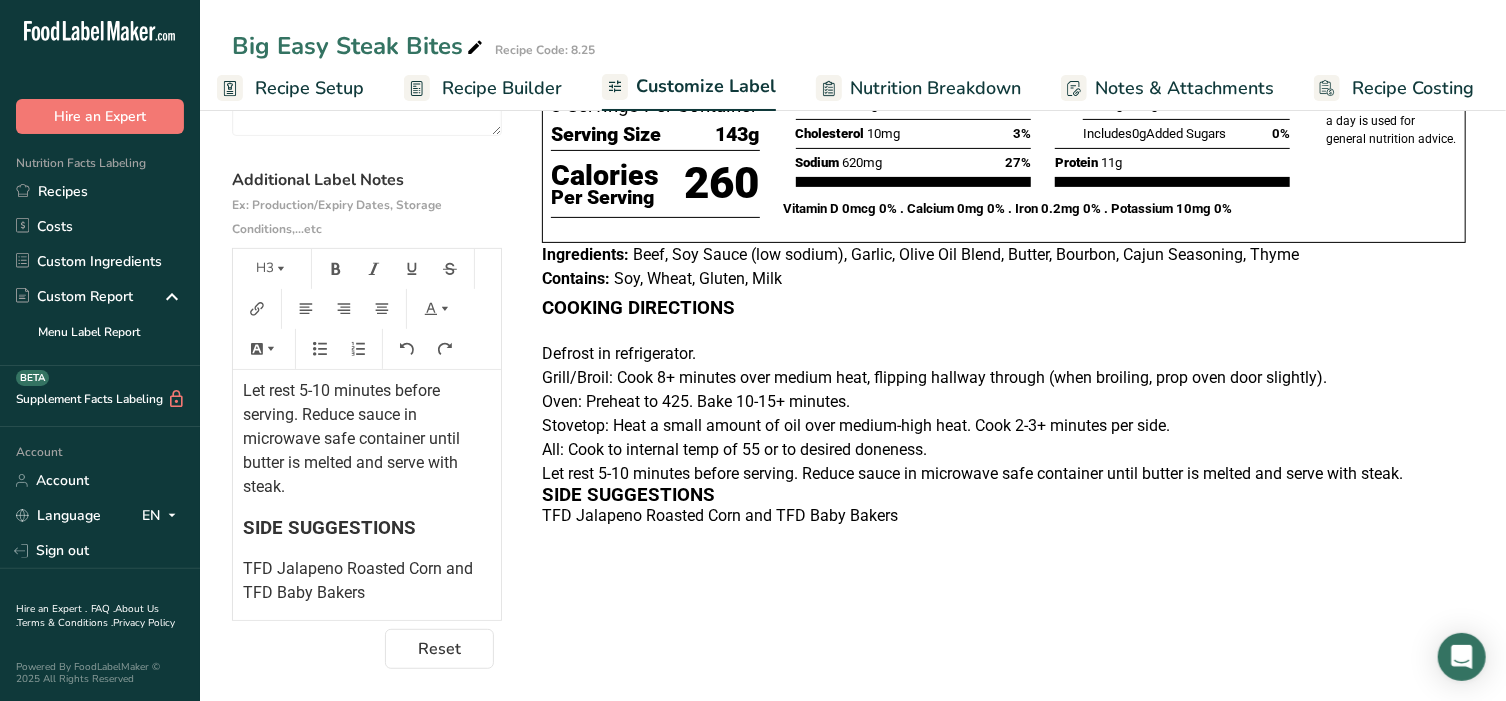 click on "COOKING DIRECTIONS ﻿ Defrost in refrigerator. Grill/Broil: Cook 8+ minutes over medium heat, flipping hallway through (when broiling, prop oven door slightly). Oven: Preheat to 425. Bake 10-15+ minutes. Stovetop: Heat a small amount of oil over medium-high heat. Cook 2-3+ minutes per side. All: Cook to internal temp of 155 or to desired doneness. Let rest 5-10 minutes before serving. Reduce sauce in microwave safe container until butter is melted and serve with steak. SIDE SUGGESTIONS TFD Jalapeno Roasted Corn and TFD Baby Bakers" at bounding box center [367, 261] 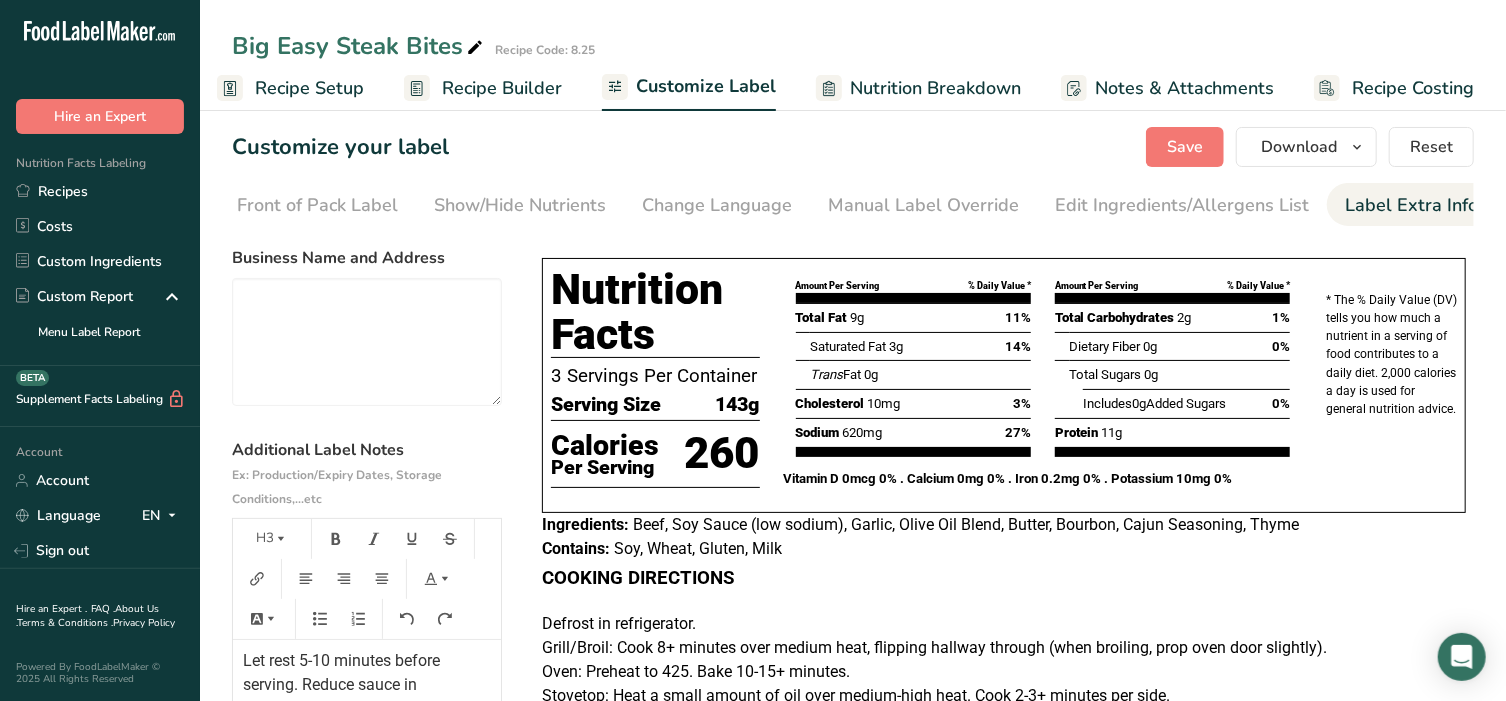 scroll, scrollTop: 0, scrollLeft: 0, axis: both 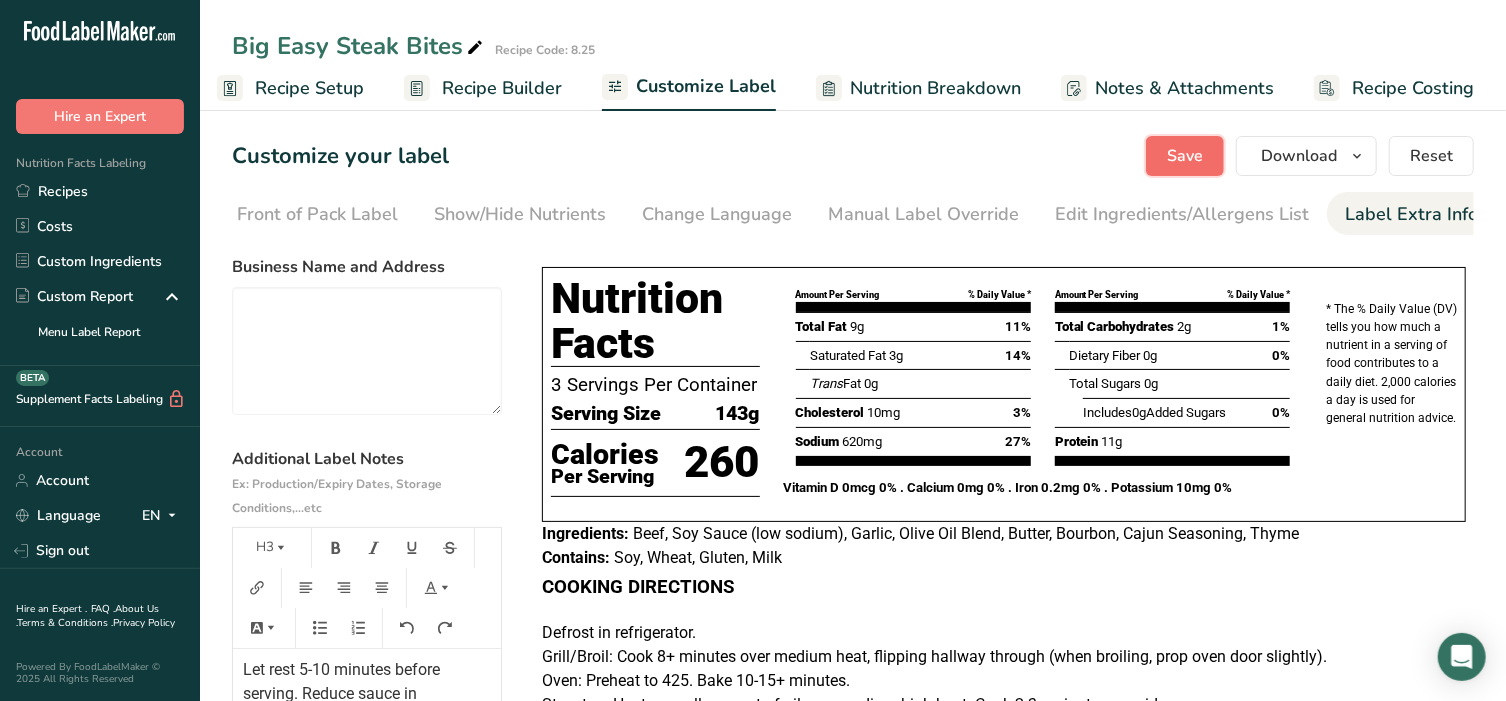 click on "Save" at bounding box center [1185, 156] 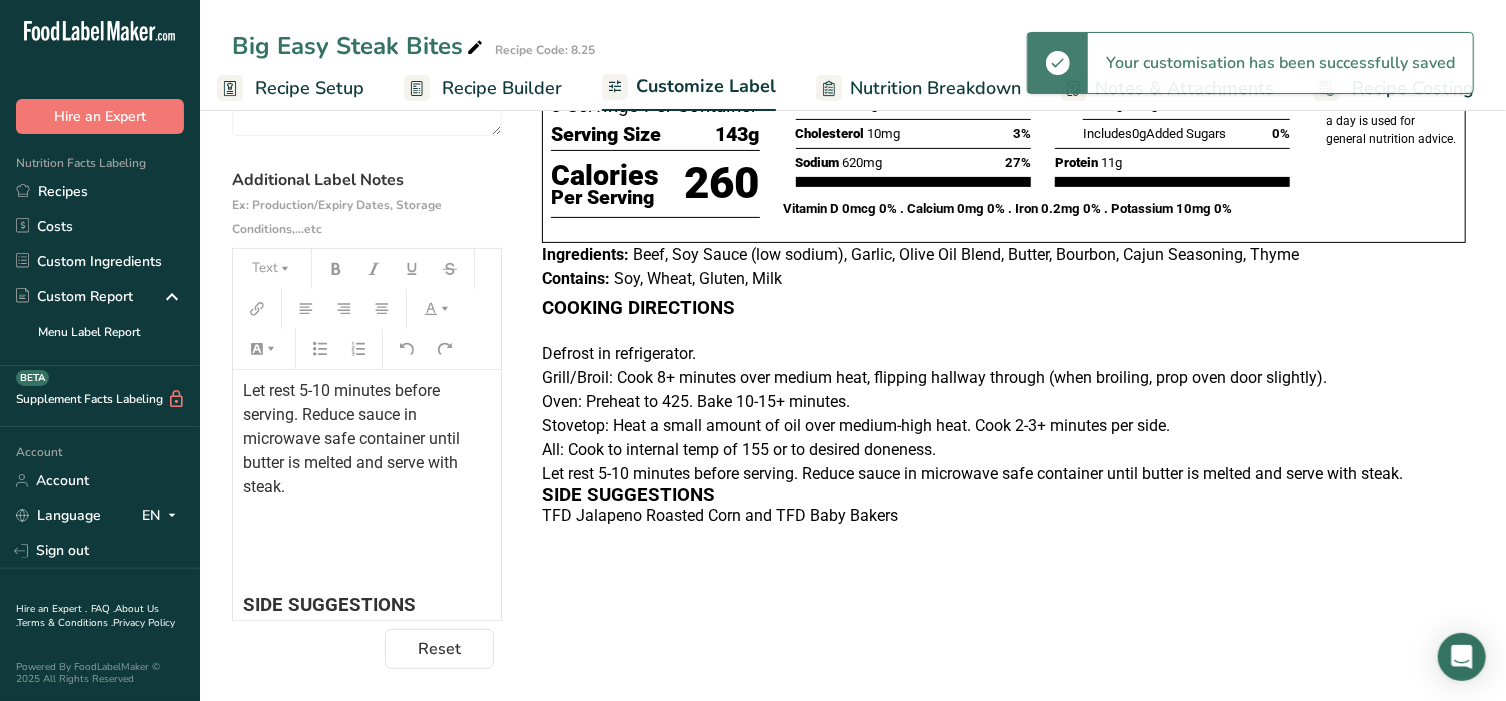 scroll, scrollTop: 282, scrollLeft: 0, axis: vertical 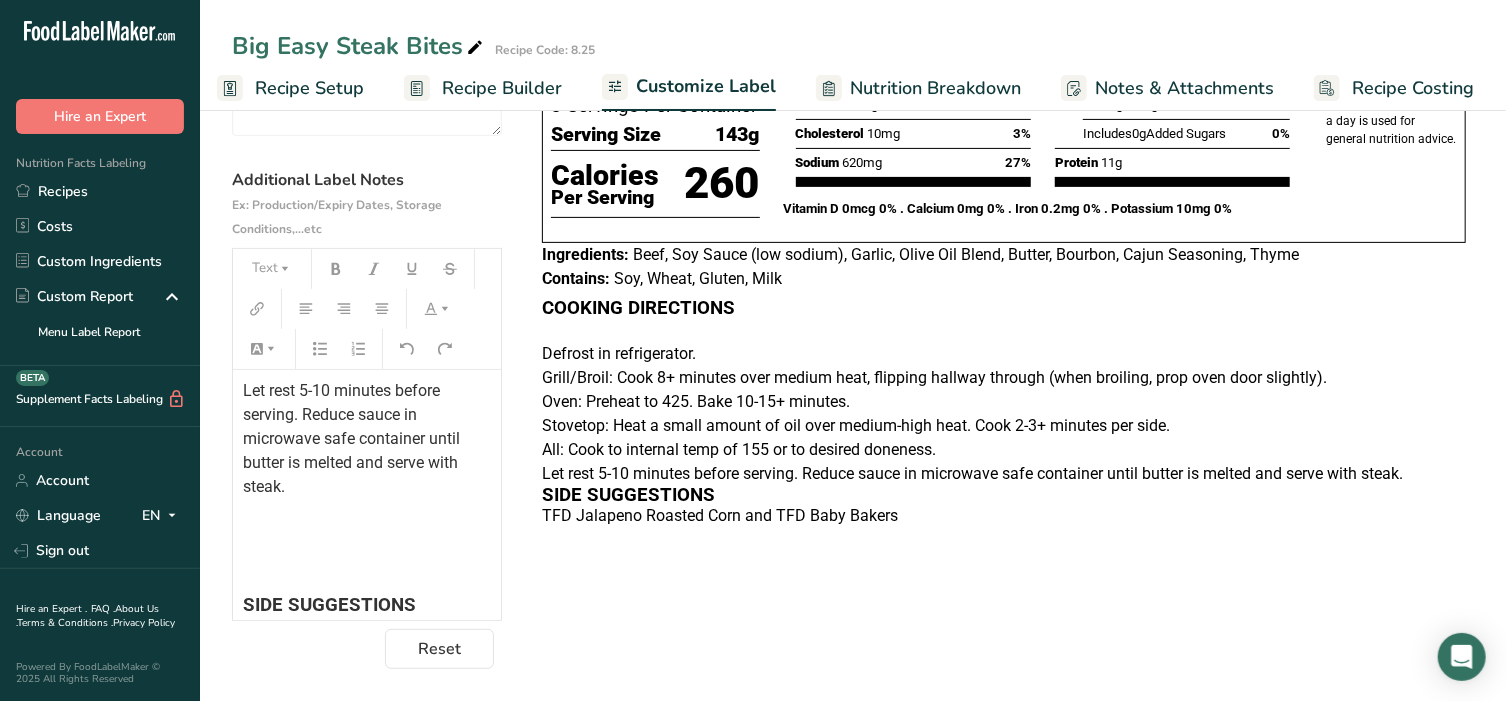 click on "﻿" at bounding box center (367, 566) 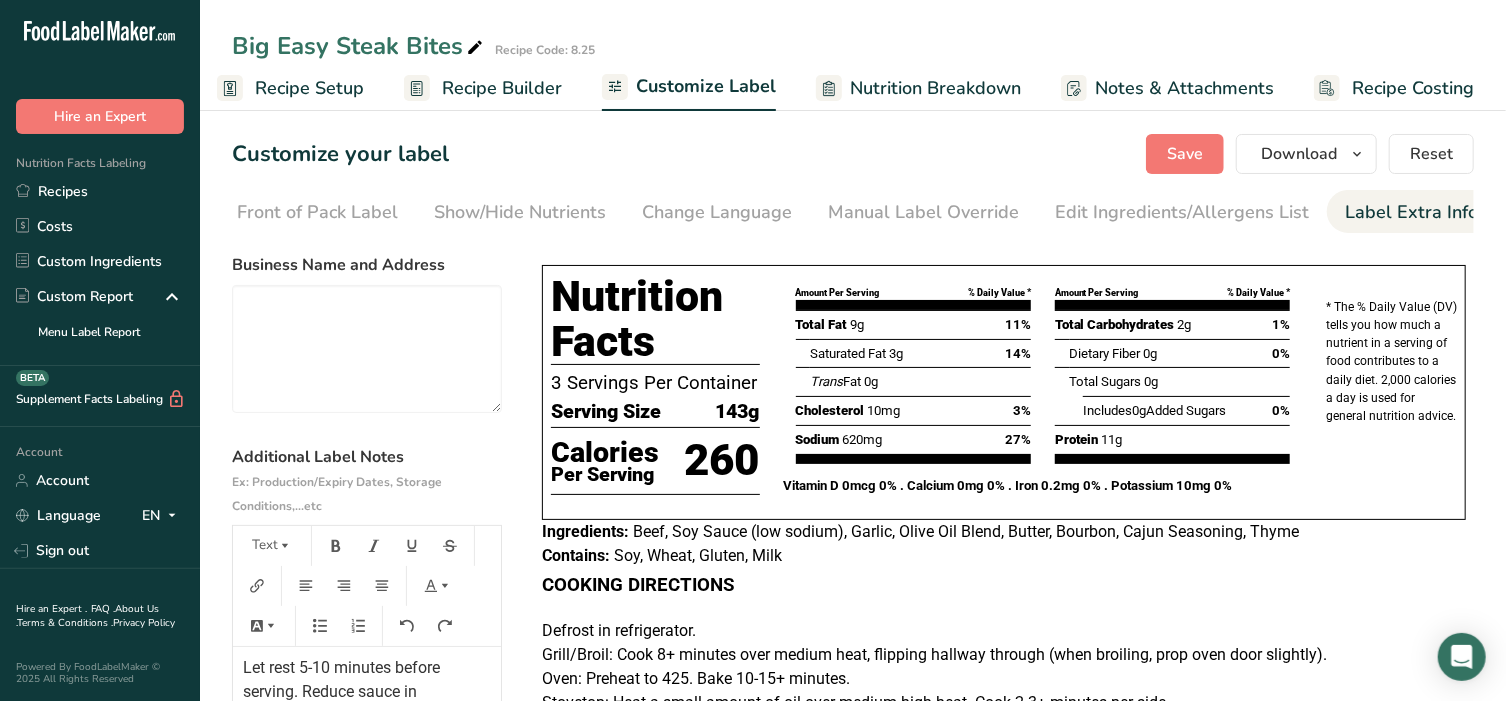 scroll, scrollTop: 0, scrollLeft: 0, axis: both 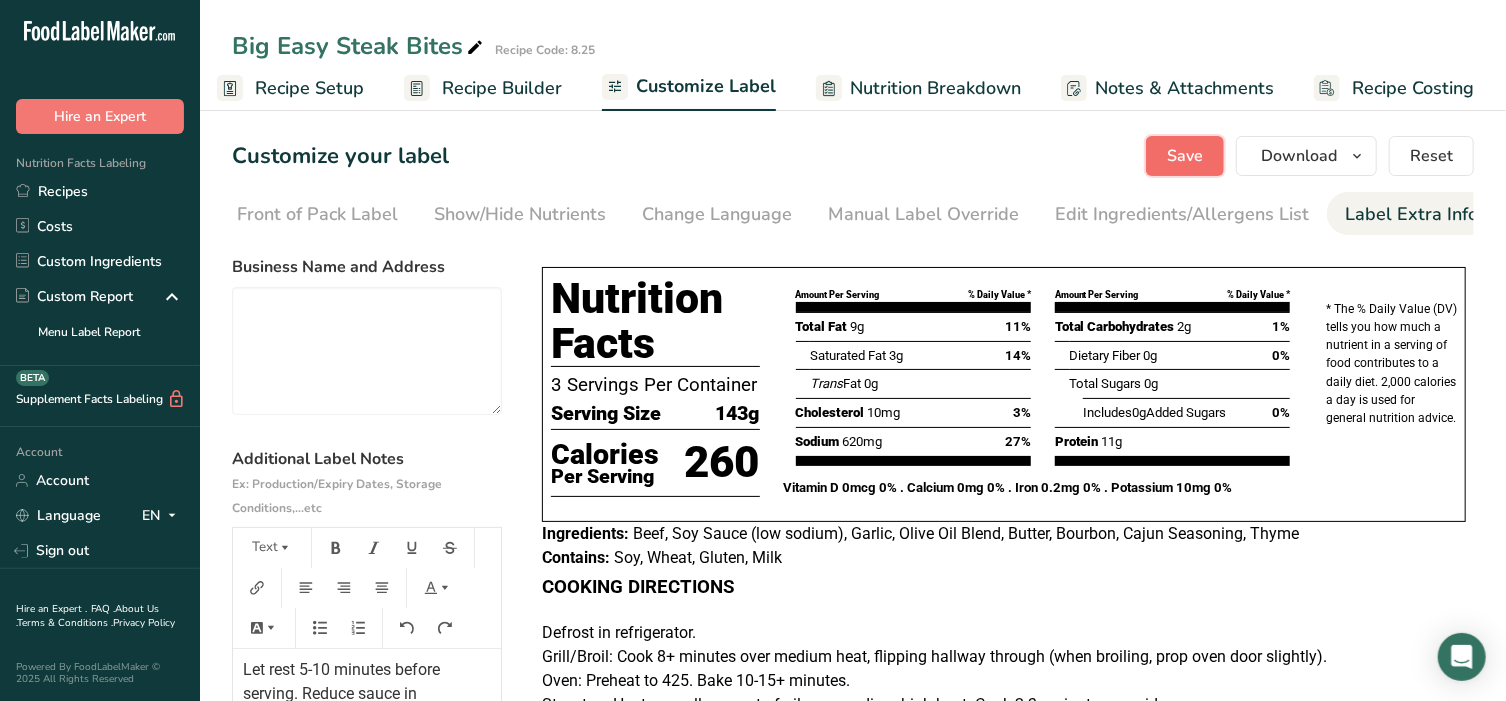 click on "Save" at bounding box center (1185, 156) 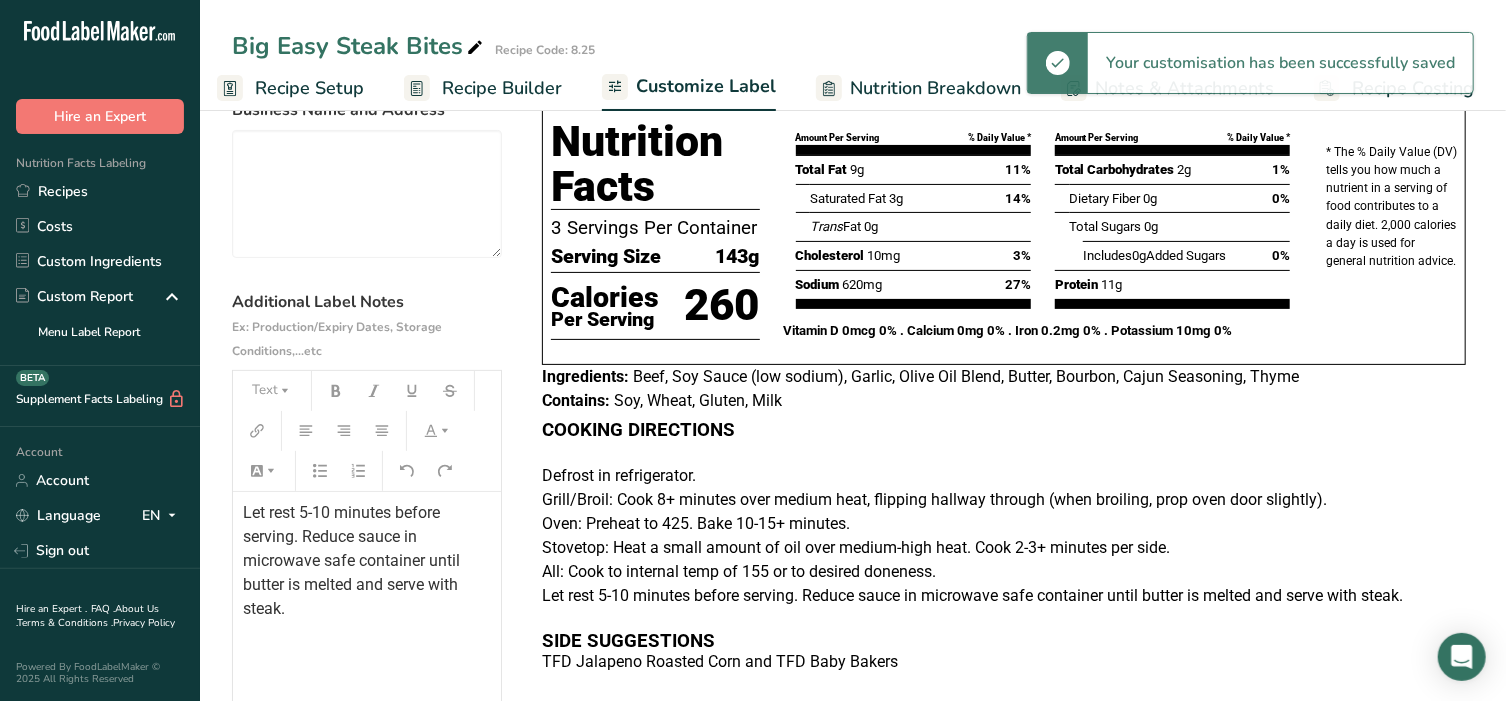 scroll, scrollTop: 166, scrollLeft: 0, axis: vertical 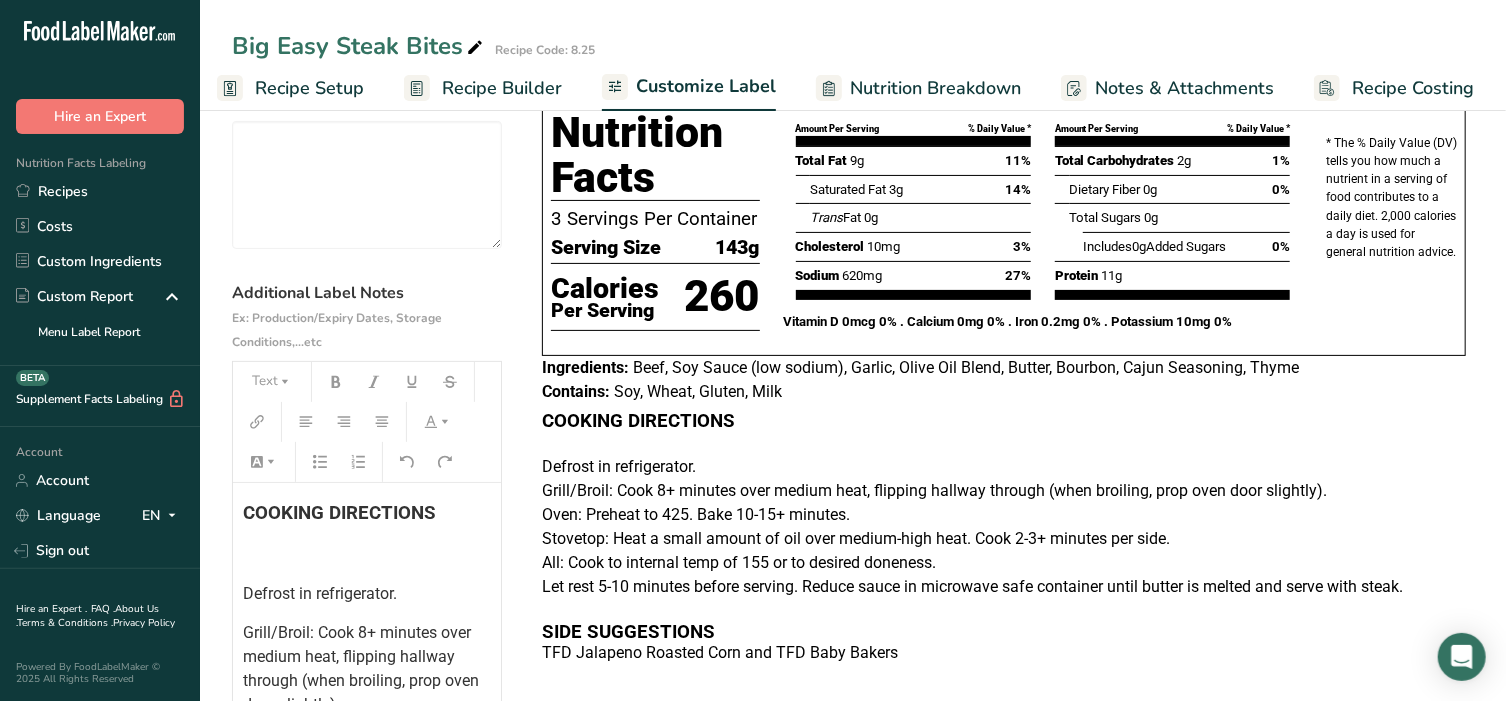 click on "COOKING DIRECTIONS ﻿ Defrost in refrigerator. Grill/Broil: Cook 8+ minutes over medium heat, flipping hallway through (when broiling, prop oven door slightly). Oven: Preheat to 425. Bake 10-15+ minutes. Stovetop: Heat a small amount of oil over medium-high heat. Cook 2-3+ minutes per side. All: Cook to internal temp of 155 or to desired doneness. Let rest 5-10 minutes before serving. Reduce sauce in microwave safe container until butter is melted and serve with steak. ﻿ ﻿ ﻿ SIDE SUGGESTIONS TFD Jalapeno Roasted Corn and TFD Baby Bakers" at bounding box center [367, 888] 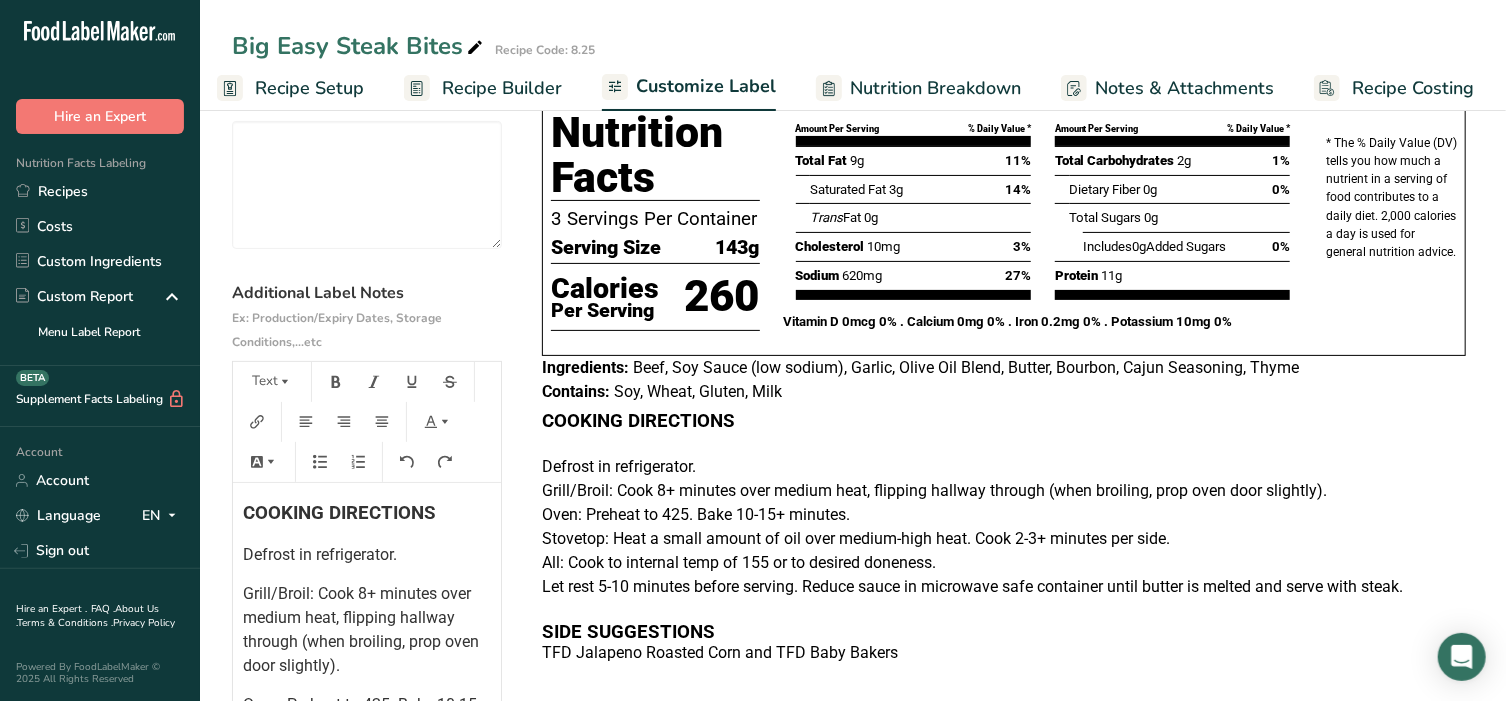 click on "COOKING DIRECTIONS Defrost in refrigerator. Grill/Broil: Cook 8+ minutes over medium heat, flipping hallway through (when broiling, prop oven door slightly). Oven: Preheat to 425. Bake 10-15+ minutes. Stovetop: Heat a small amount of oil over medium-high heat. Cook 2-3+ minutes per side. All: Cook to internal temp of 155 or to desired doneness. Let rest 5-10 minutes before serving. Reduce sauce in microwave safe container until butter is melted and serve with steak. ﻿ ﻿ ﻿ SIDE SUGGESTIONS TFD Jalapeno Roasted Corn and TFD Baby Bakers" at bounding box center (367, 868) 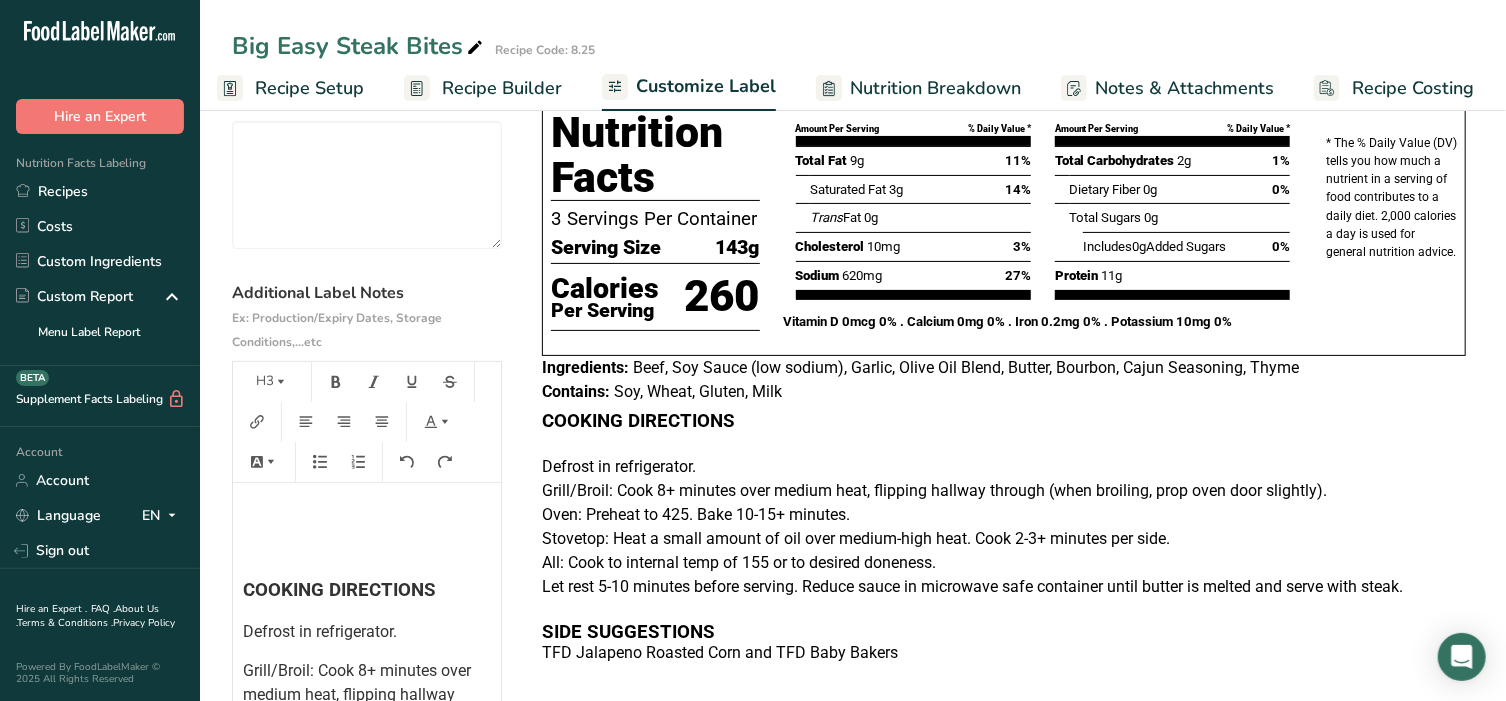scroll, scrollTop: 0, scrollLeft: 0, axis: both 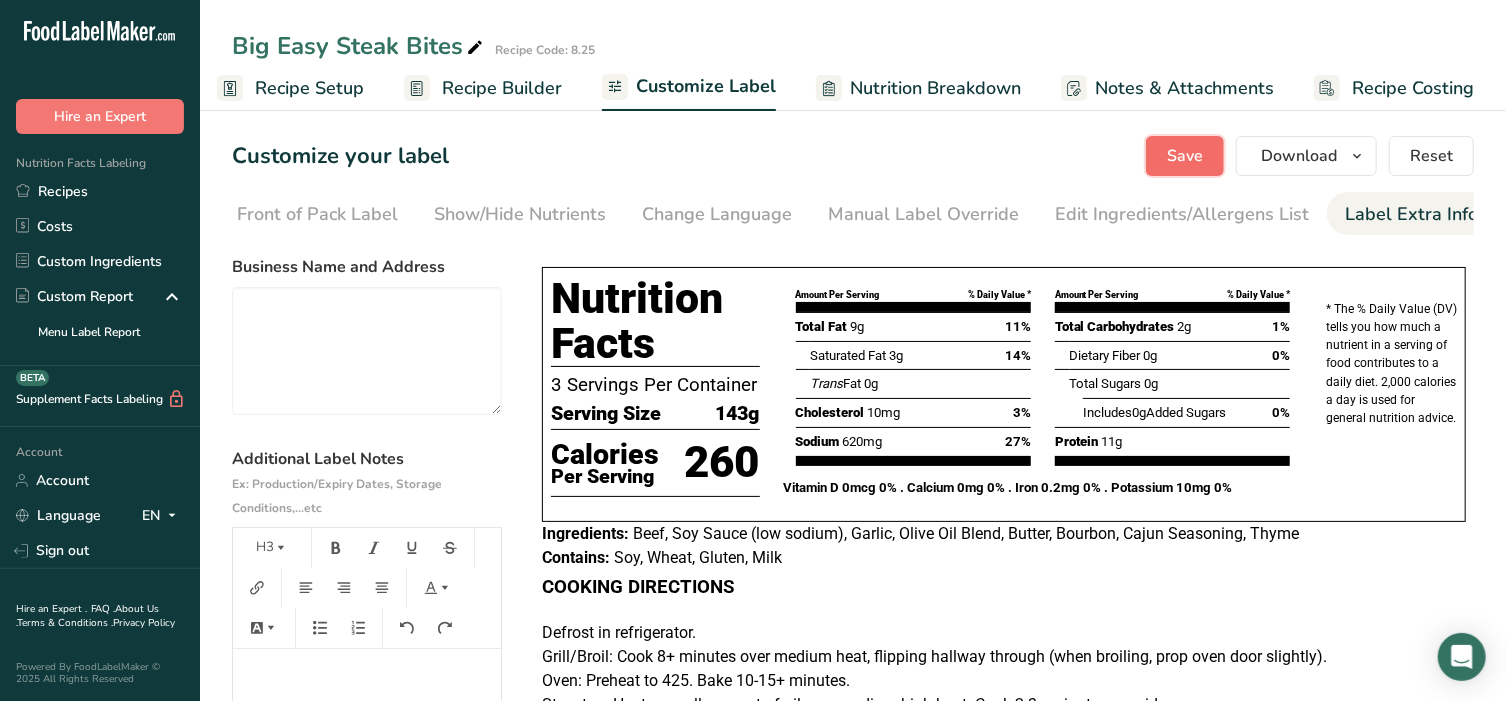 click on "Save" at bounding box center [1185, 156] 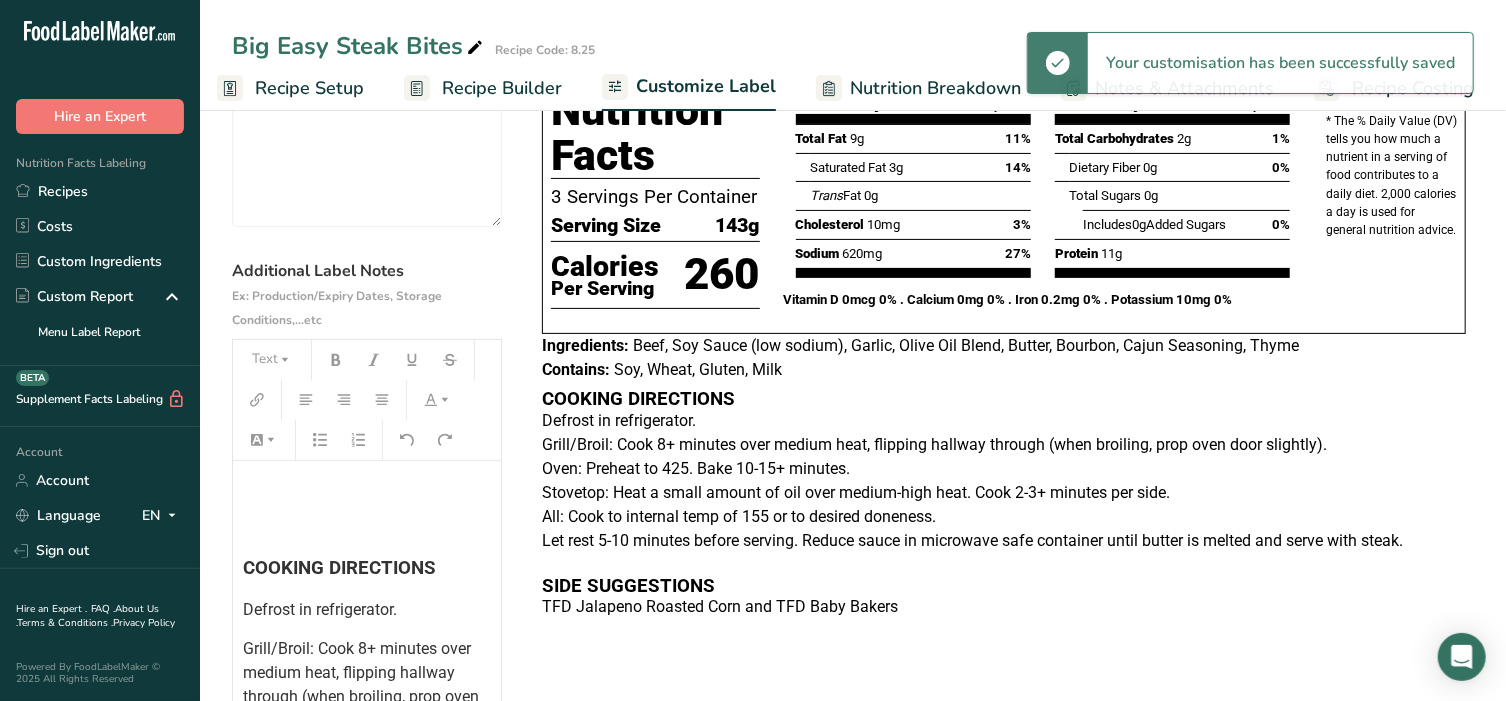 scroll, scrollTop: 282, scrollLeft: 0, axis: vertical 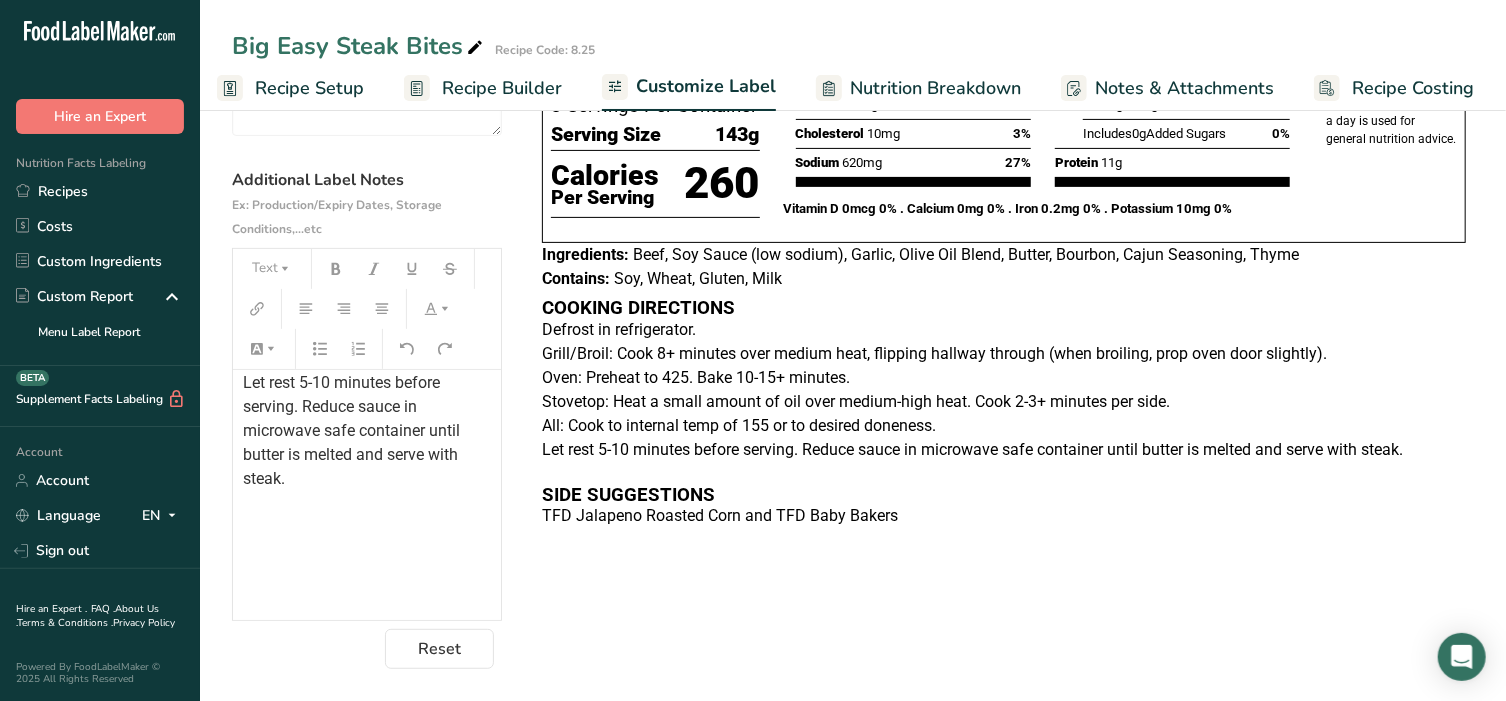 click on "Let rest 5-10 minutes before serving. Reduce sauce in microwave safe container until butter is melted and serve with steak." at bounding box center (353, 430) 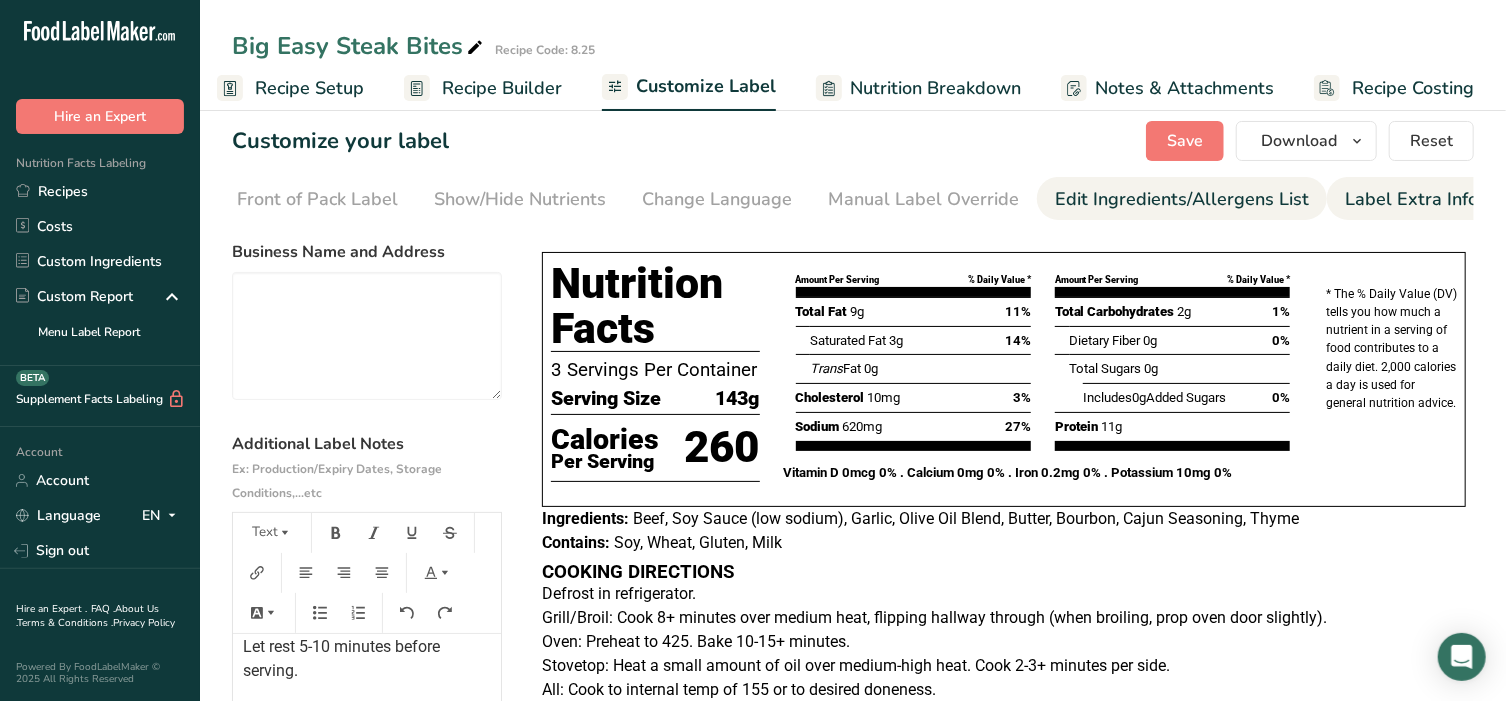 scroll, scrollTop: 0, scrollLeft: 0, axis: both 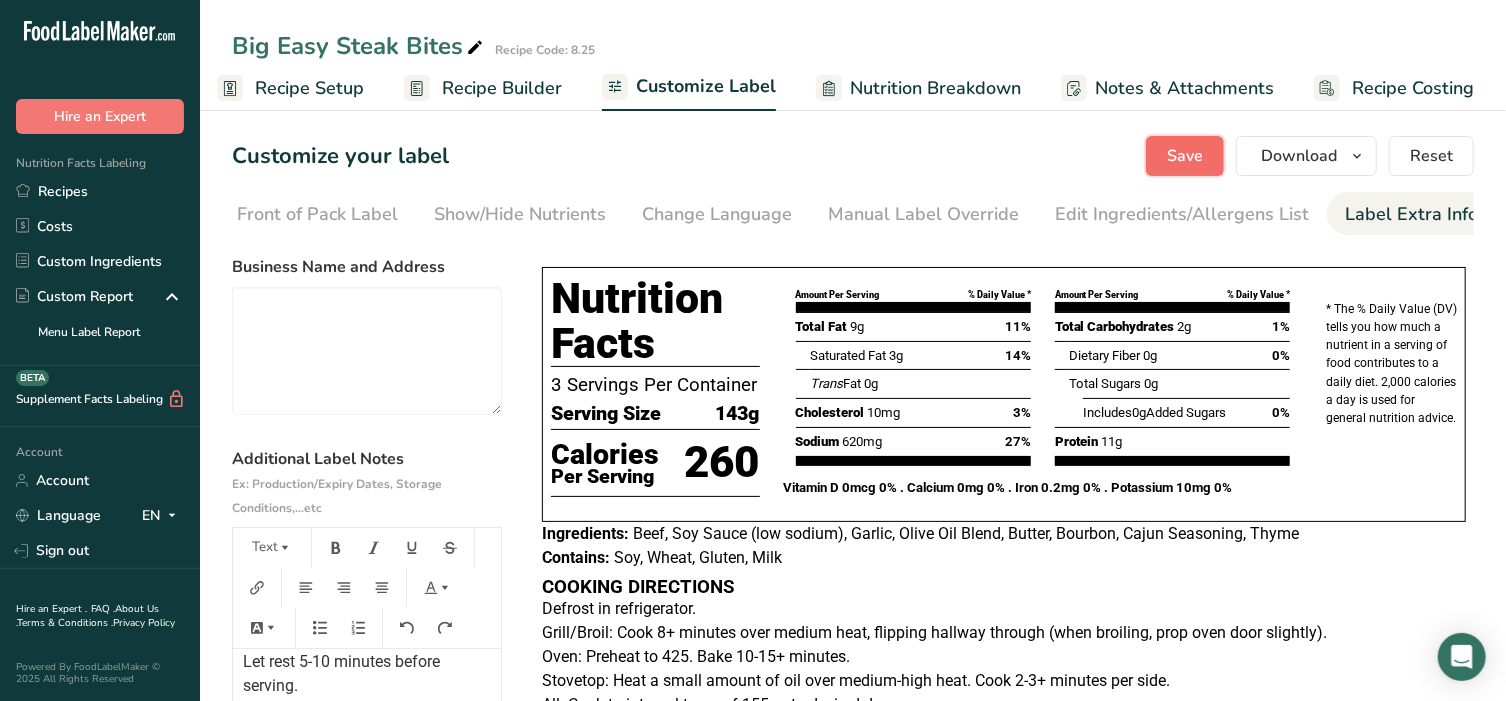 click on "Save" at bounding box center [1185, 156] 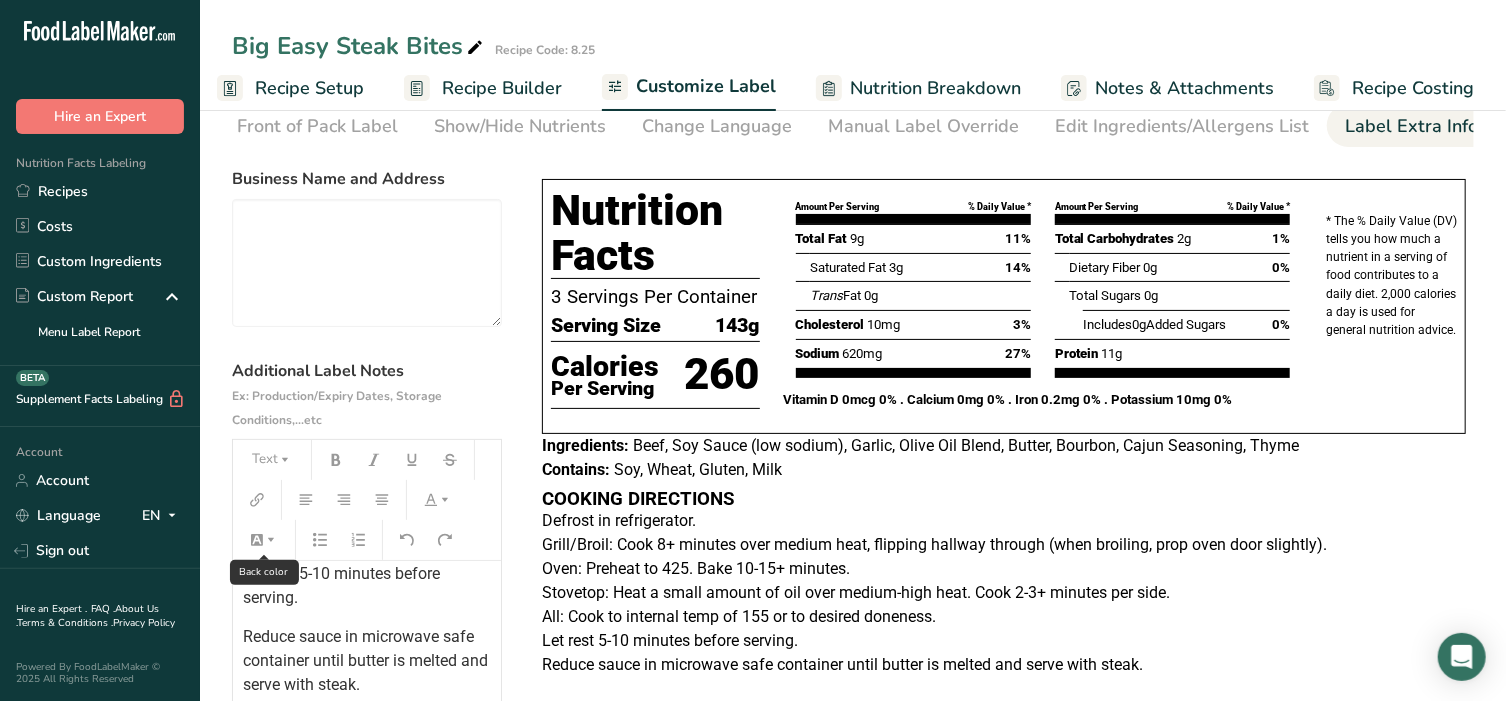 scroll, scrollTop: 74, scrollLeft: 0, axis: vertical 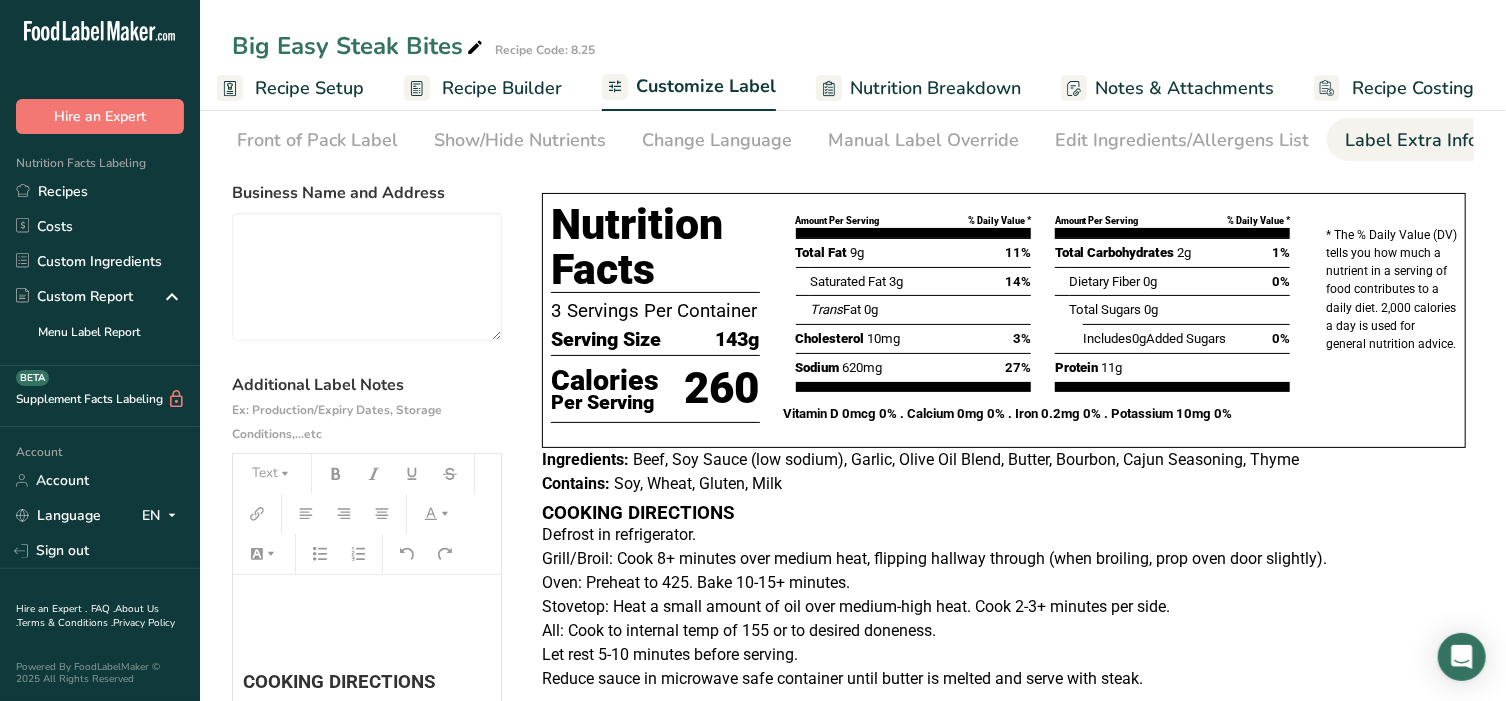 click on "﻿" at bounding box center (367, 644) 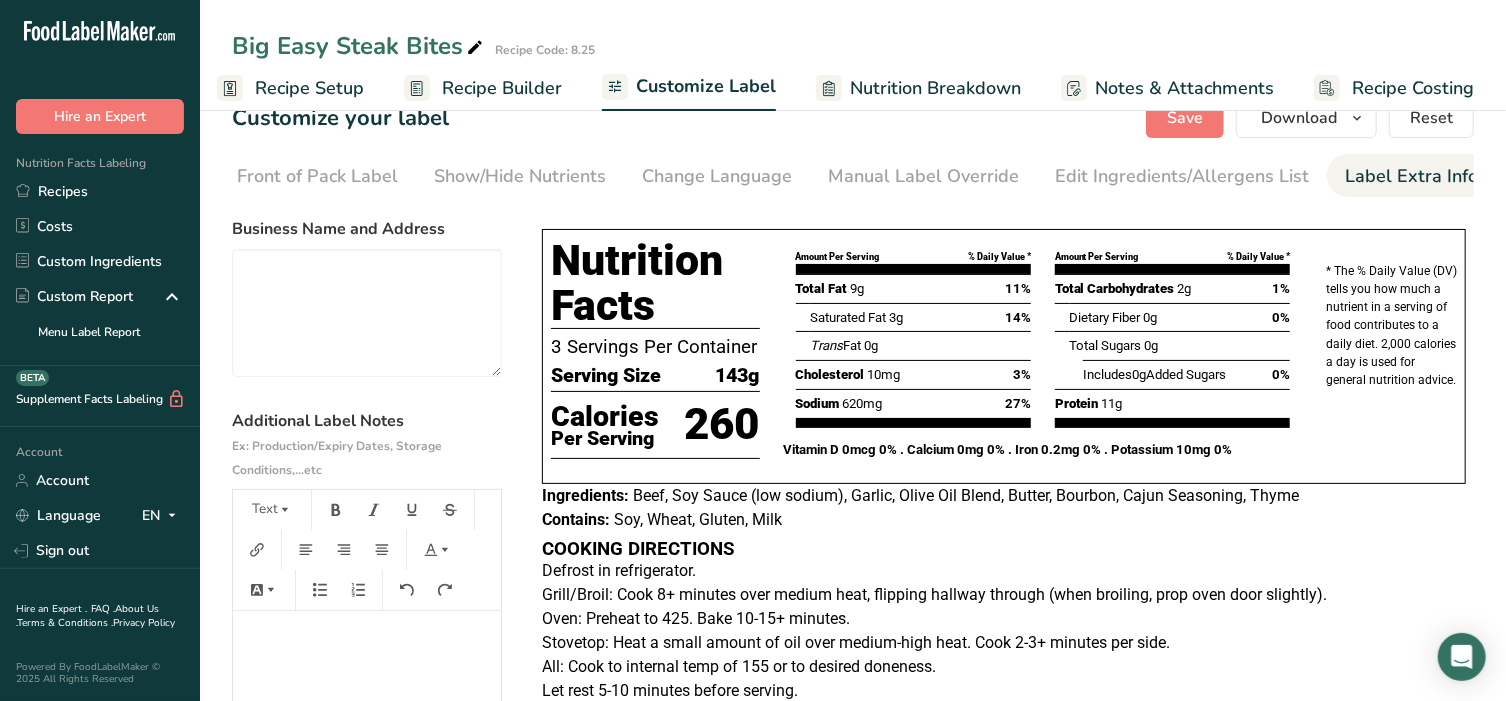 scroll, scrollTop: 0, scrollLeft: 0, axis: both 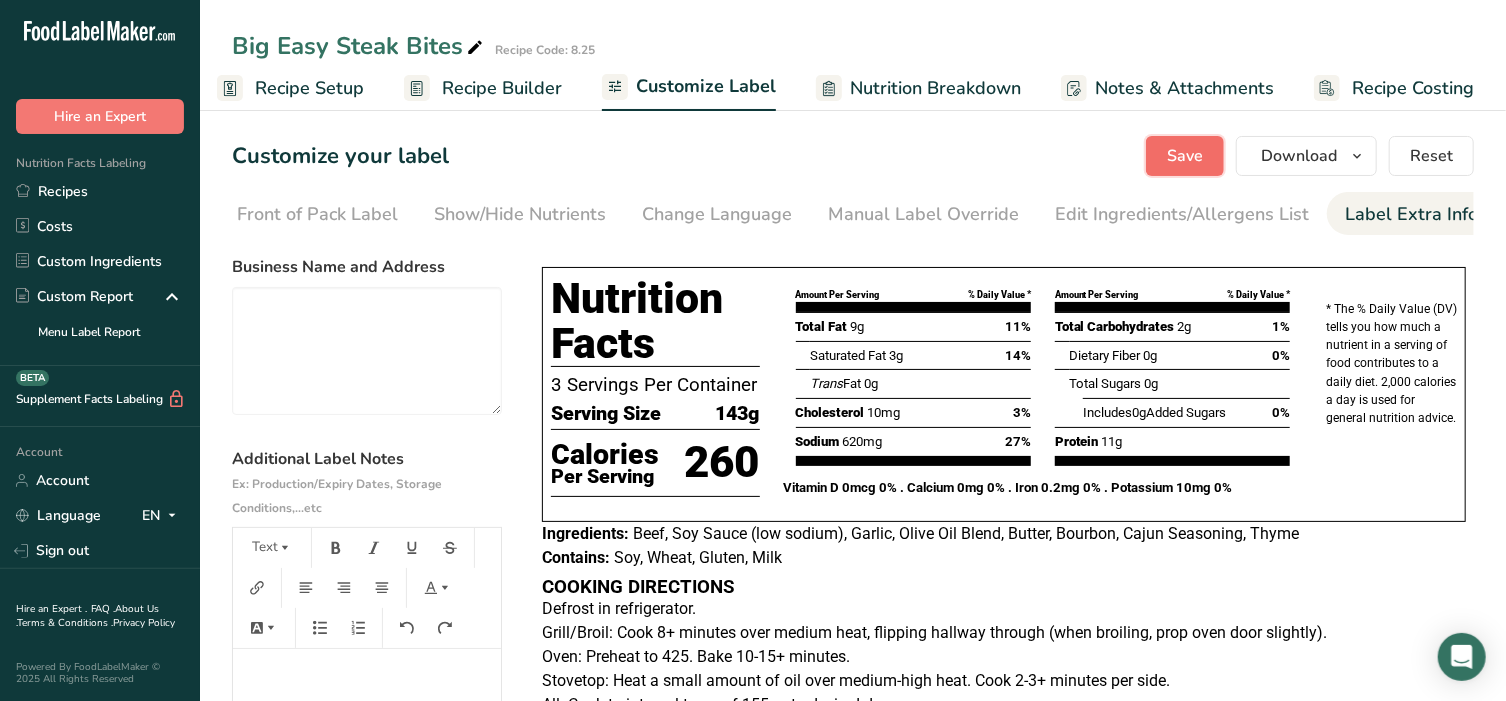 click on "Save" at bounding box center (1185, 156) 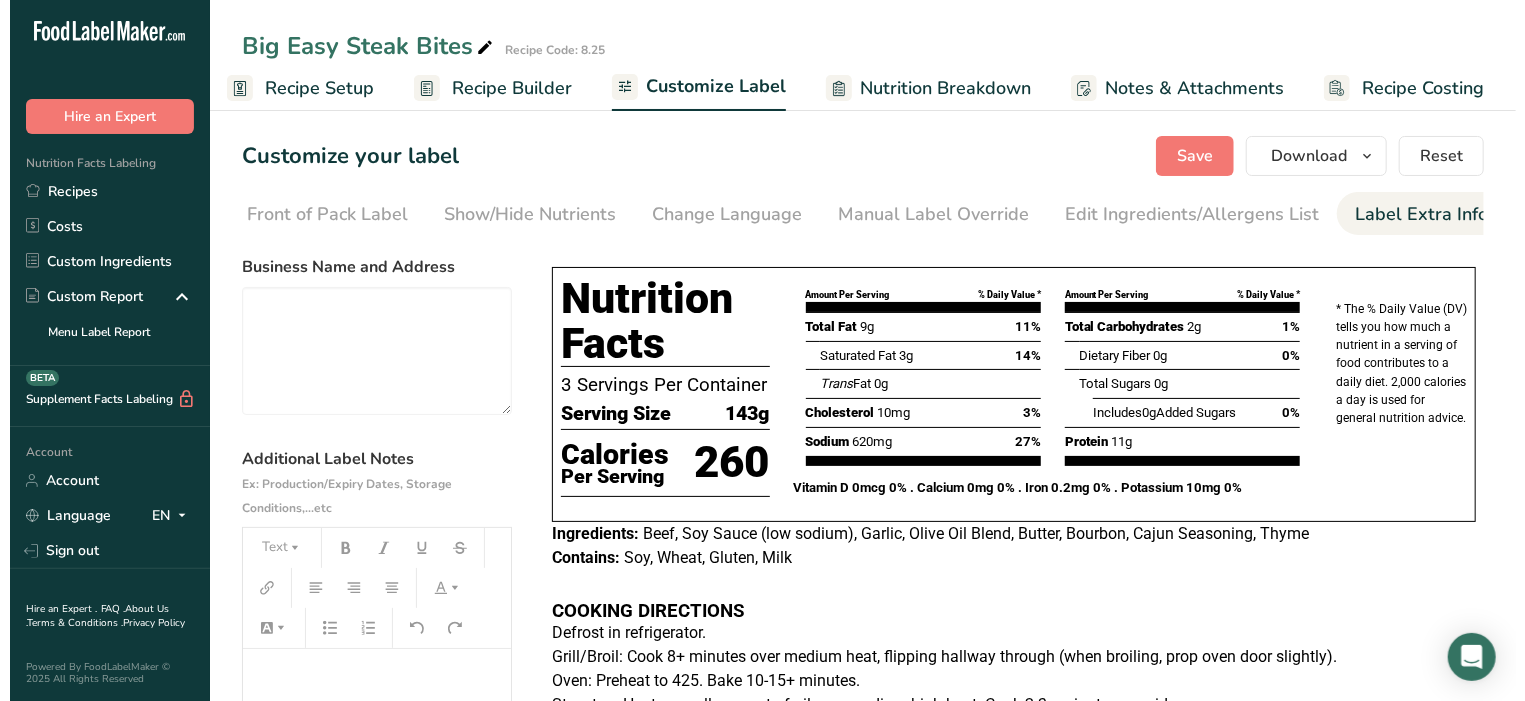 scroll, scrollTop: 0, scrollLeft: 0, axis: both 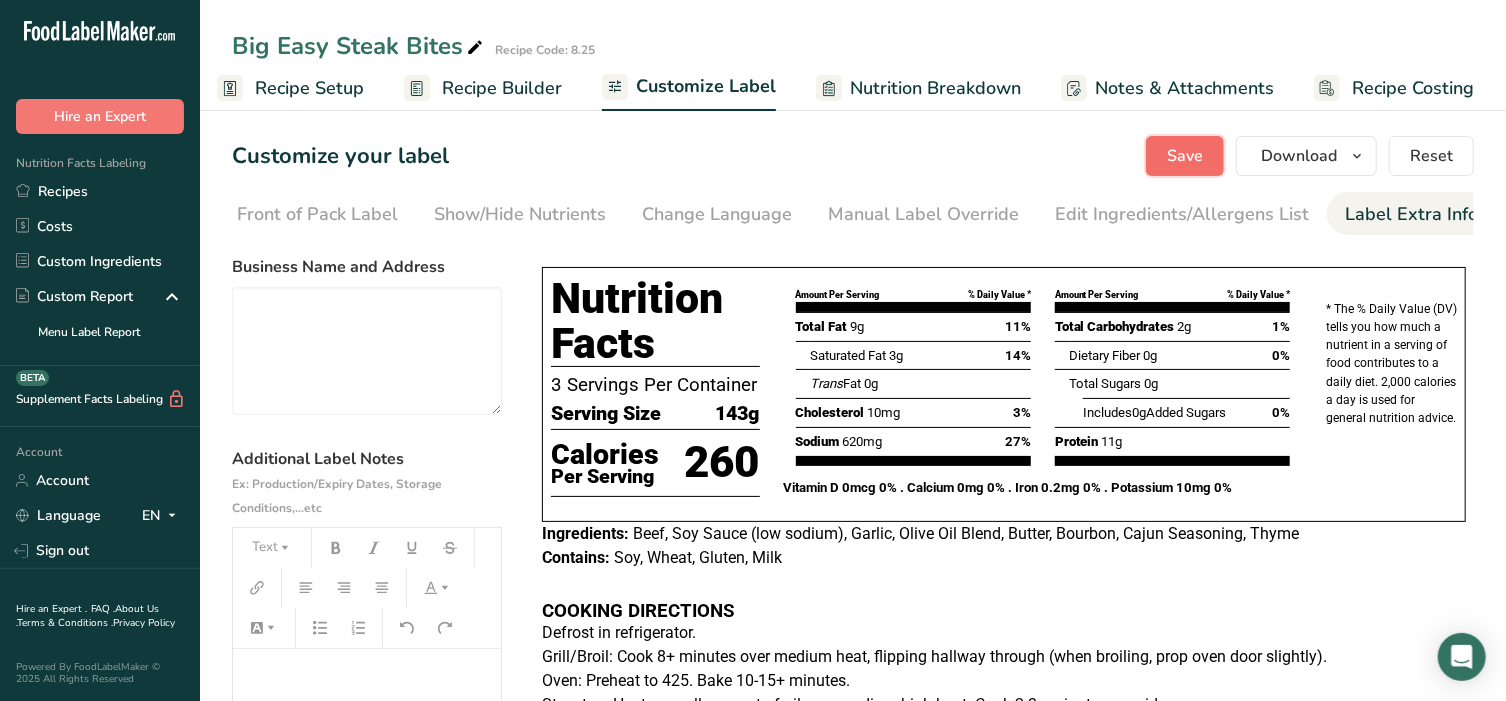 click on "Save" at bounding box center (1185, 156) 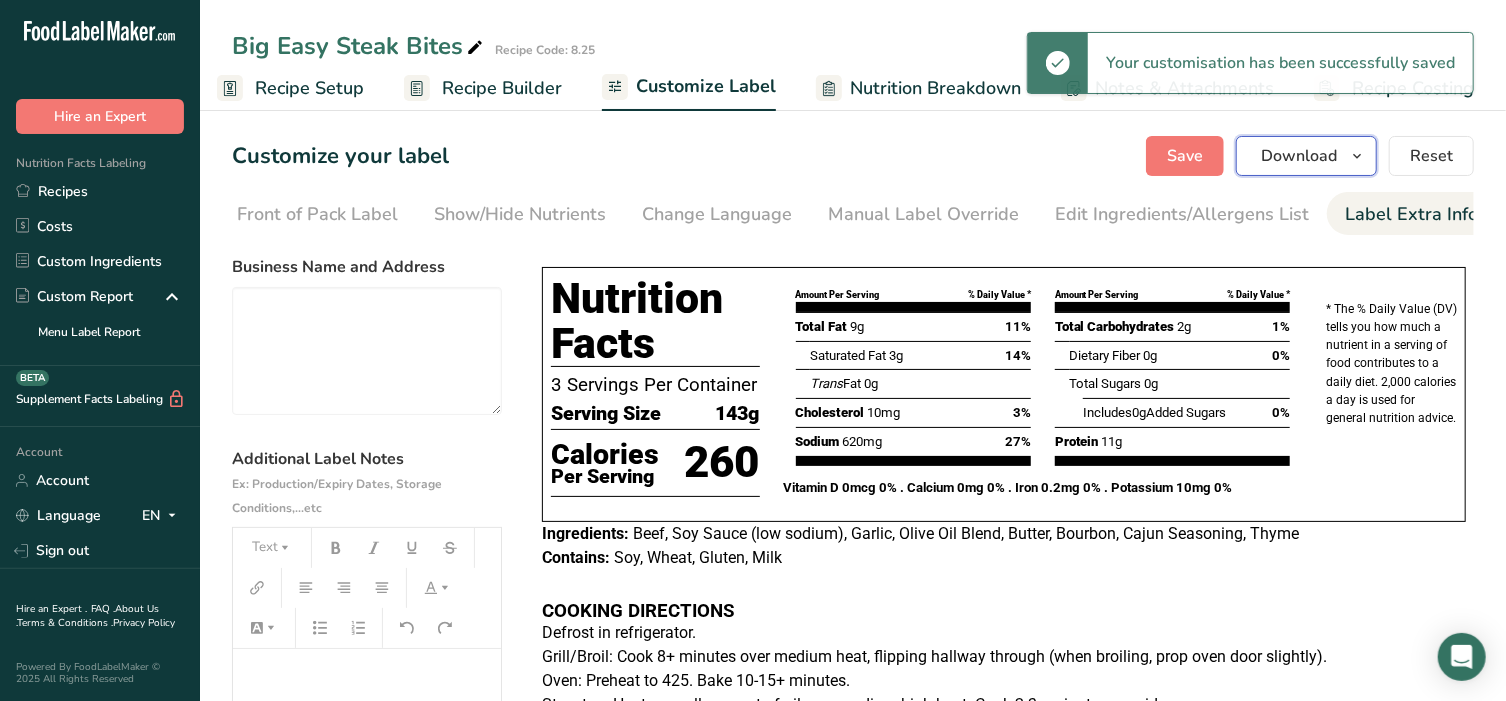 click on "Download" at bounding box center [1299, 156] 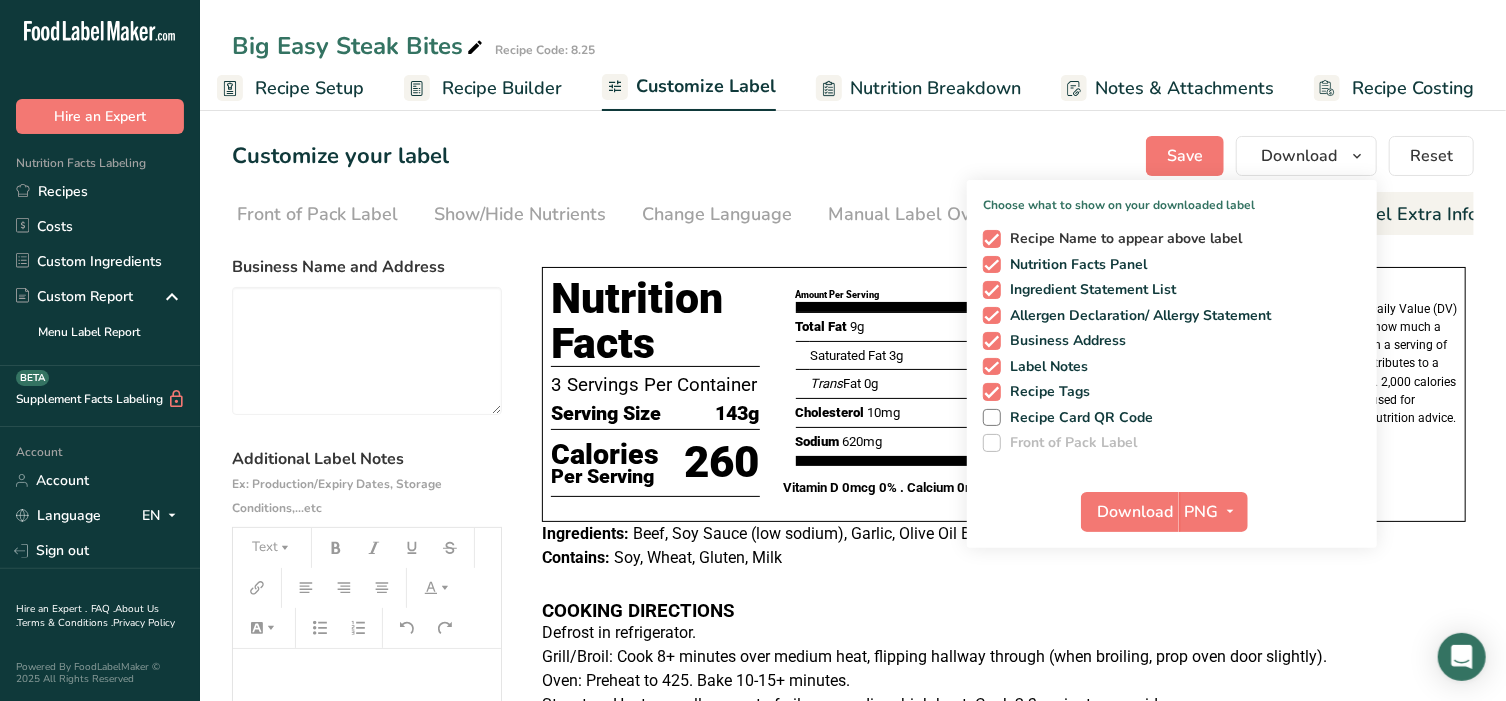 click at bounding box center [992, 239] 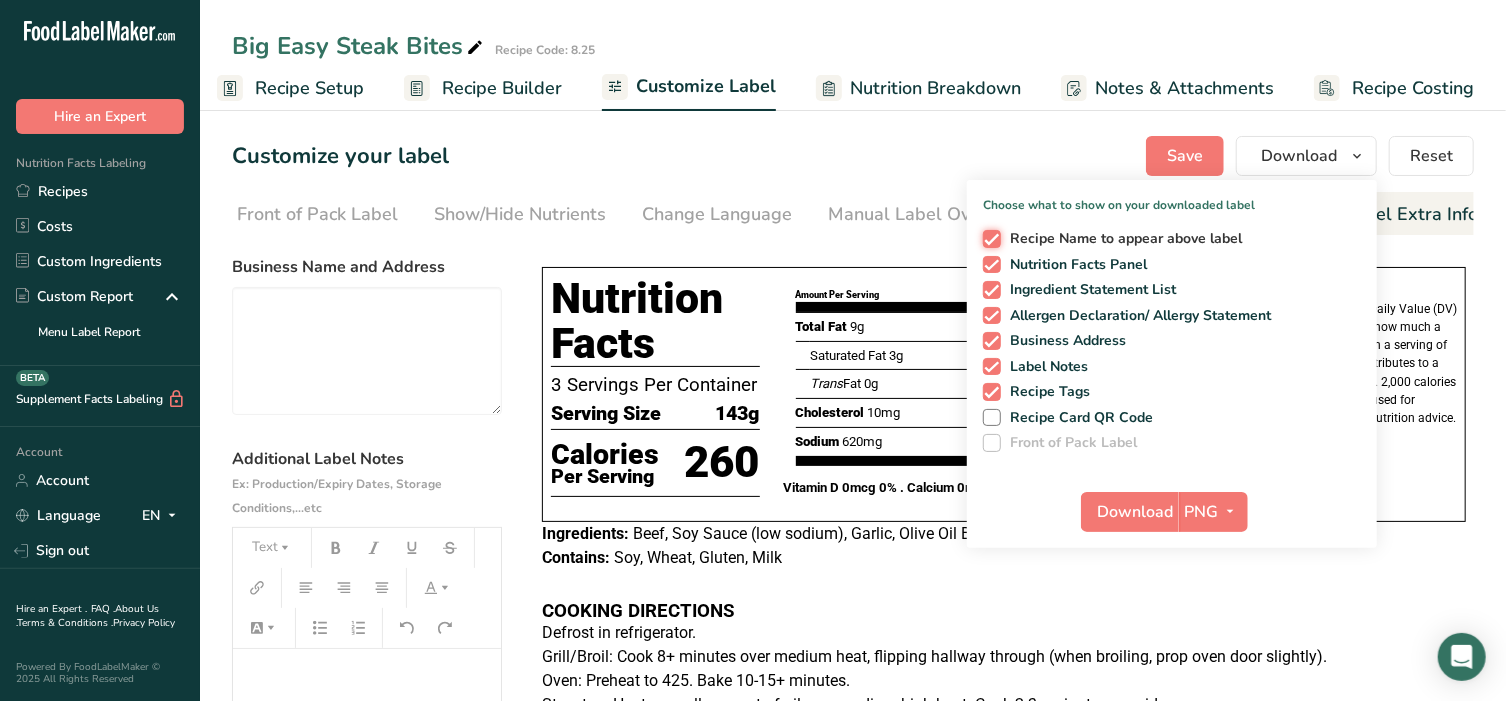 click on "Recipe Name to appear above label" at bounding box center (989, 238) 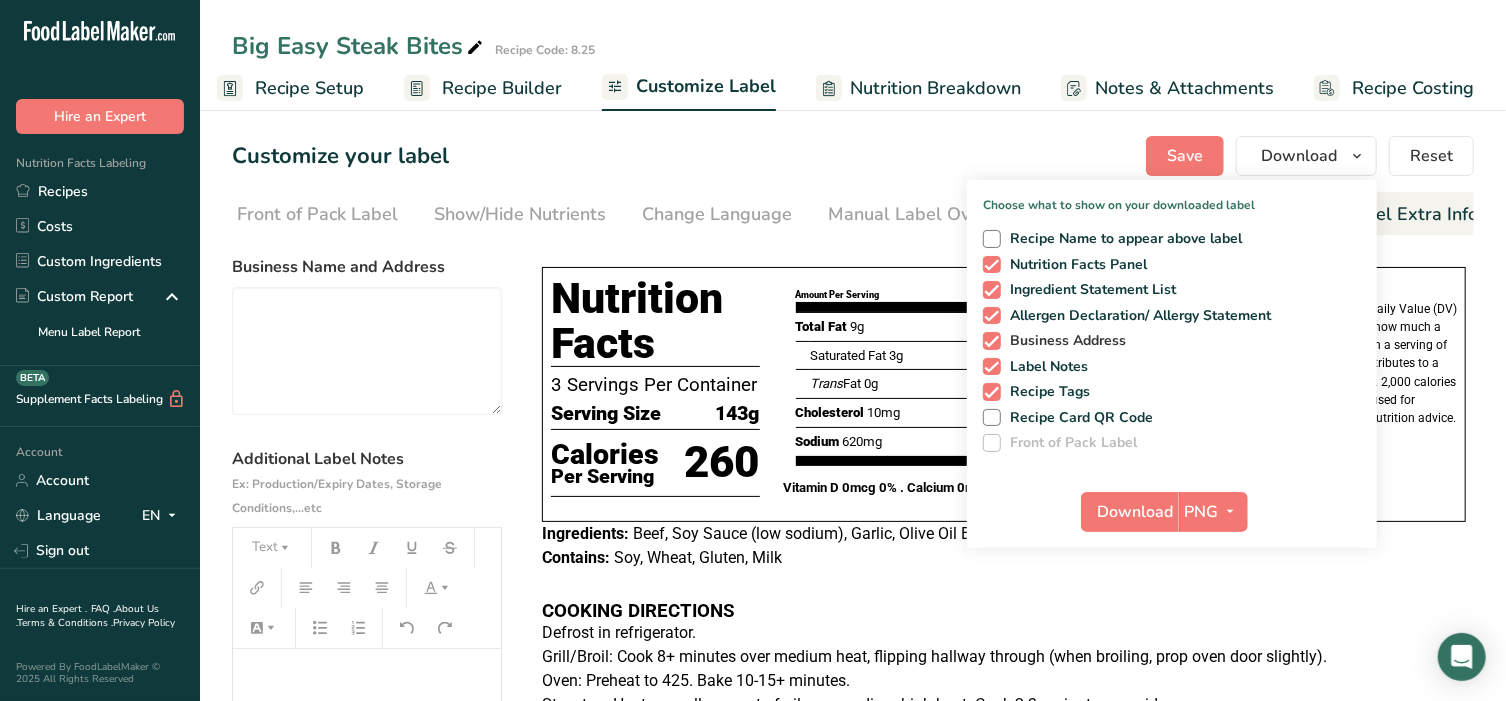 click at bounding box center [992, 341] 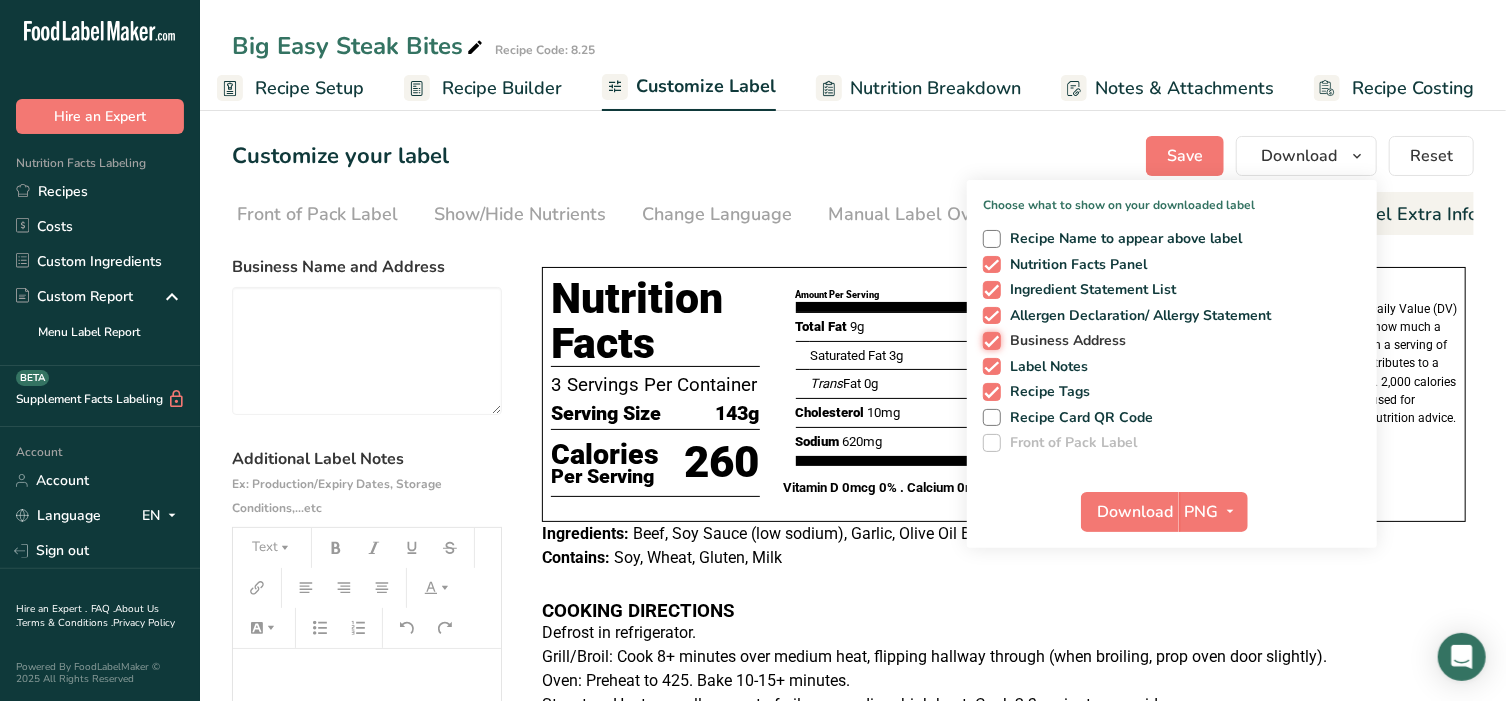 click on "Business Address" at bounding box center [989, 340] 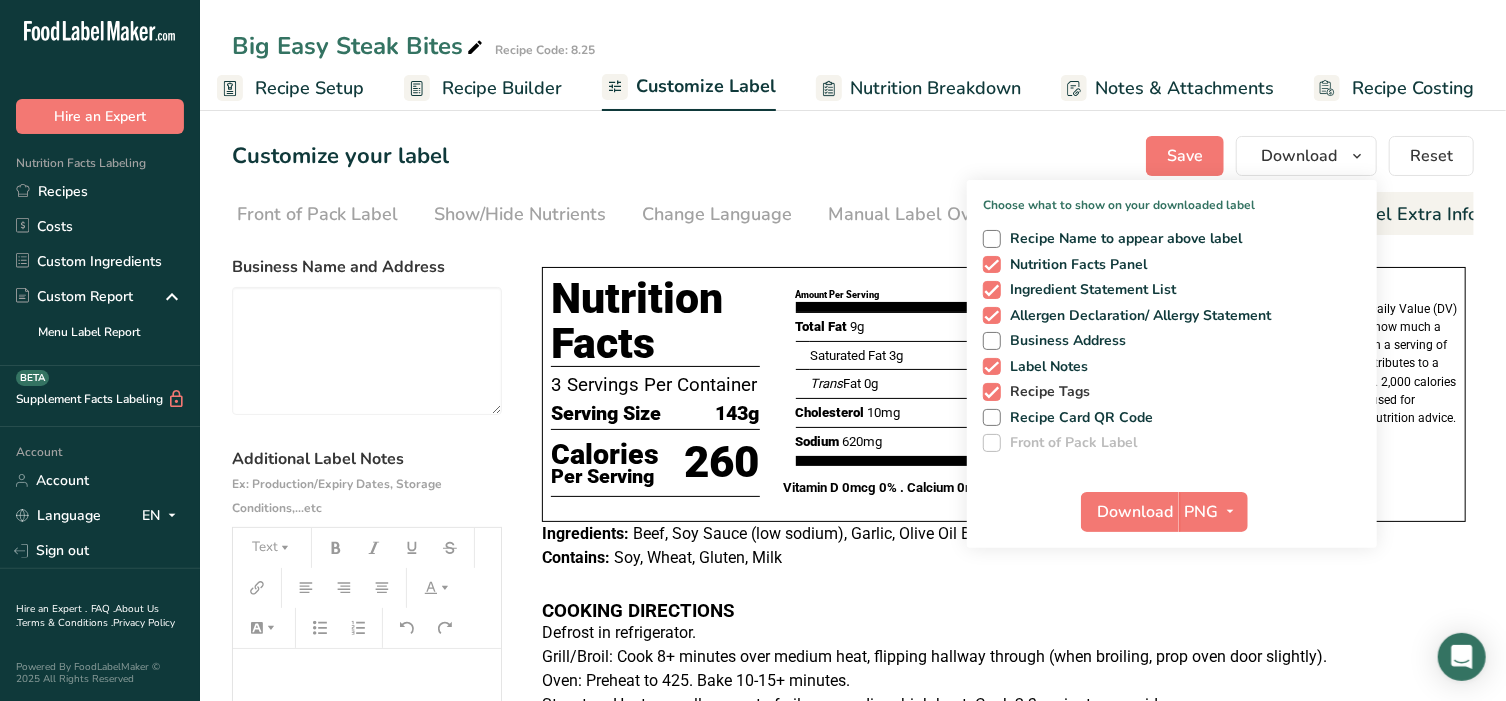 click at bounding box center (992, 392) 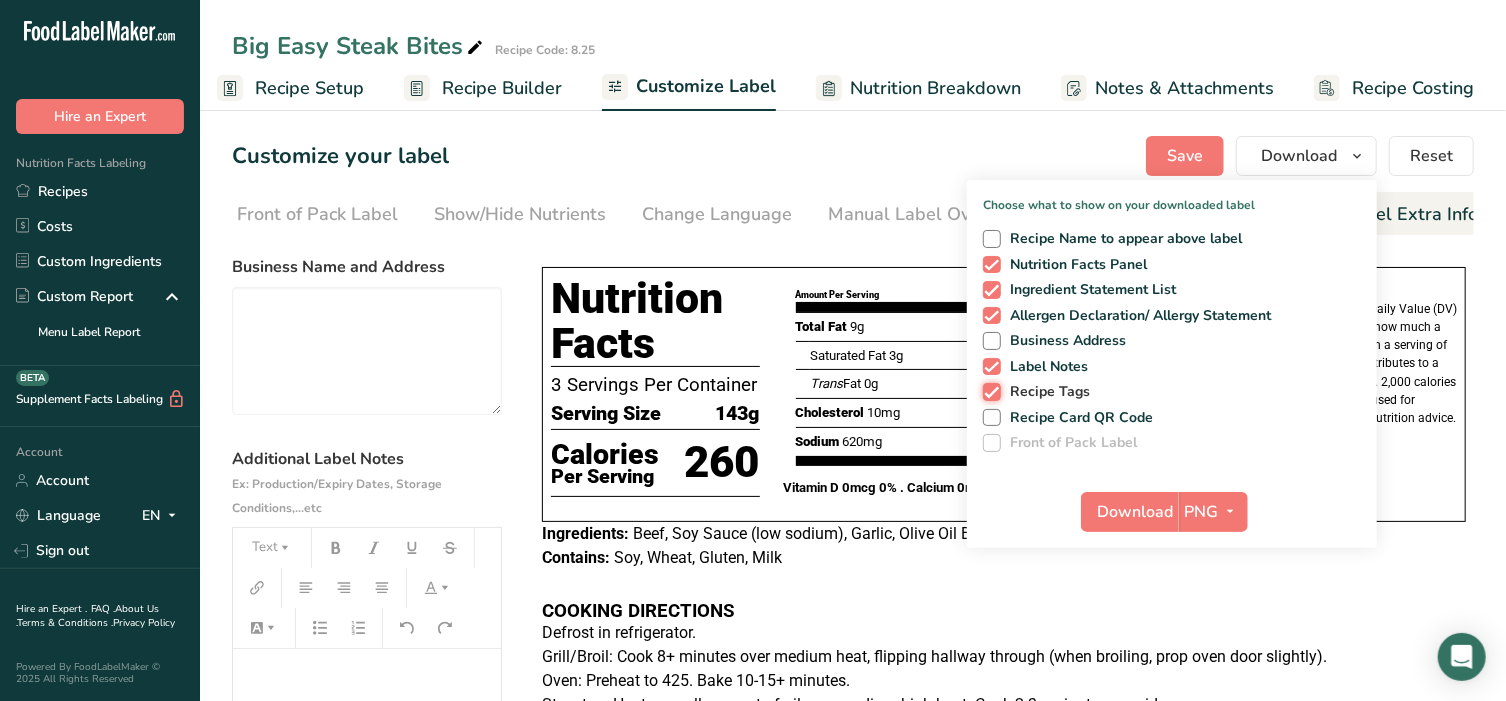 click on "Recipe Tags" at bounding box center (989, 391) 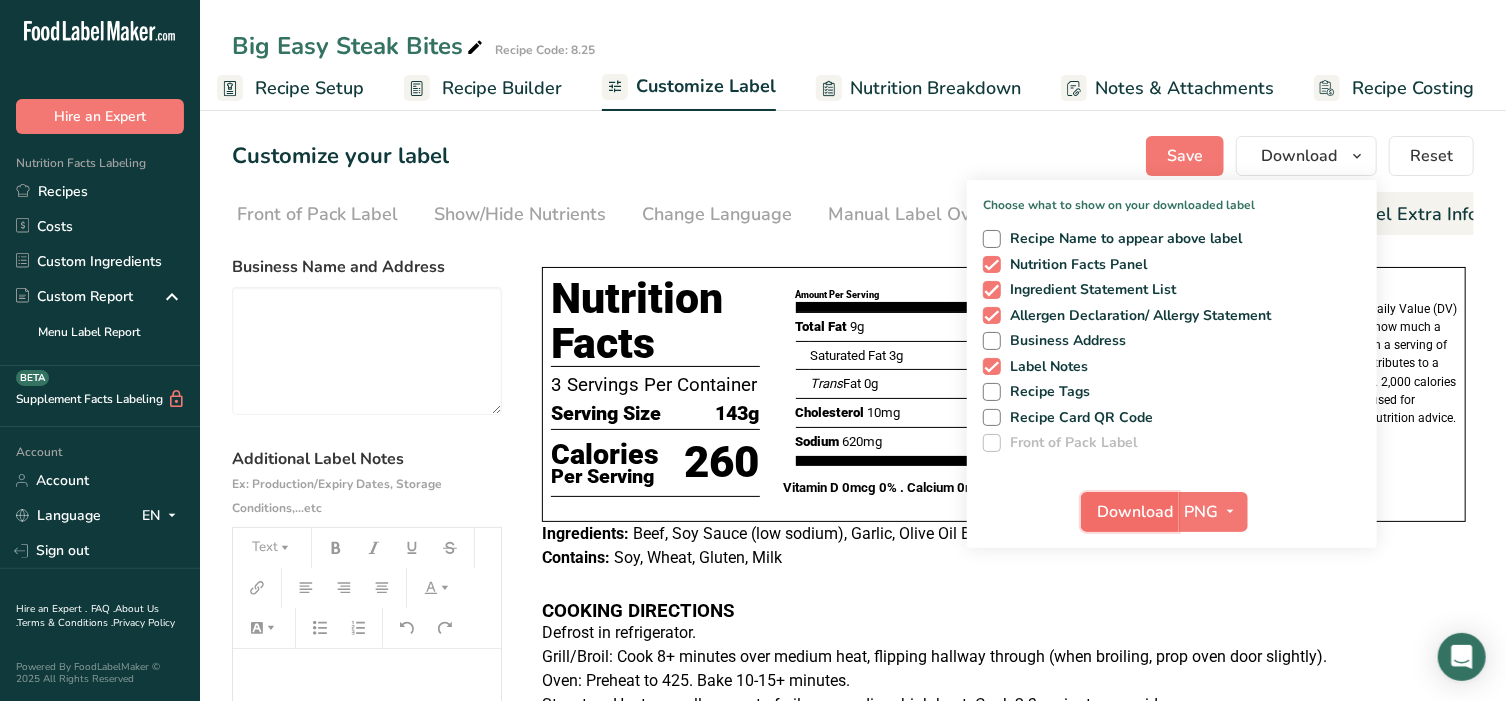 click on "Download" at bounding box center (1136, 512) 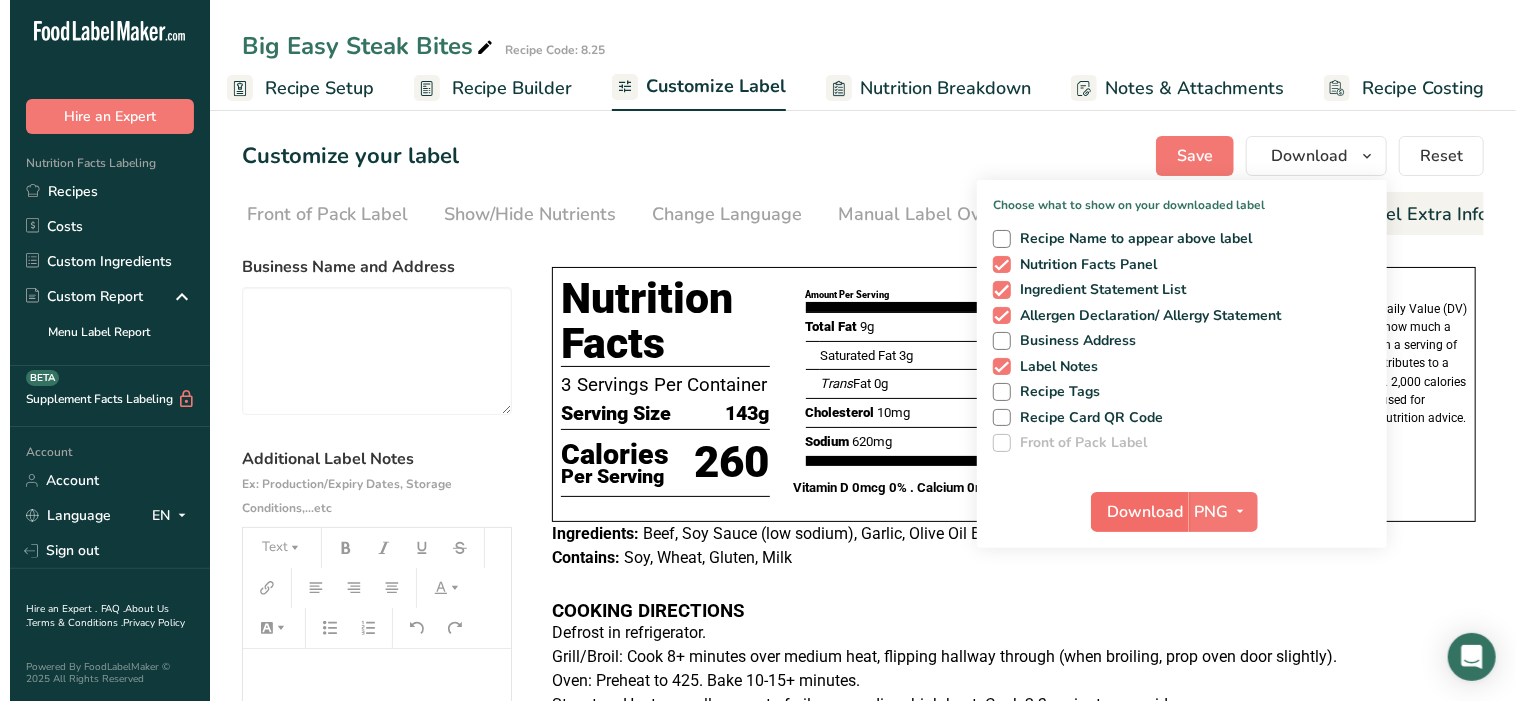 scroll, scrollTop: 0, scrollLeft: 192, axis: horizontal 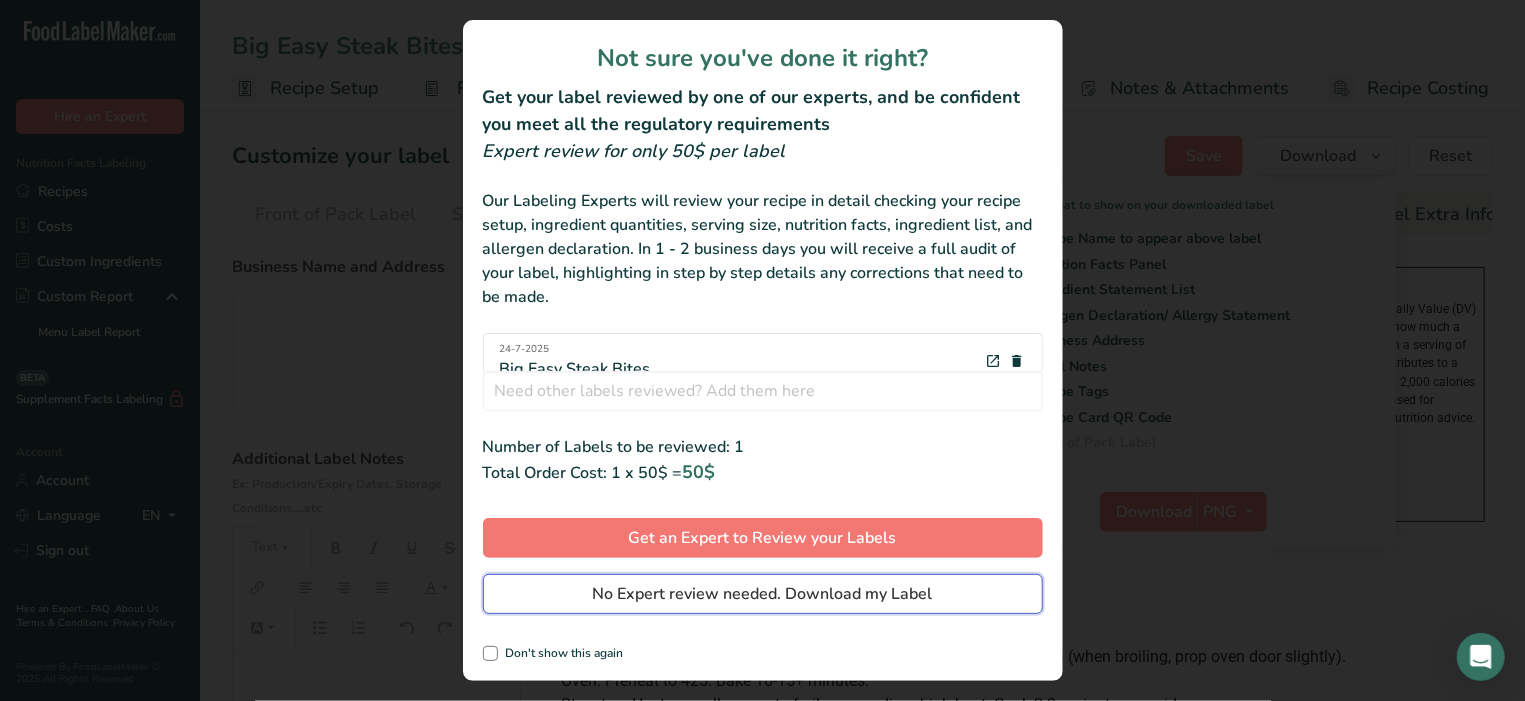 click on "No Expert review needed. Download my Label" at bounding box center [763, 594] 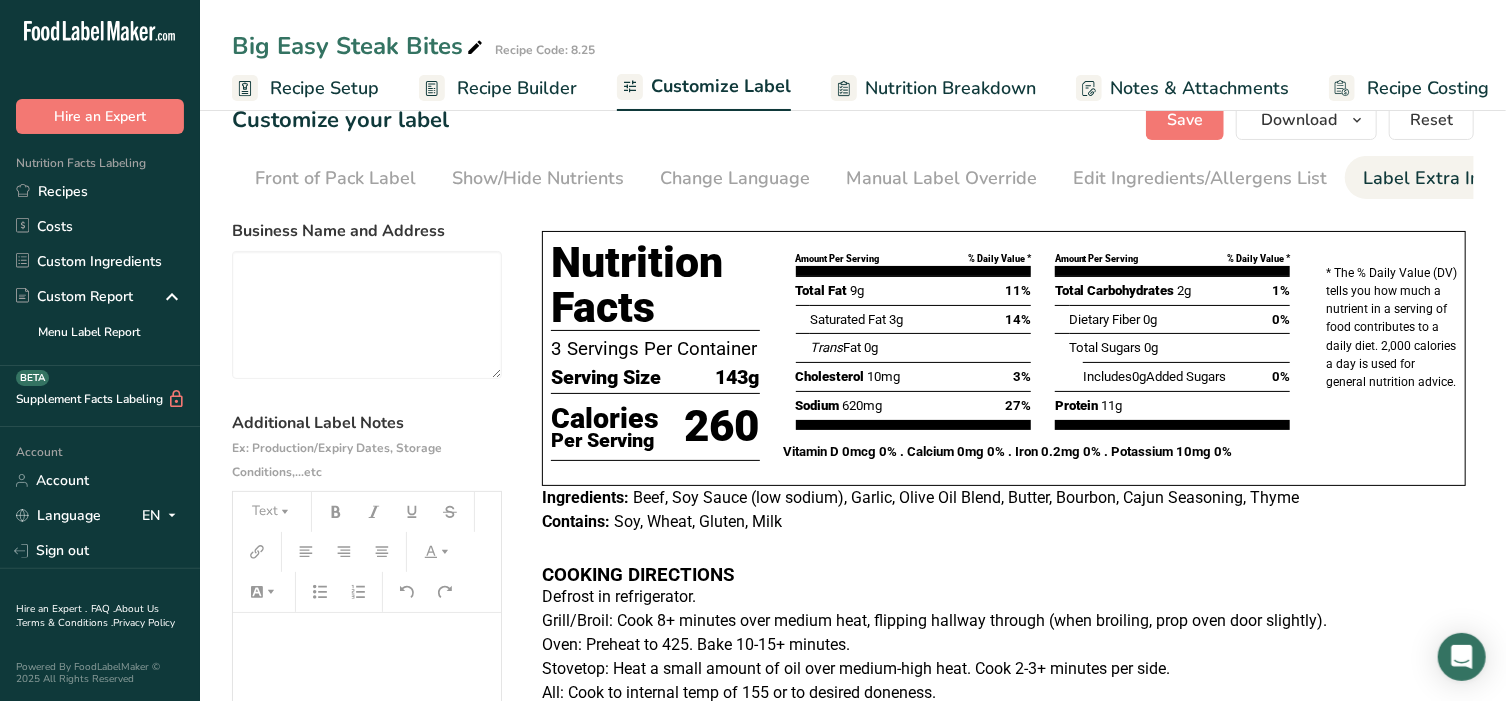 scroll, scrollTop: 0, scrollLeft: 0, axis: both 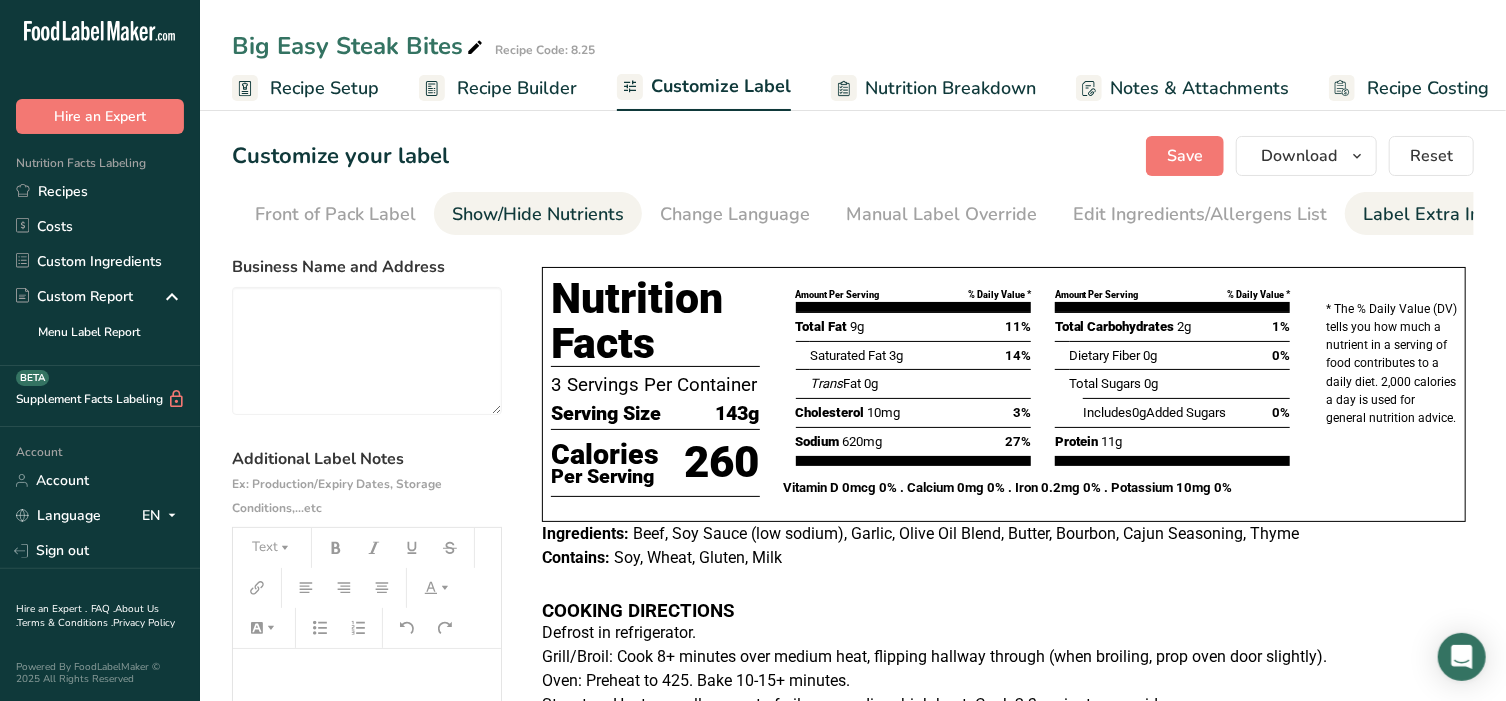 click on "Show/Hide Nutrients" at bounding box center (538, 214) 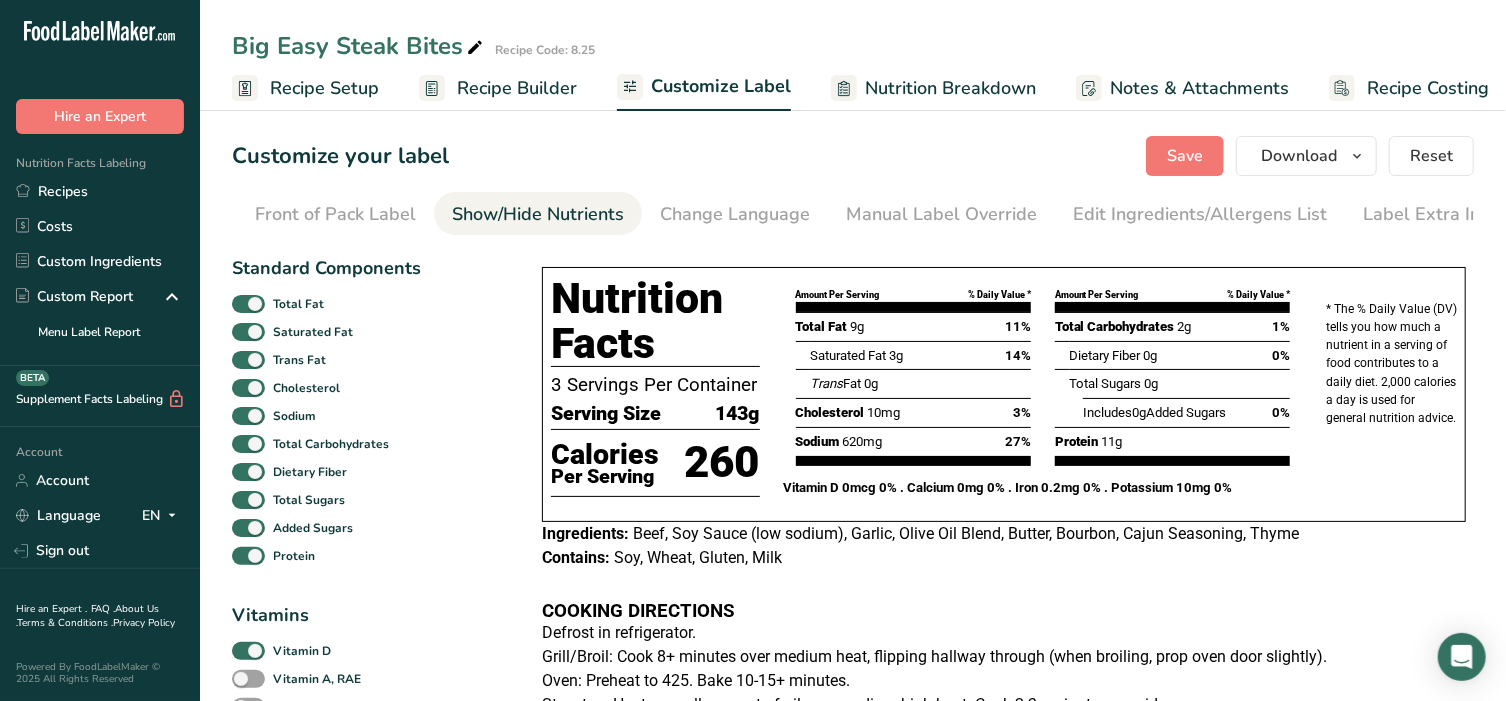 scroll, scrollTop: 0, scrollLeft: 210, axis: horizontal 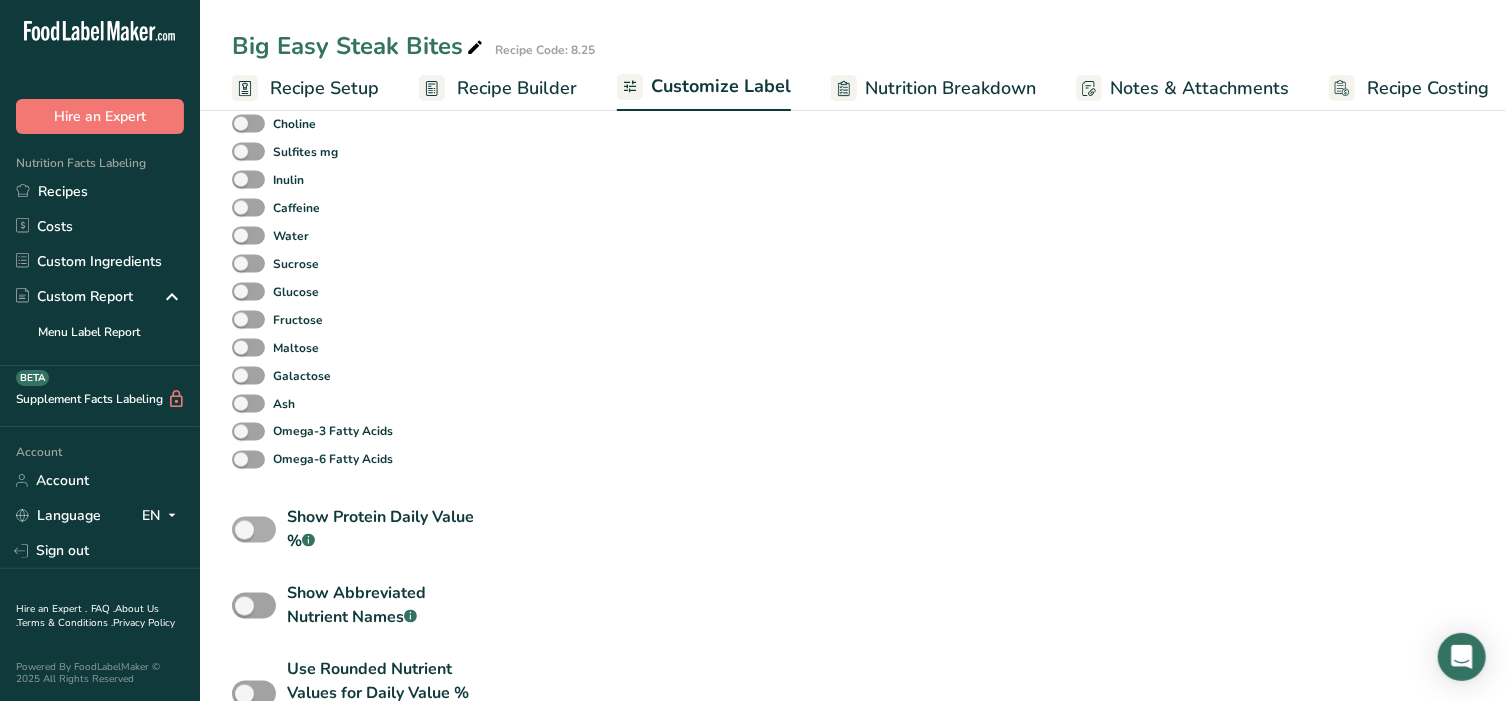 click at bounding box center (254, 529) 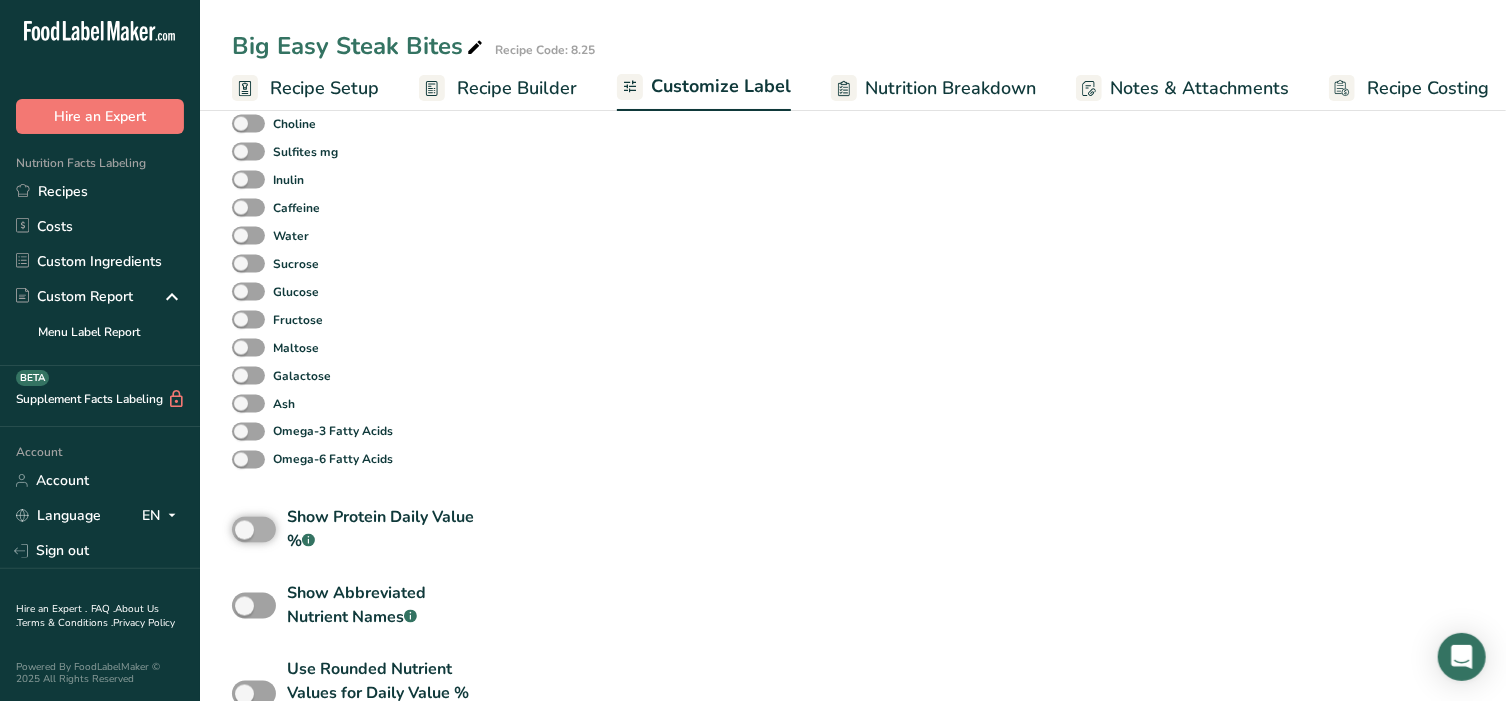 click on "Show Protein Daily Value %
.a-a{fill:#347362;}.b-a{fill:#fff;}" at bounding box center [238, 530] 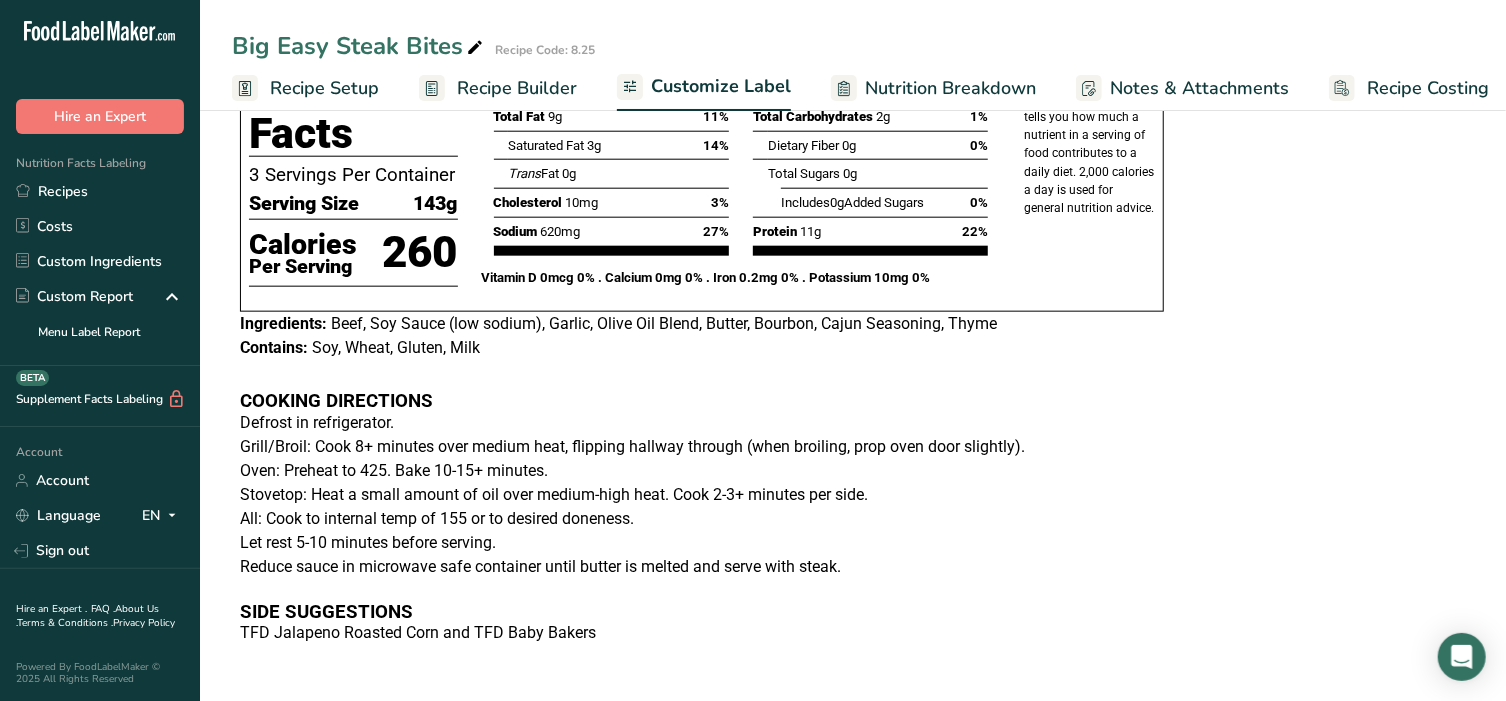 scroll, scrollTop: 405, scrollLeft: 0, axis: vertical 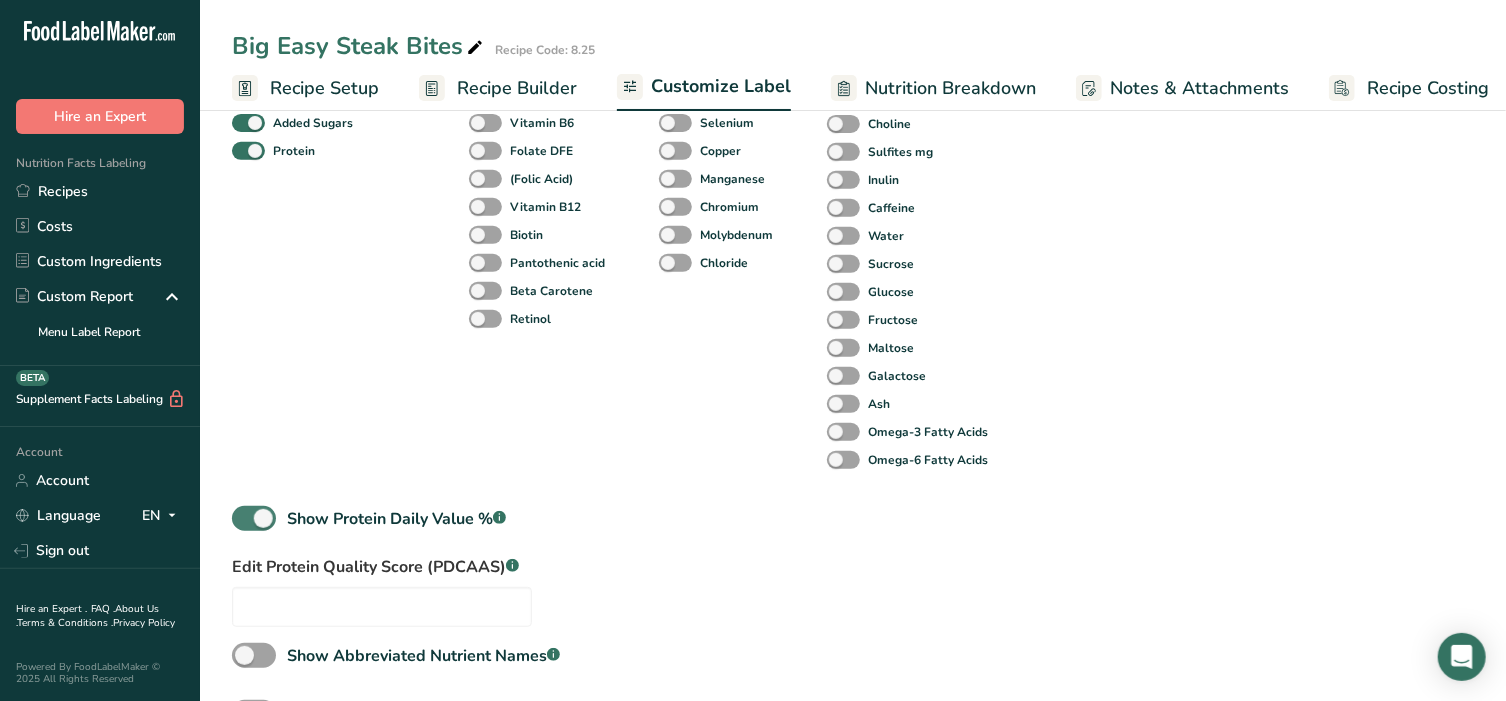 click on "Show Protein Daily Value %
.a-a{fill:#347362;}.b-a{fill:#fff;}" at bounding box center [369, 518] 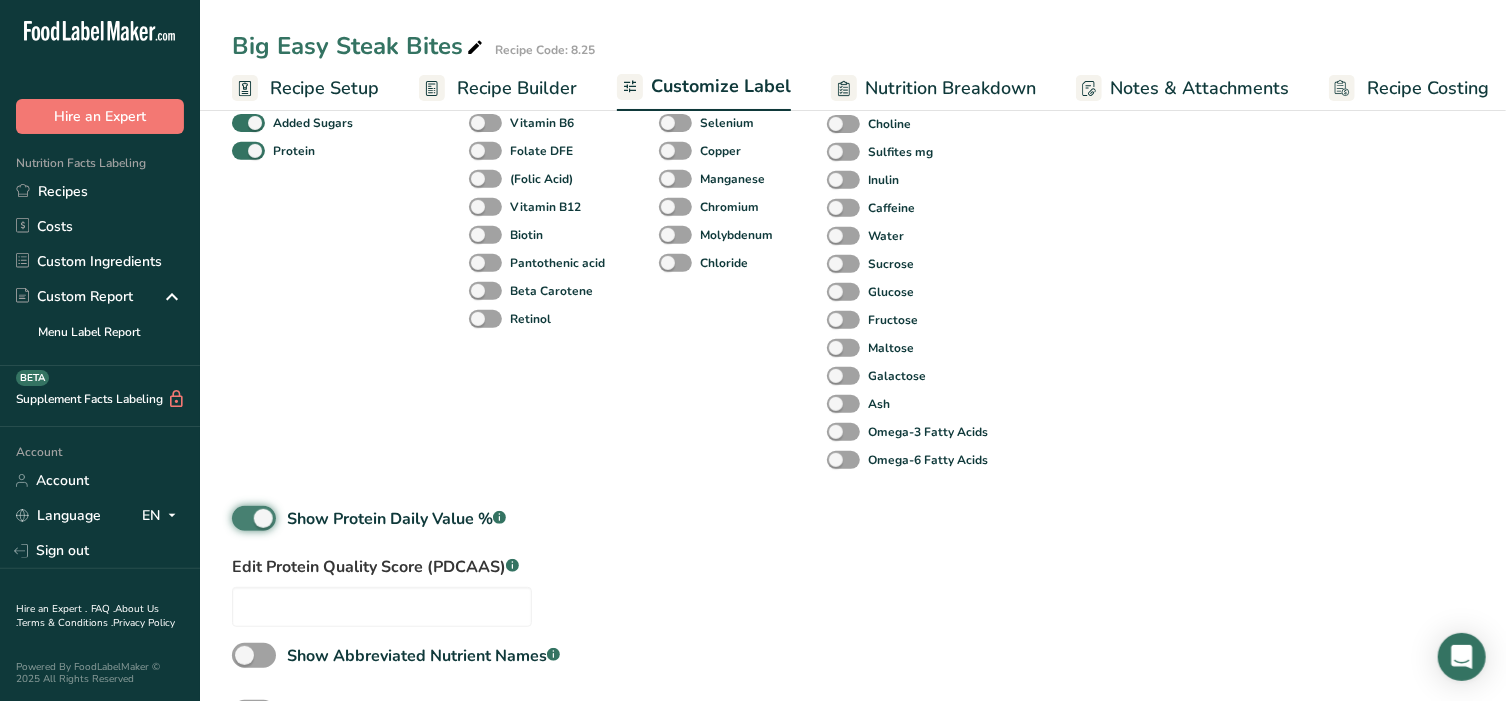 click on "Show Protein Daily Value %
.a-a{fill:#347362;}.b-a{fill:#fff;}" at bounding box center [238, 518] 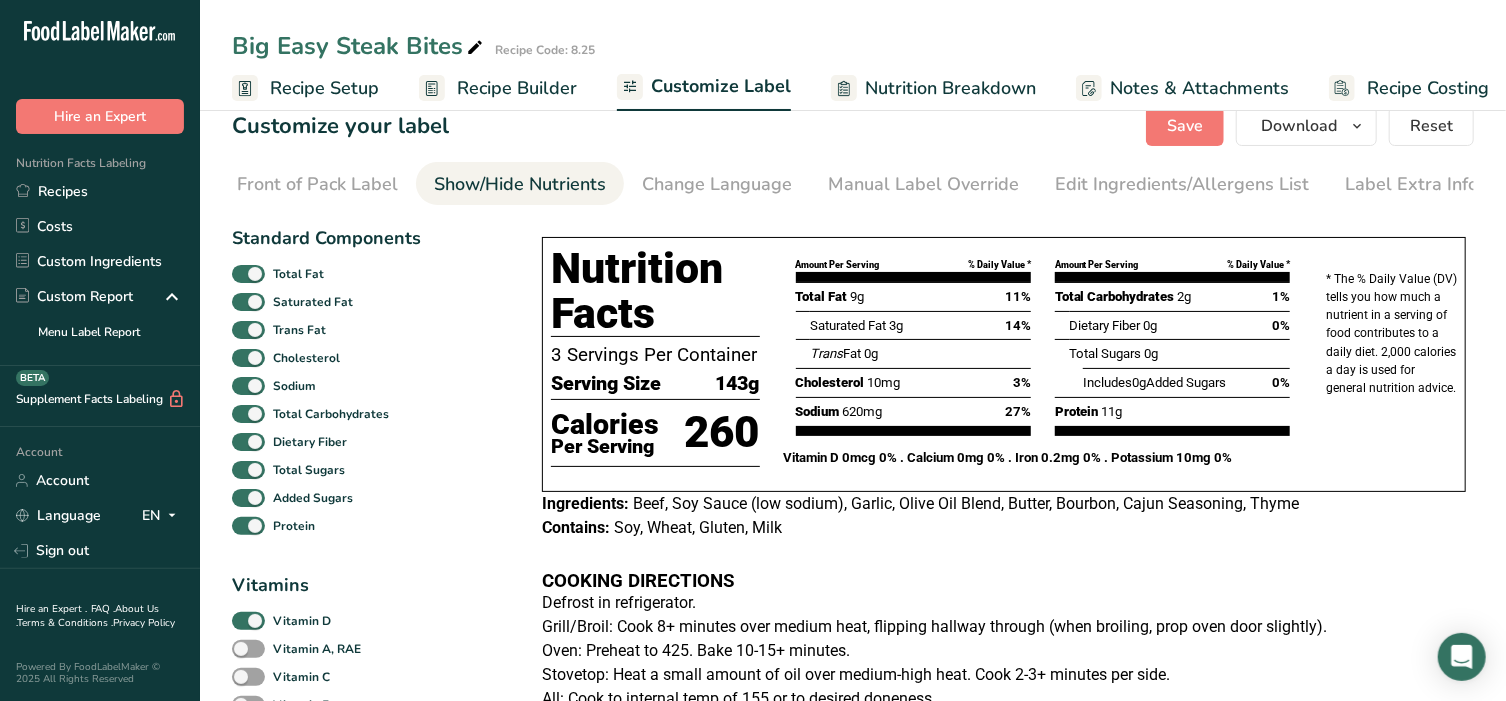 scroll, scrollTop: 0, scrollLeft: 0, axis: both 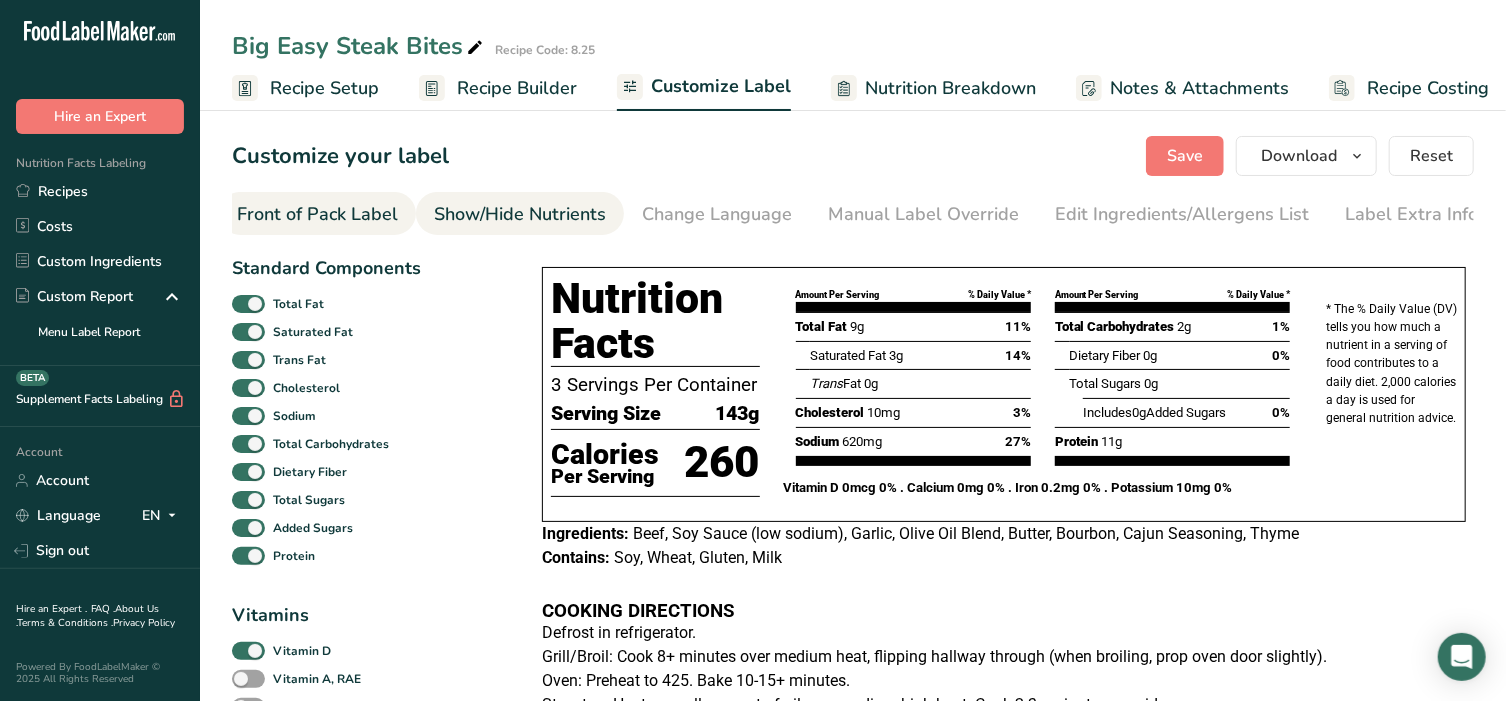 click on "Front of Pack Label" at bounding box center (317, 214) 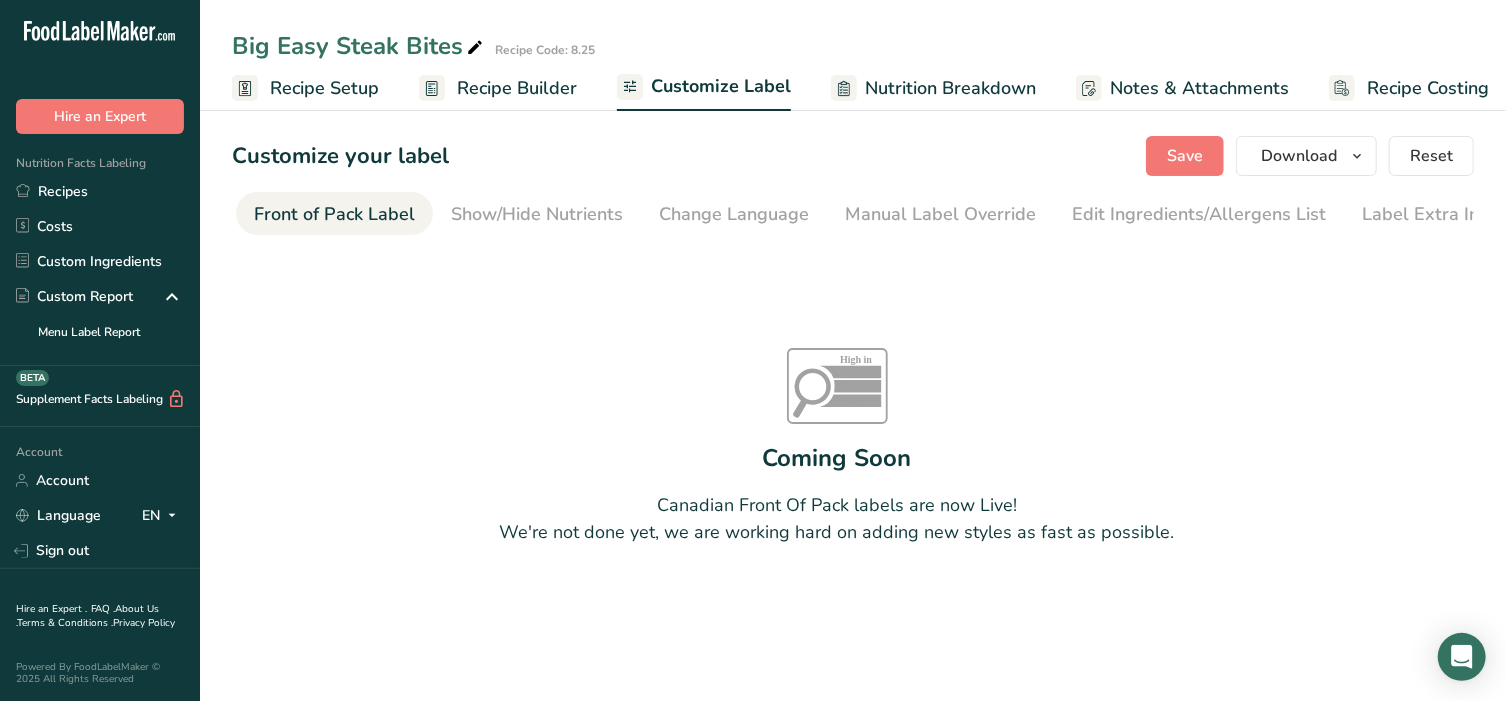 scroll, scrollTop: 0, scrollLeft: 0, axis: both 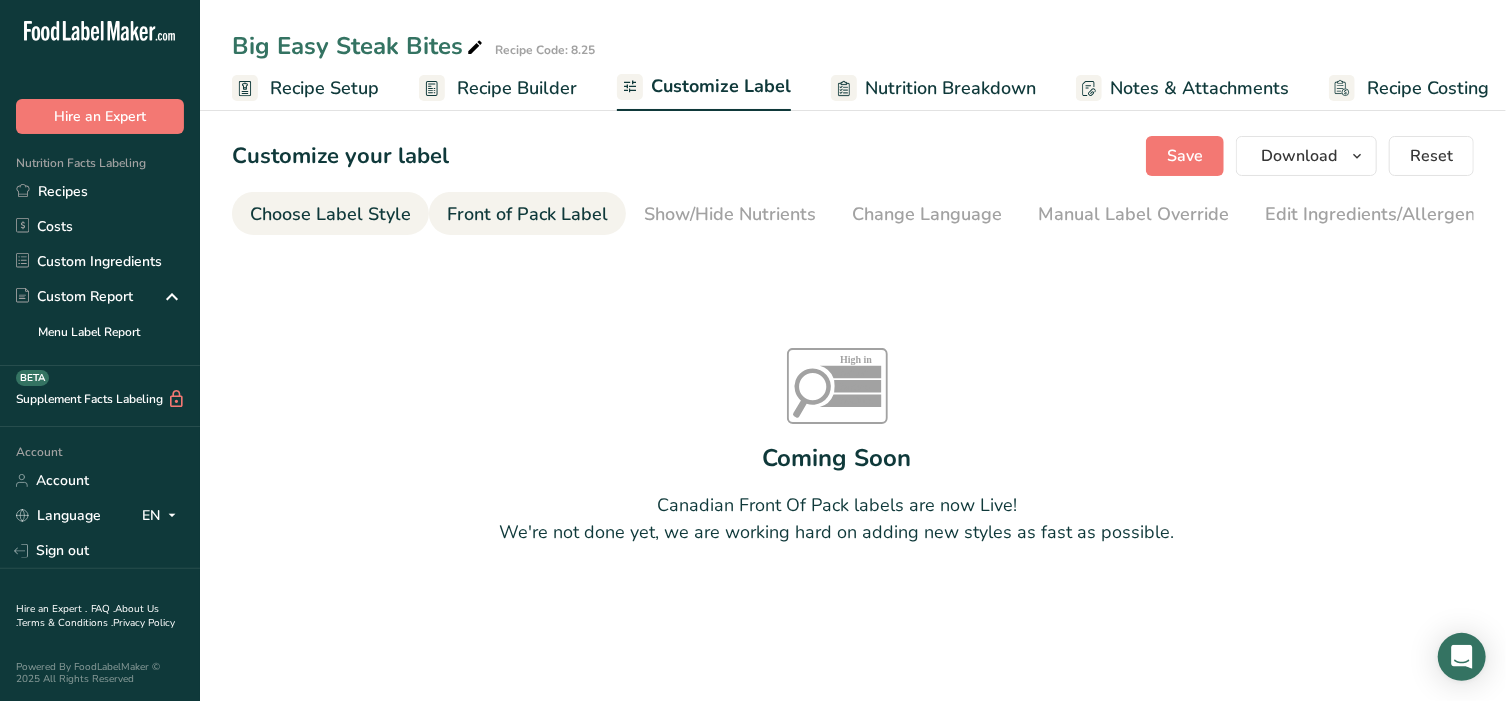 click on "Choose Label Style" at bounding box center (330, 214) 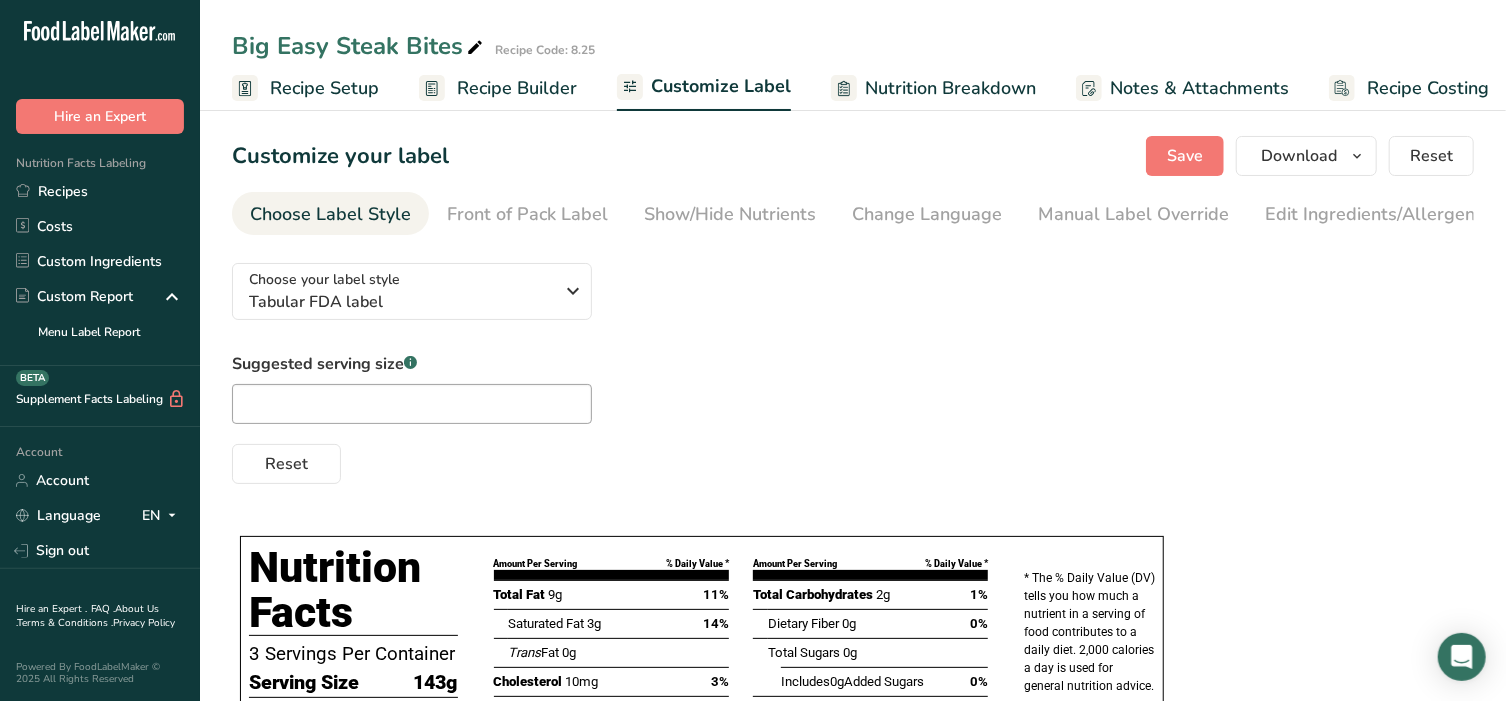 scroll, scrollTop: 0, scrollLeft: 0, axis: both 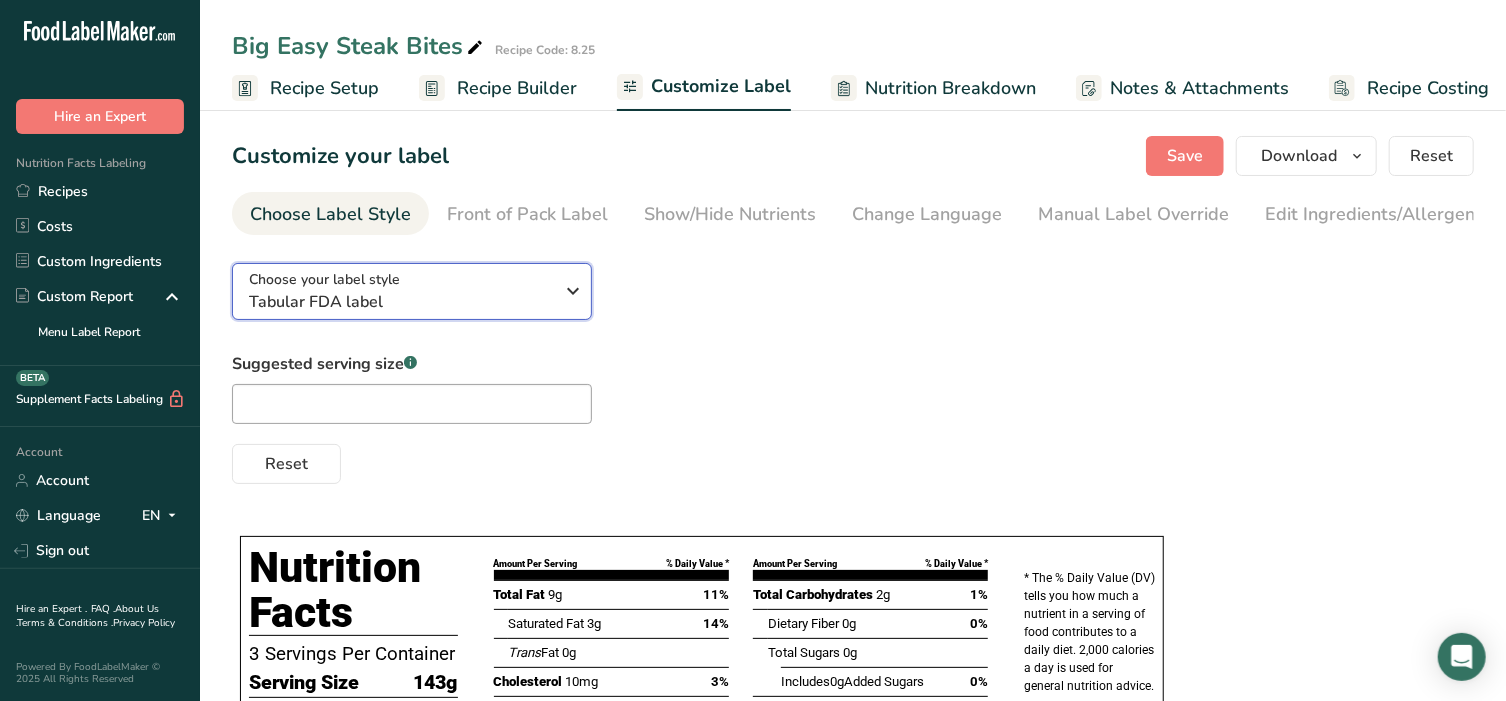 click on "Tabular FDA label" at bounding box center [401, 302] 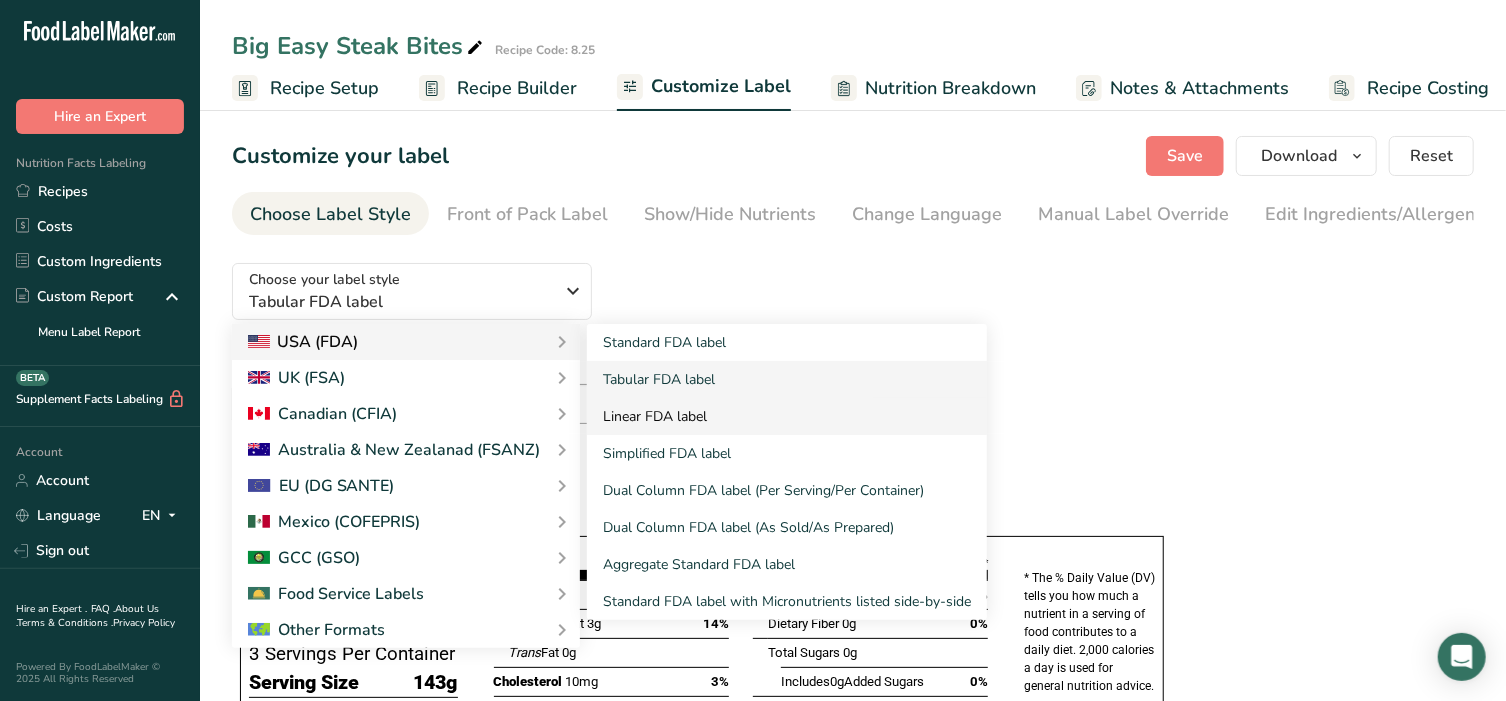 click on "Linear FDA label" at bounding box center [787, 416] 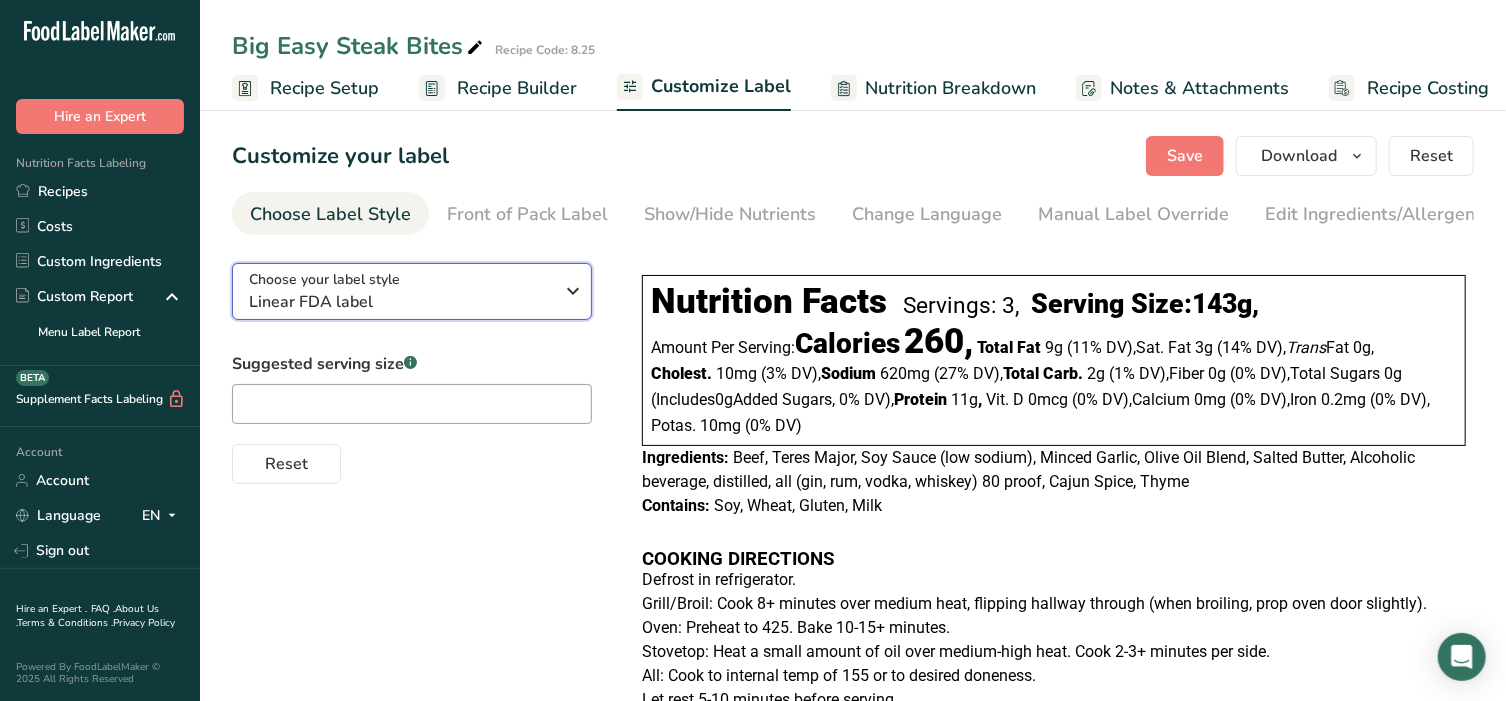 click on "Linear FDA label" at bounding box center (401, 302) 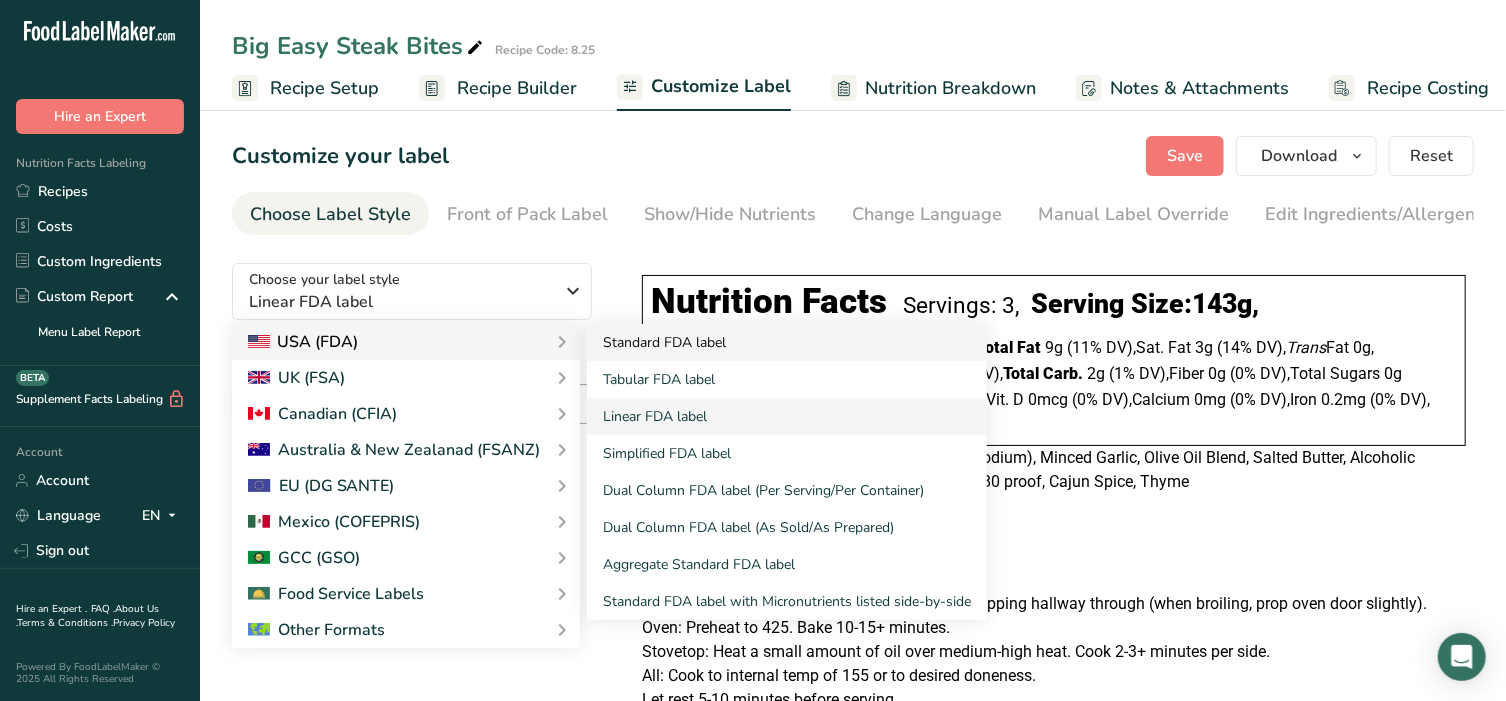 click on "Standard FDA label" at bounding box center (787, 342) 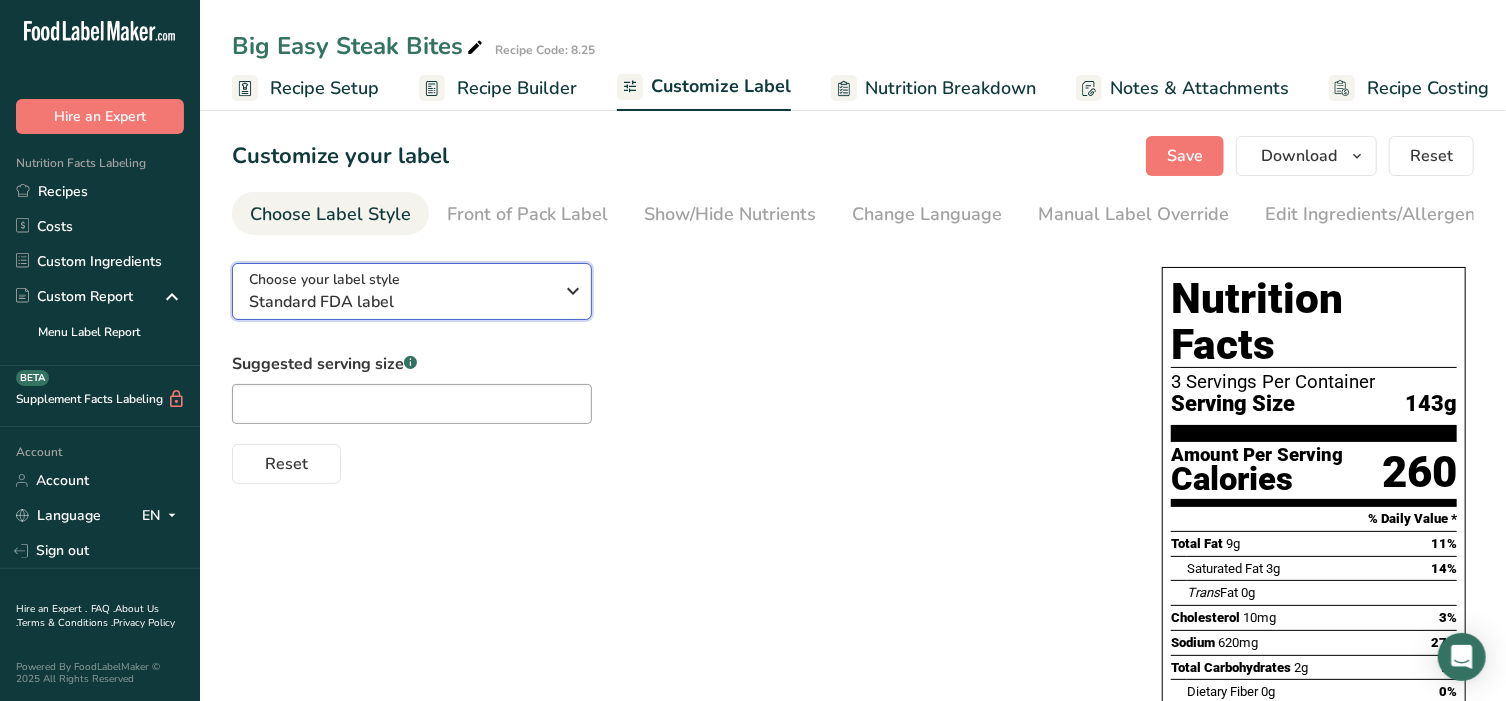 click on "Standard FDA label" at bounding box center (401, 302) 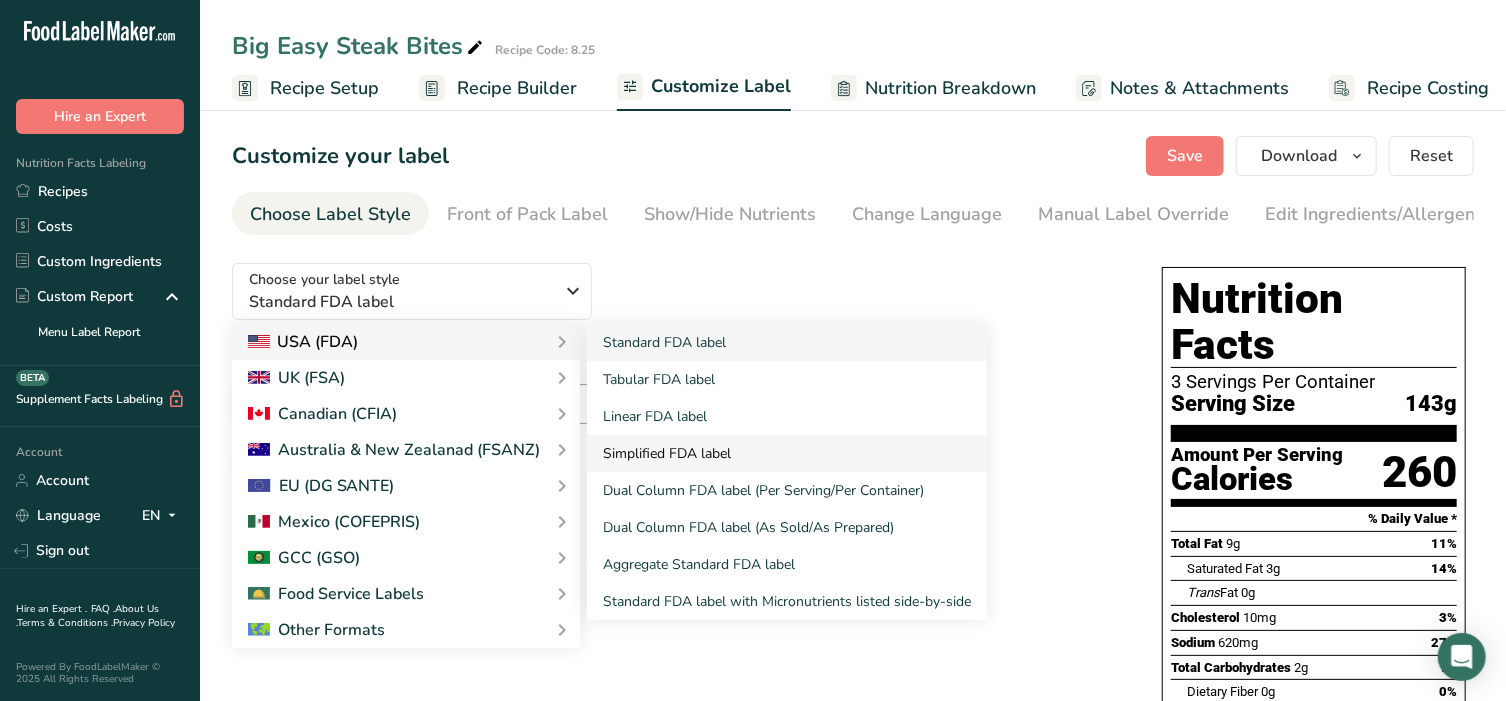 click on "Simplified FDA label" at bounding box center [787, 453] 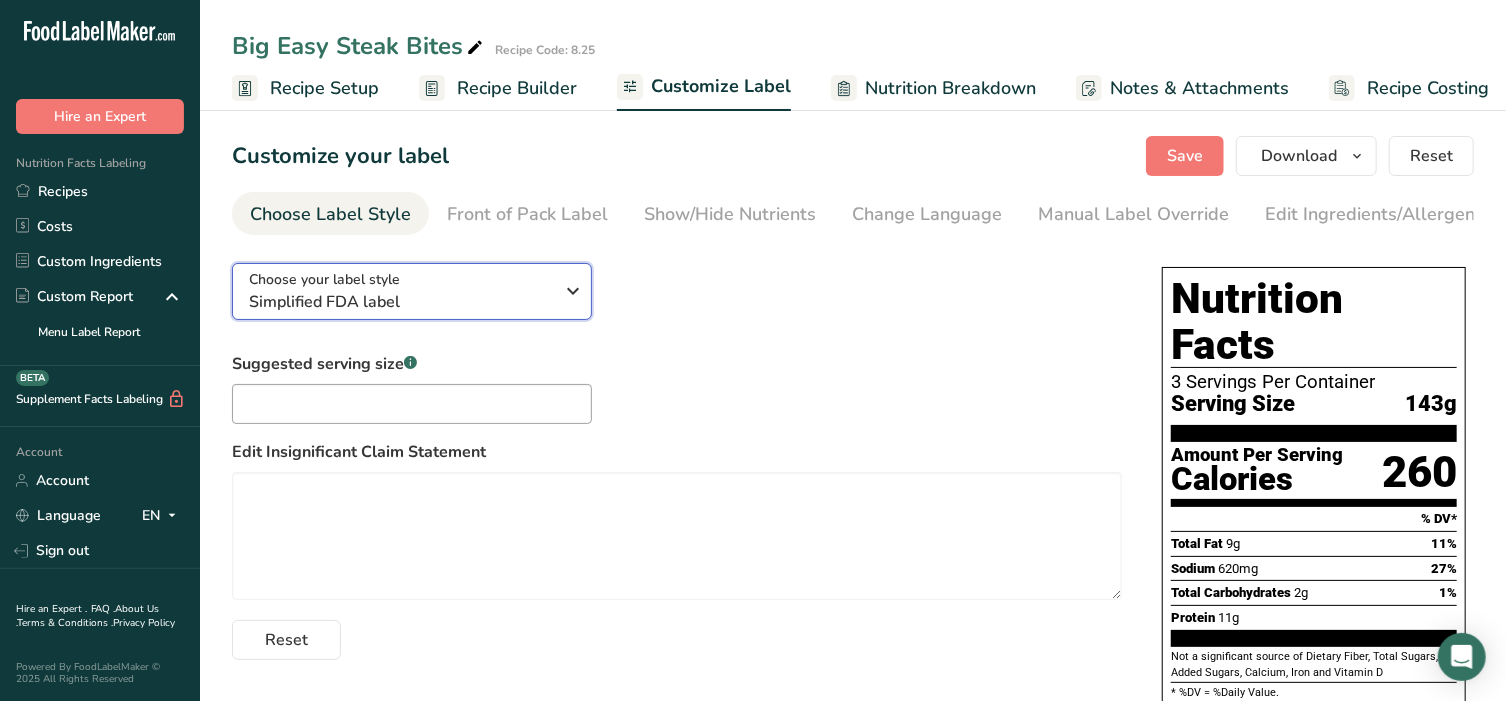 click on "Simplified FDA label" at bounding box center (401, 302) 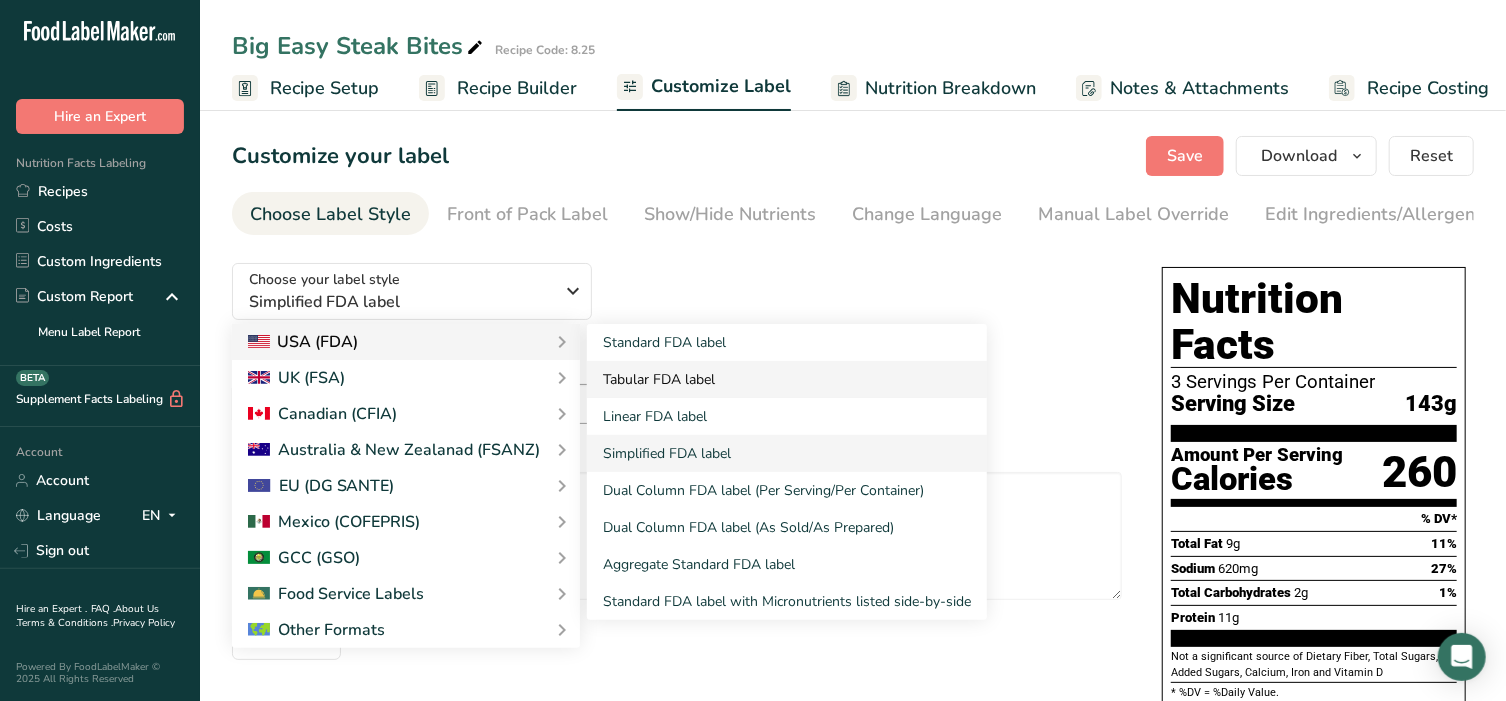 click on "Tabular FDA label" at bounding box center [787, 379] 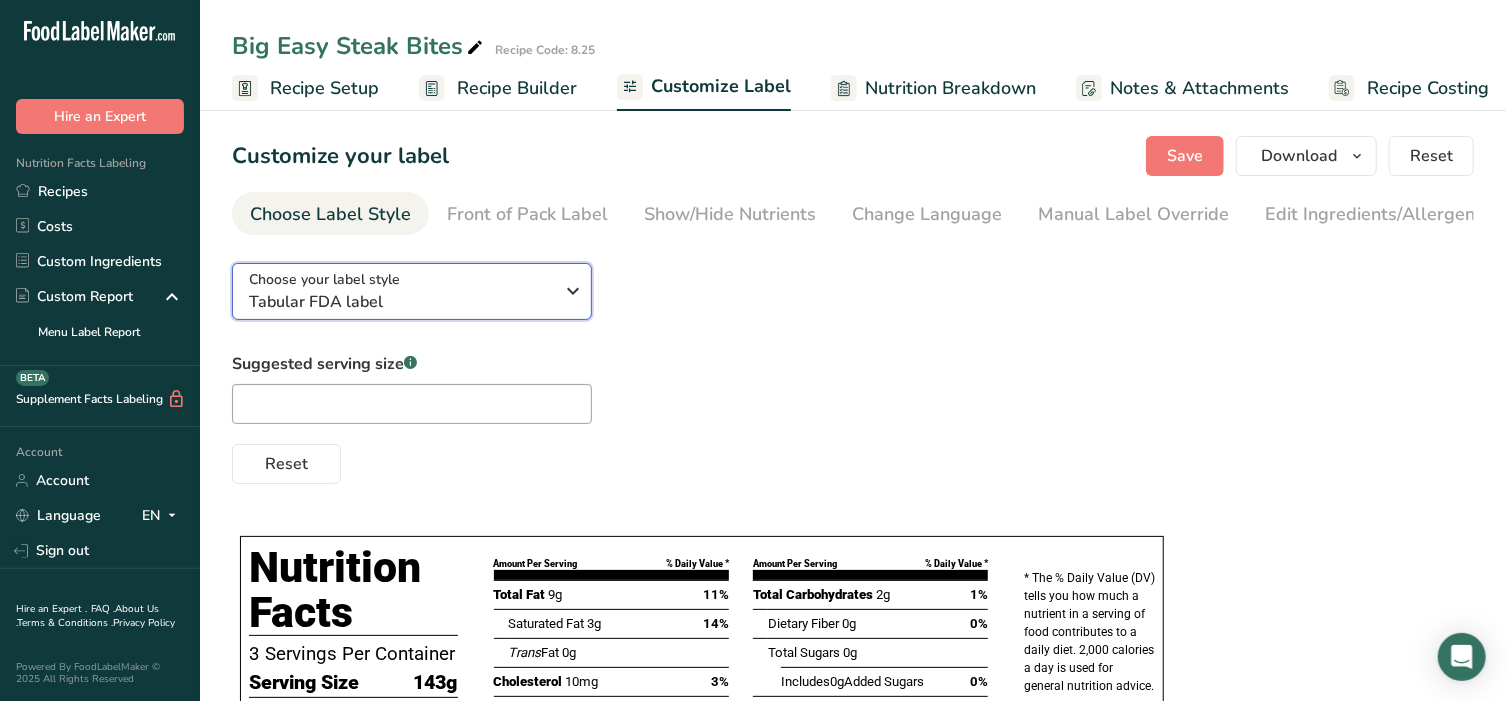 click on "Choose your label style
Tabular FDA label" at bounding box center (412, 291) 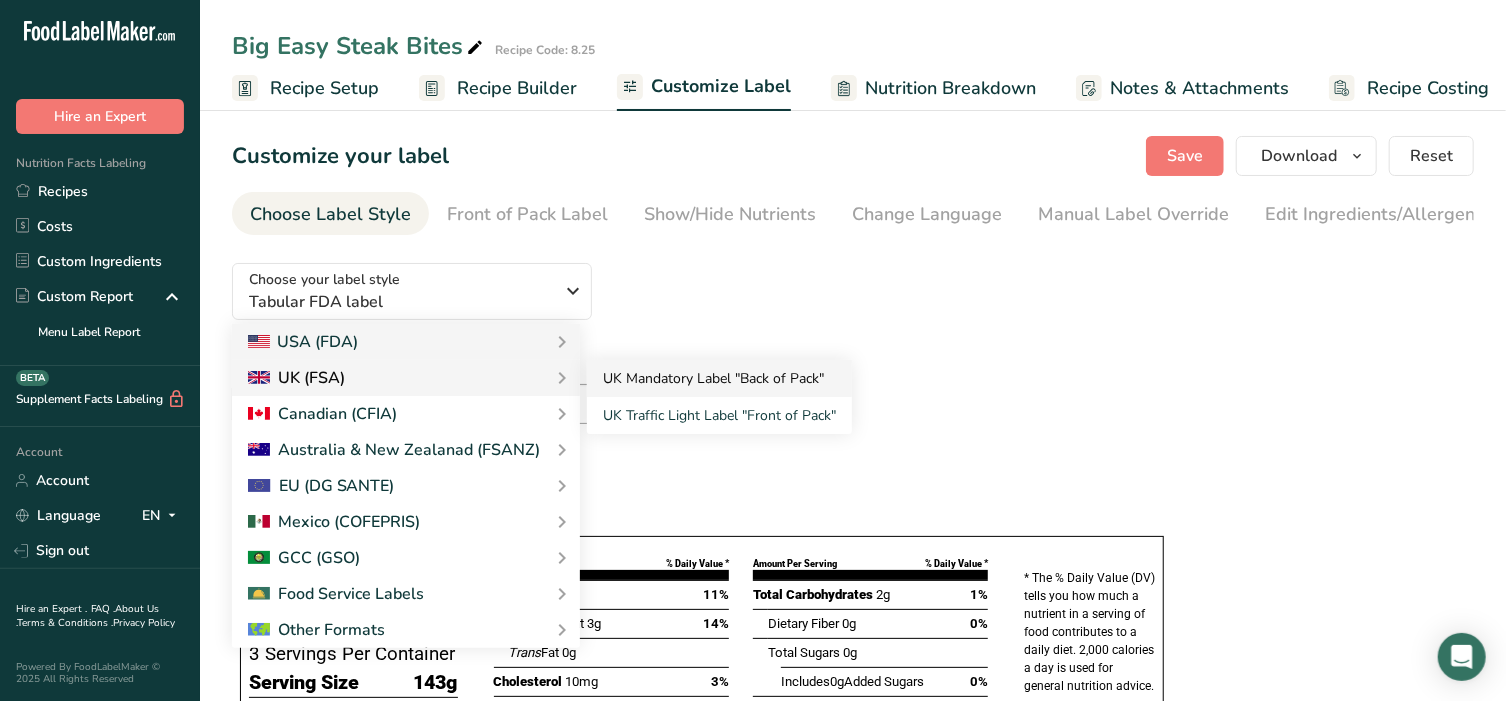 click on "UK Mandatory Label "Back of Pack"" at bounding box center [719, 378] 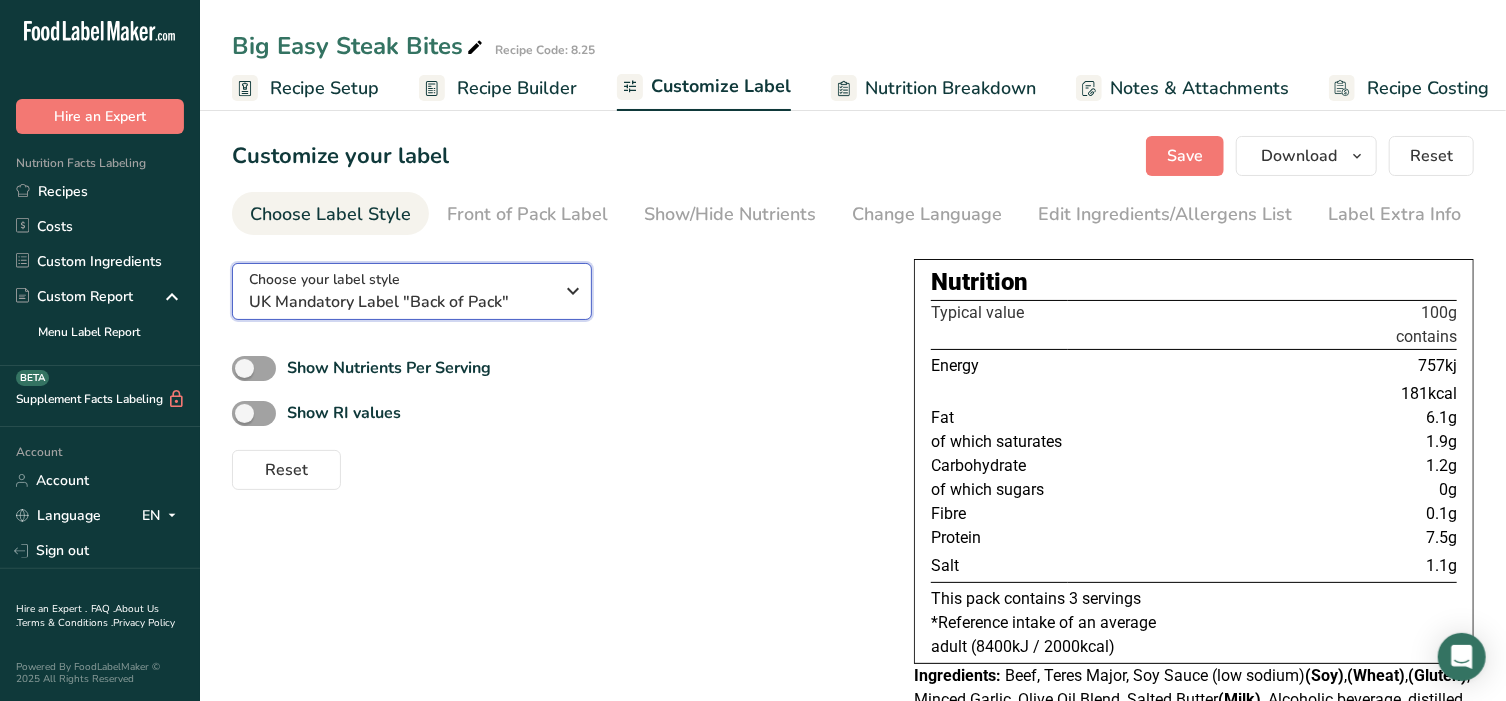 click on "UK Mandatory Label "Back of Pack"" at bounding box center (401, 302) 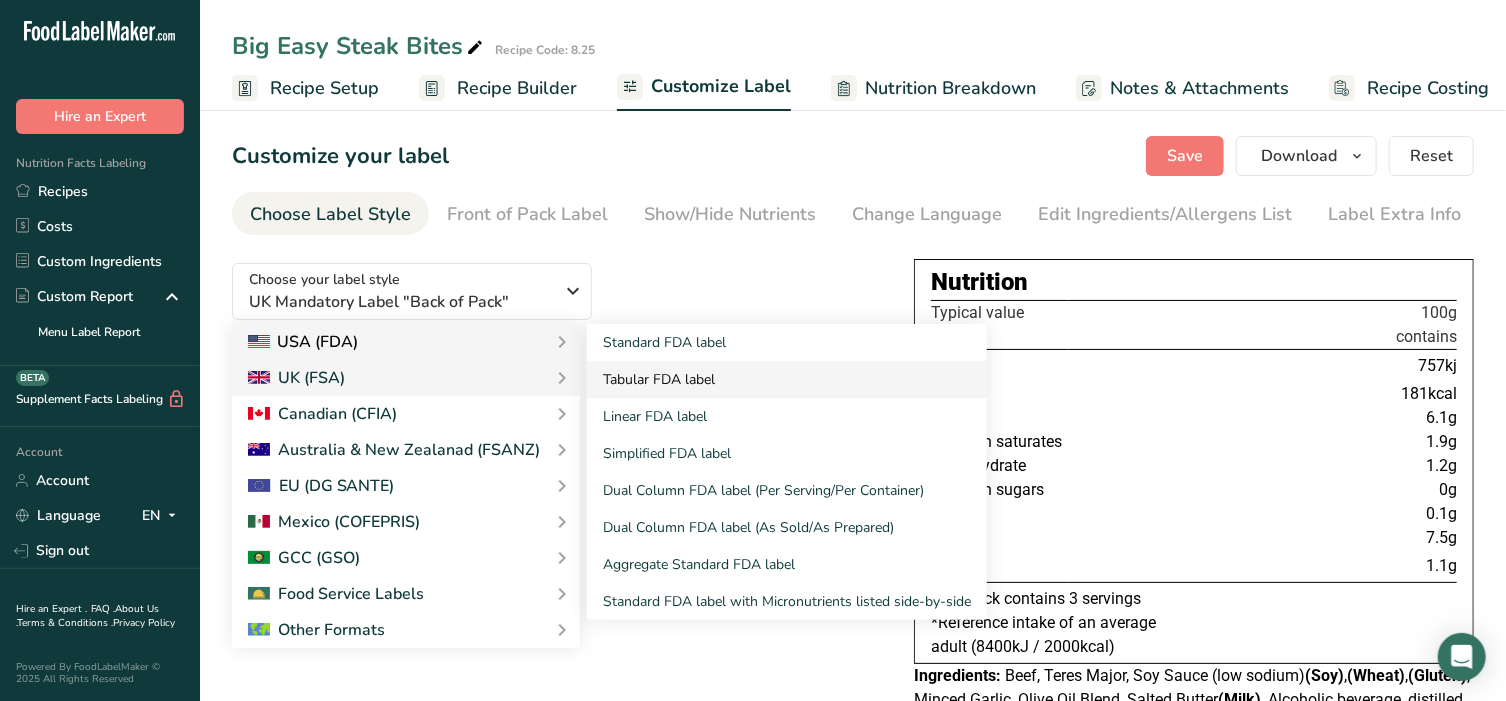 click on "Tabular FDA label" at bounding box center (787, 379) 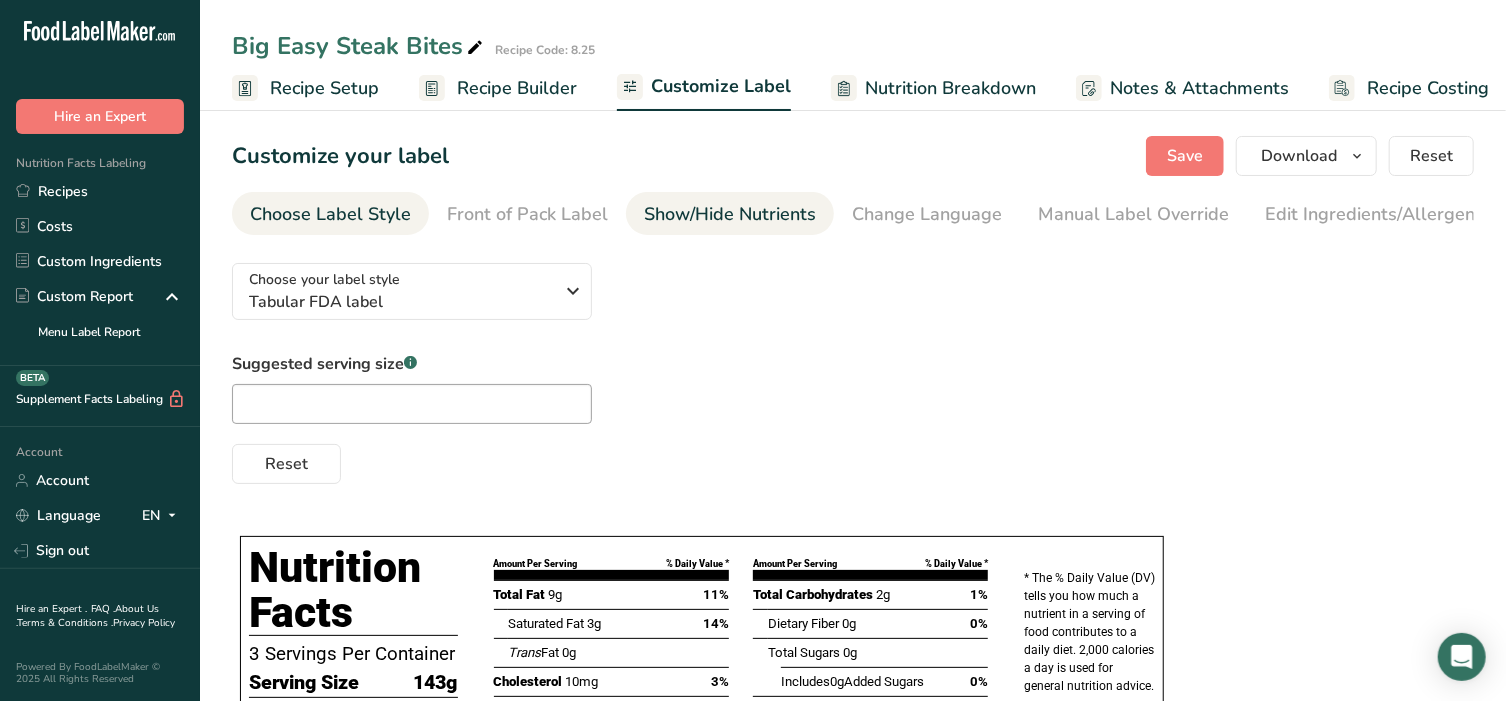 drag, startPoint x: 721, startPoint y: 215, endPoint x: 731, endPoint y: 207, distance: 12.806249 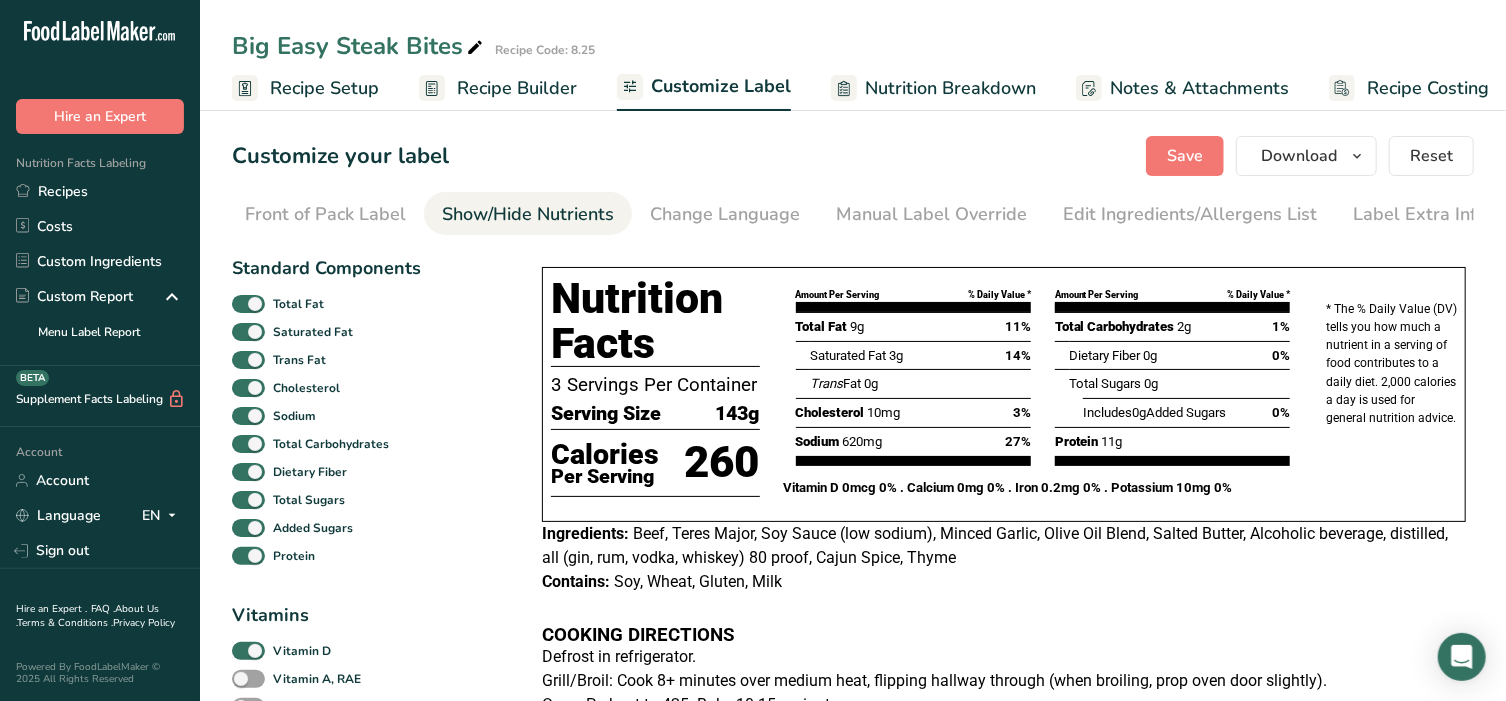 scroll, scrollTop: 0, scrollLeft: 210, axis: horizontal 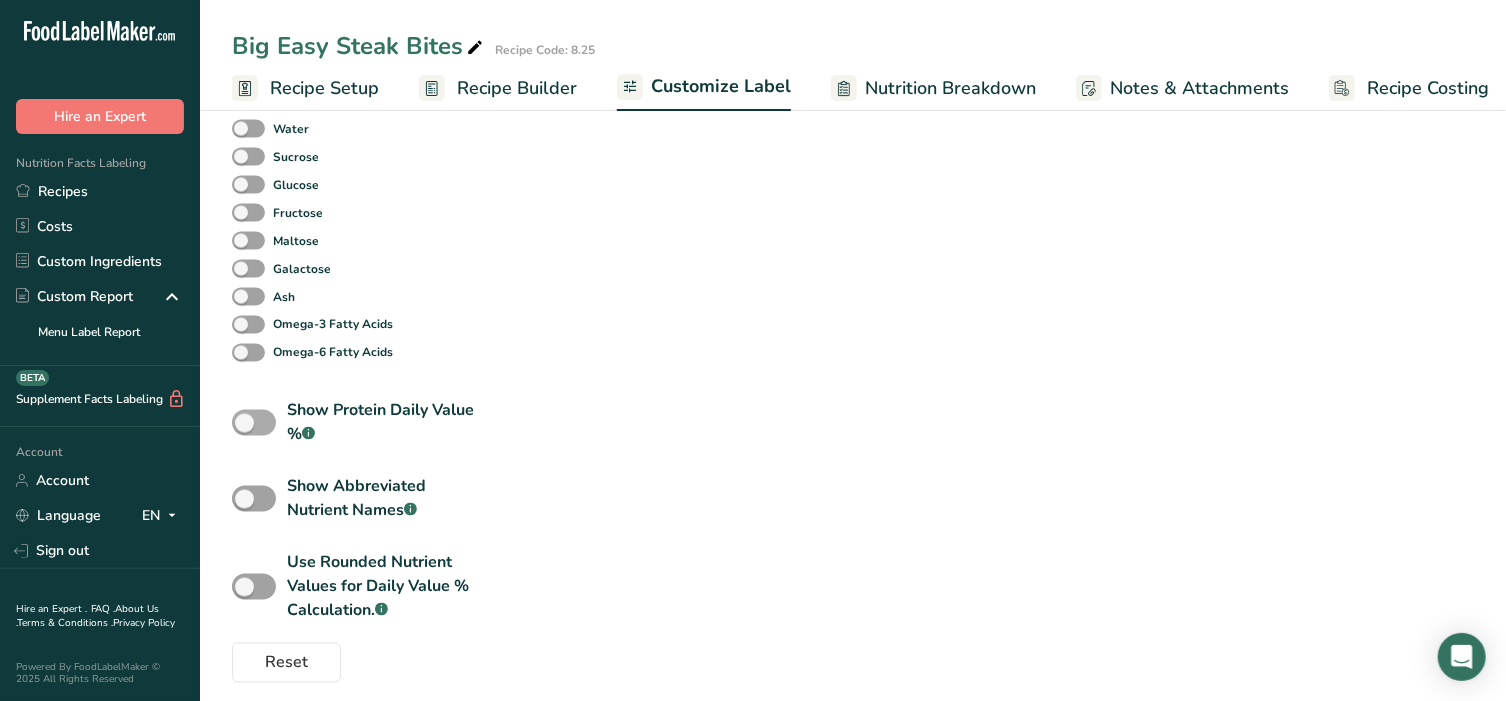 click on "Show Protein Daily Value %
.a-a{fill:#347362;}.b-a{fill:#fff;}" at bounding box center (377, 423) 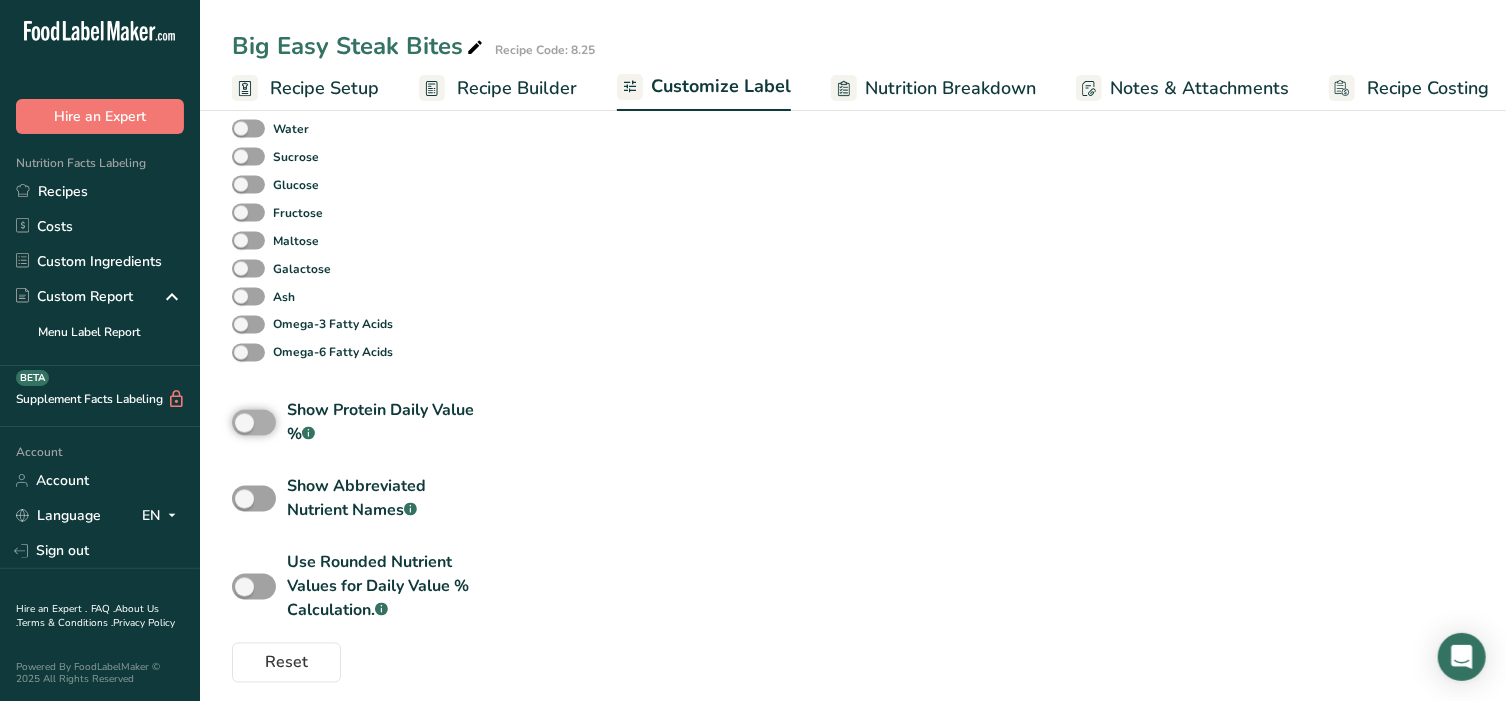click on "Show Protein Daily Value %
.a-a{fill:#347362;}.b-a{fill:#fff;}" at bounding box center [238, 423] 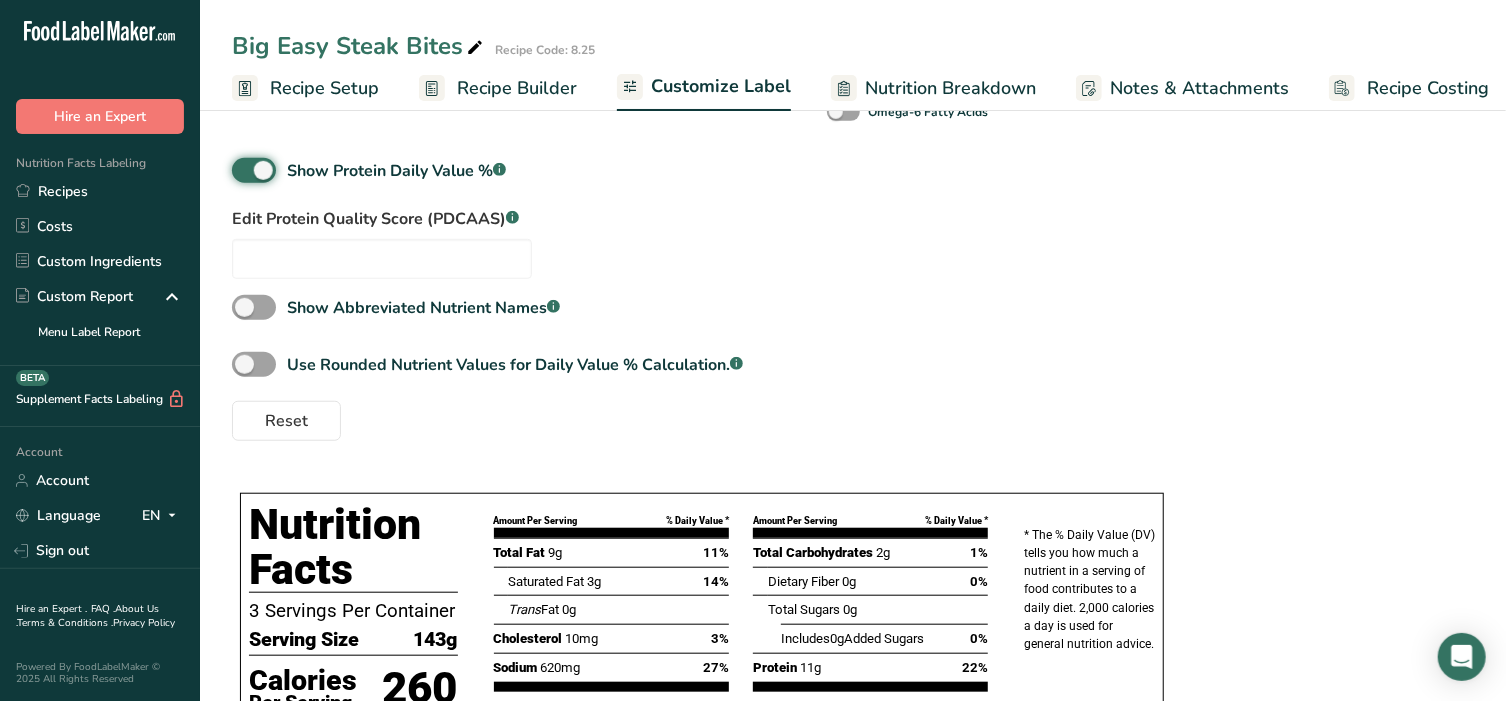 scroll, scrollTop: 762, scrollLeft: 0, axis: vertical 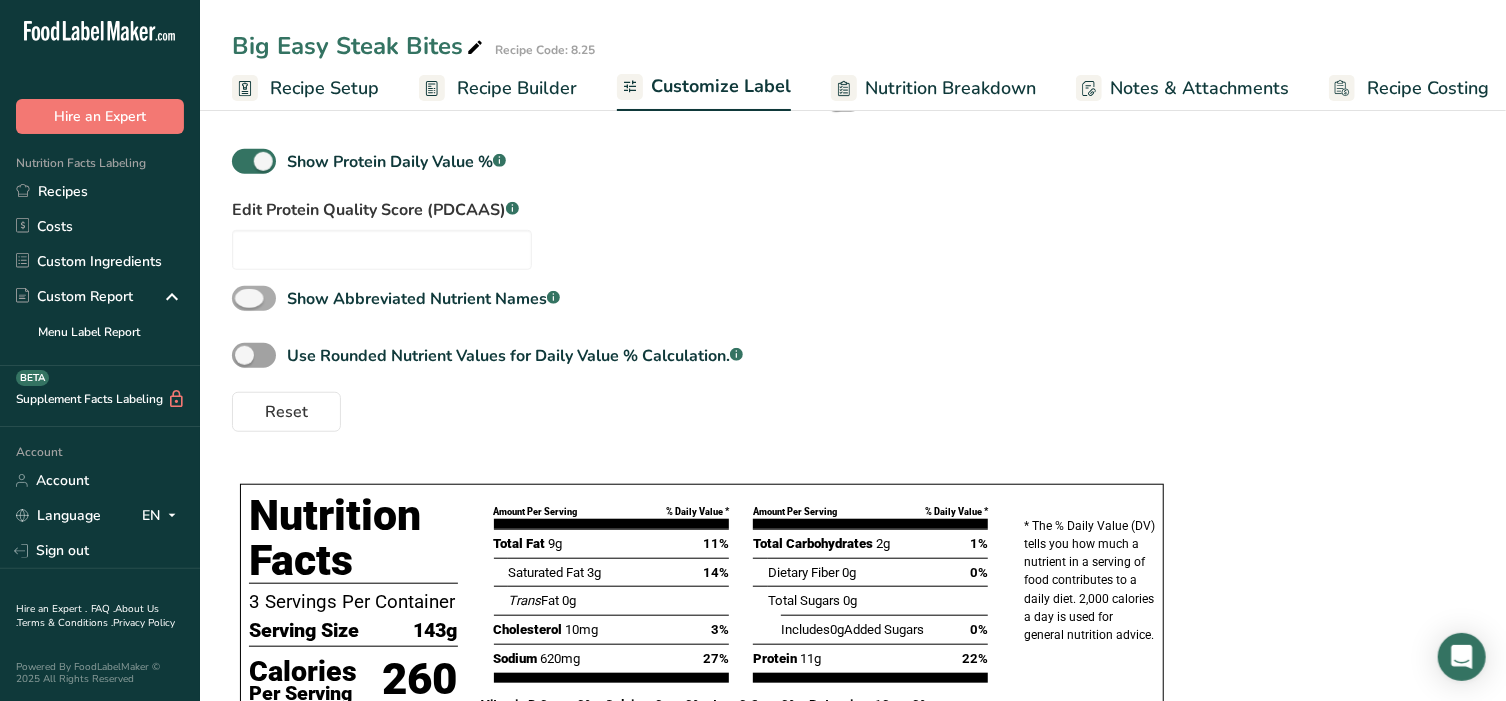 click on "Show Abbreviated Nutrient Names
.a-a{fill:#347362;}.b-a{fill:#fff;}" at bounding box center (423, 299) 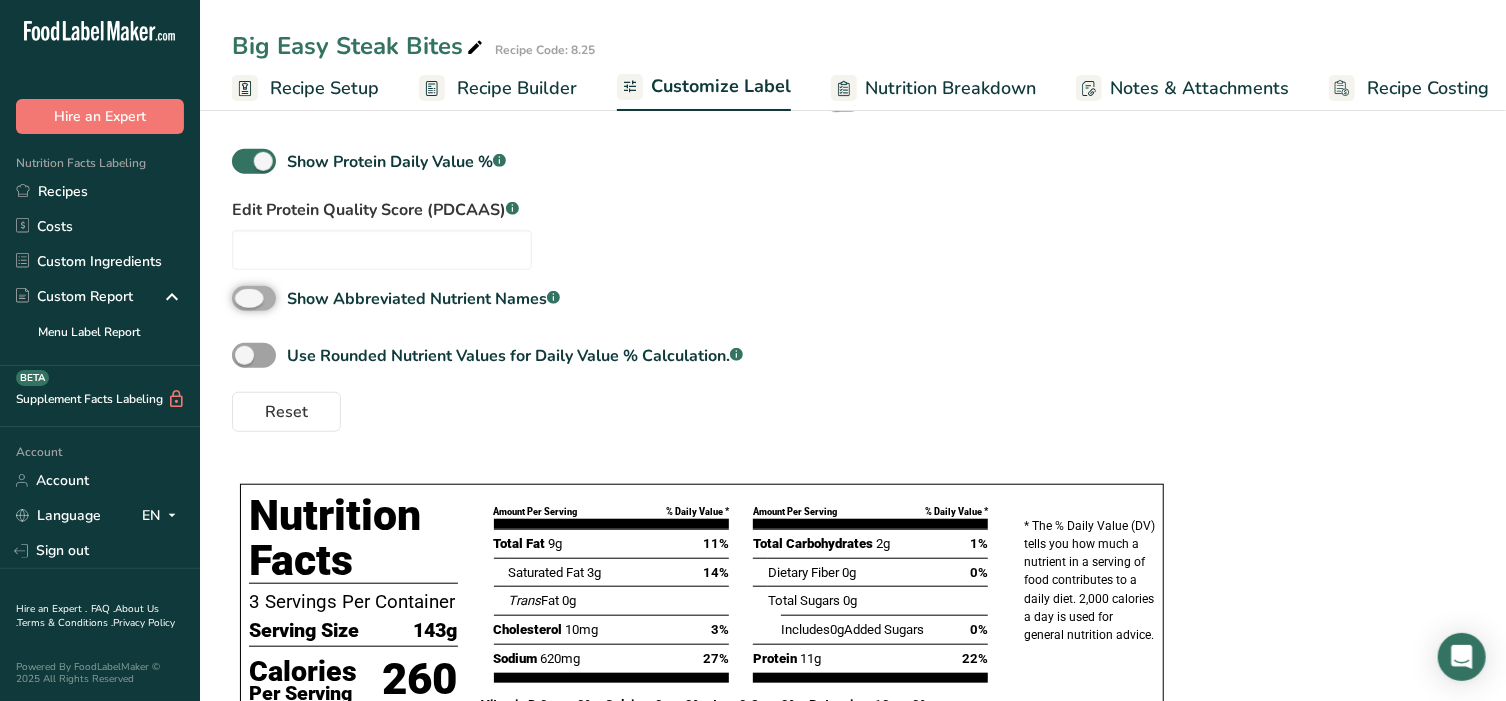 click on "Show Abbreviated Nutrient Names
.a-a{fill:#347362;}.b-a{fill:#fff;}" at bounding box center (238, 298) 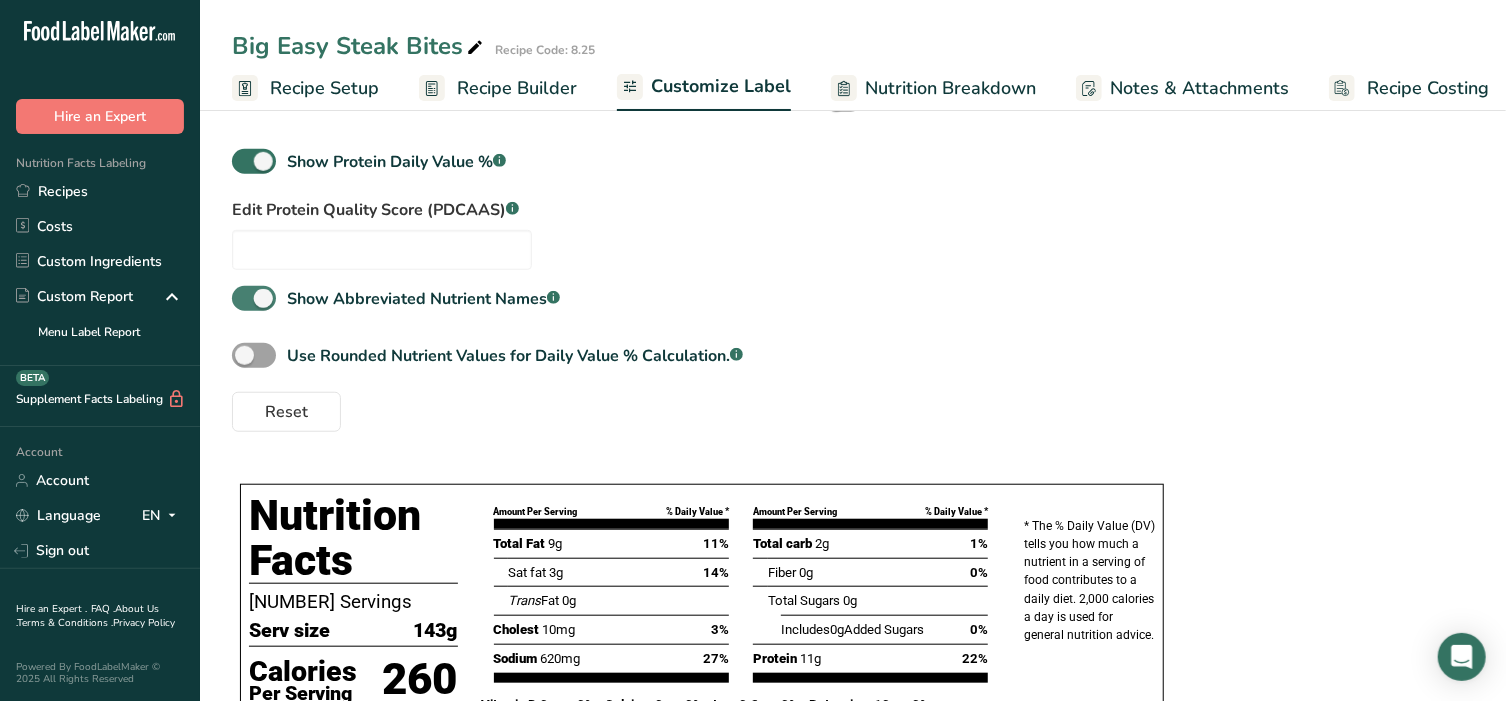 click at bounding box center [254, 298] 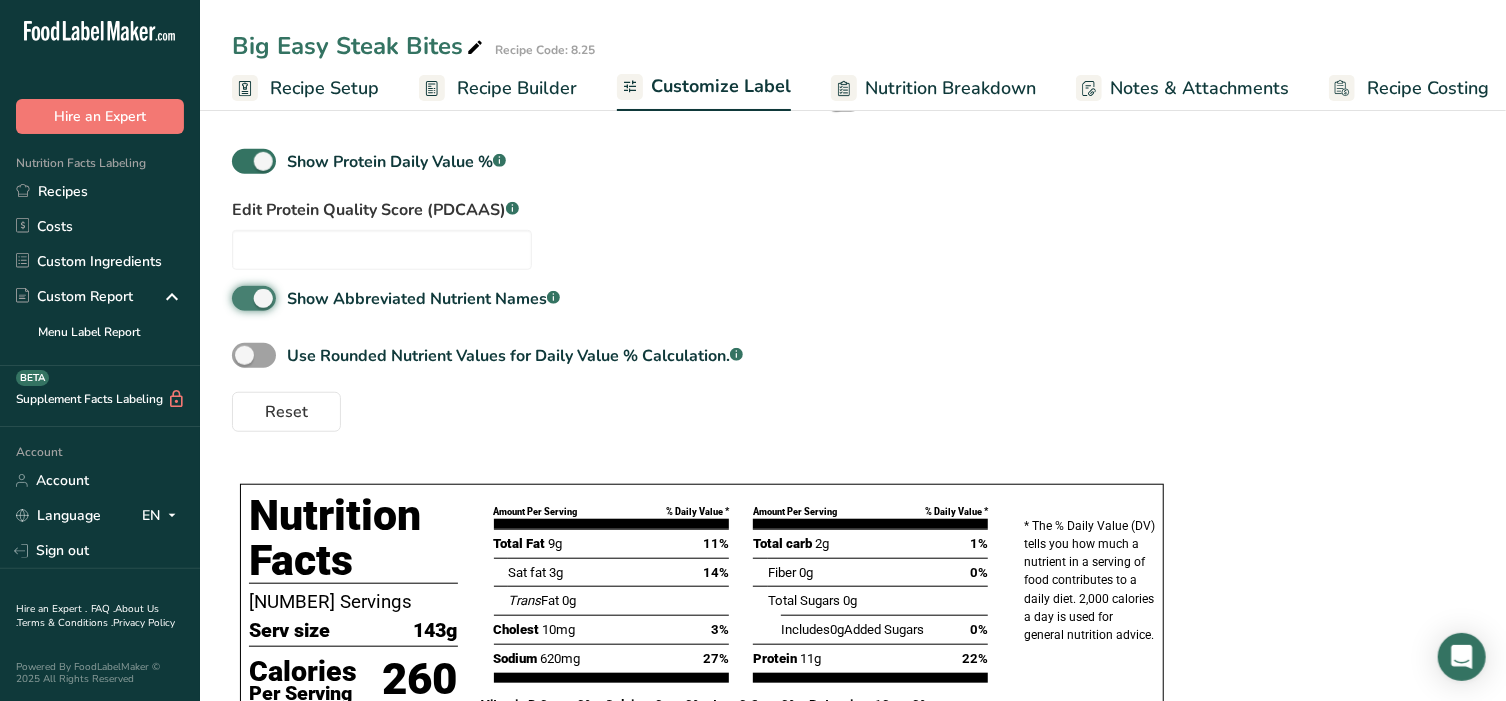 click on "Show Abbreviated Nutrient Names
.a-a{fill:#347362;}.b-a{fill:#fff;}" at bounding box center (238, 298) 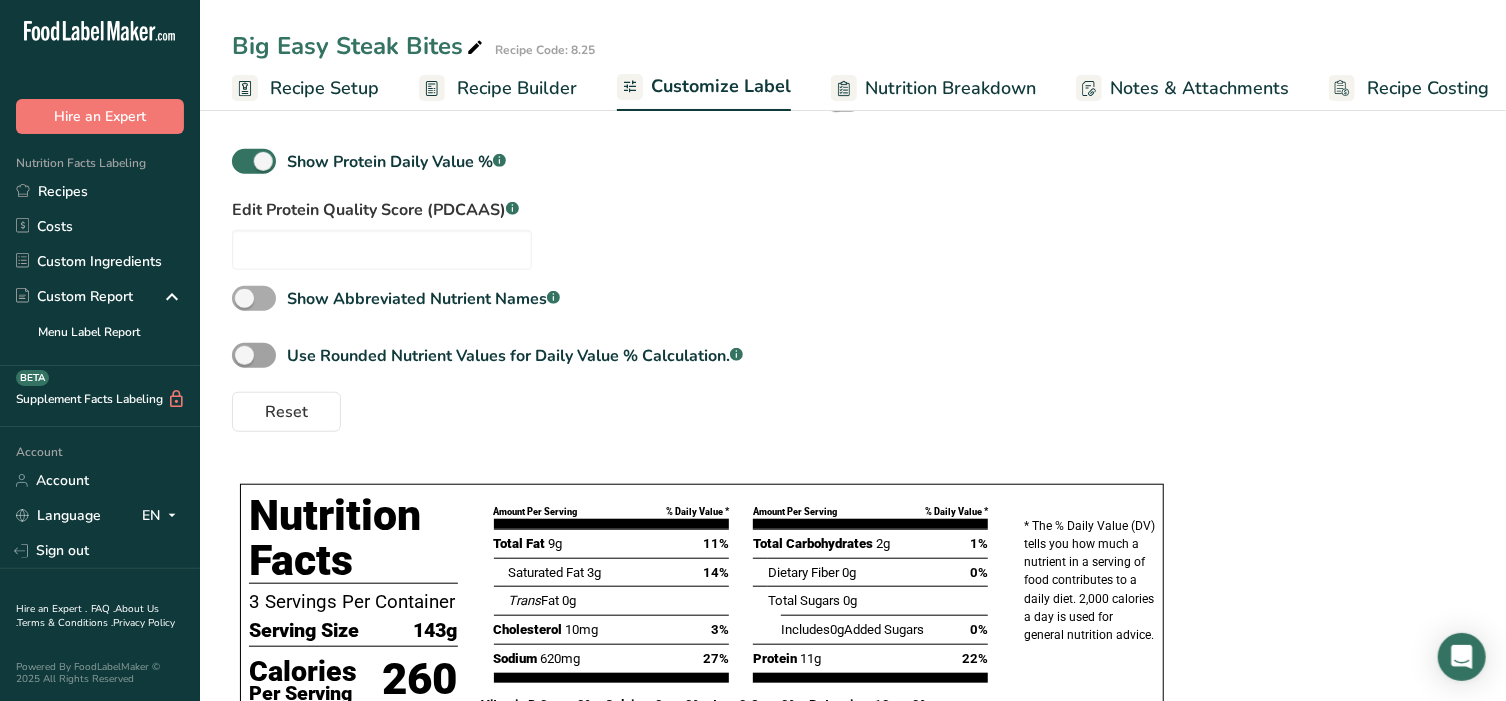 click on "Show Abbreviated Nutrient Names
.a-a{fill:#347362;}.b-a{fill:#fff;}" at bounding box center [418, 299] 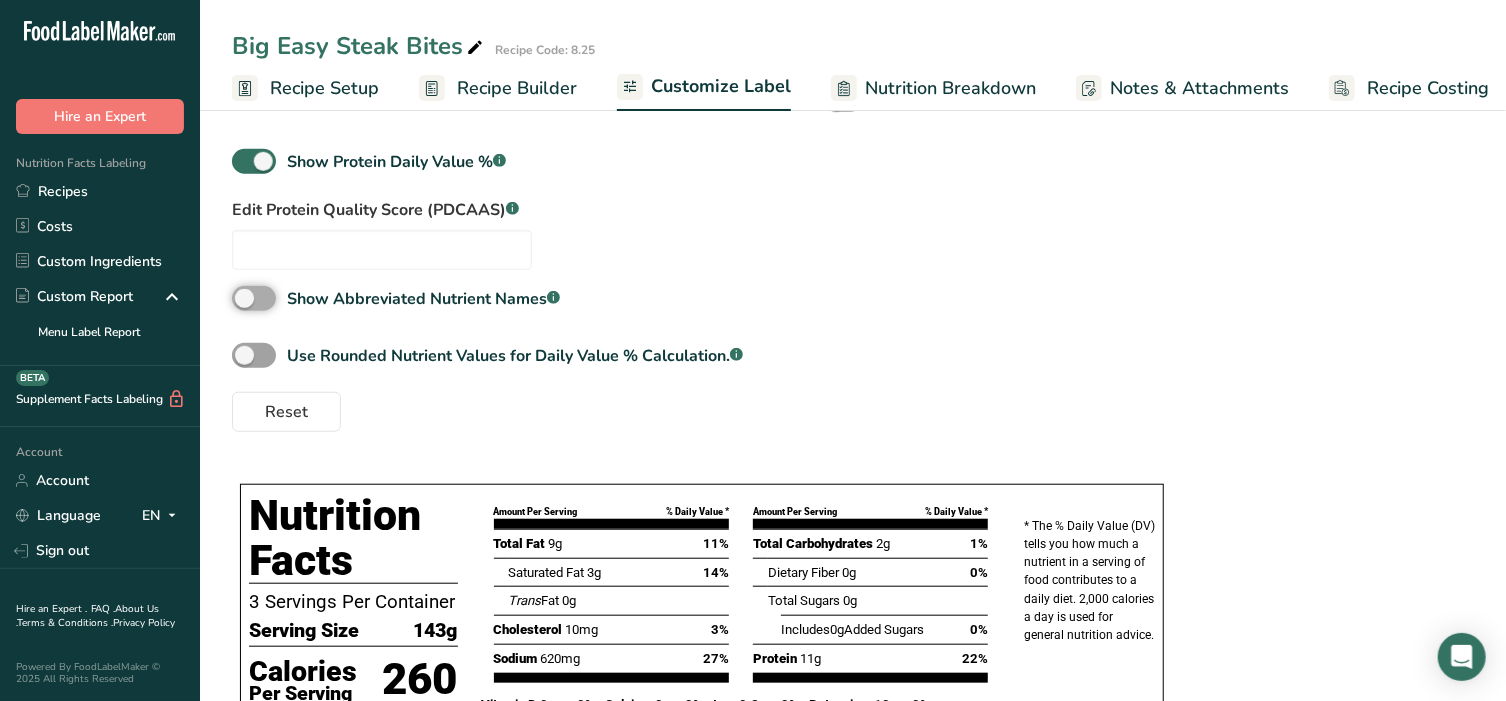 click on "Show Abbreviated Nutrient Names
.a-a{fill:#347362;}.b-a{fill:#fff;}" at bounding box center [238, 298] 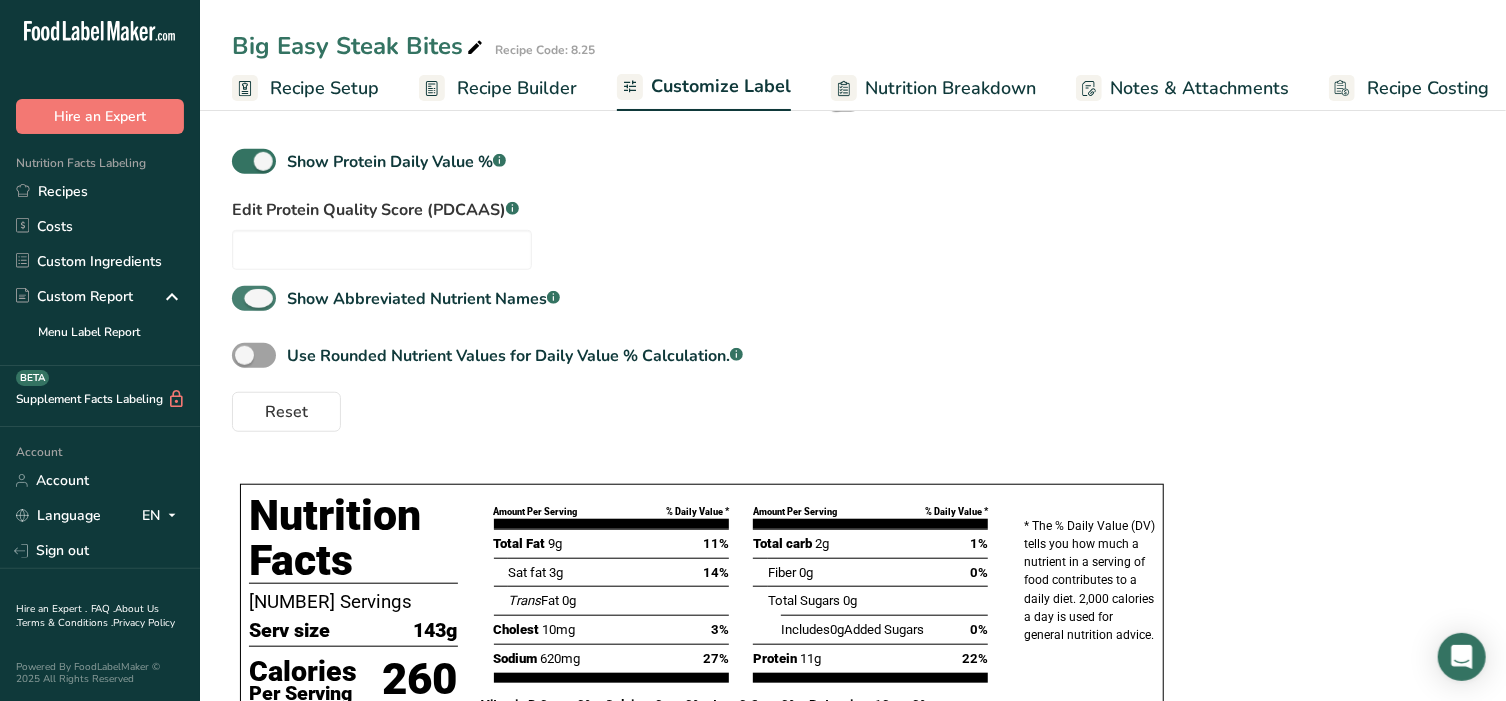 click at bounding box center [254, 298] 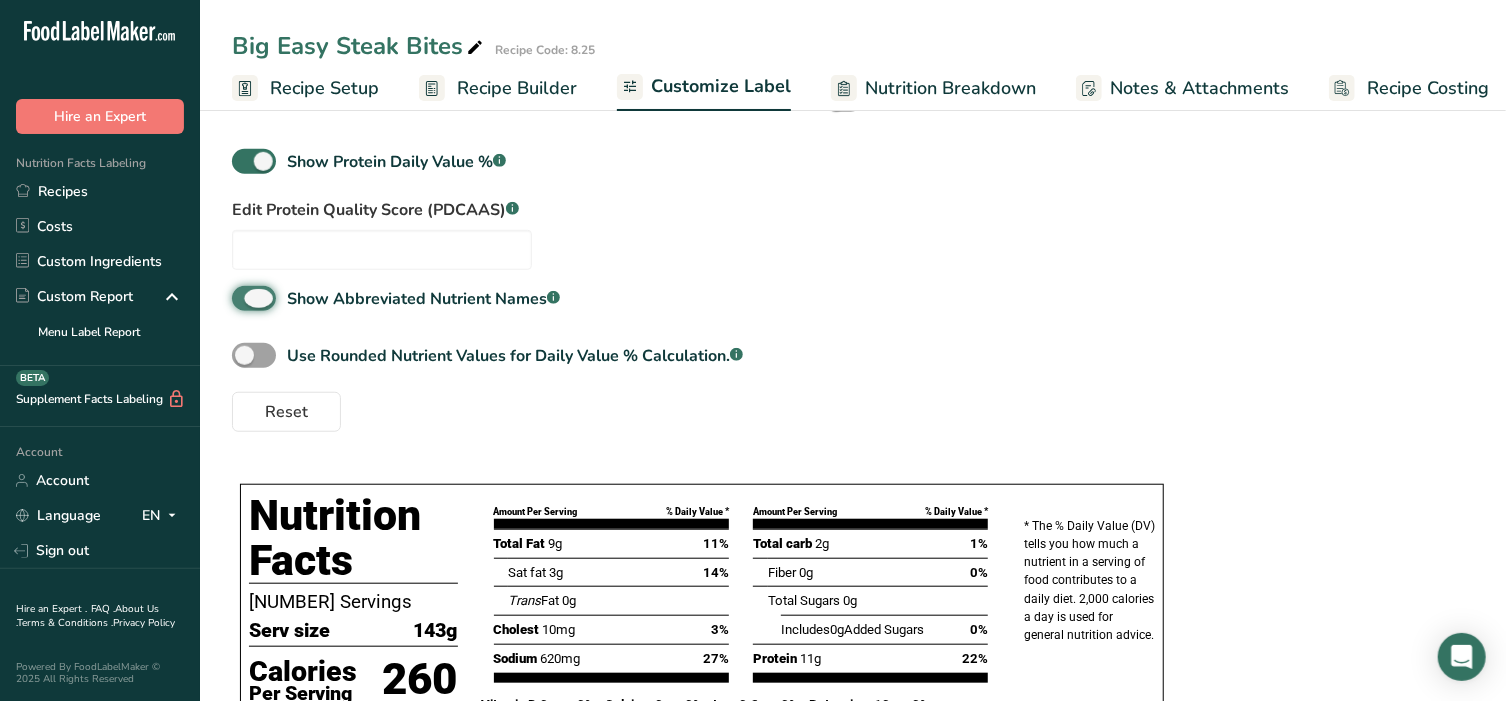 click on "Show Abbreviated Nutrient Names
.a-a{fill:#347362;}.b-a{fill:#fff;}" at bounding box center (238, 298) 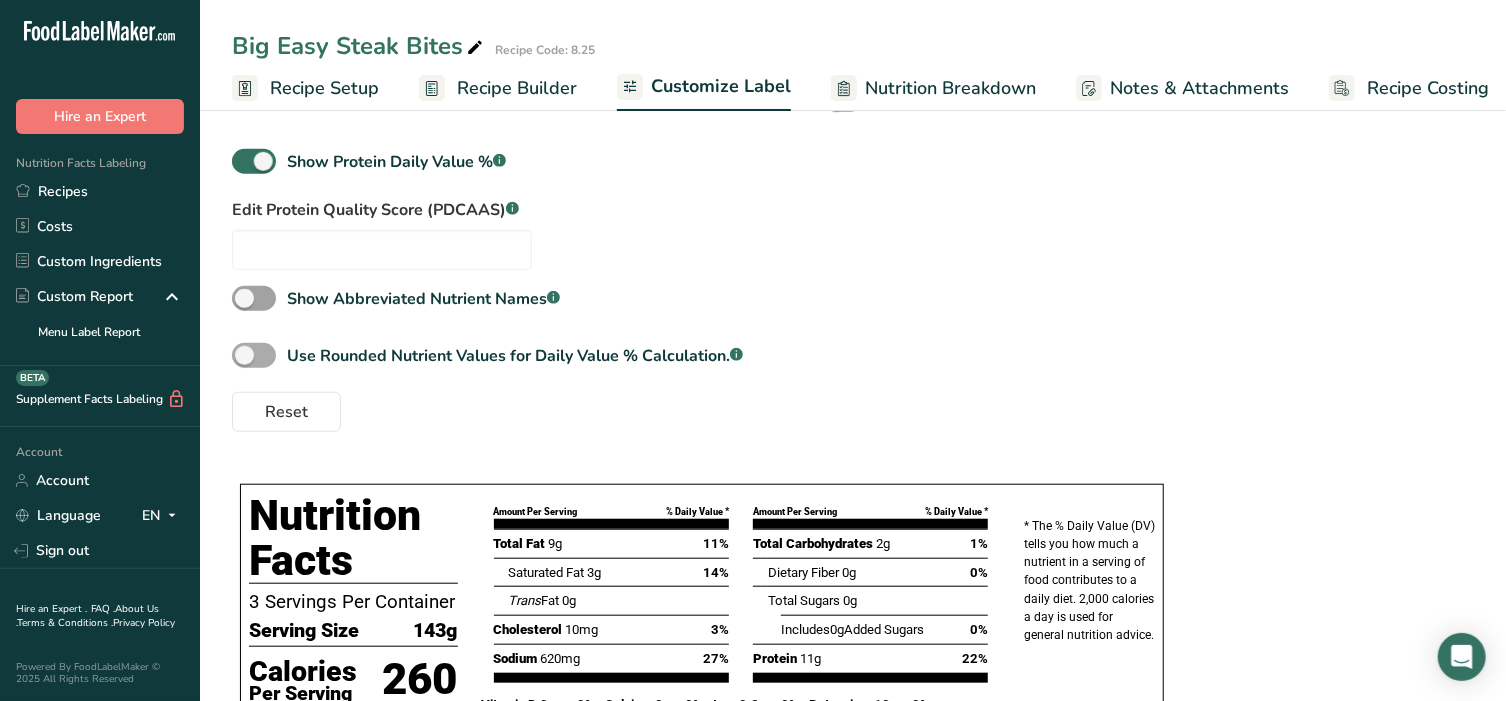 click at bounding box center (254, 355) 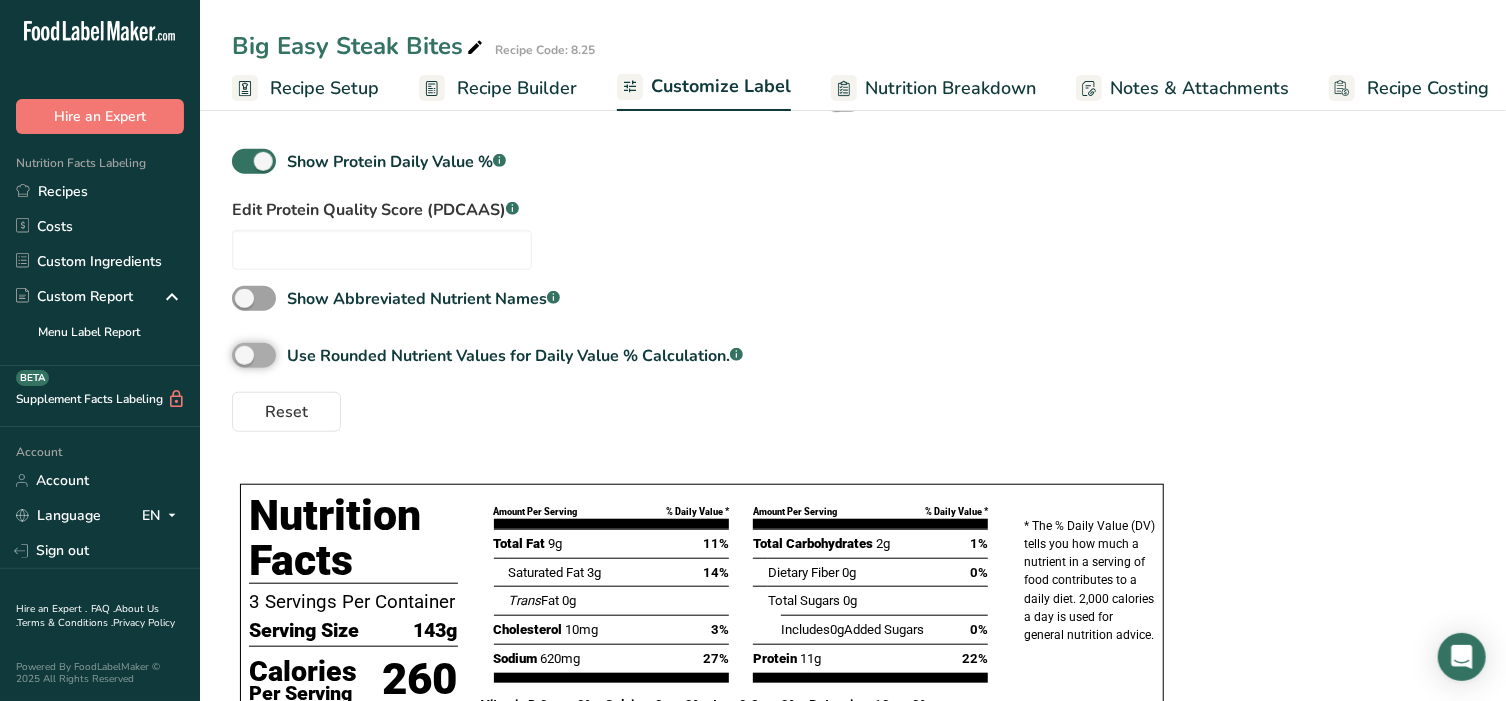 click on "Use Rounded Nutrient Values for Daily Value % Calculation.
.a-a{fill:#347362;}.b-a{fill:#fff;}" at bounding box center (238, 355) 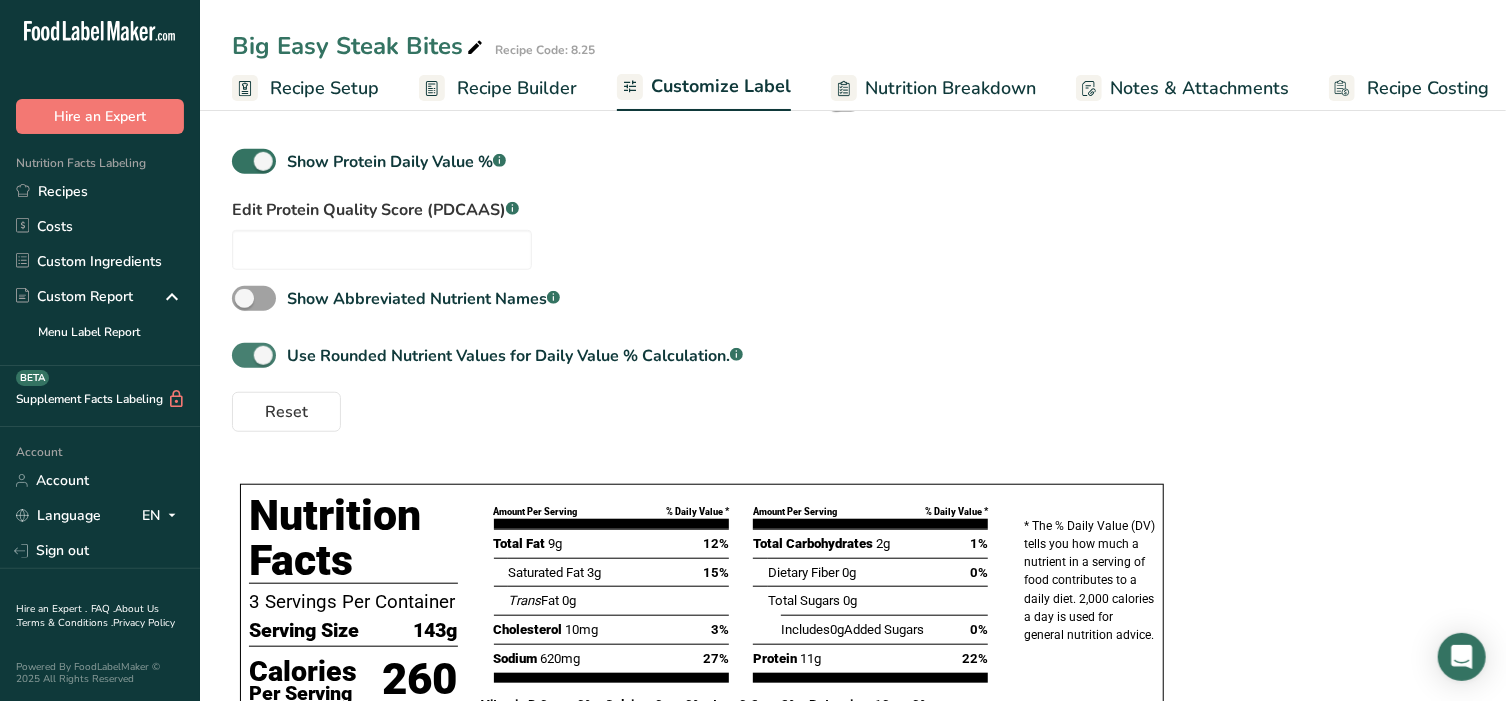 click at bounding box center [254, 355] 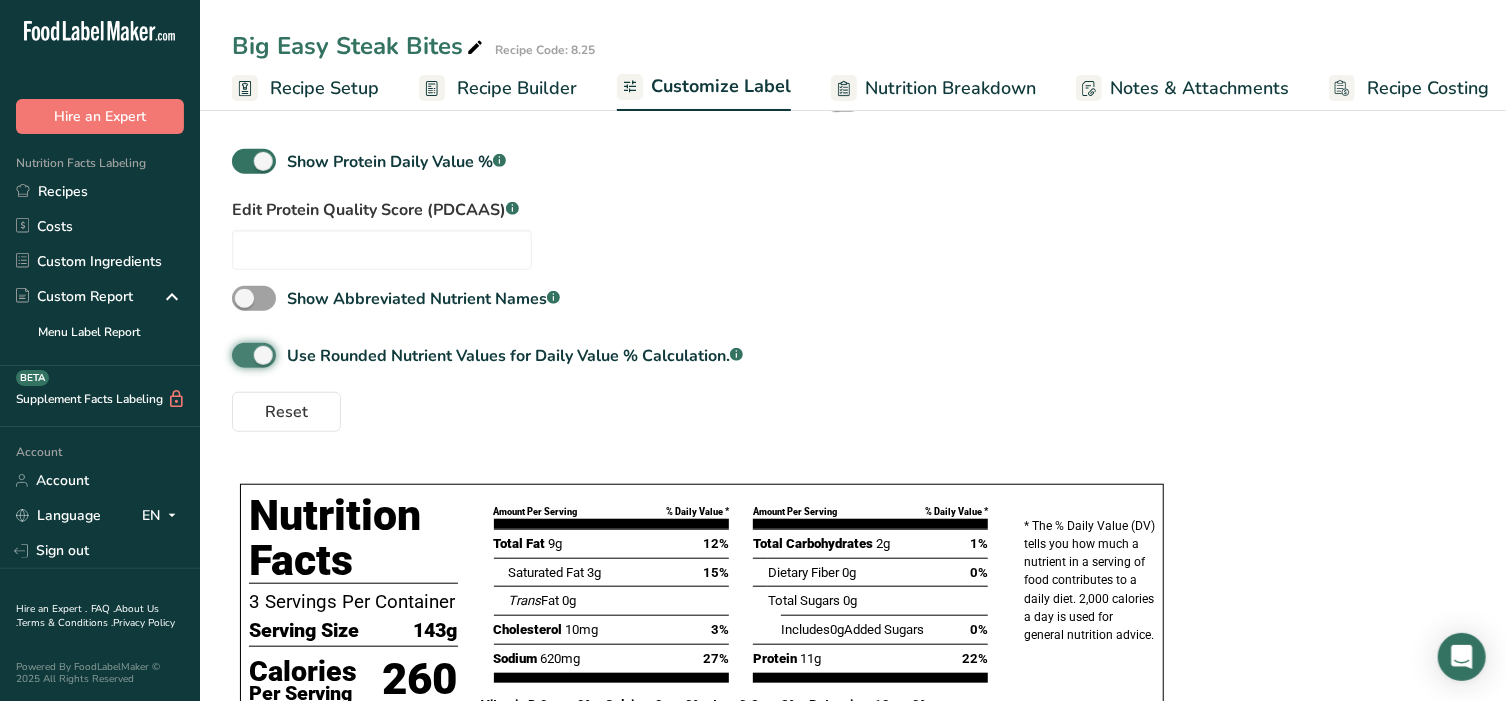 click on "Use Rounded Nutrient Values for Daily Value % Calculation.
.a-a{fill:#347362;}.b-a{fill:#fff;}" at bounding box center [238, 355] 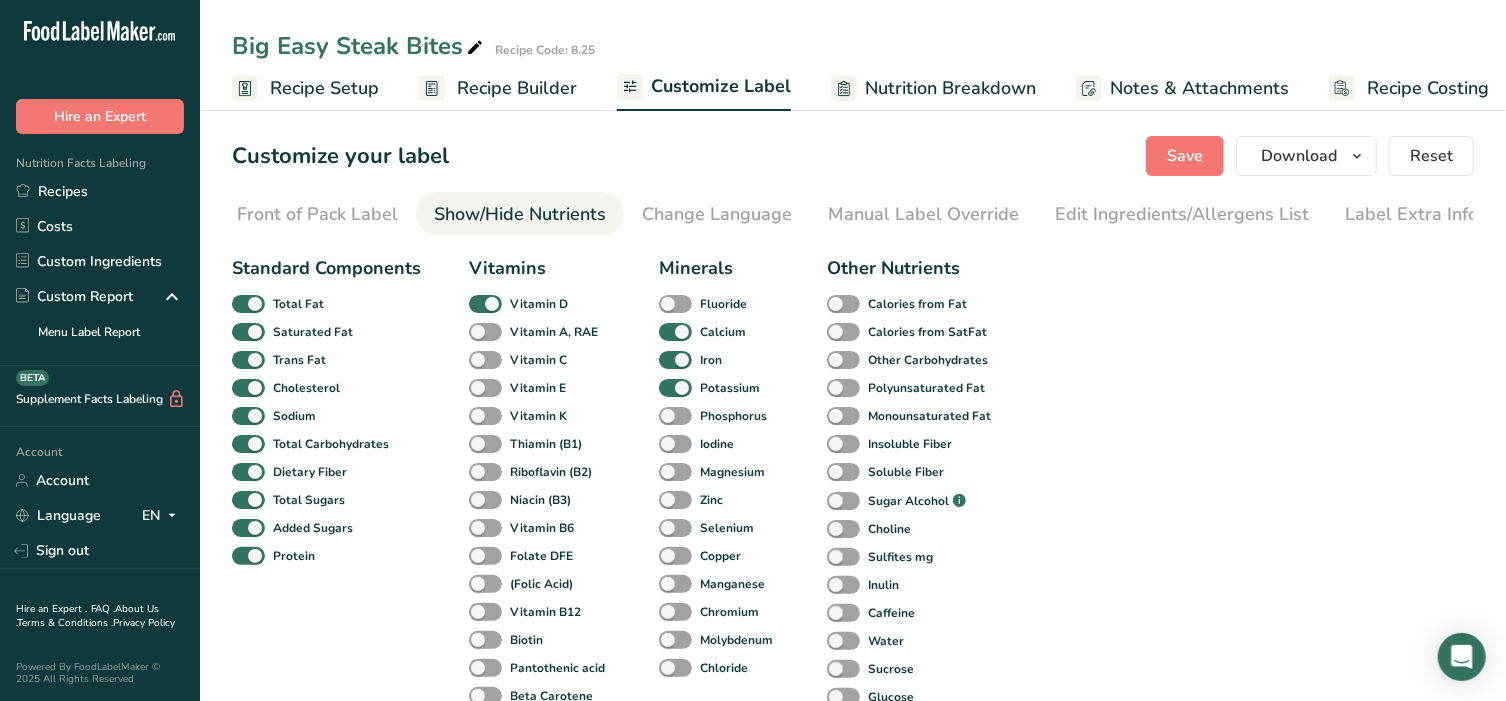 scroll, scrollTop: 0, scrollLeft: 0, axis: both 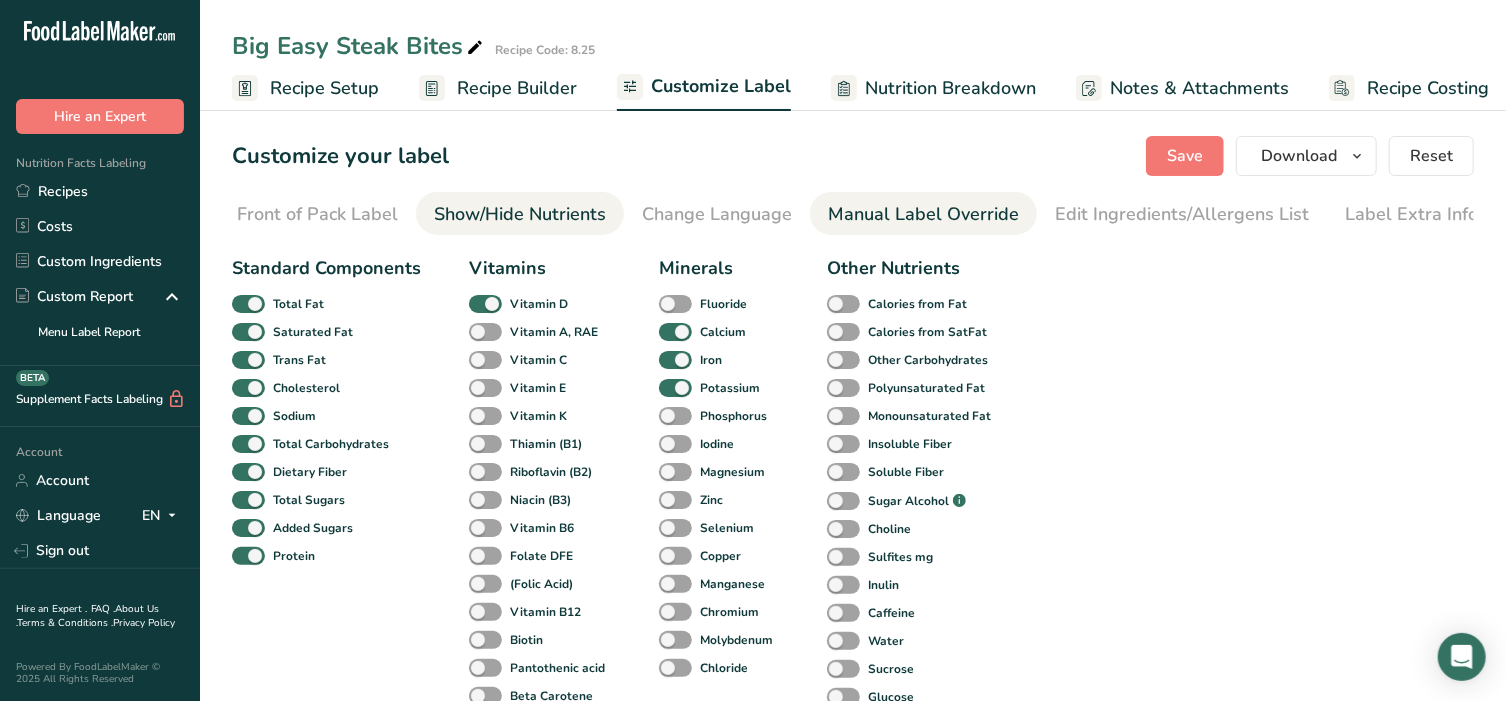 click on "Manual Label Override" at bounding box center [923, 214] 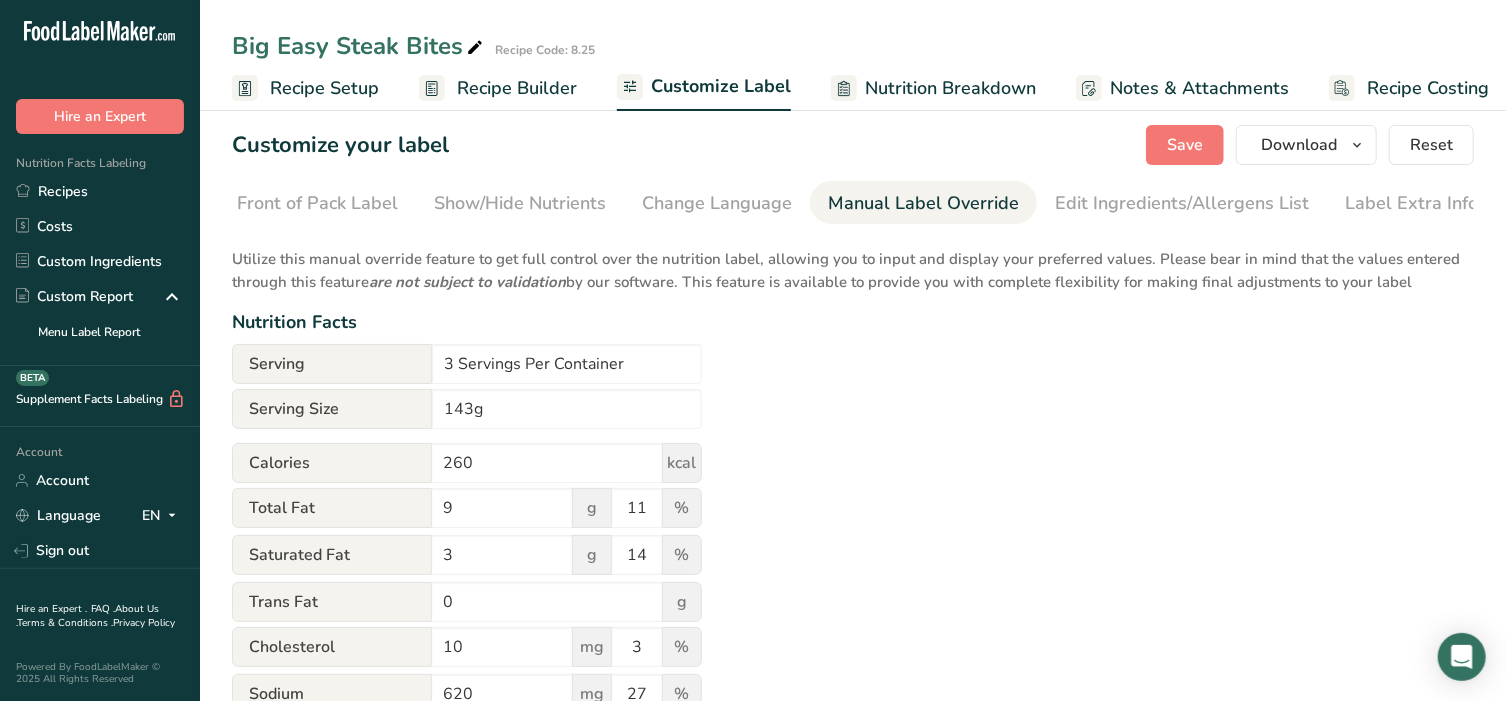 scroll, scrollTop: 0, scrollLeft: 0, axis: both 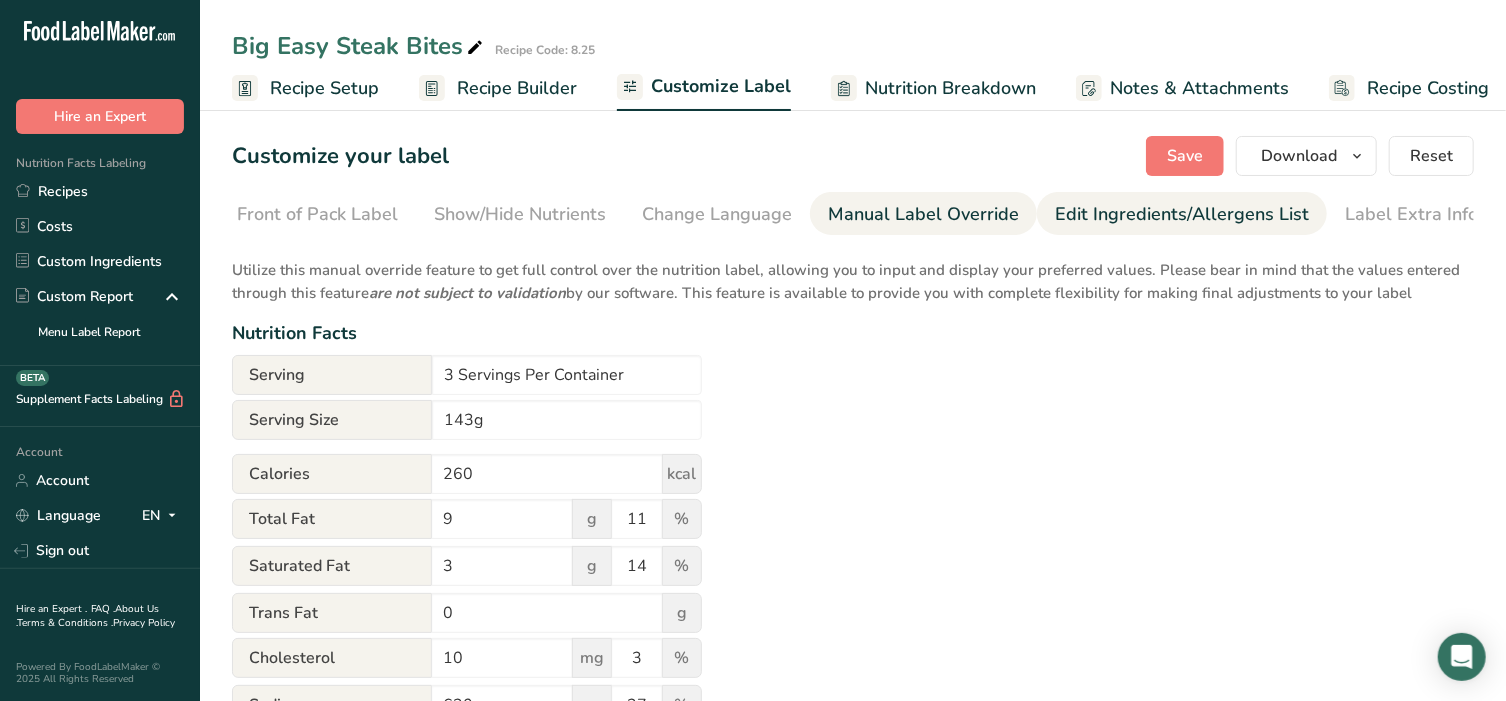 click on "Edit Ingredients/Allergens List" at bounding box center (1182, 214) 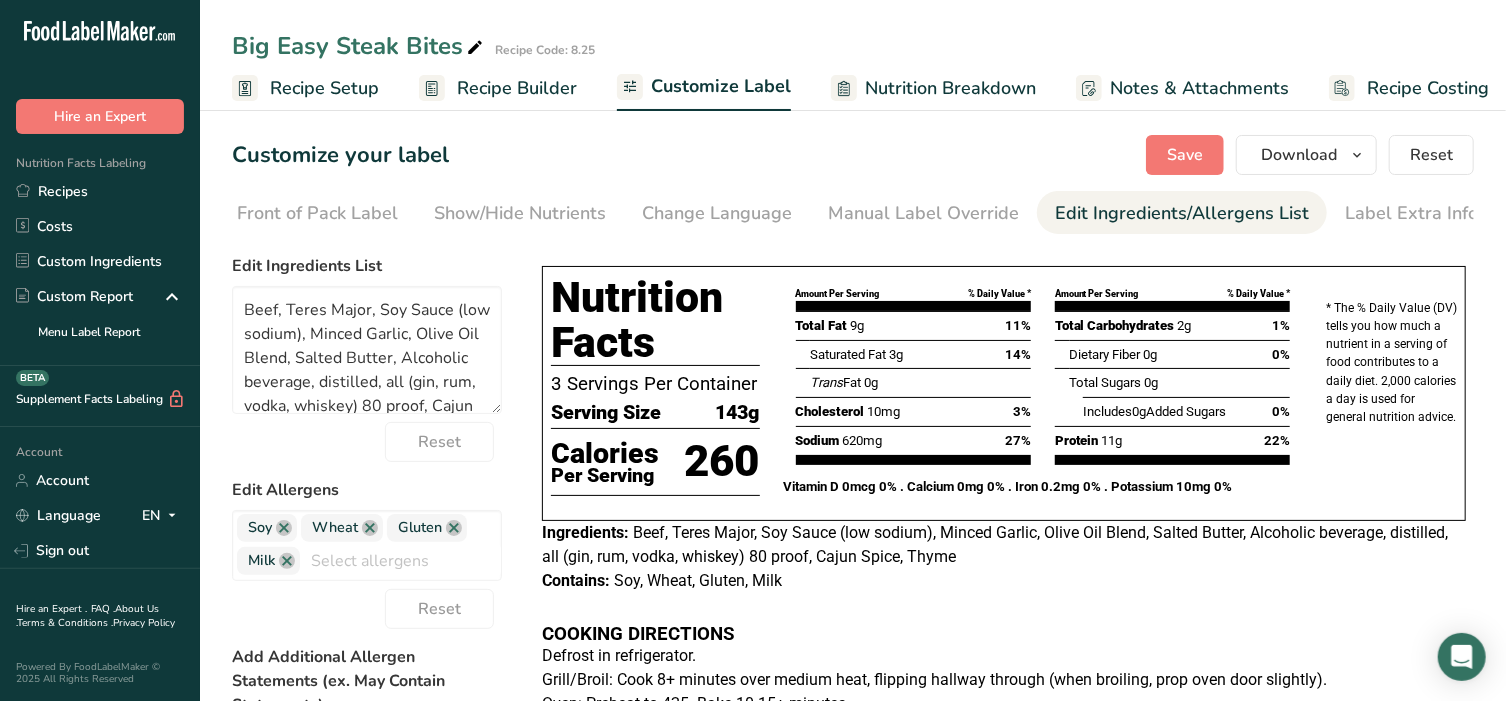 scroll, scrollTop: 0, scrollLeft: 0, axis: both 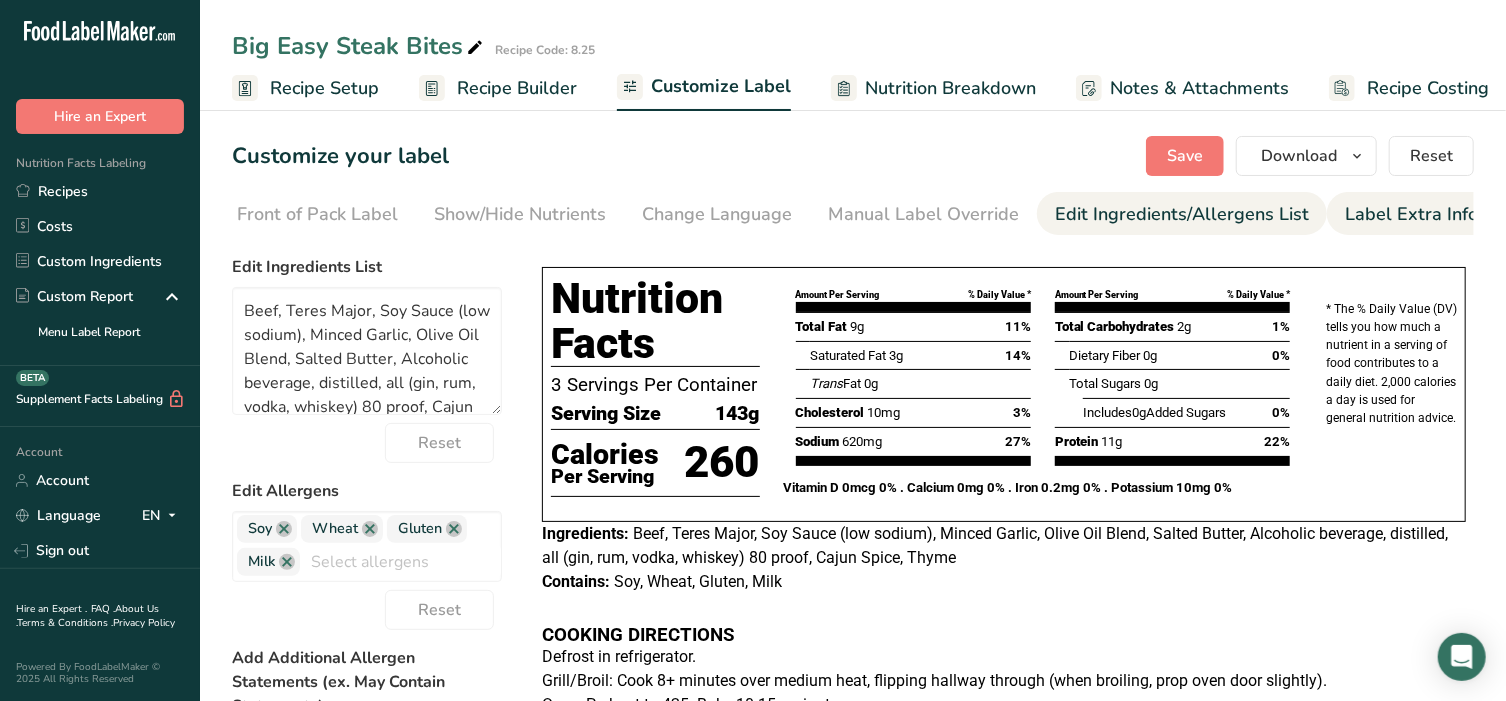 click on "Label Extra Info" at bounding box center [1411, 214] 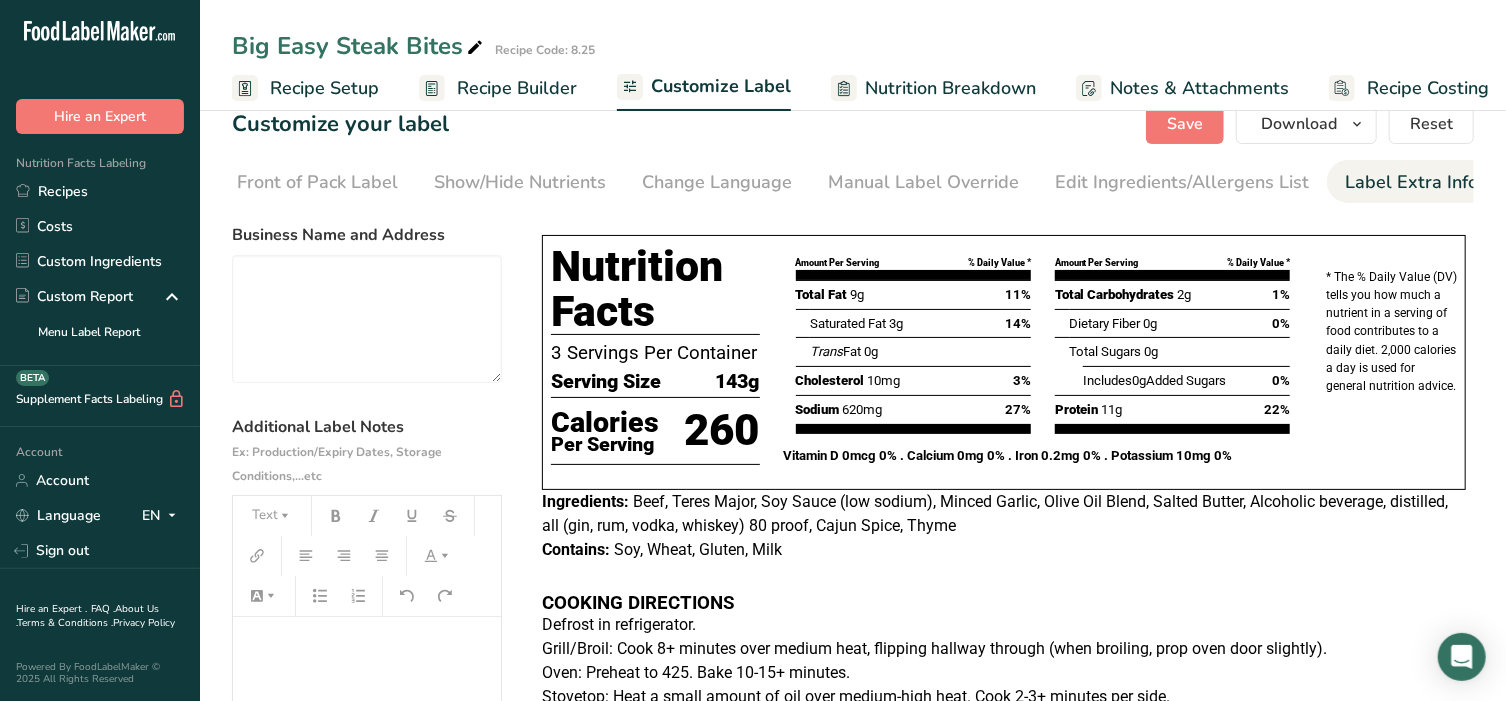 scroll, scrollTop: 0, scrollLeft: 0, axis: both 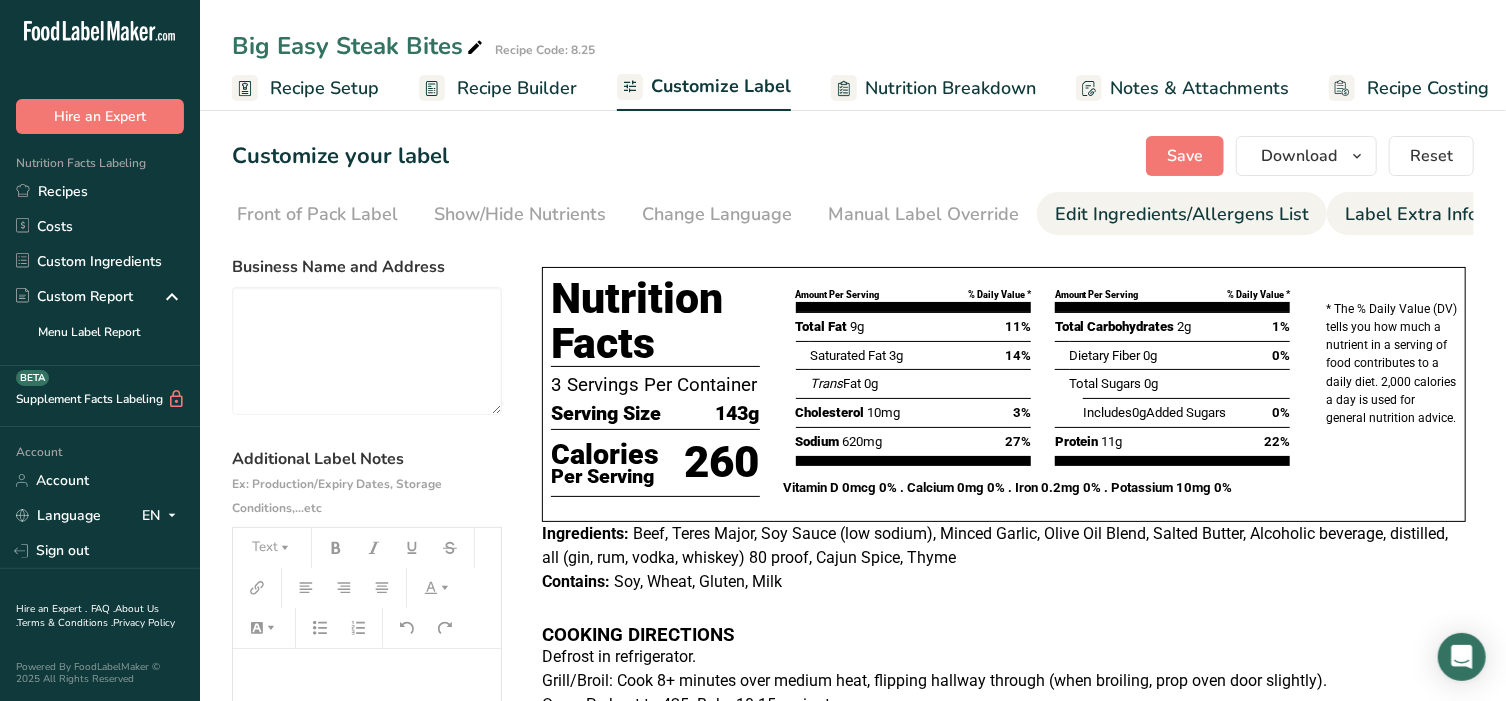 click on "Edit Ingredients/Allergens List" at bounding box center [1182, 214] 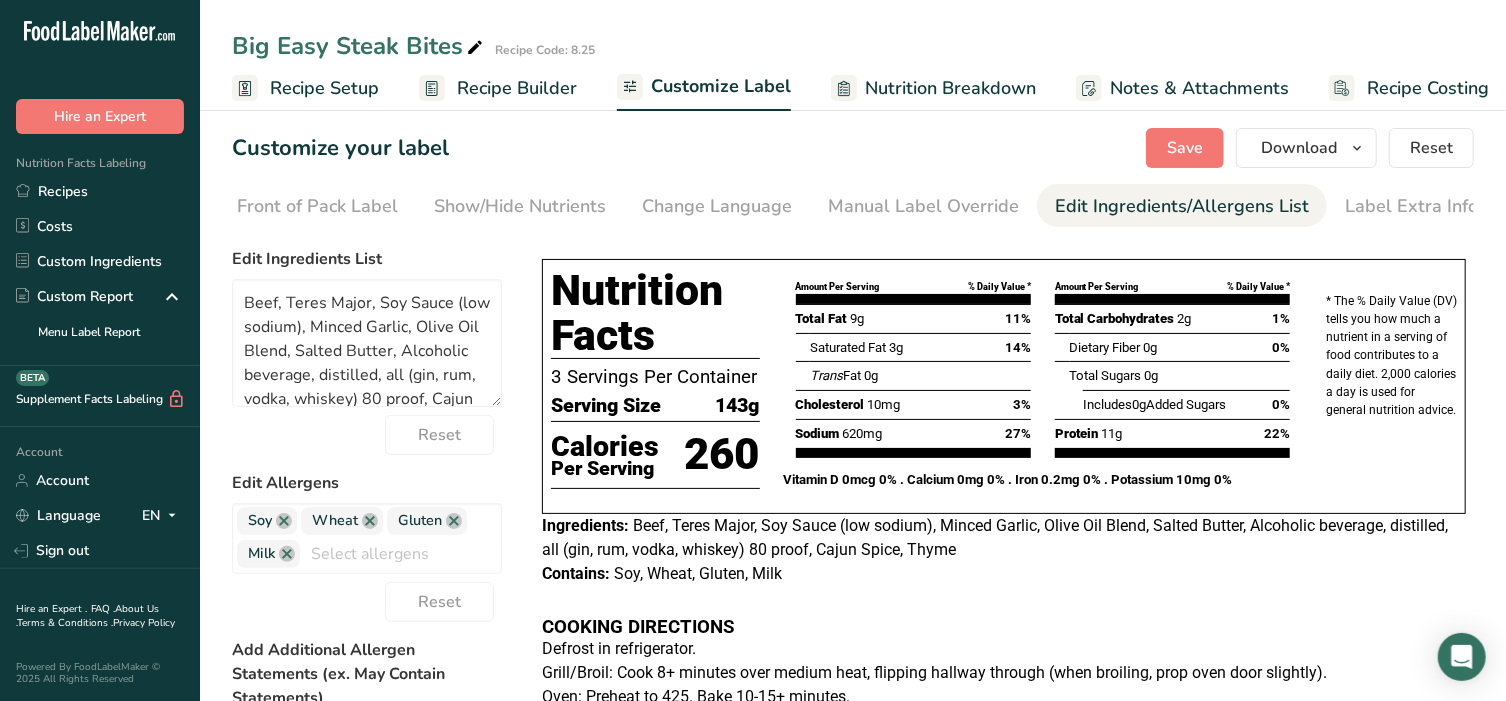 scroll, scrollTop: 0, scrollLeft: 0, axis: both 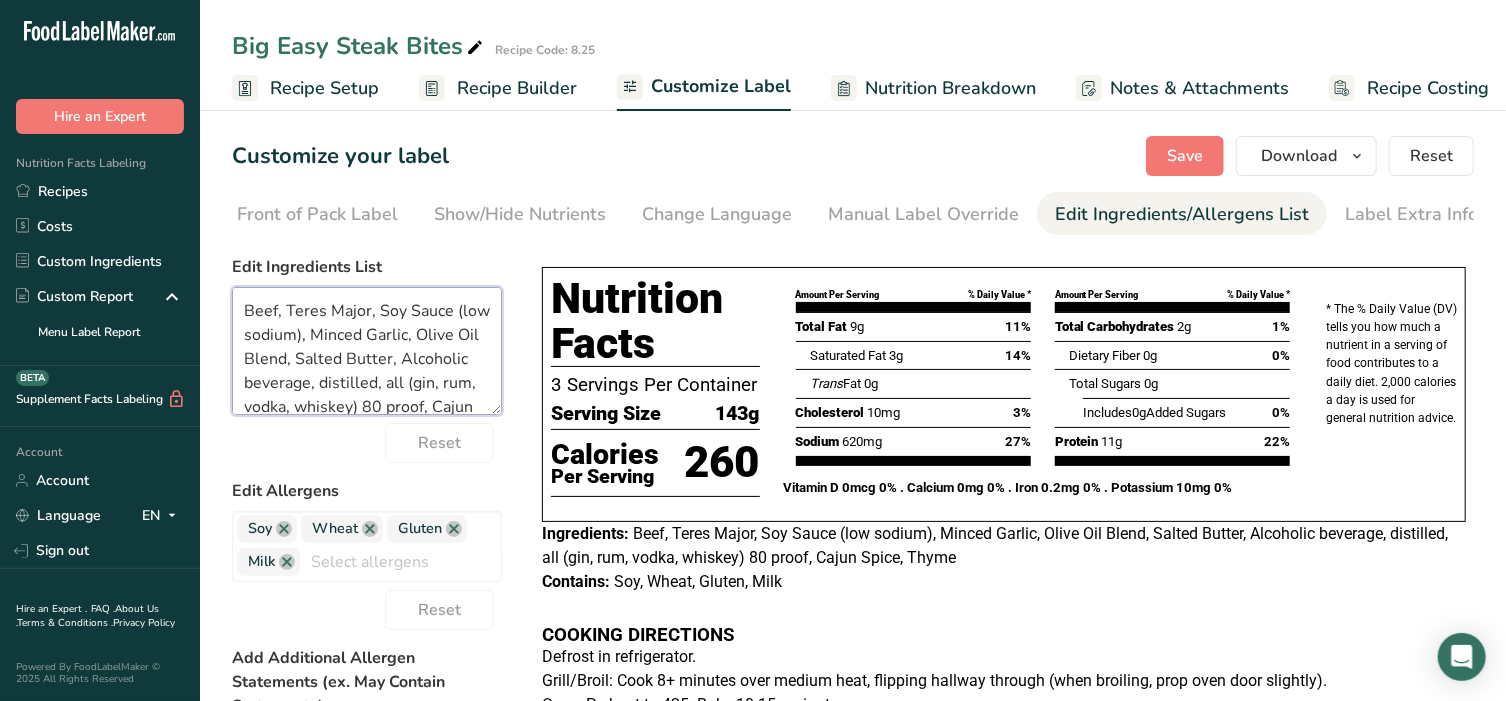 drag, startPoint x: 369, startPoint y: 315, endPoint x: 284, endPoint y: 323, distance: 85.37564 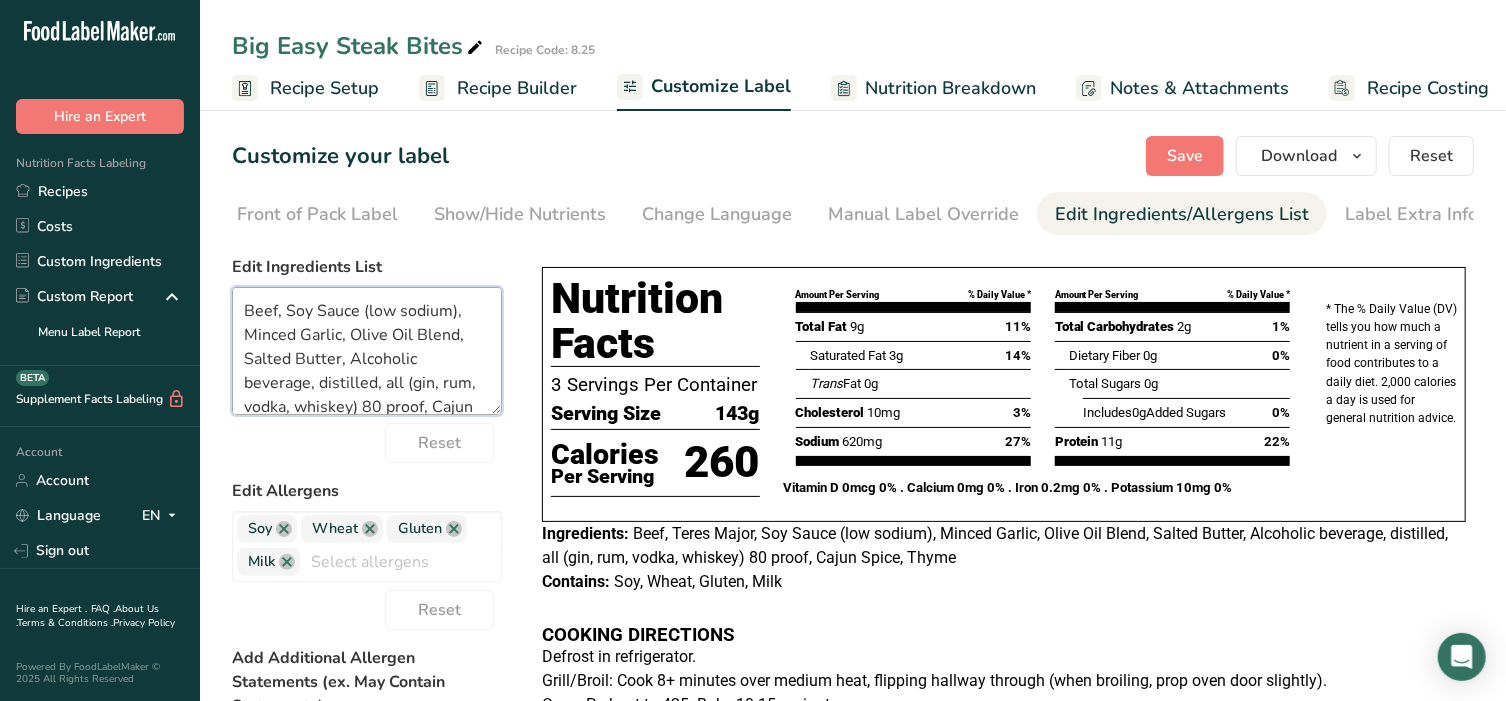 click on "Beef, Soy Sauce (low sodium), Minced Garlic, Olive Oil Blend, Salted Butter, Alcoholic beverage, distilled, all (gin, rum, vodka, whiskey) 80 proof, Cajun Spice, Thyme" at bounding box center (367, 351) 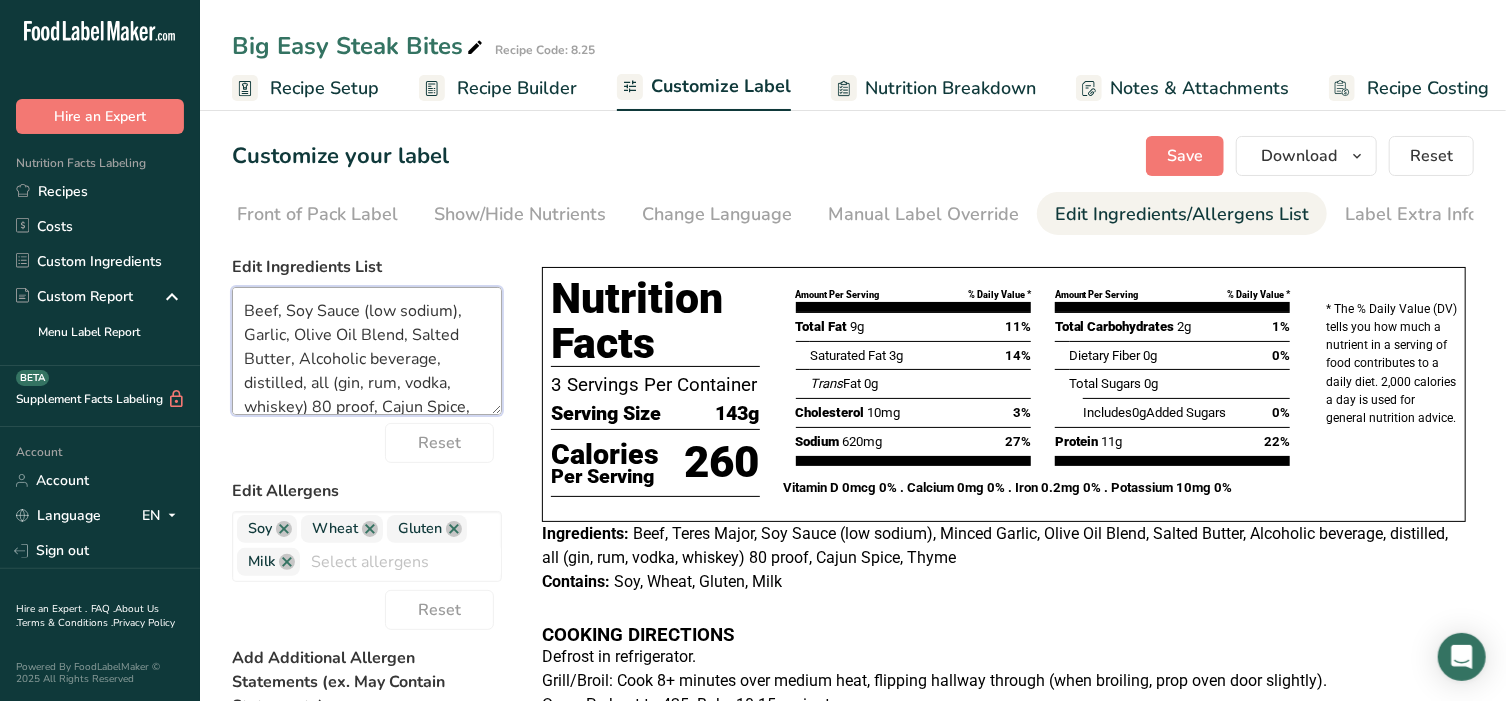 drag, startPoint x: 460, startPoint y: 338, endPoint x: 414, endPoint y: 340, distance: 46.043457 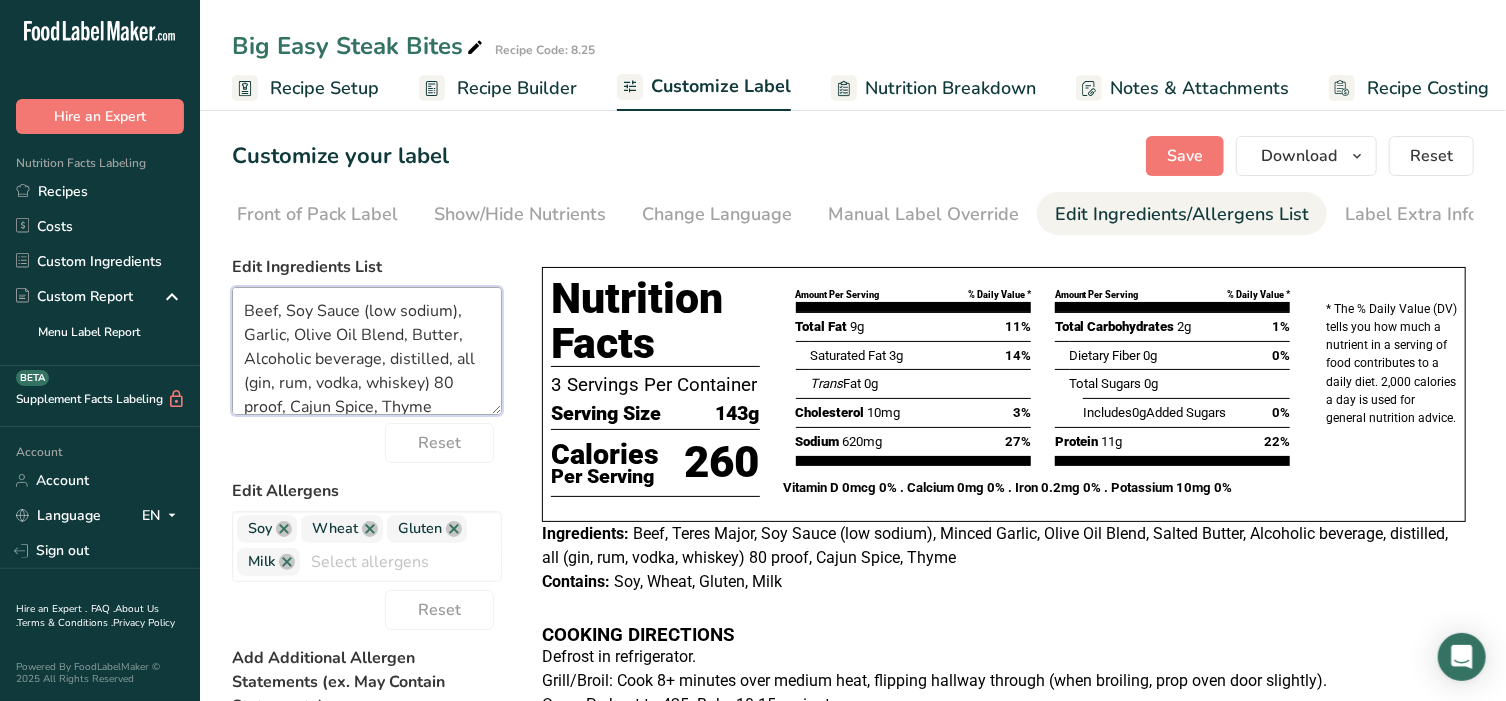 scroll, scrollTop: 12, scrollLeft: 0, axis: vertical 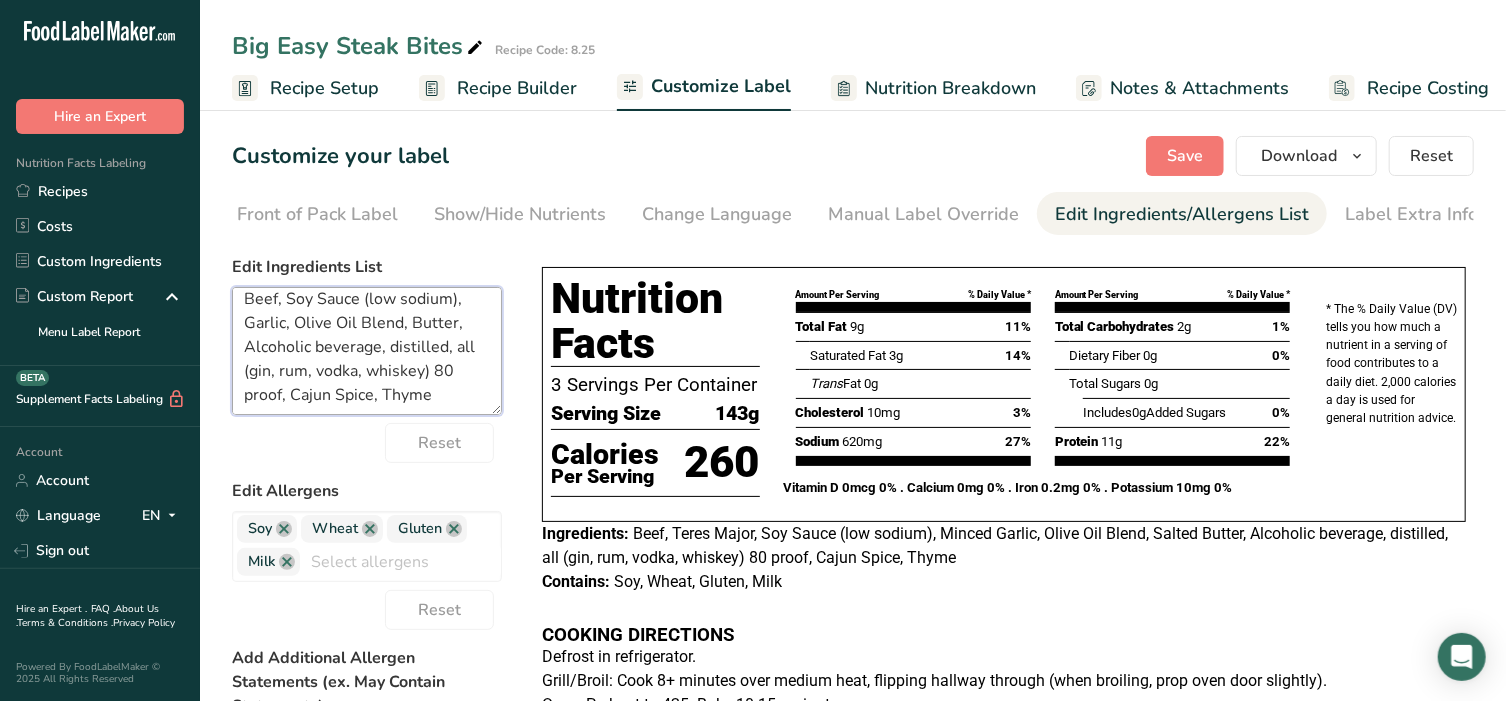 drag, startPoint x: 283, startPoint y: 411, endPoint x: 231, endPoint y: 350, distance: 80.1561 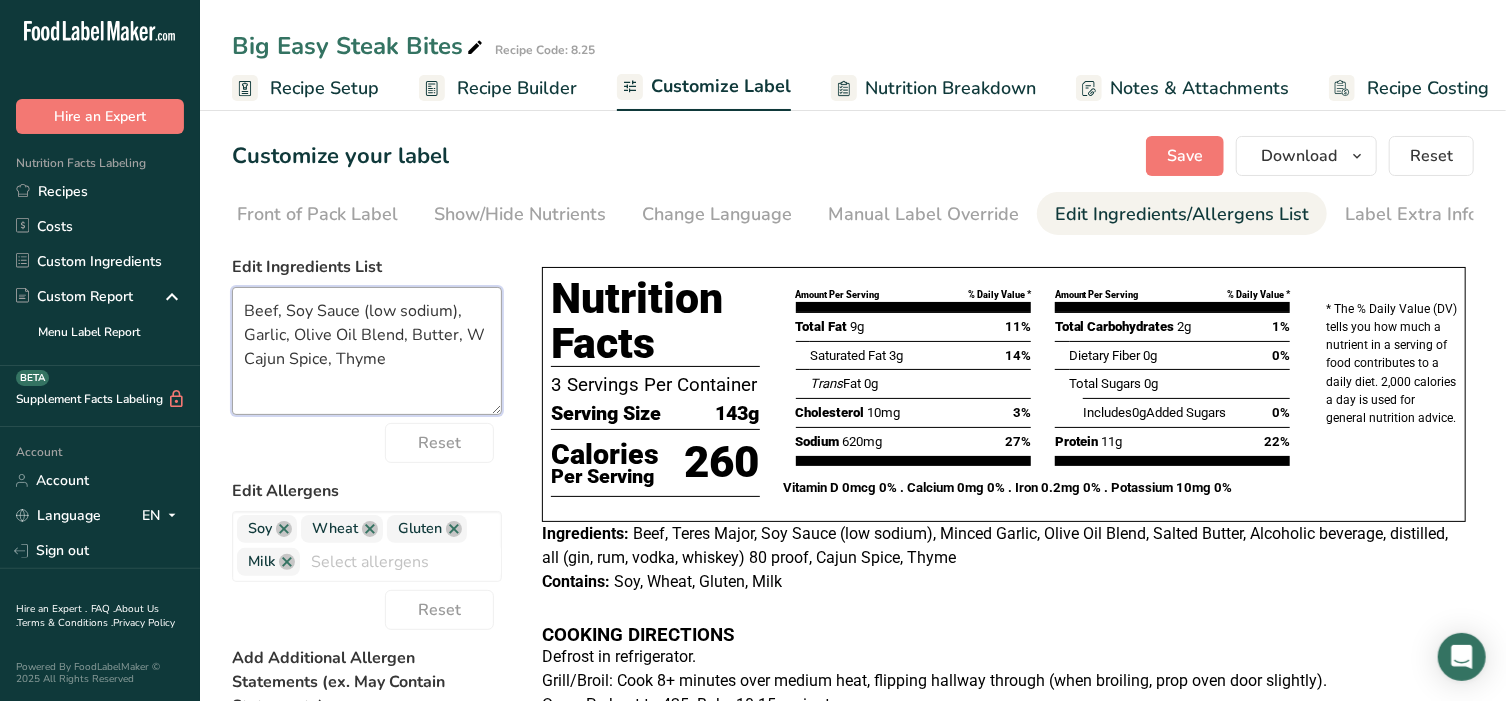 scroll, scrollTop: 0, scrollLeft: 0, axis: both 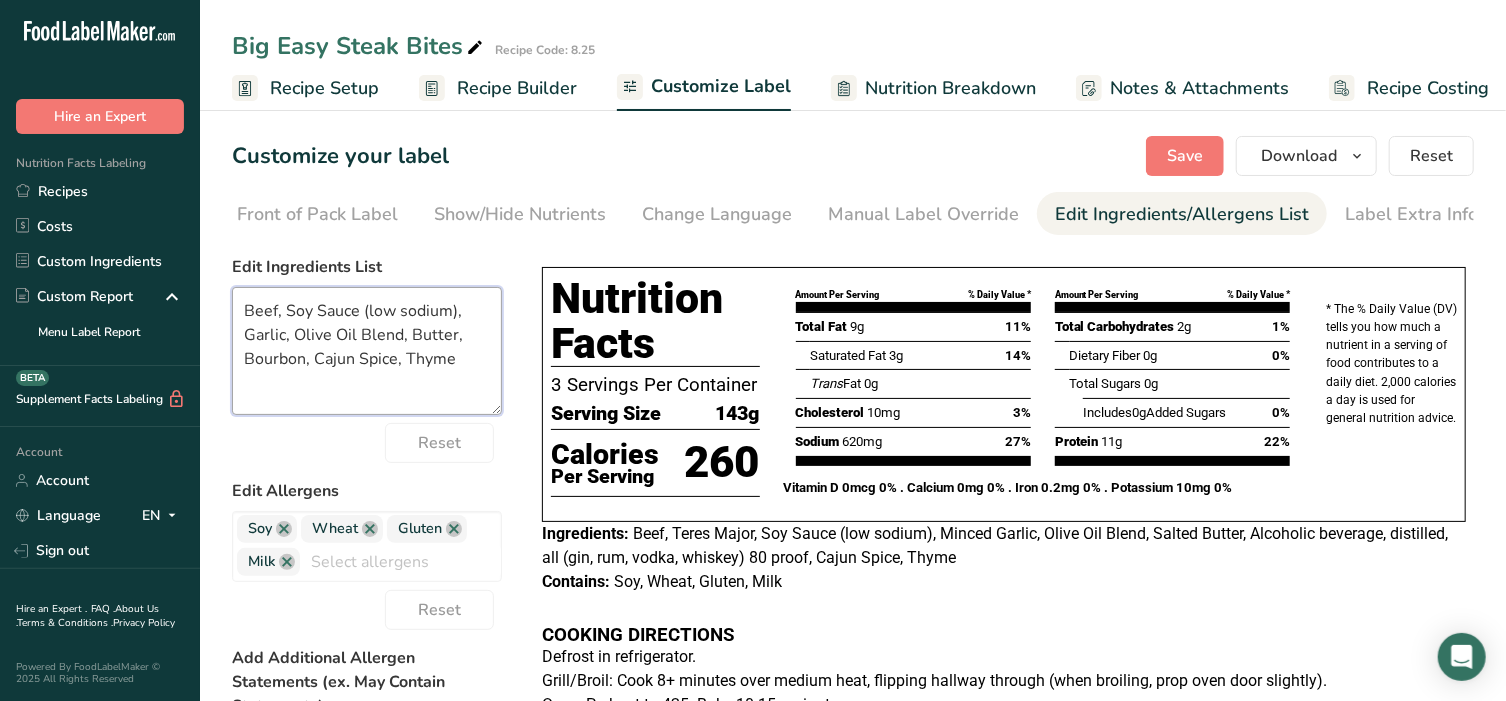 click on "Beef, Soy Sauce (low sodium), Garlic, Olive Oil Blend, Butter, Bourbon, Cajun Spice, Thyme" at bounding box center (367, 351) 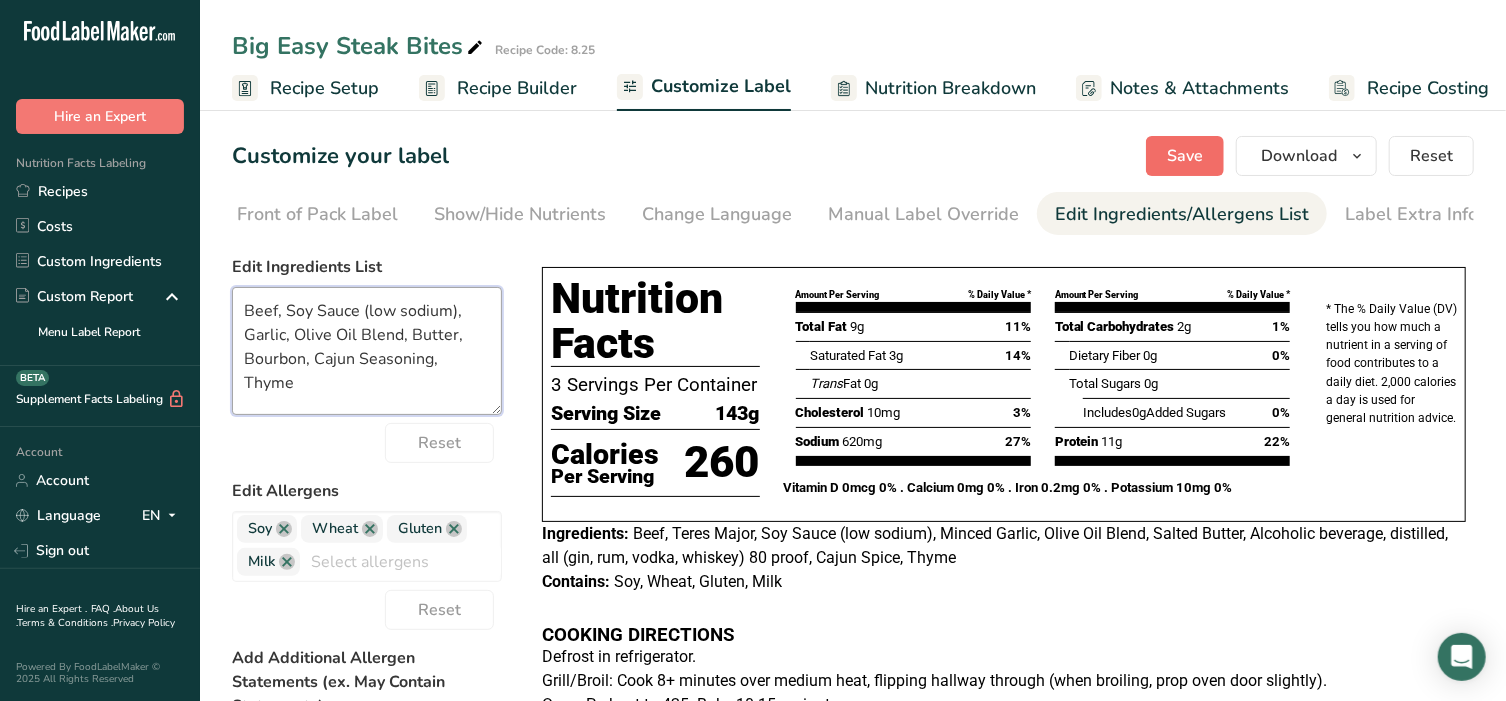type on "Beef, Soy Sauce (low sodium), Garlic, Olive Oil Blend, Butter, Bourbon, Cajun Seasoning, Thyme" 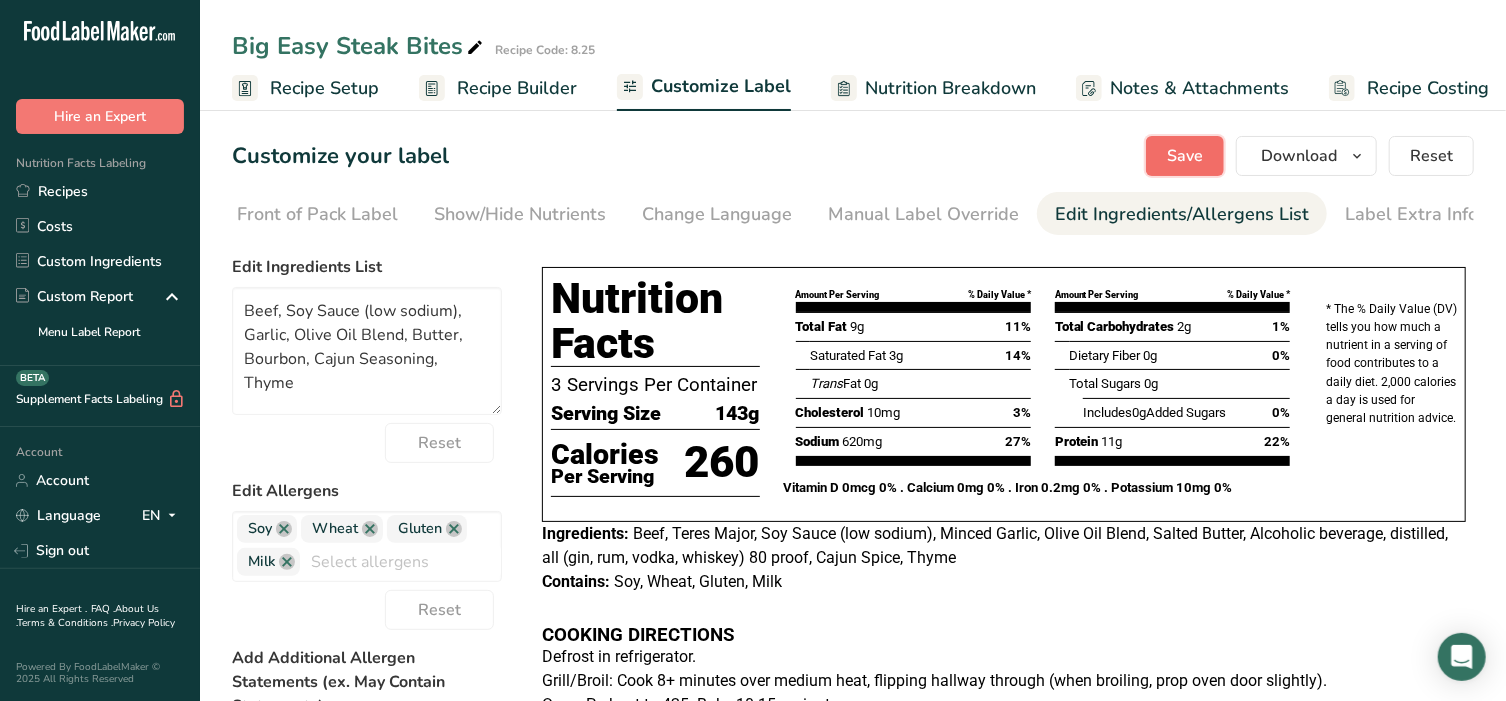 click on "Save" at bounding box center [1185, 156] 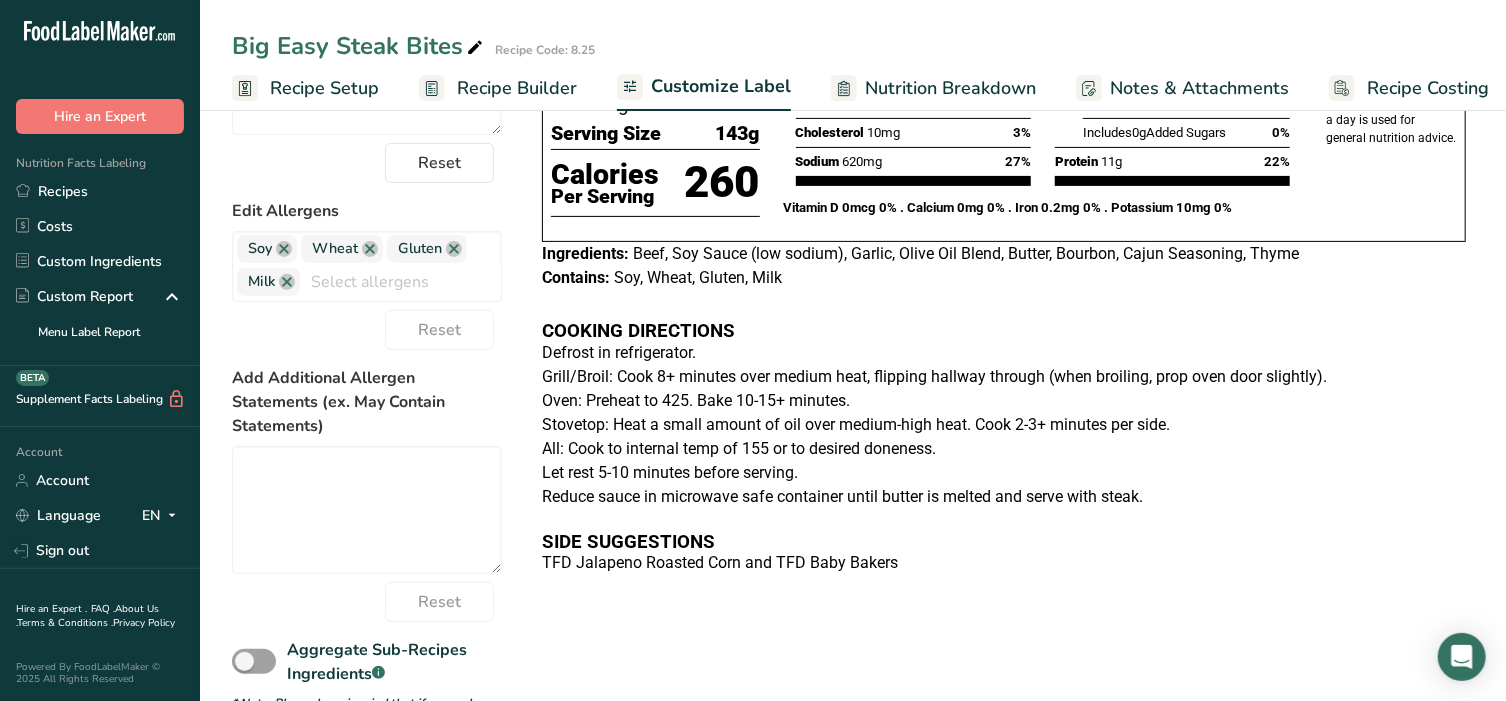 scroll, scrollTop: 292, scrollLeft: 0, axis: vertical 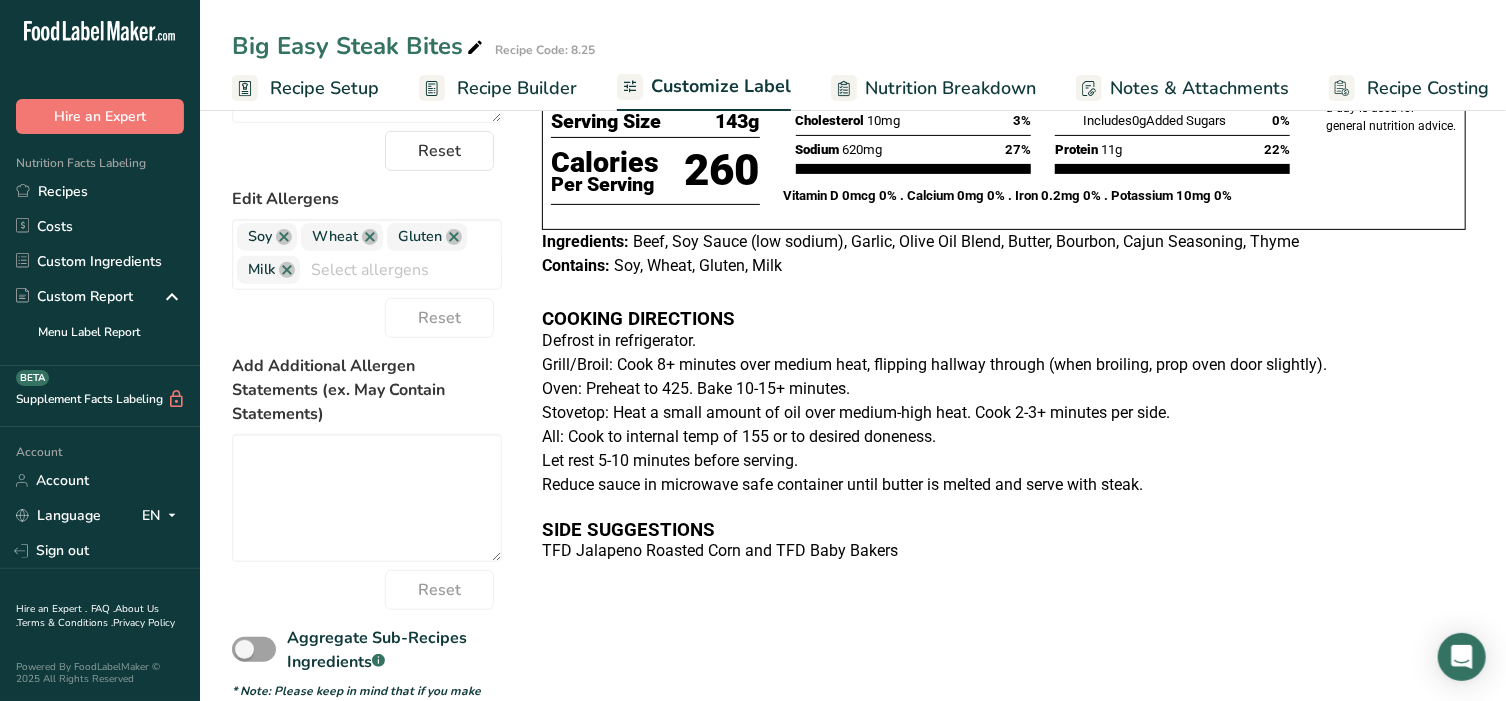 click on "COOKING DIRECTIONS" at bounding box center (1004, 319) 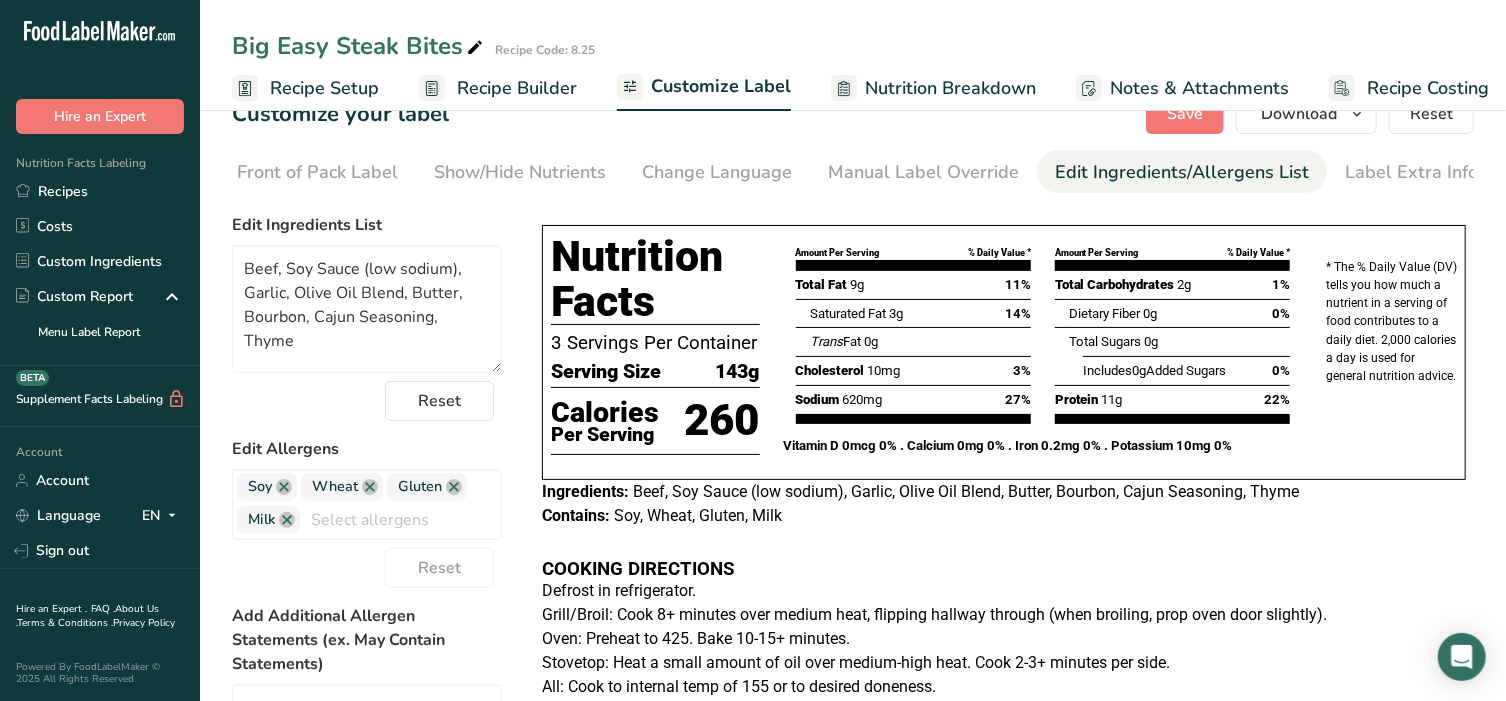 scroll, scrollTop: 0, scrollLeft: 0, axis: both 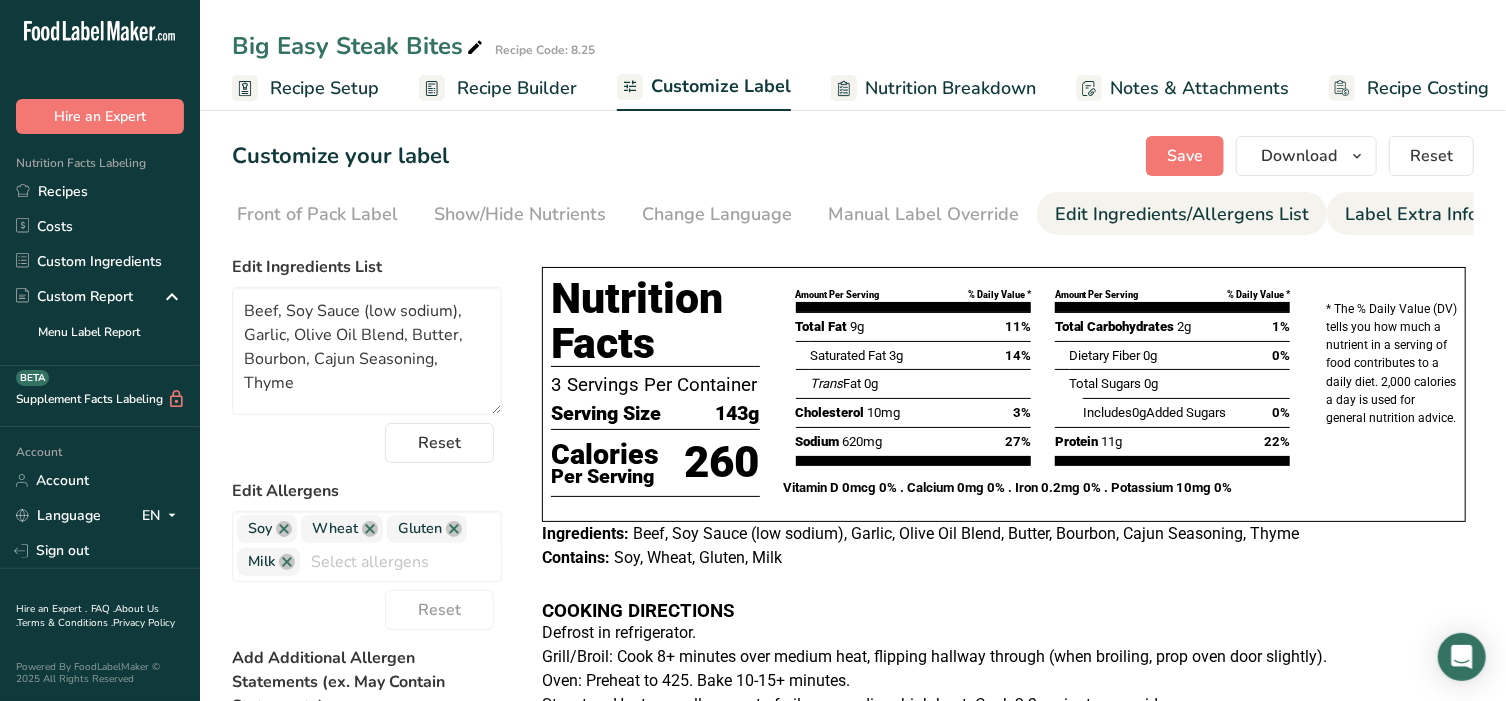 click on "Label Extra Info" at bounding box center (1411, 214) 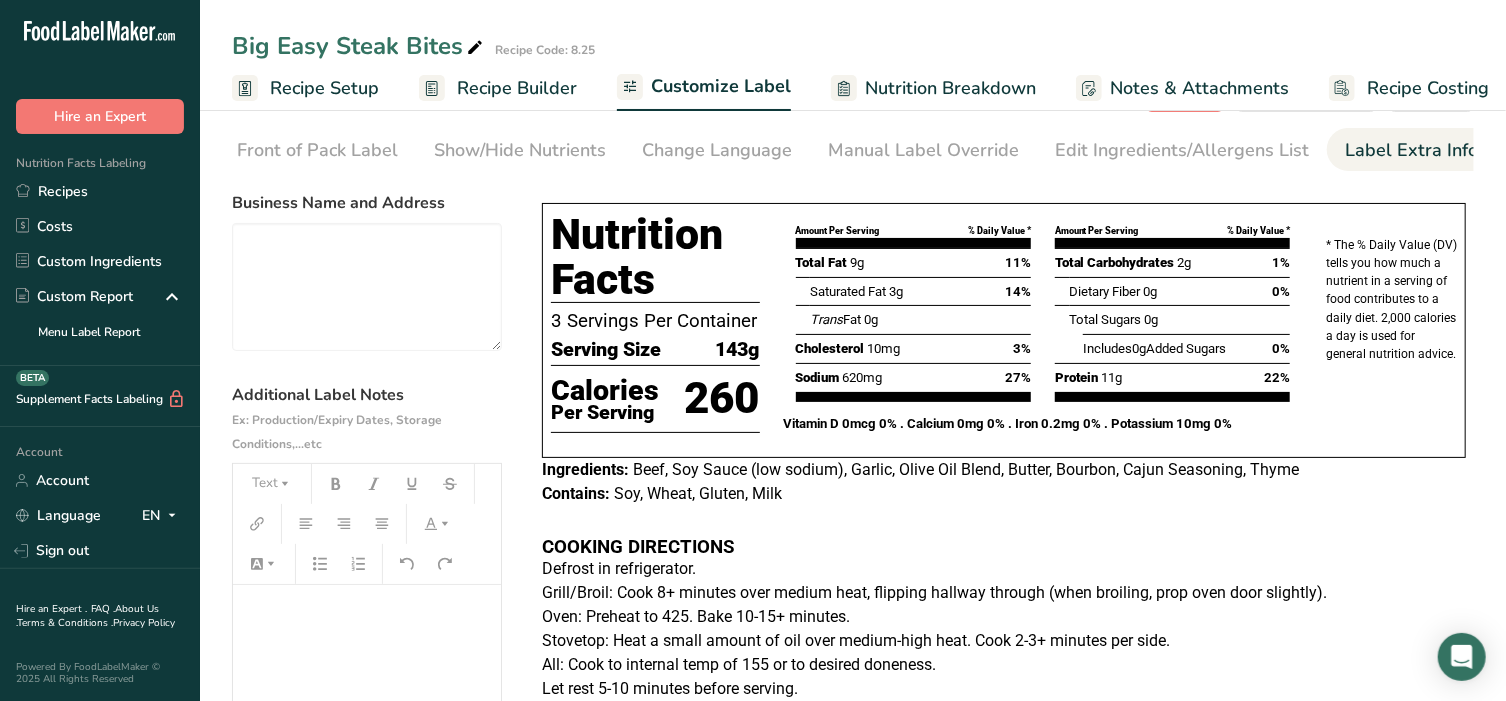 scroll, scrollTop: 166, scrollLeft: 0, axis: vertical 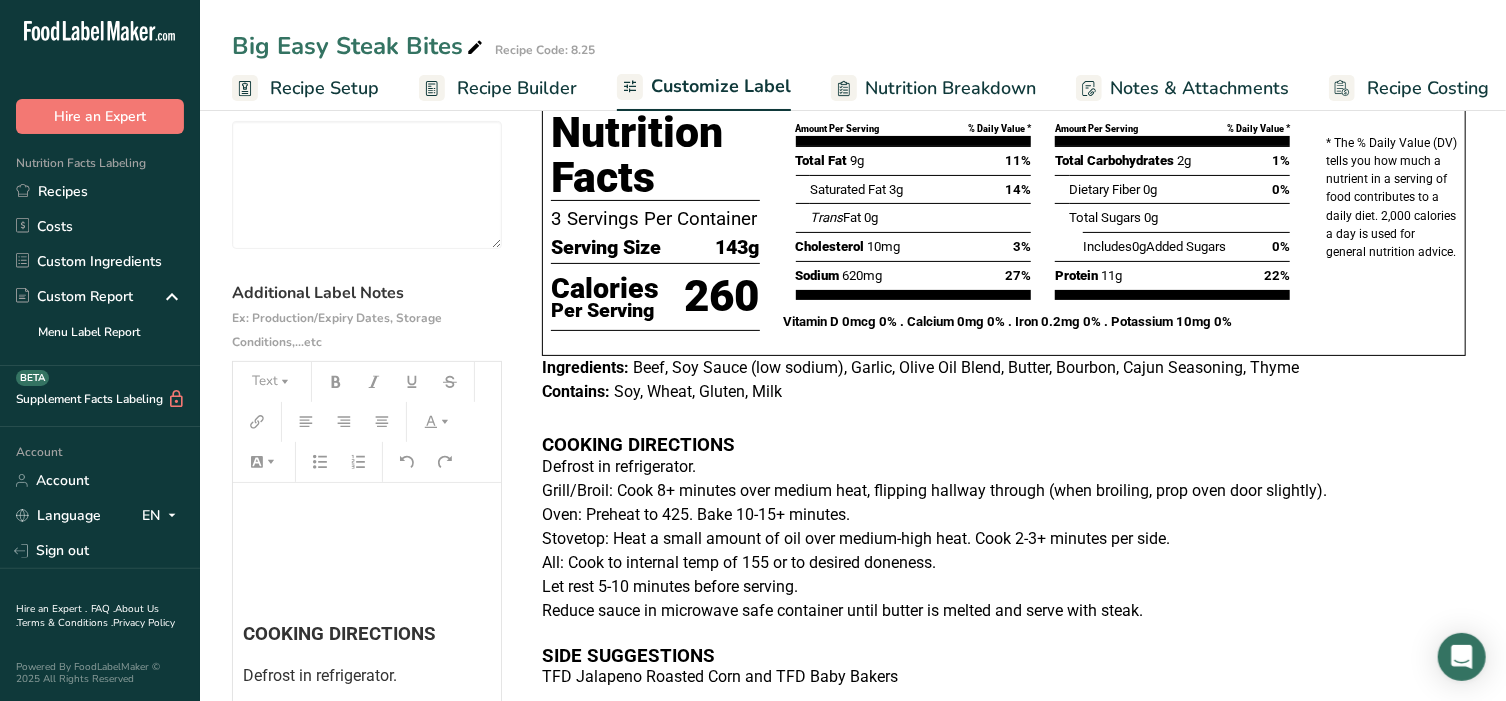 click on "COOKING DIRECTIONS" at bounding box center [367, 634] 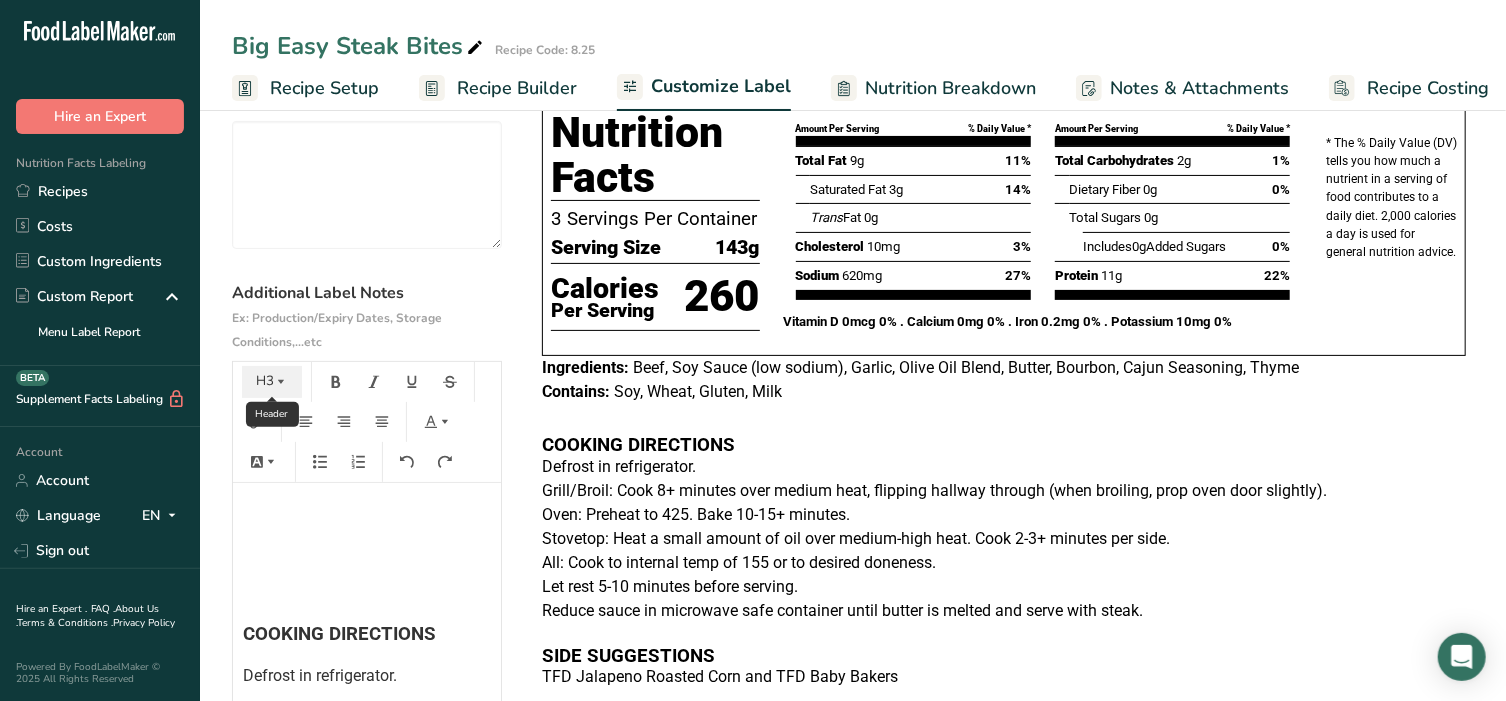 click 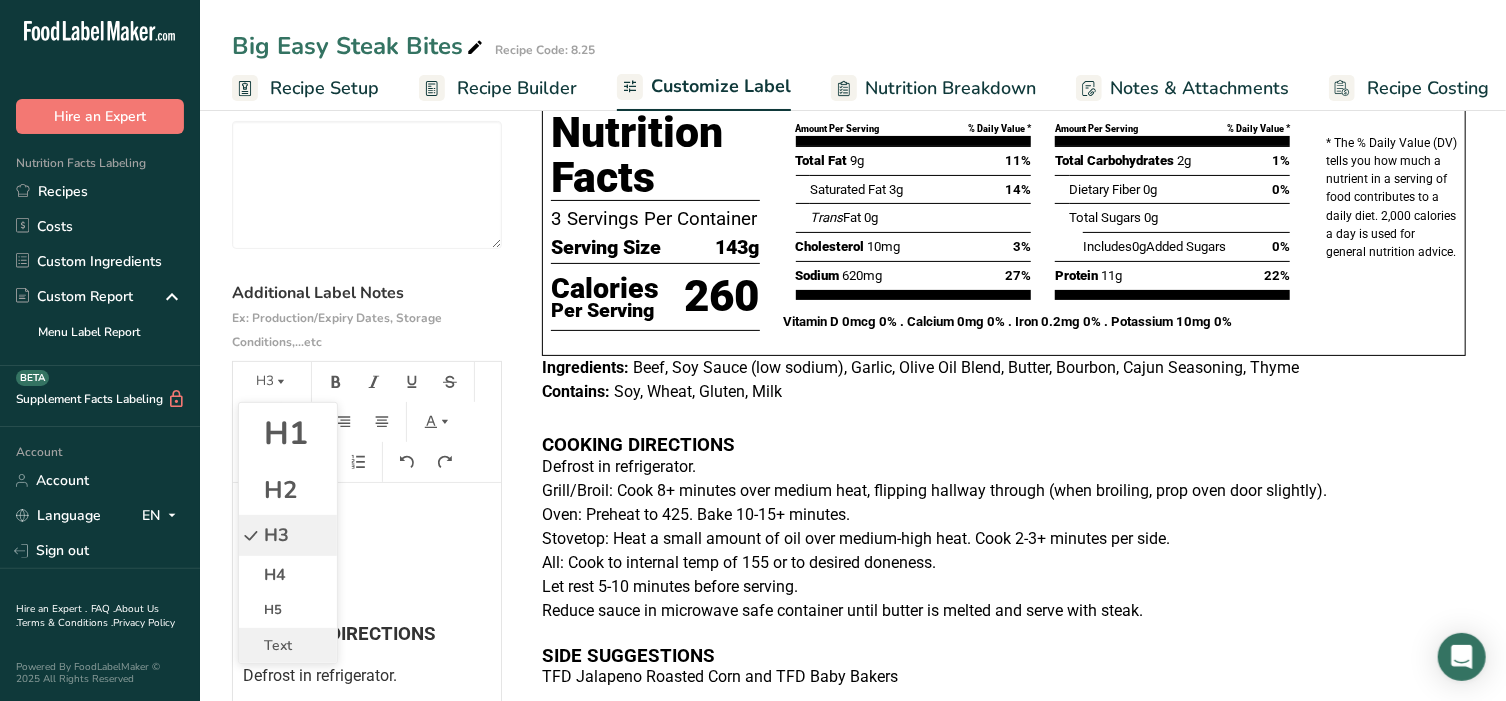 click on "Text" at bounding box center [288, 645] 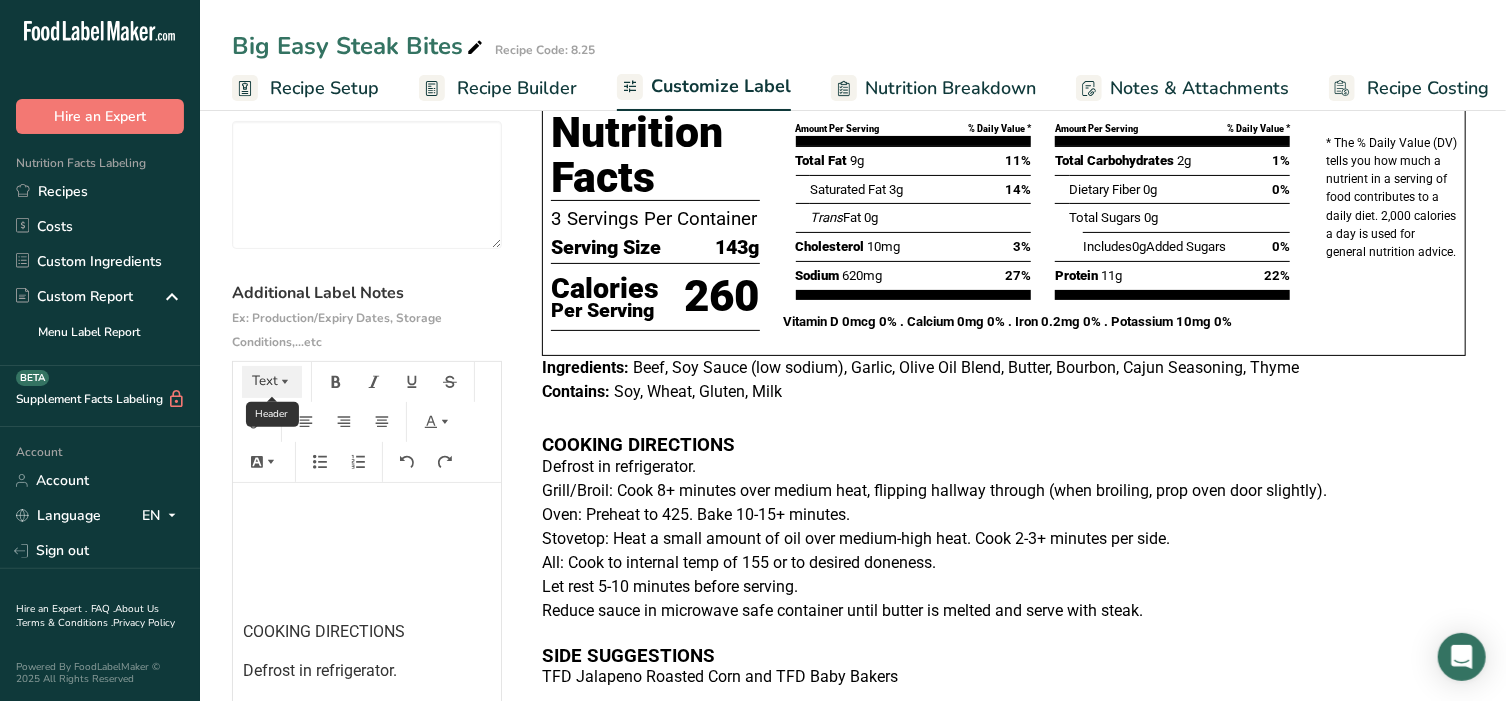 click 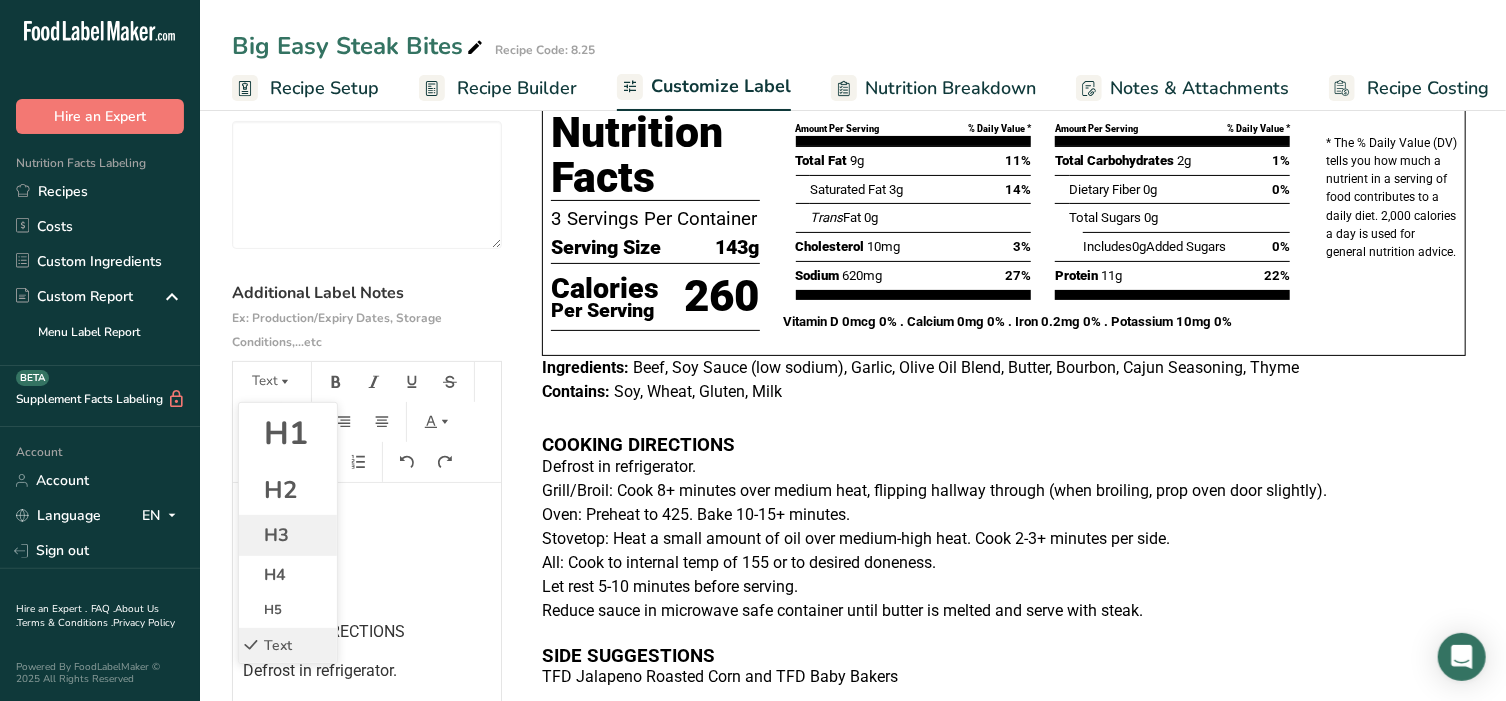 click on "H3" at bounding box center [276, 535] 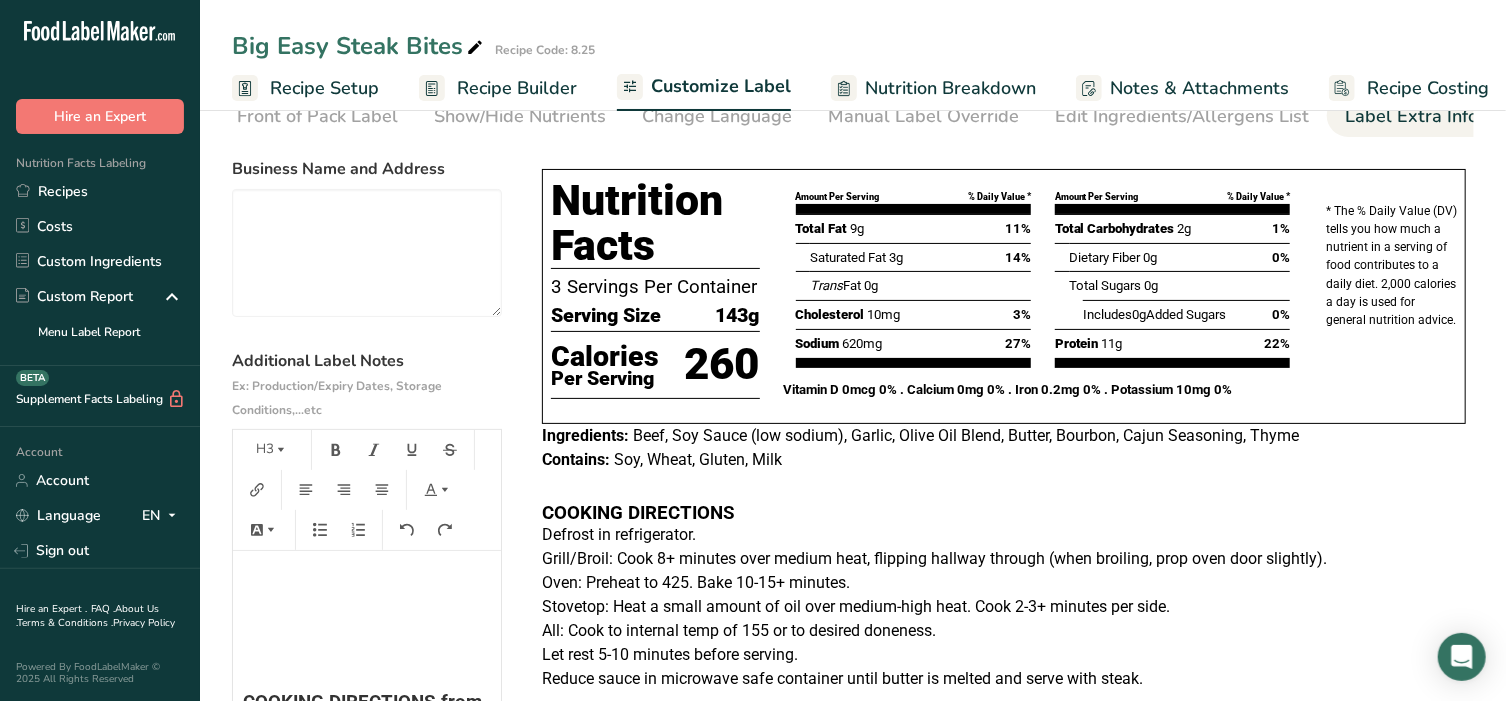 scroll, scrollTop: 0, scrollLeft: 0, axis: both 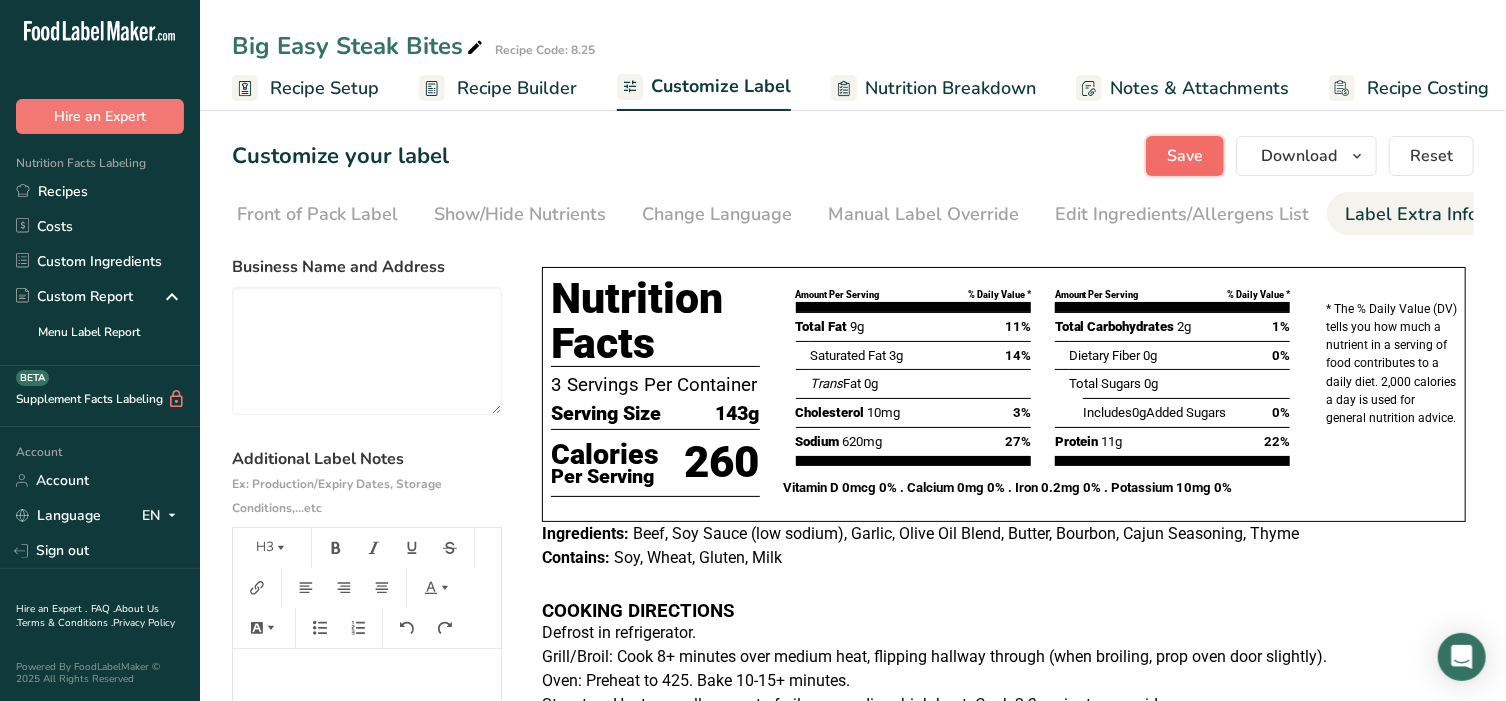 click on "Save" at bounding box center [1185, 156] 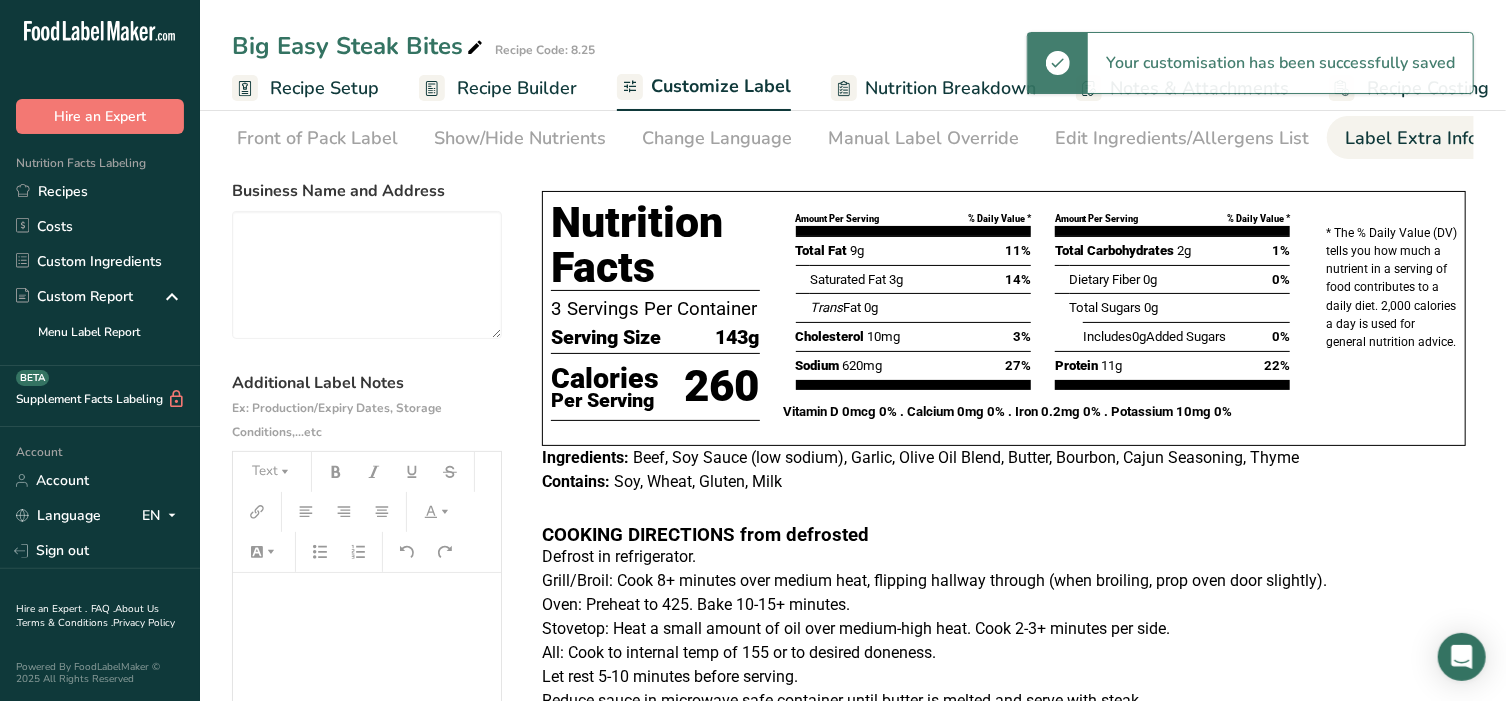 scroll, scrollTop: 166, scrollLeft: 0, axis: vertical 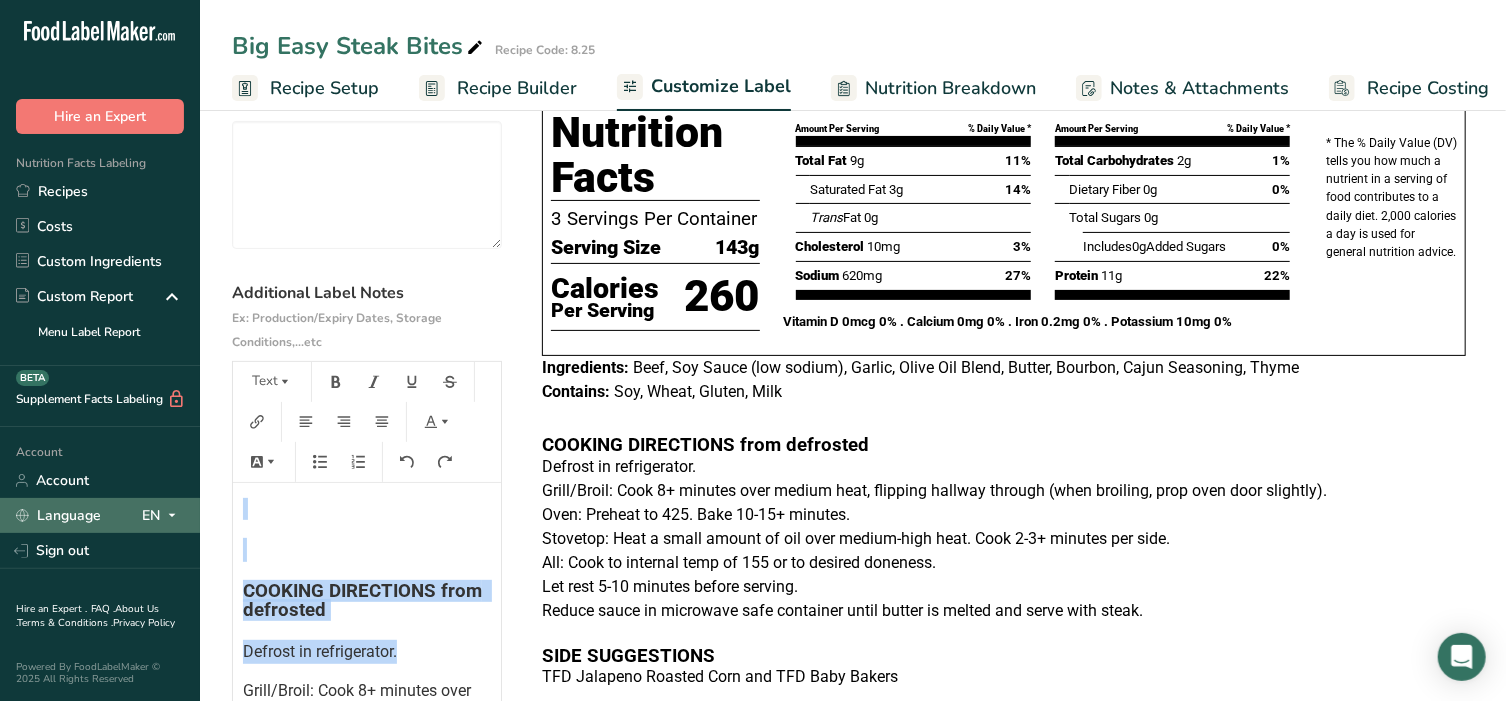 drag, startPoint x: 432, startPoint y: 497, endPoint x: 138, endPoint y: 492, distance: 294.0425 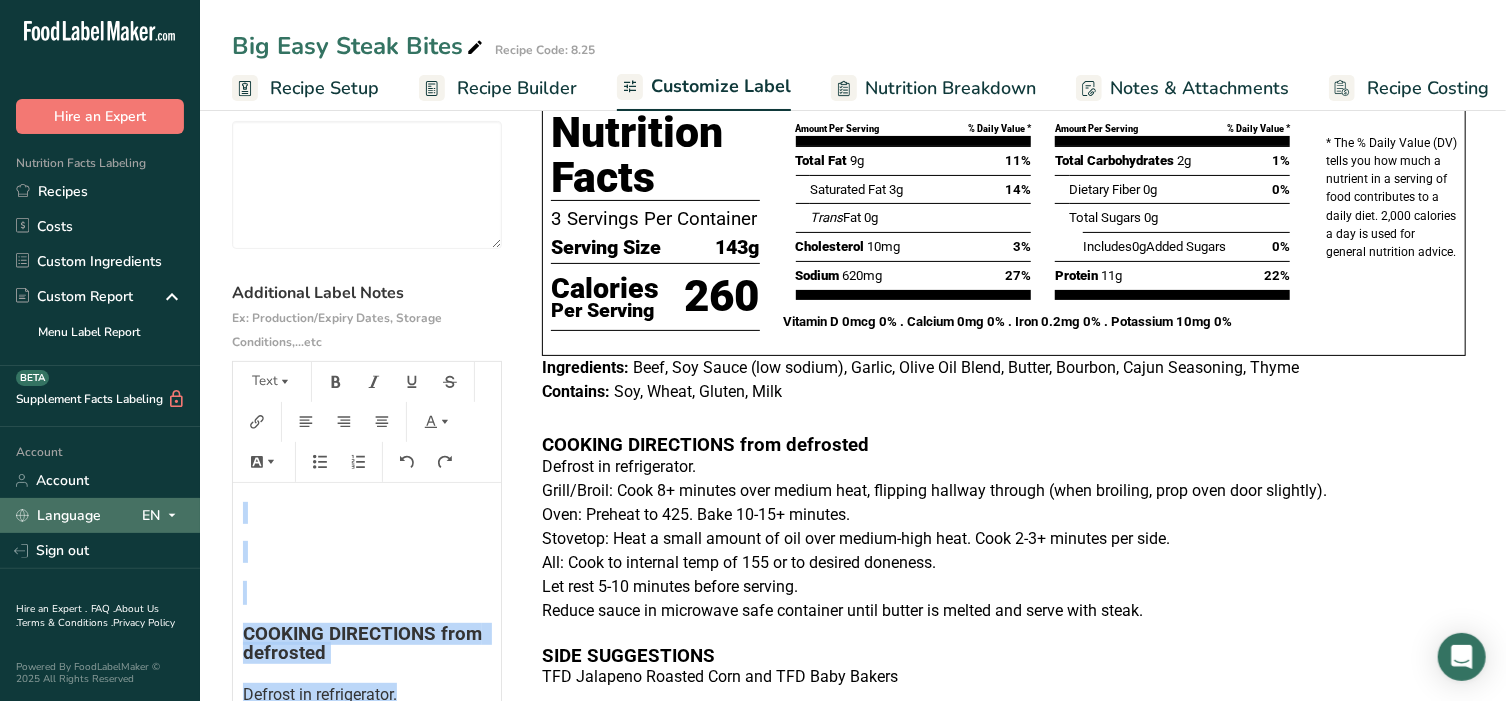 scroll, scrollTop: 0, scrollLeft: 0, axis: both 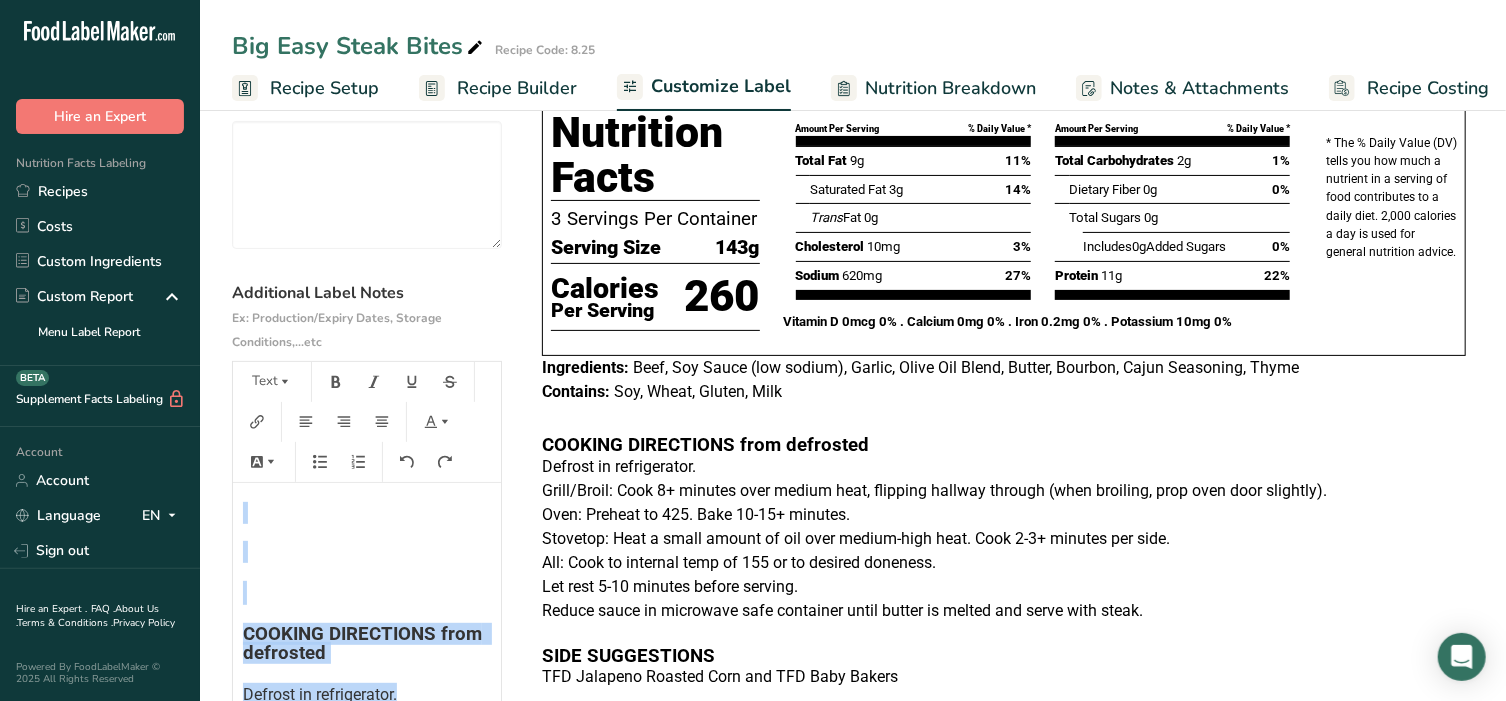 click on "﻿" at bounding box center (367, 513) 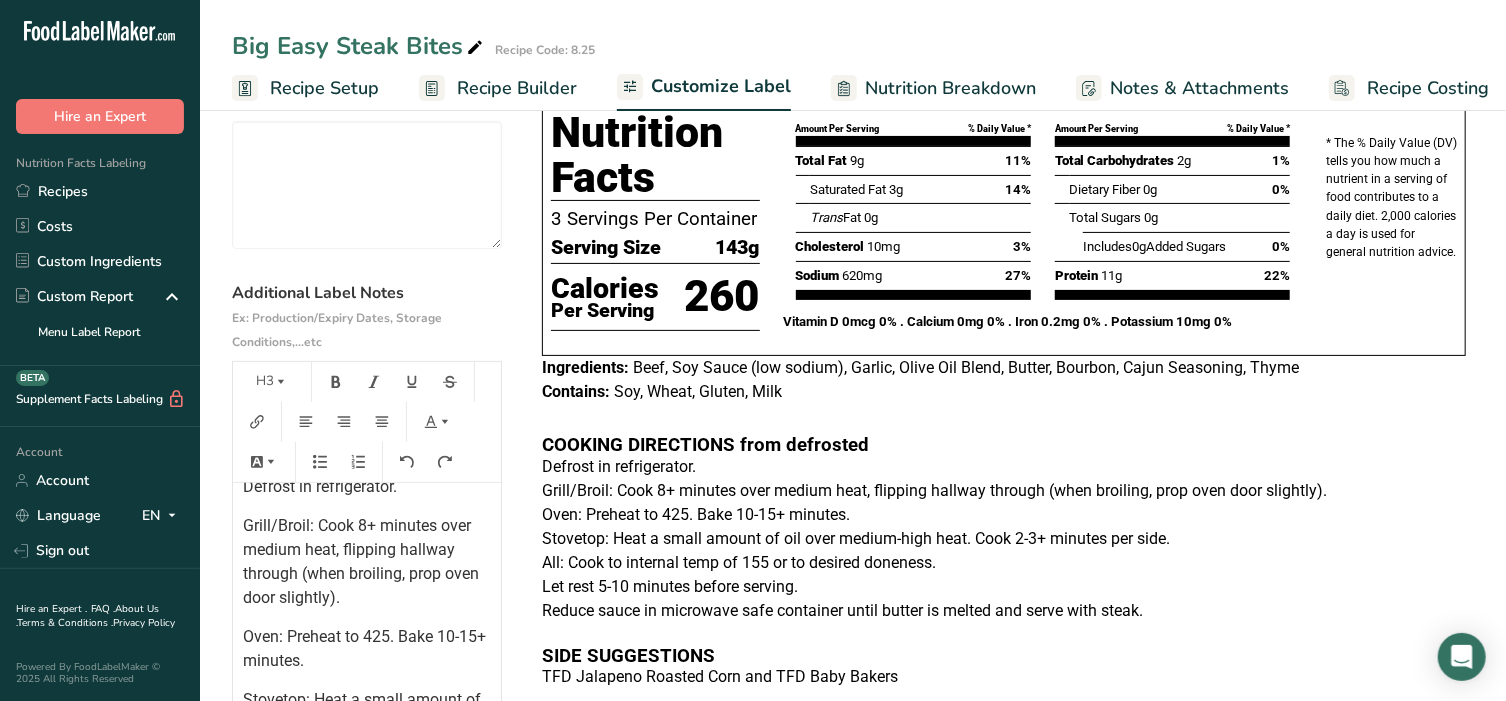 scroll, scrollTop: 125, scrollLeft: 0, axis: vertical 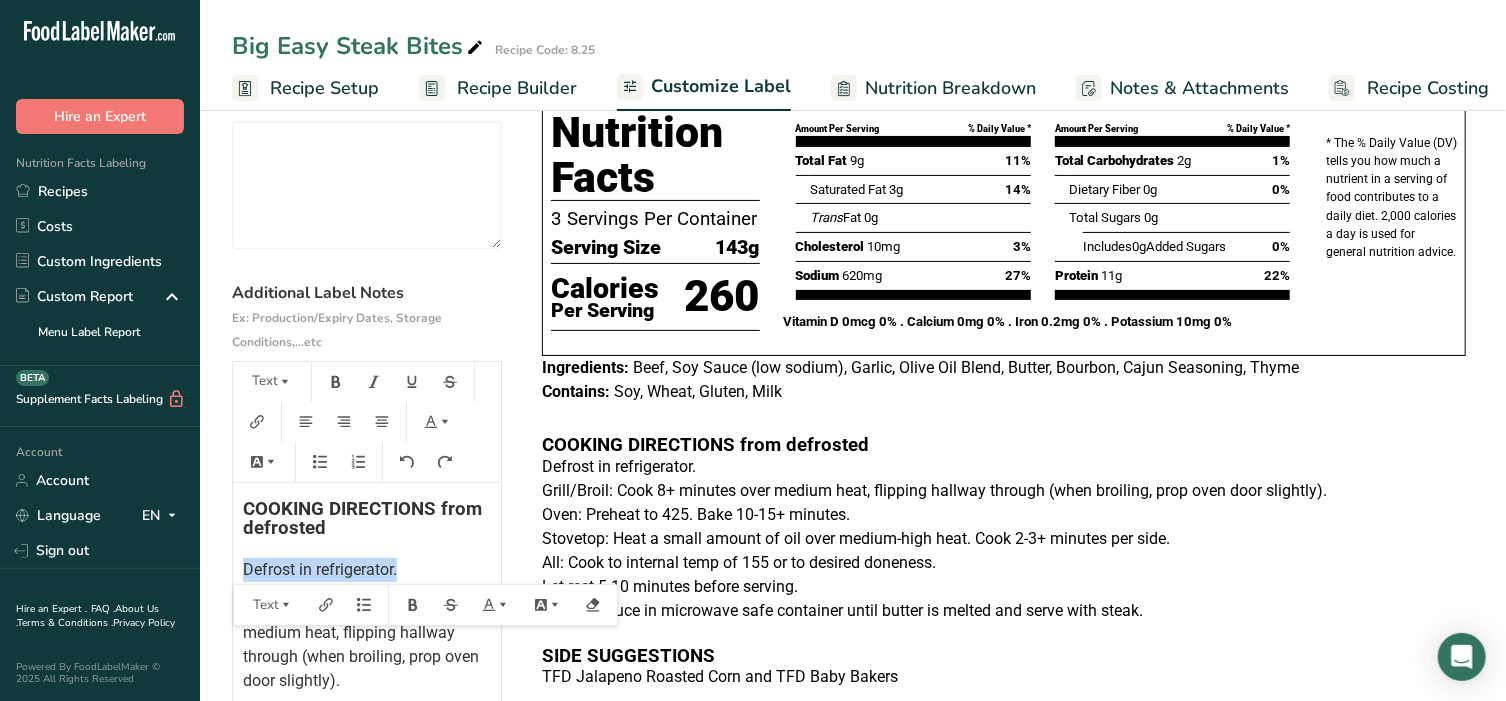 drag, startPoint x: 437, startPoint y: 576, endPoint x: 193, endPoint y: 579, distance: 244.01845 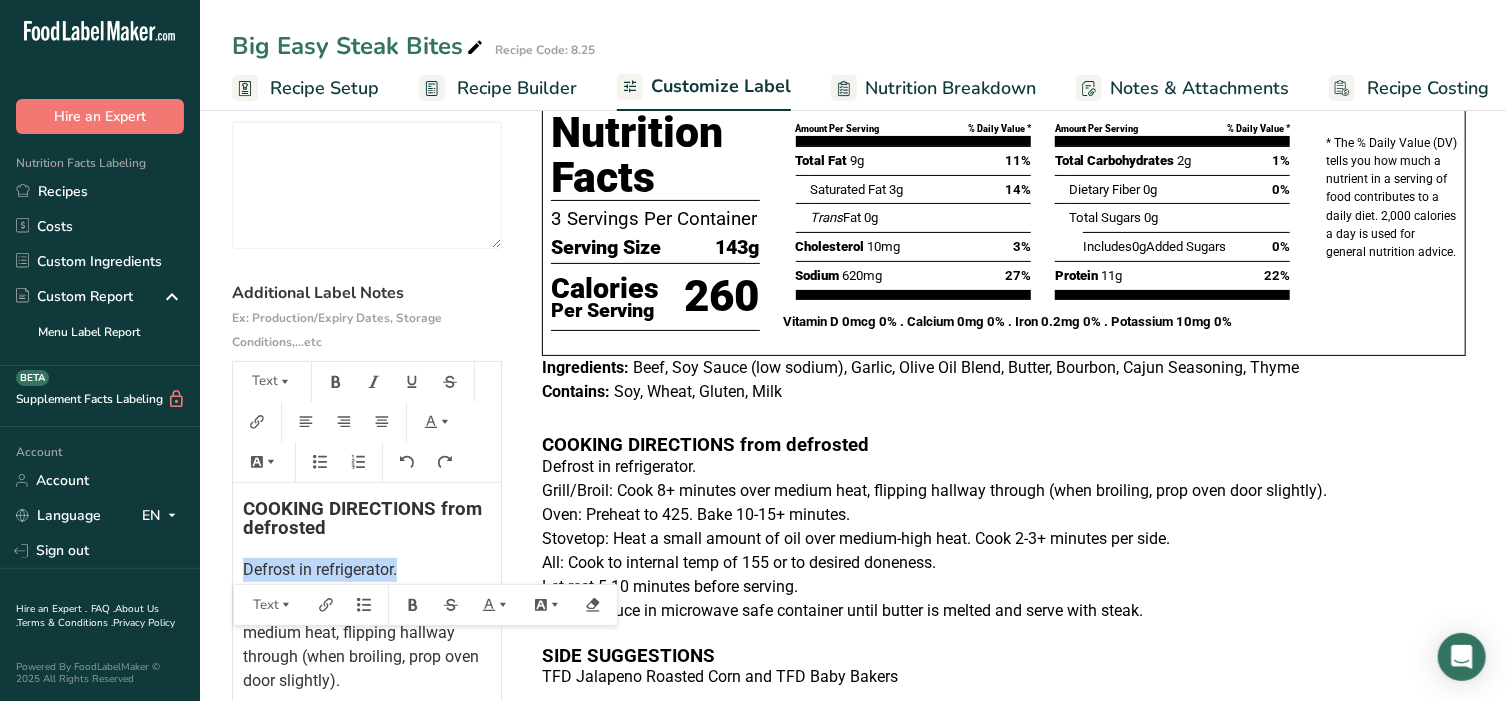 click on ".a-20{fill:#fff;}
Hire an Expert
Nutrition Facts Labeling
Recipes
Costs
Custom Ingredients
Custom Report
Menu Label Report
Supplement Facts Labeling
BETA
Account
Account
Language
EN
English
Spanish
Sign out
Hire an Expert .
FAQ .
About Us .
Terms & Conditions .
Privacy Policy
Powered By FoodLabelMaker ©   2025 All Rights Reserved
Big Easy Steak Bites" at bounding box center (753, 324) 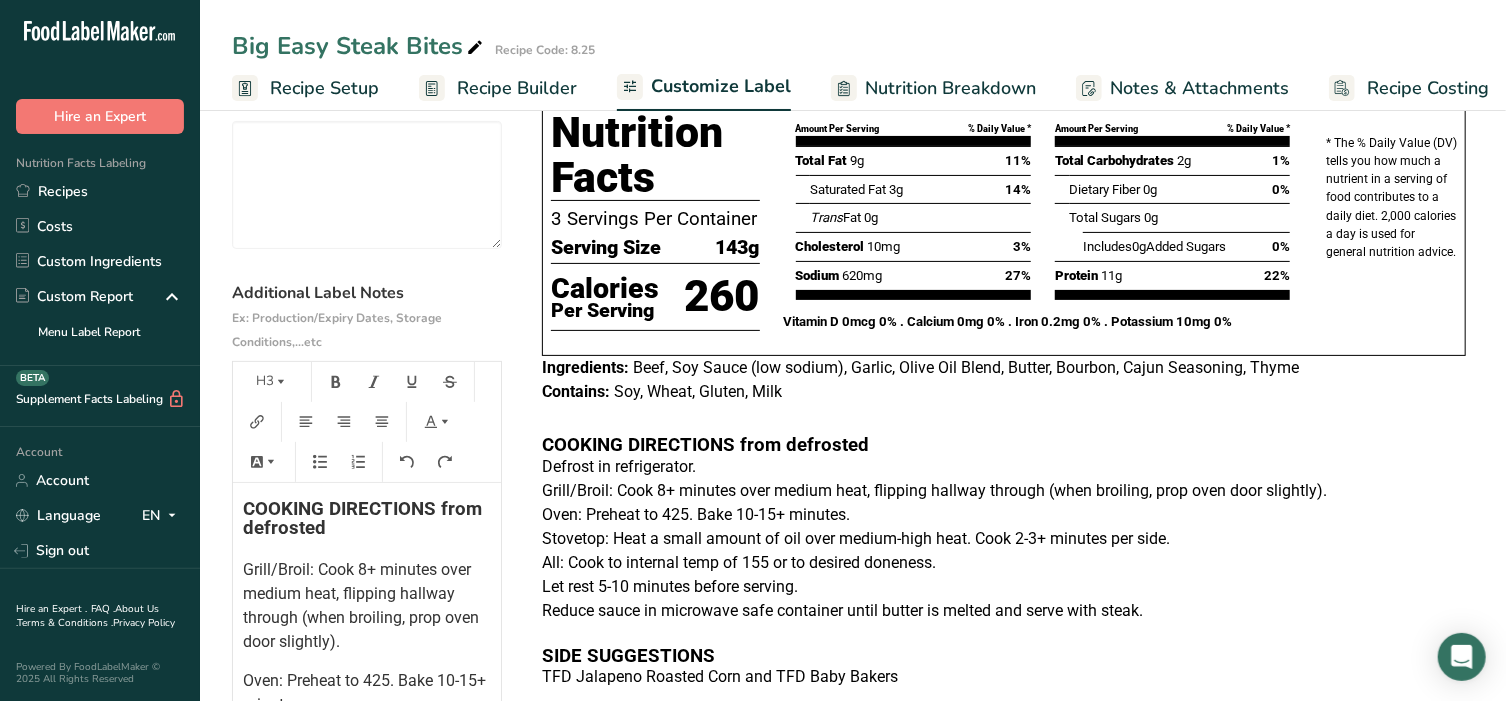 scroll, scrollTop: 167, scrollLeft: 0, axis: vertical 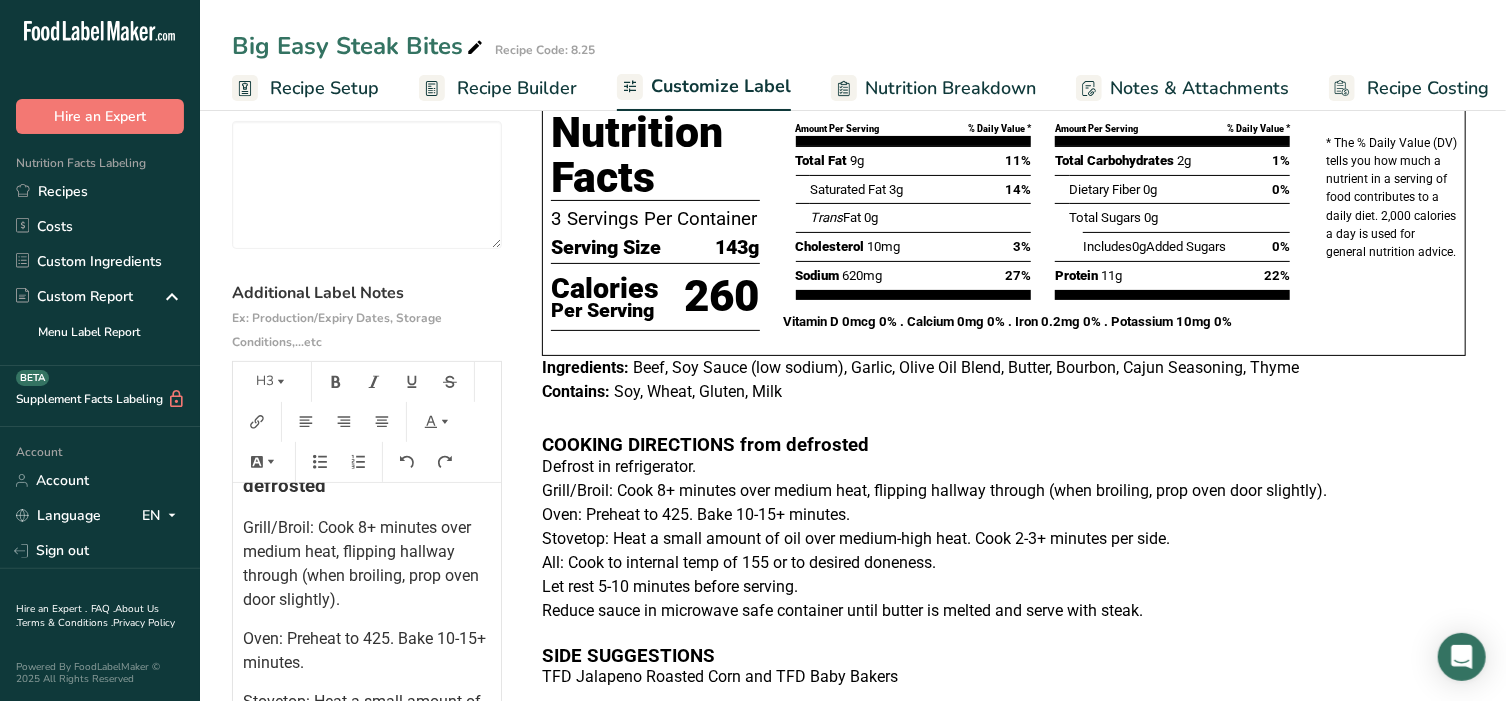 click on "Grill/Broil: Cook 8+ minutes over medium heat, flipping hallway through (when broiling, prop oven door slightly)." at bounding box center [1004, 491] 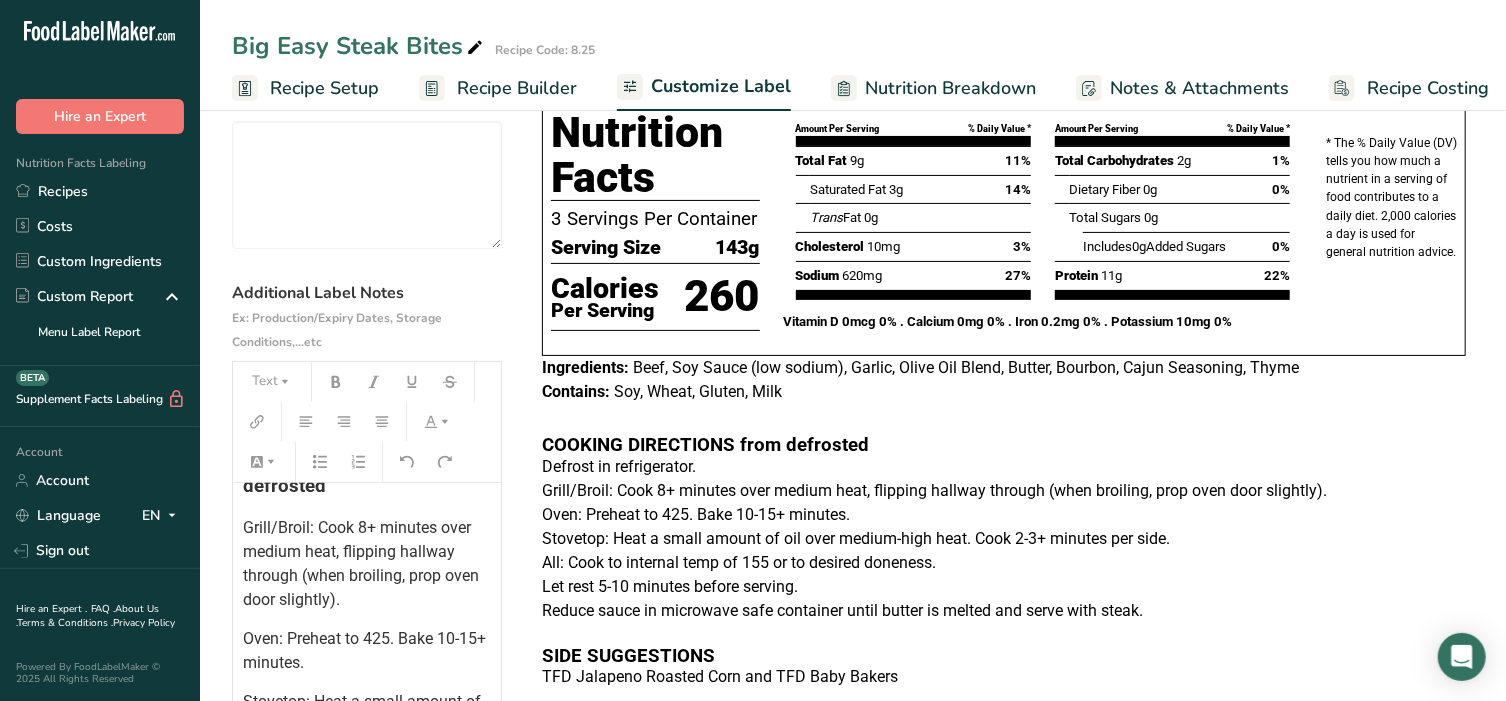 click on "Grill/Broil: Cook 8+ minutes over medium heat, flipping hallway through (when broiling, prop oven door slightly)." at bounding box center [363, 563] 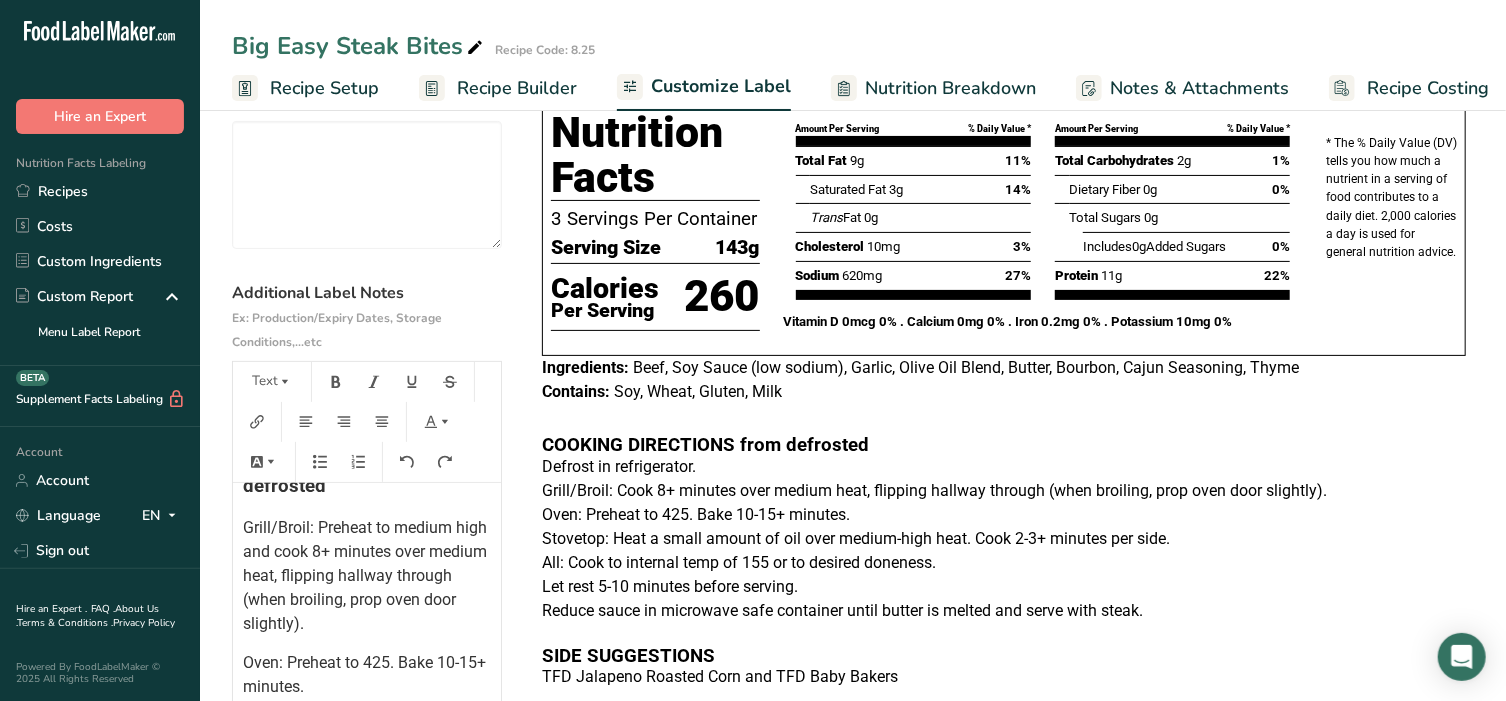 click on "Grill/Broil: Preheat to medium high and cook 8+ minutes over medium heat, flipping hallway through (when broiling, prop oven door slightly)." at bounding box center (367, 575) 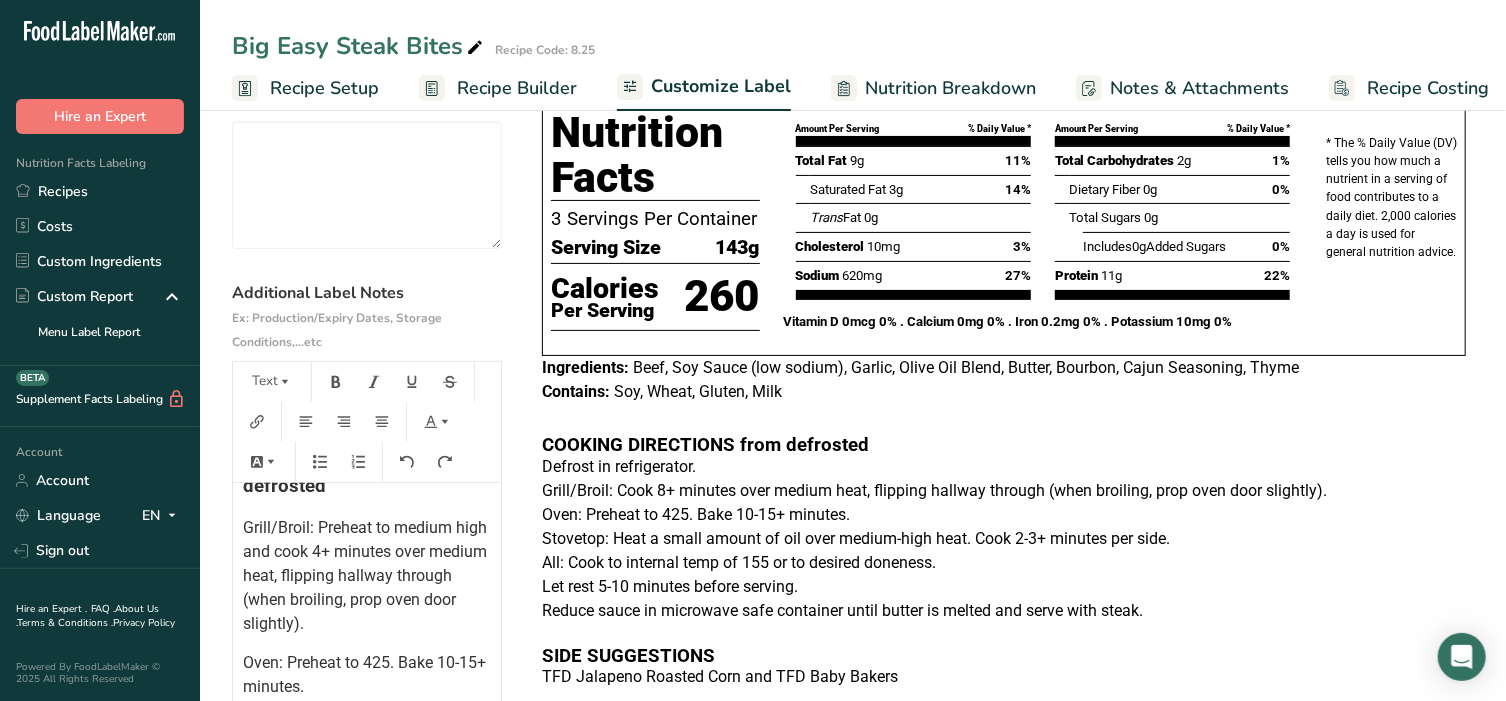 click on "Grill/Broil: Preheat to medium high and cook 4+ minutes over medium heat, flipping hallway through (when broiling, prop oven door slightly)." at bounding box center [367, 575] 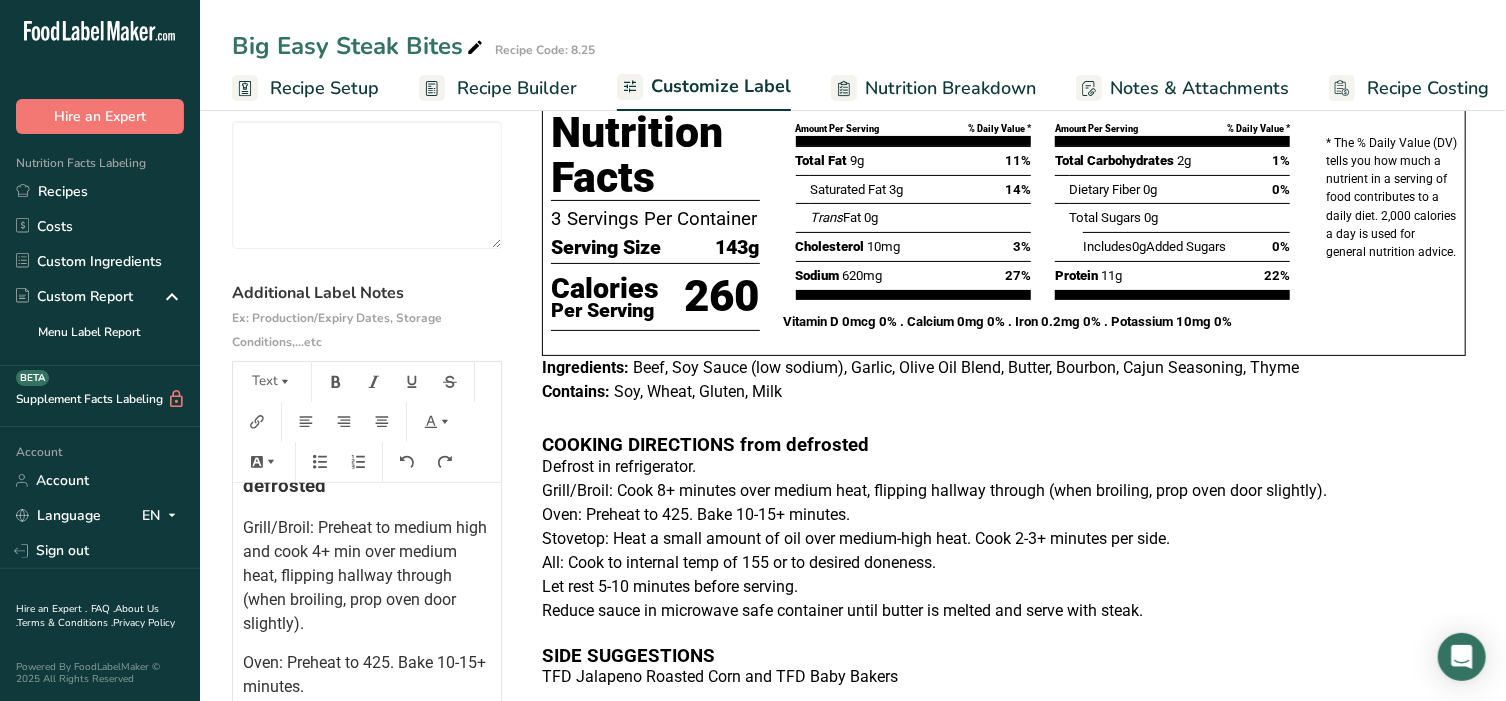 click on "Grill/Broil: Preheat to medium high and cook 4+ min over medium heat, flipping hallway through (when broiling, prop oven door slightly)." at bounding box center [367, 575] 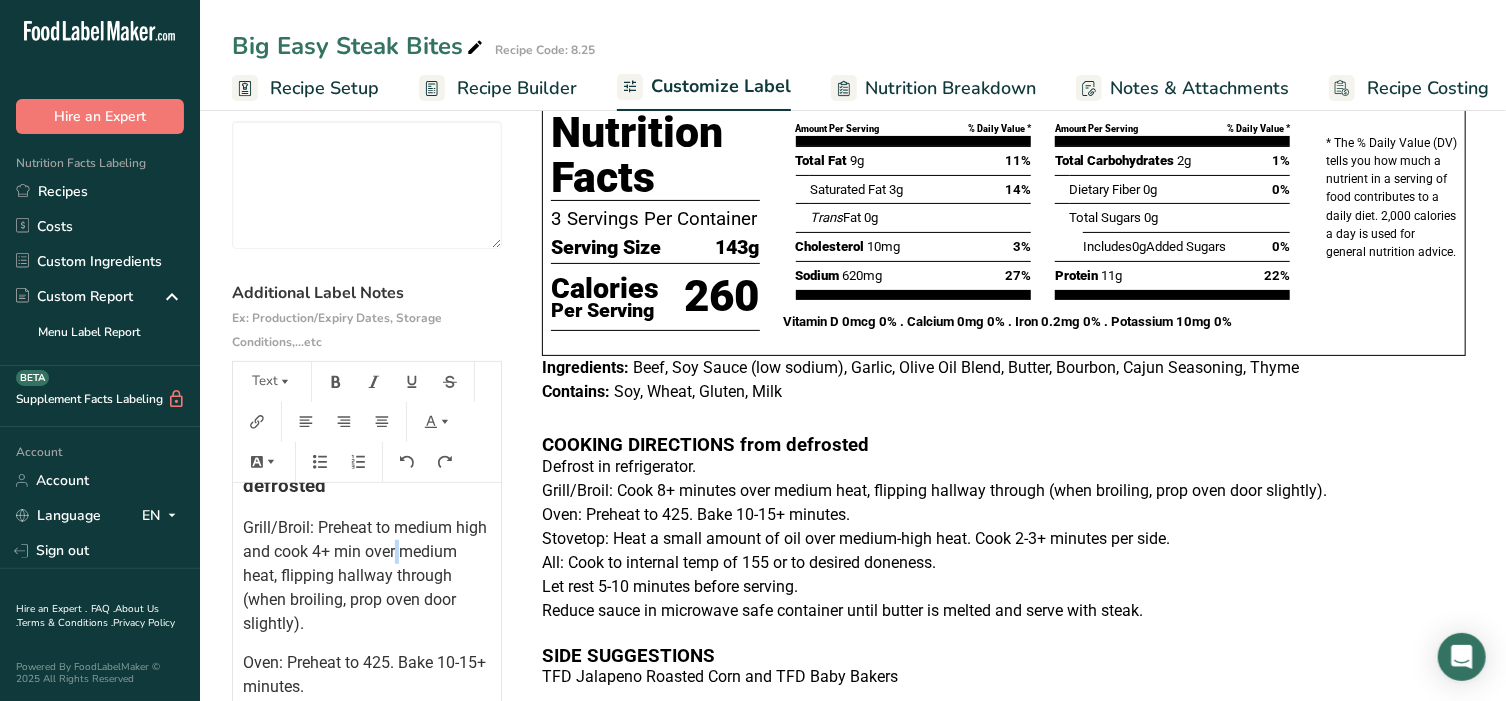 click on "Grill/Broil: Preheat to medium high and cook 4+ min over medium heat, flipping hallway through (when broiling, prop oven door slightly)." at bounding box center (367, 575) 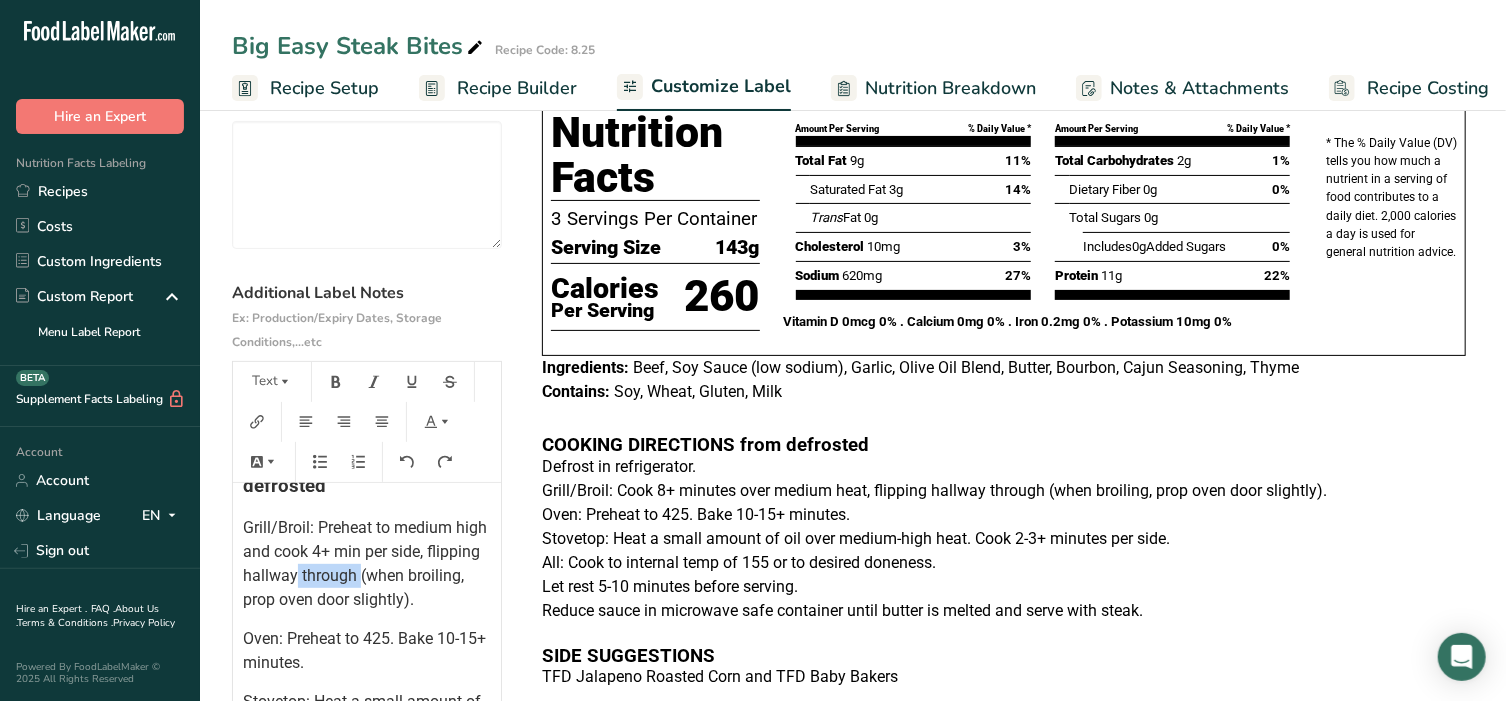 drag, startPoint x: 416, startPoint y: 580, endPoint x: 353, endPoint y: 584, distance: 63.126858 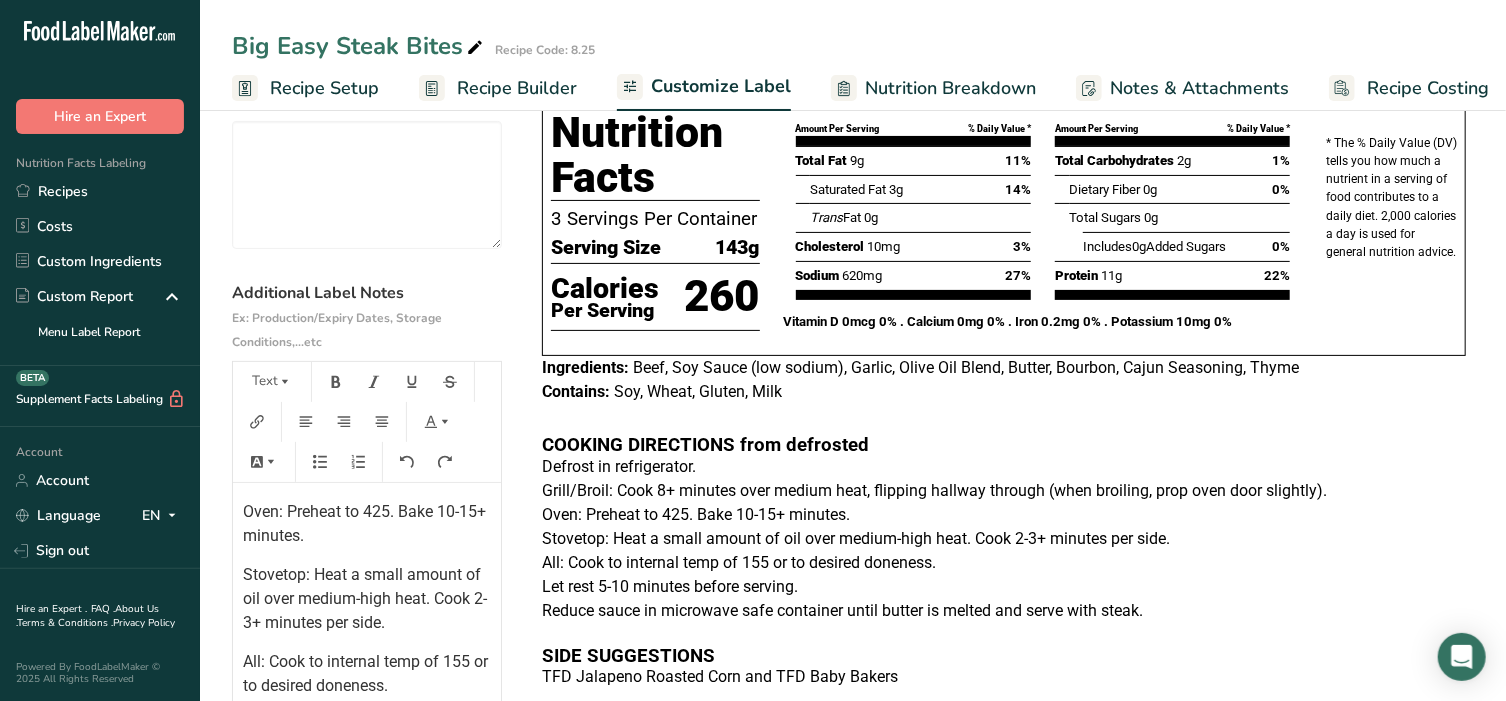 scroll, scrollTop: 334, scrollLeft: 0, axis: vertical 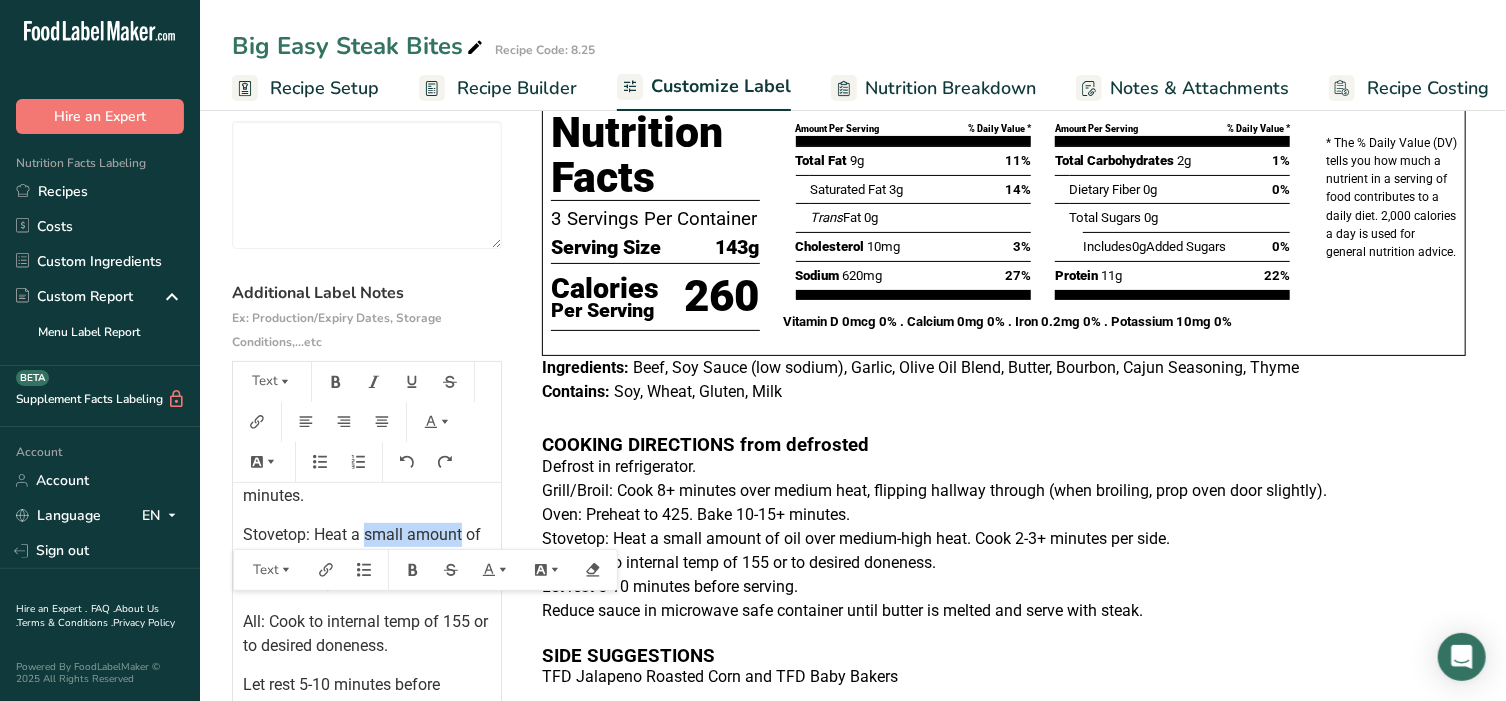 drag, startPoint x: 365, startPoint y: 543, endPoint x: 461, endPoint y: 536, distance: 96.25487 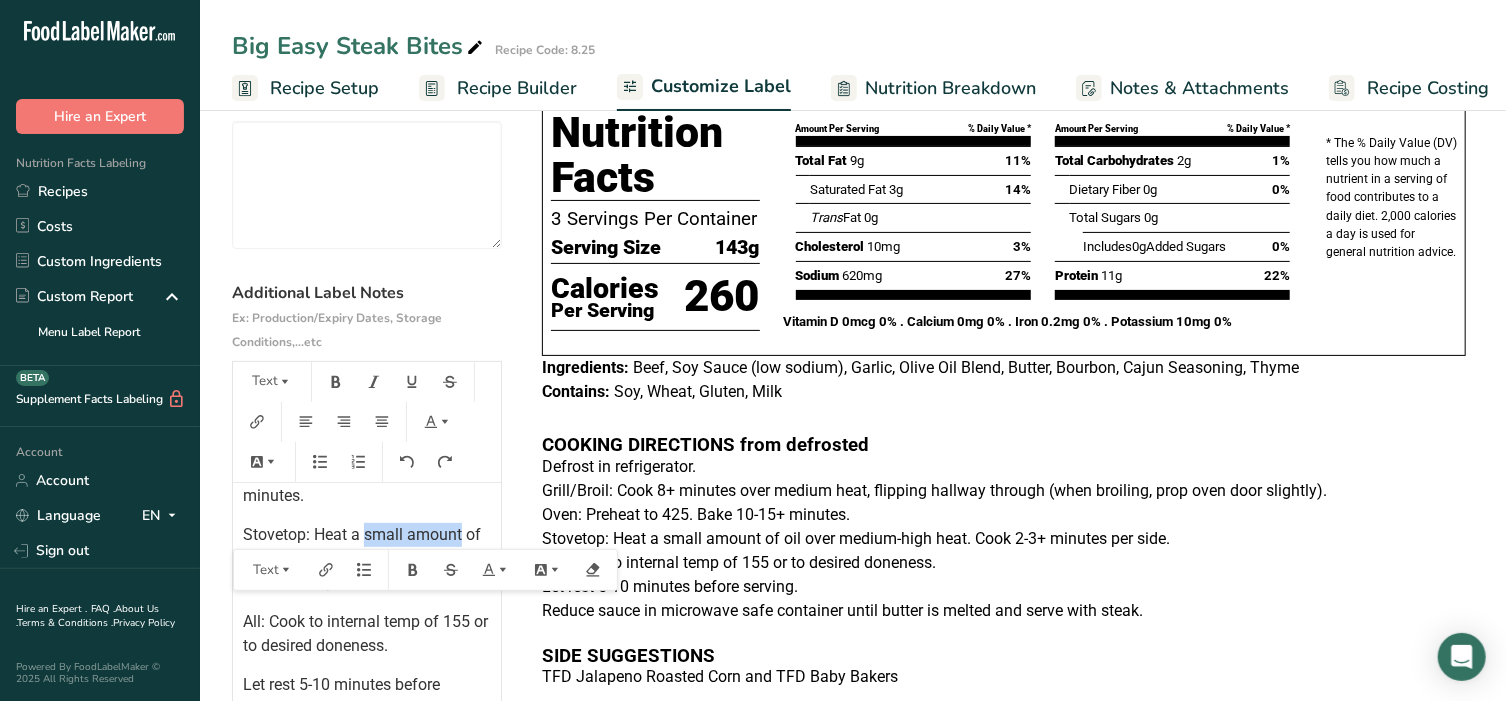 click on "Stovetop: Heat a small amount of oil over medium-high heat. Cook 2-3+ minutes per side." at bounding box center [365, 558] 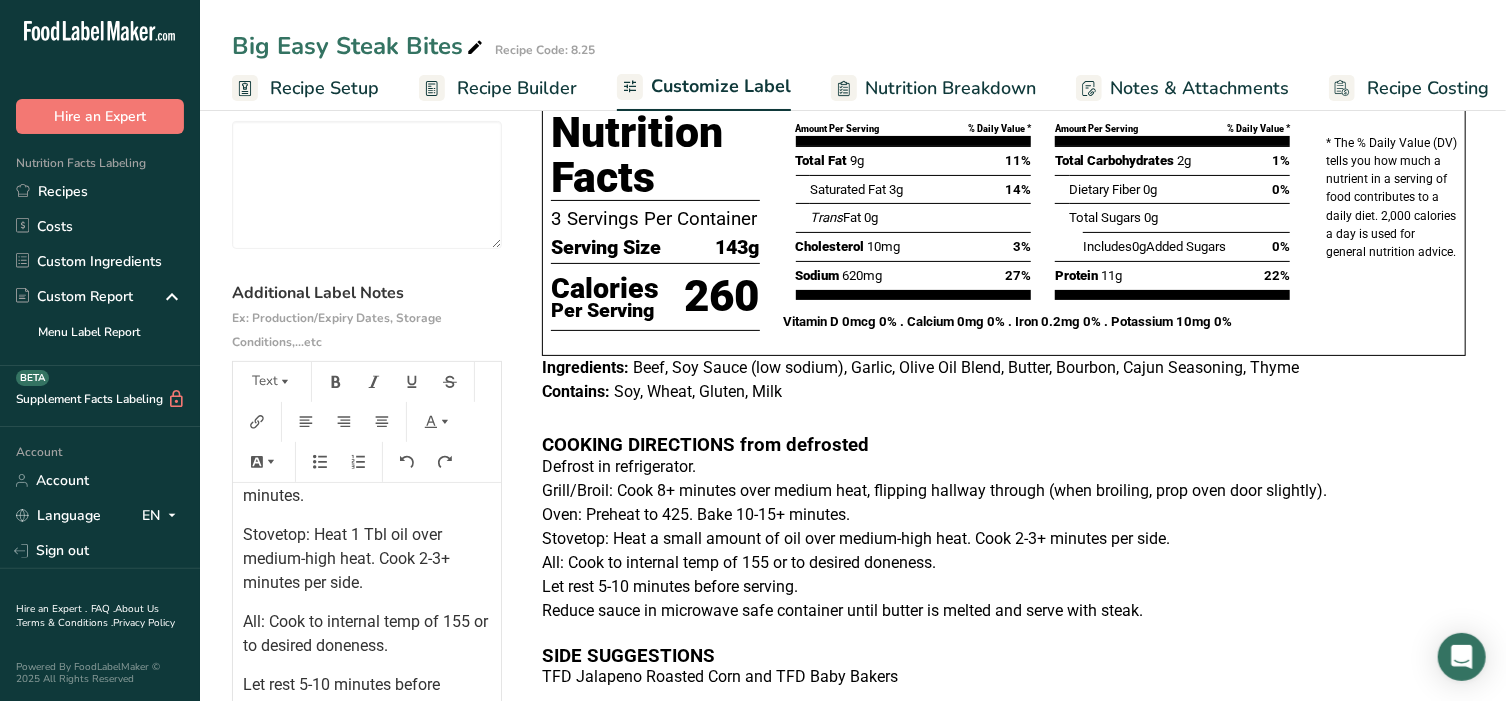 click on "Stovetop: Heat 1 Tbl oil over medium-high heat. Cook 2-3+ minutes per side." at bounding box center [348, 558] 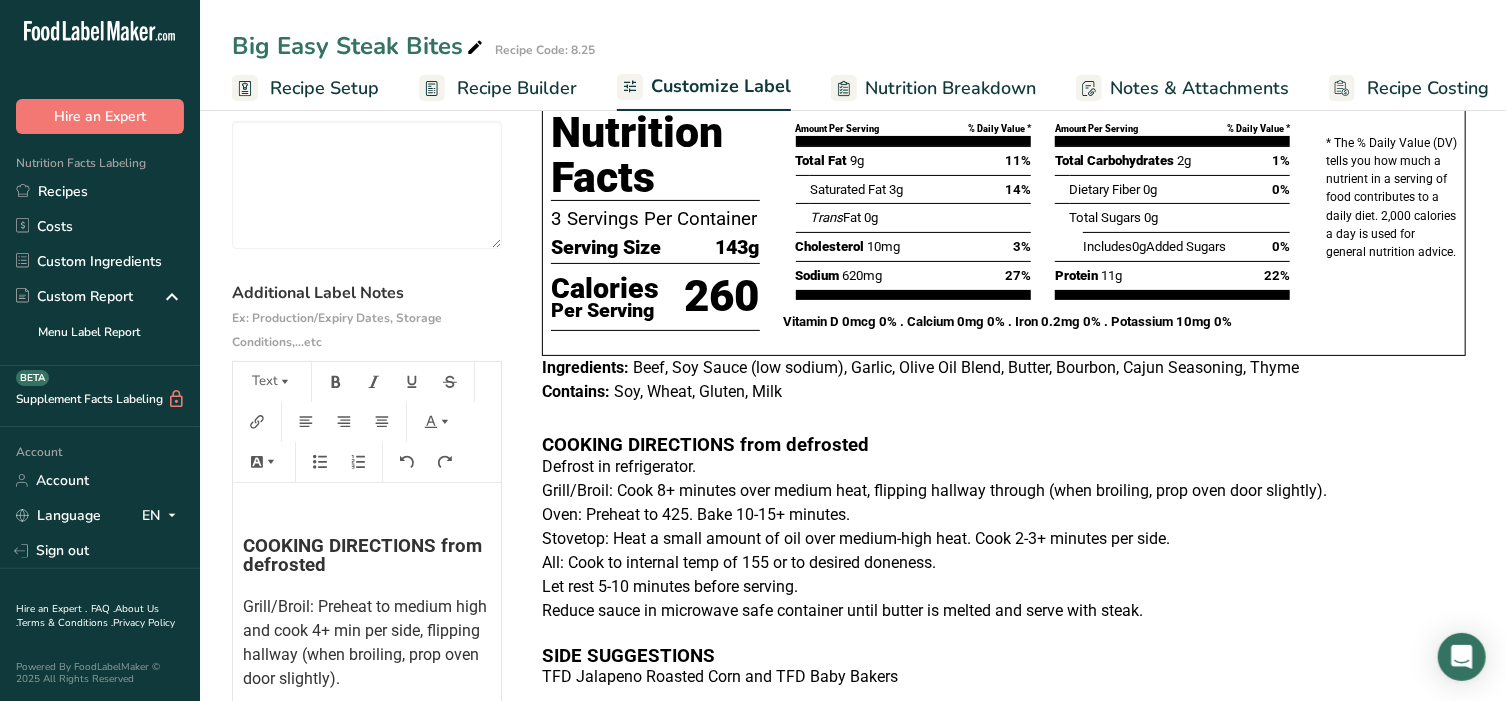scroll, scrollTop: 84, scrollLeft: 0, axis: vertical 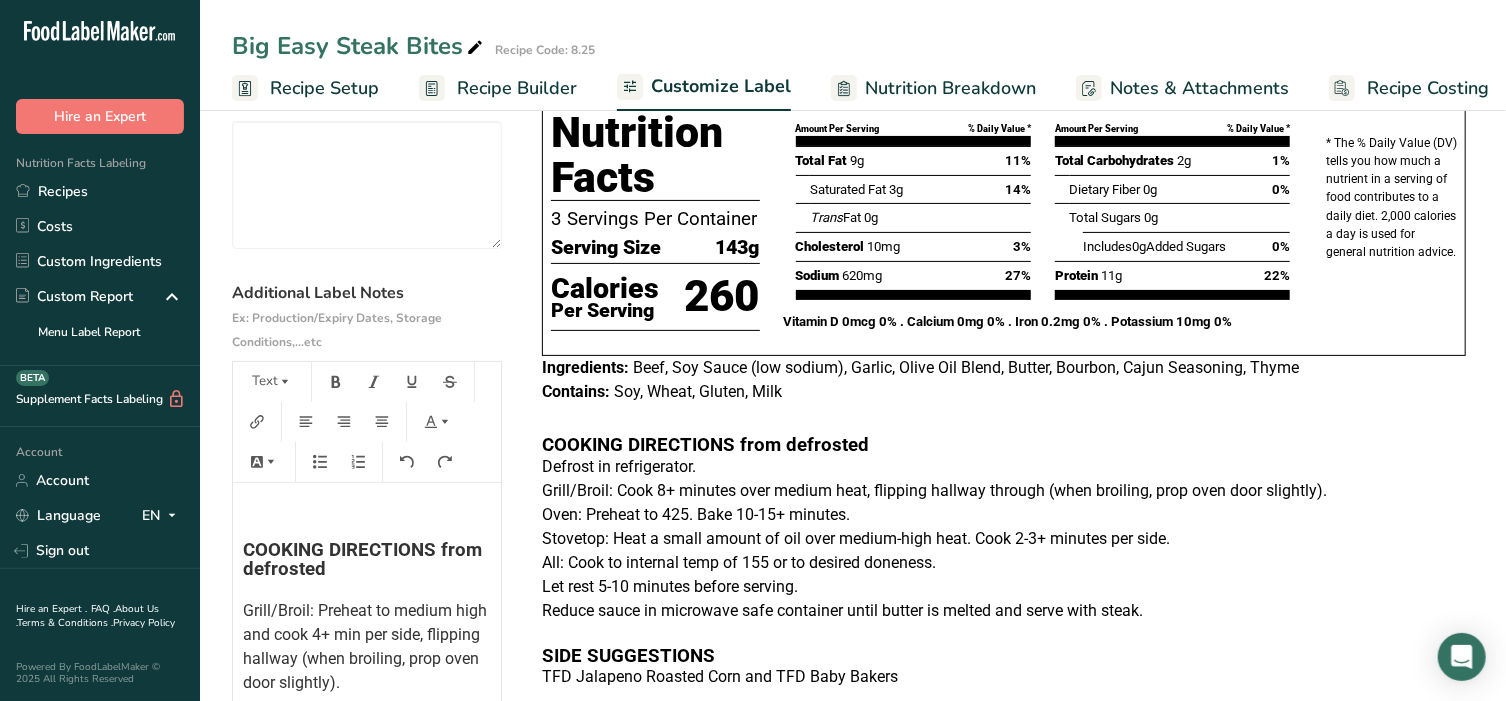 click on "Grill/Broil: Preheat to medium high and cook 4+ min per side, flipping hallway (when broiling, prop oven door slightly)." at bounding box center [367, 646] 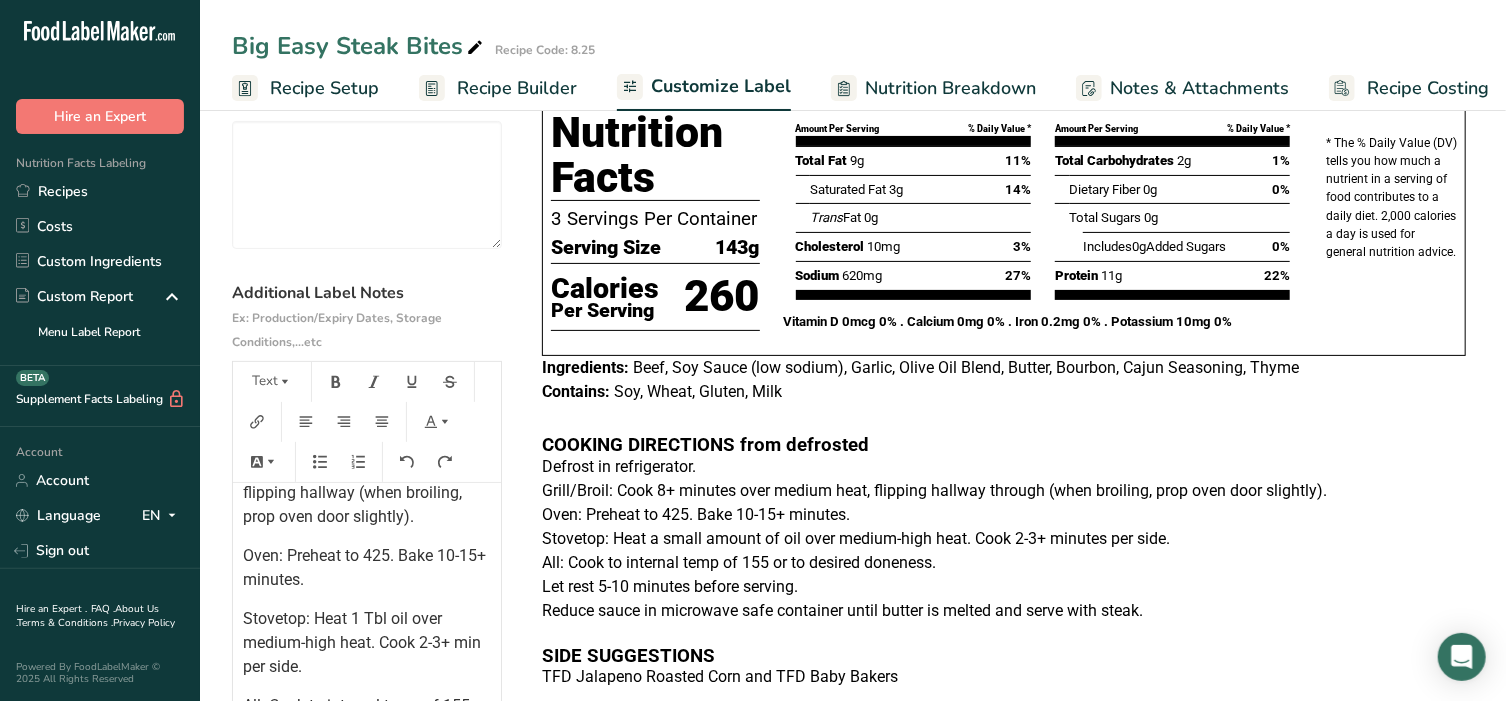 scroll, scrollTop: 208, scrollLeft: 0, axis: vertical 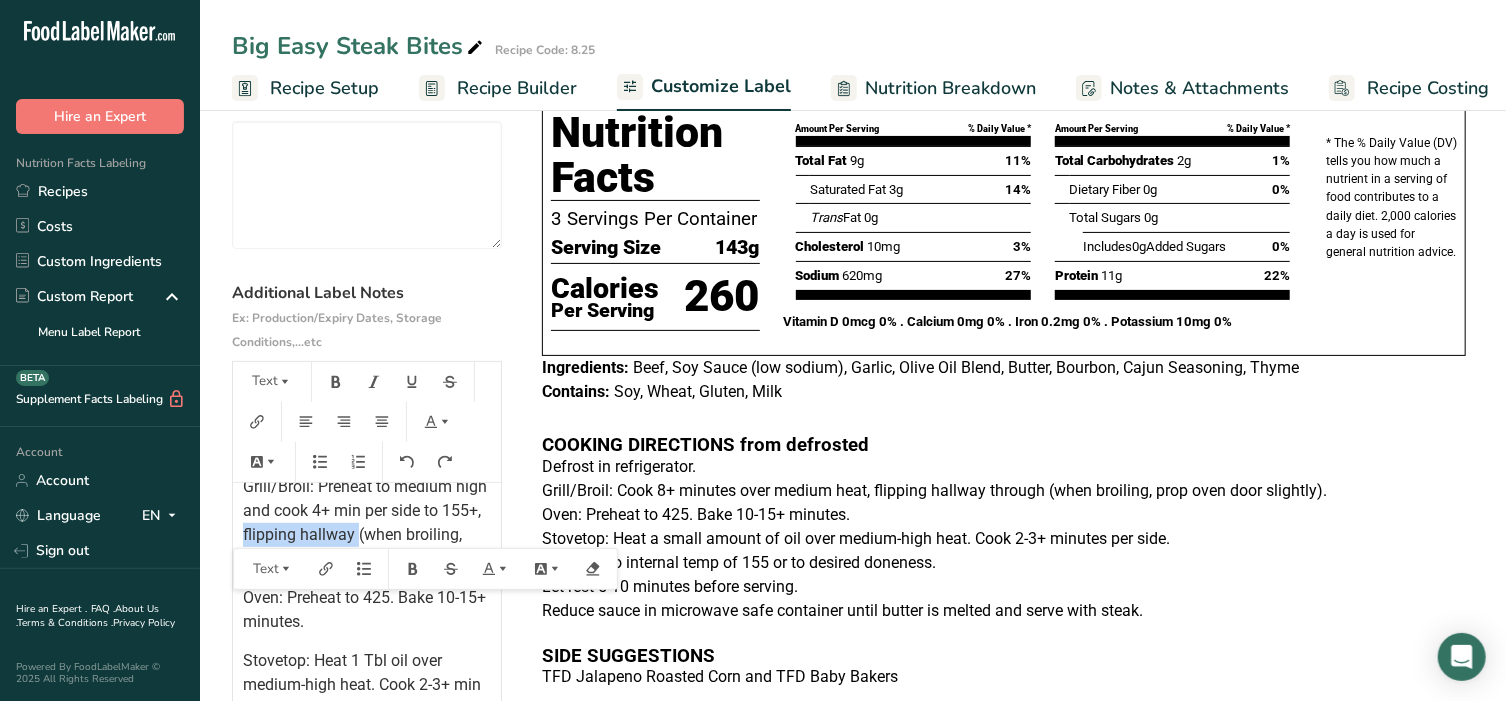 drag, startPoint x: 416, startPoint y: 540, endPoint x: 304, endPoint y: 536, distance: 112.0714 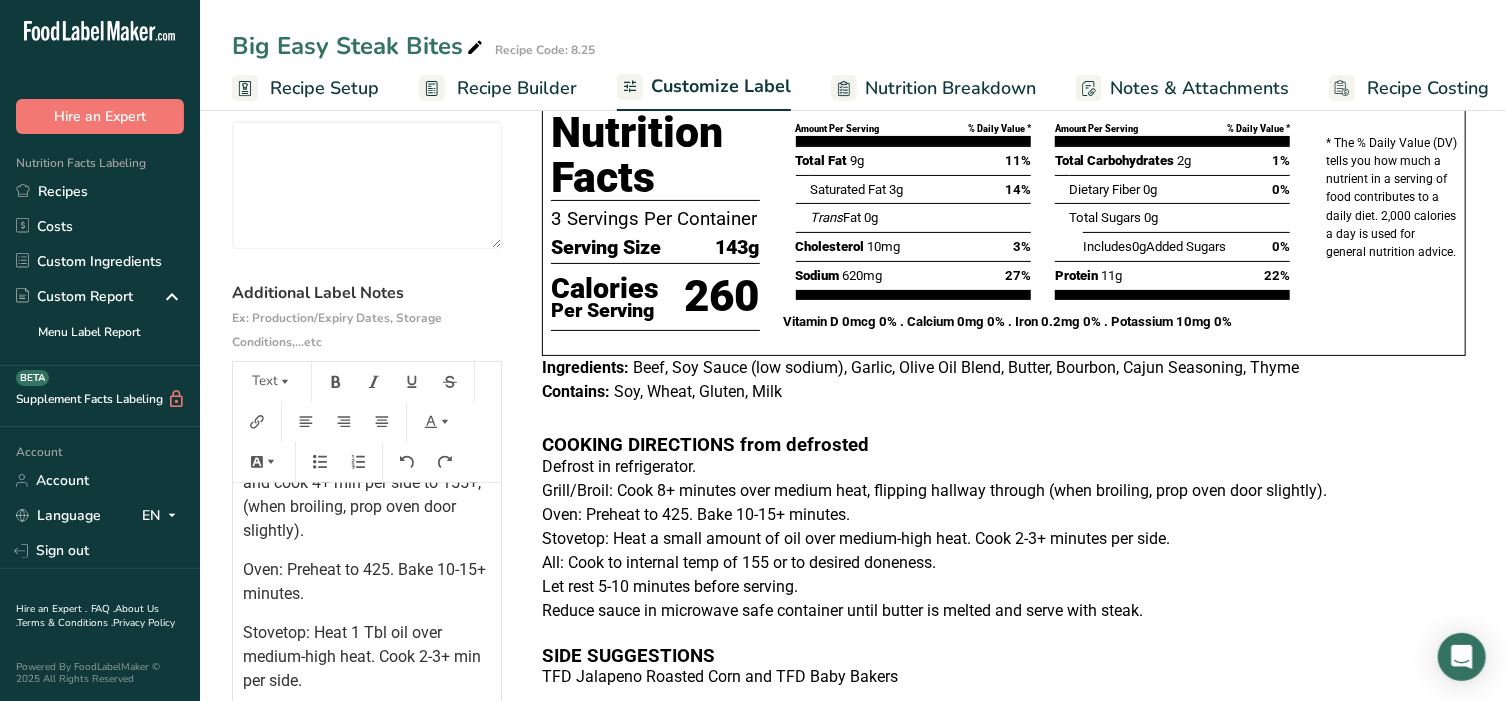 scroll, scrollTop: 292, scrollLeft: 0, axis: vertical 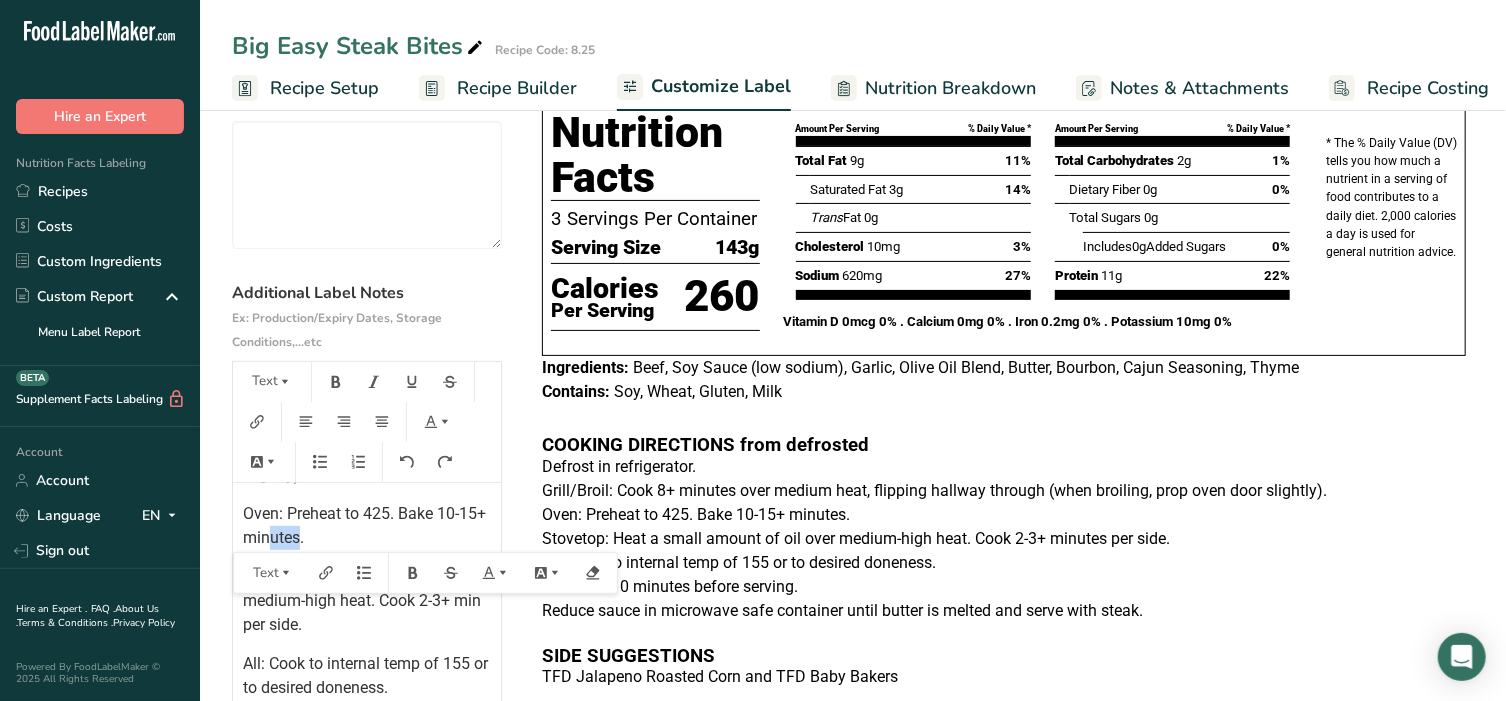 drag, startPoint x: 331, startPoint y: 539, endPoint x: 297, endPoint y: 546, distance: 34.713108 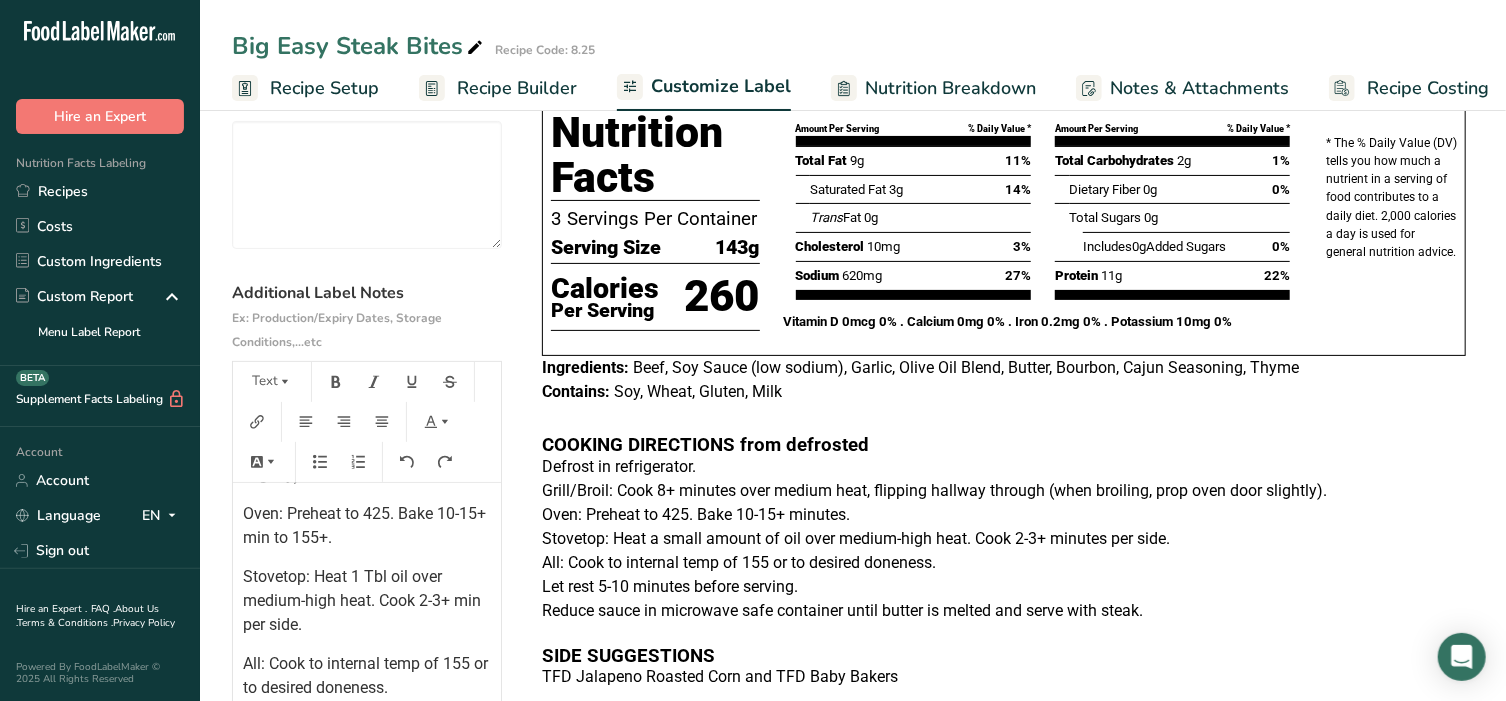 click on "Stovetop: Heat 1 Tbl oil over medium-high heat. Cook 2-3+ min per side." at bounding box center (364, 600) 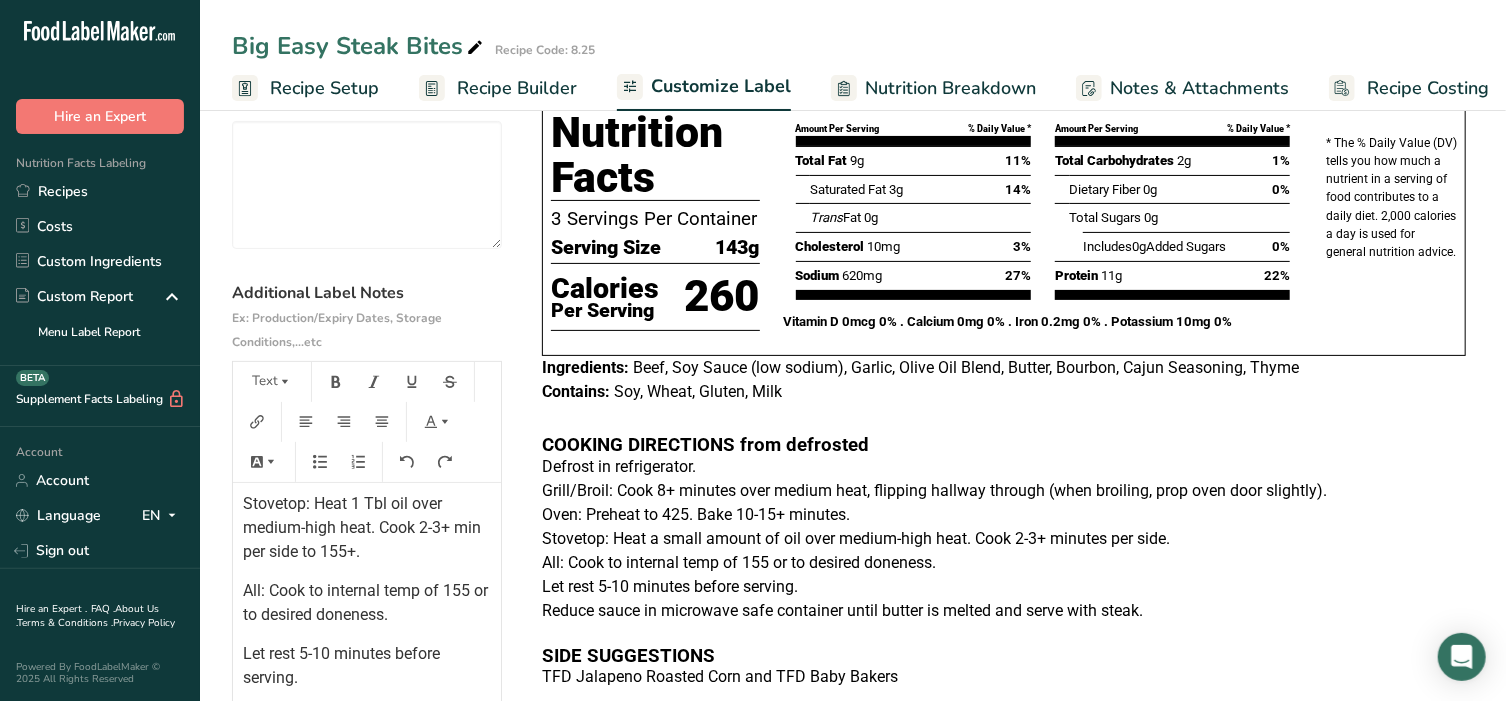 scroll, scrollTop: 375, scrollLeft: 0, axis: vertical 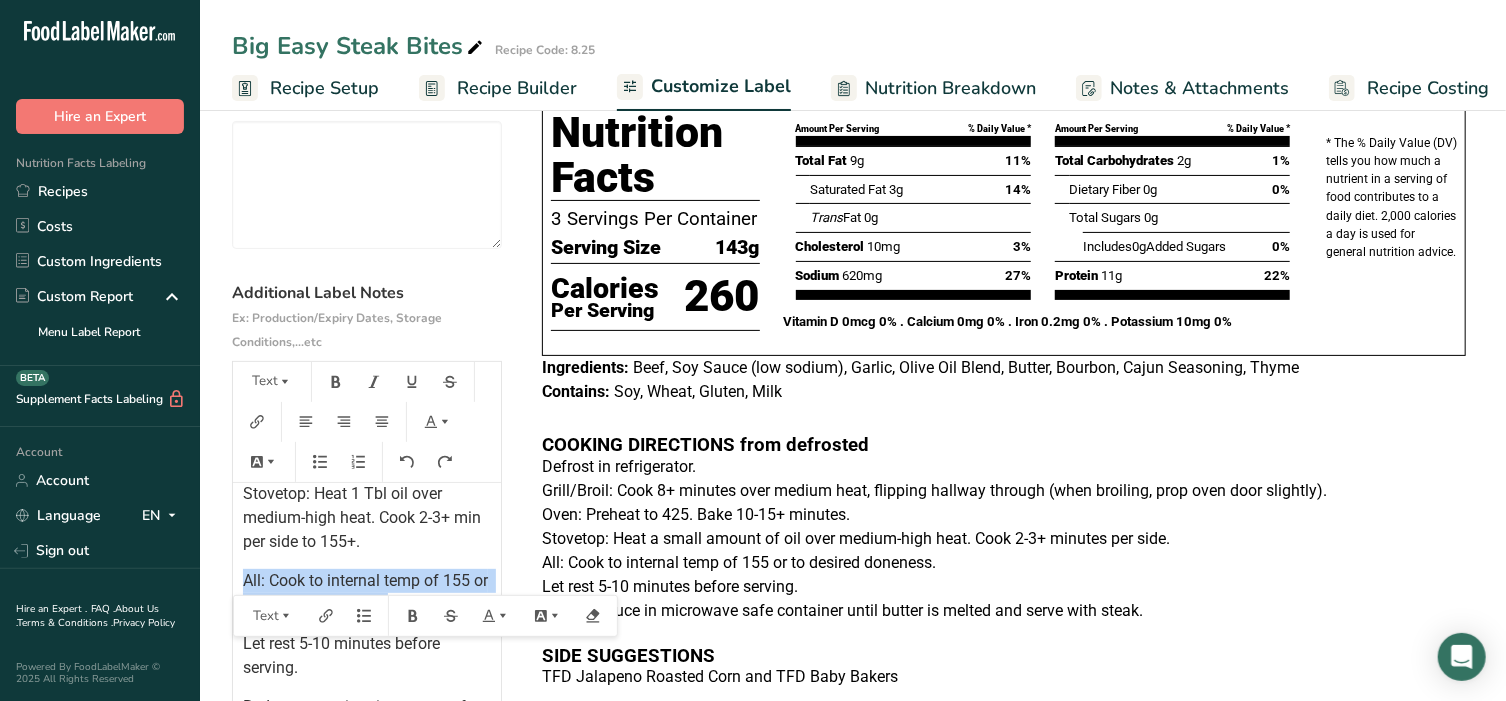 drag, startPoint x: 424, startPoint y: 619, endPoint x: 236, endPoint y: 578, distance: 192.41881 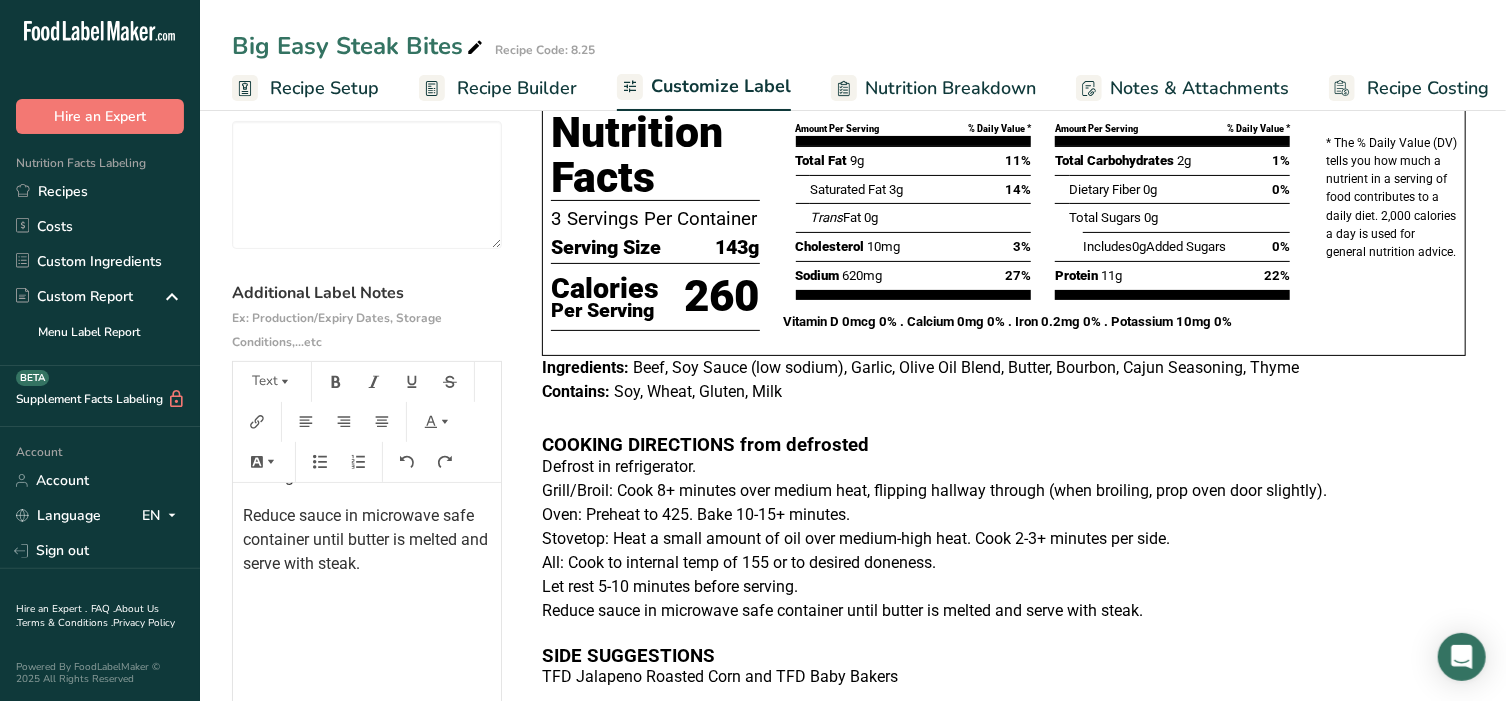 scroll, scrollTop: 542, scrollLeft: 0, axis: vertical 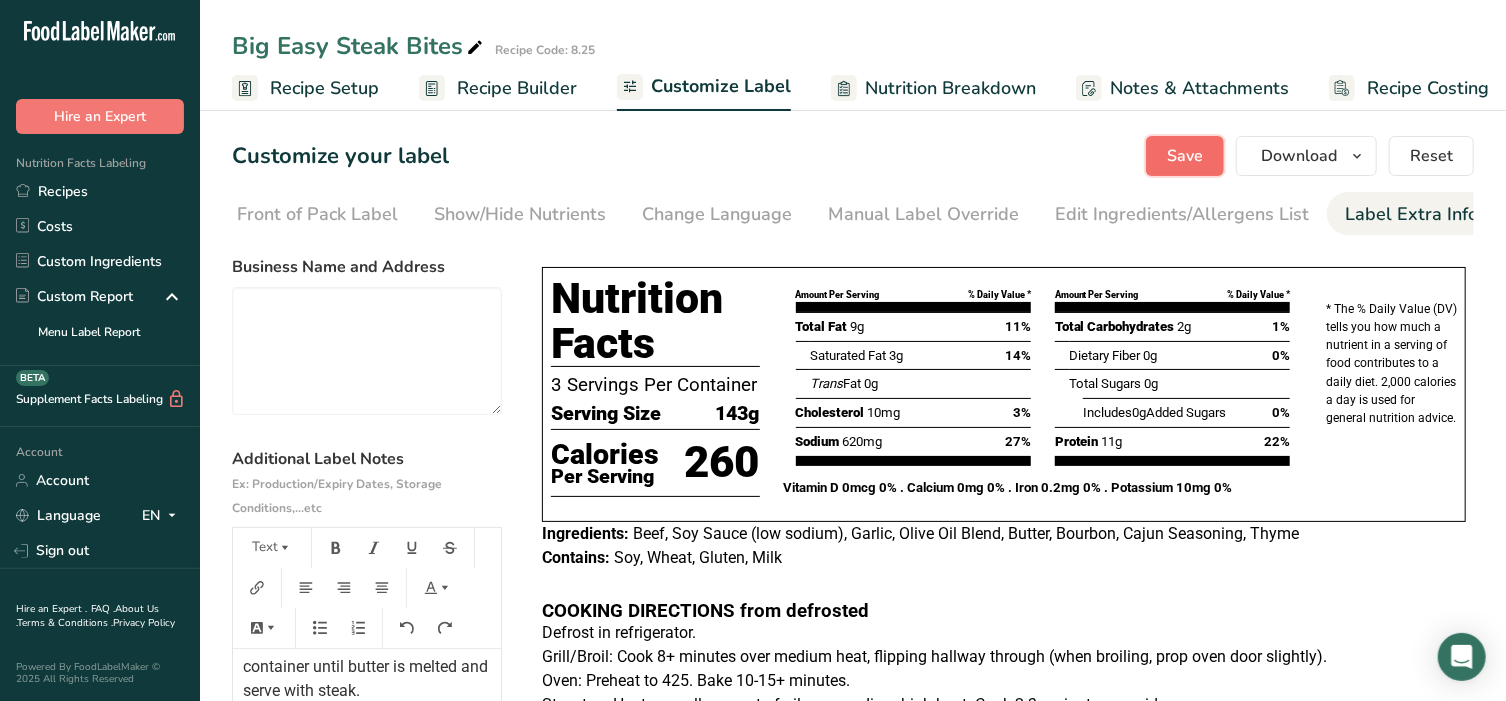 click on "Save" at bounding box center (1185, 156) 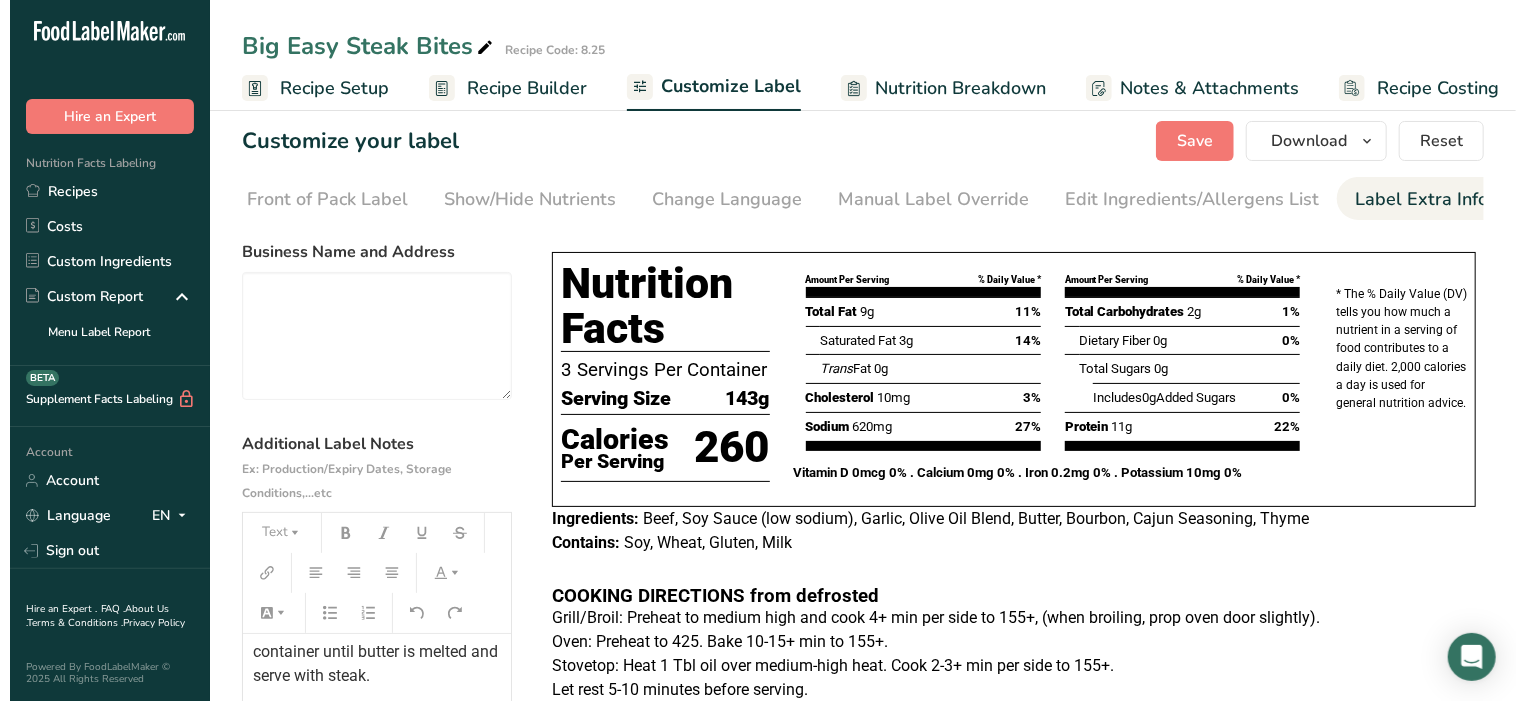 scroll, scrollTop: 0, scrollLeft: 0, axis: both 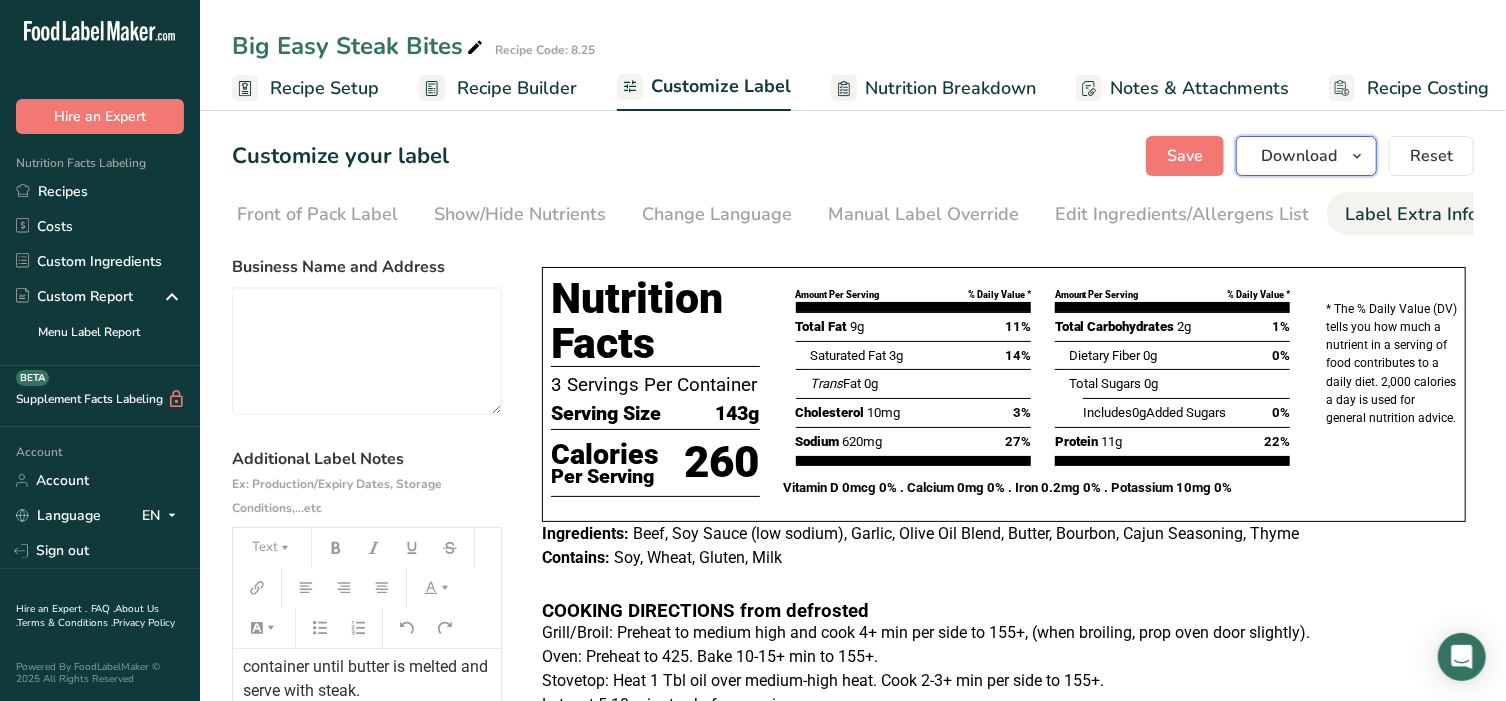 drag, startPoint x: 1296, startPoint y: 161, endPoint x: 1284, endPoint y: 165, distance: 12.649111 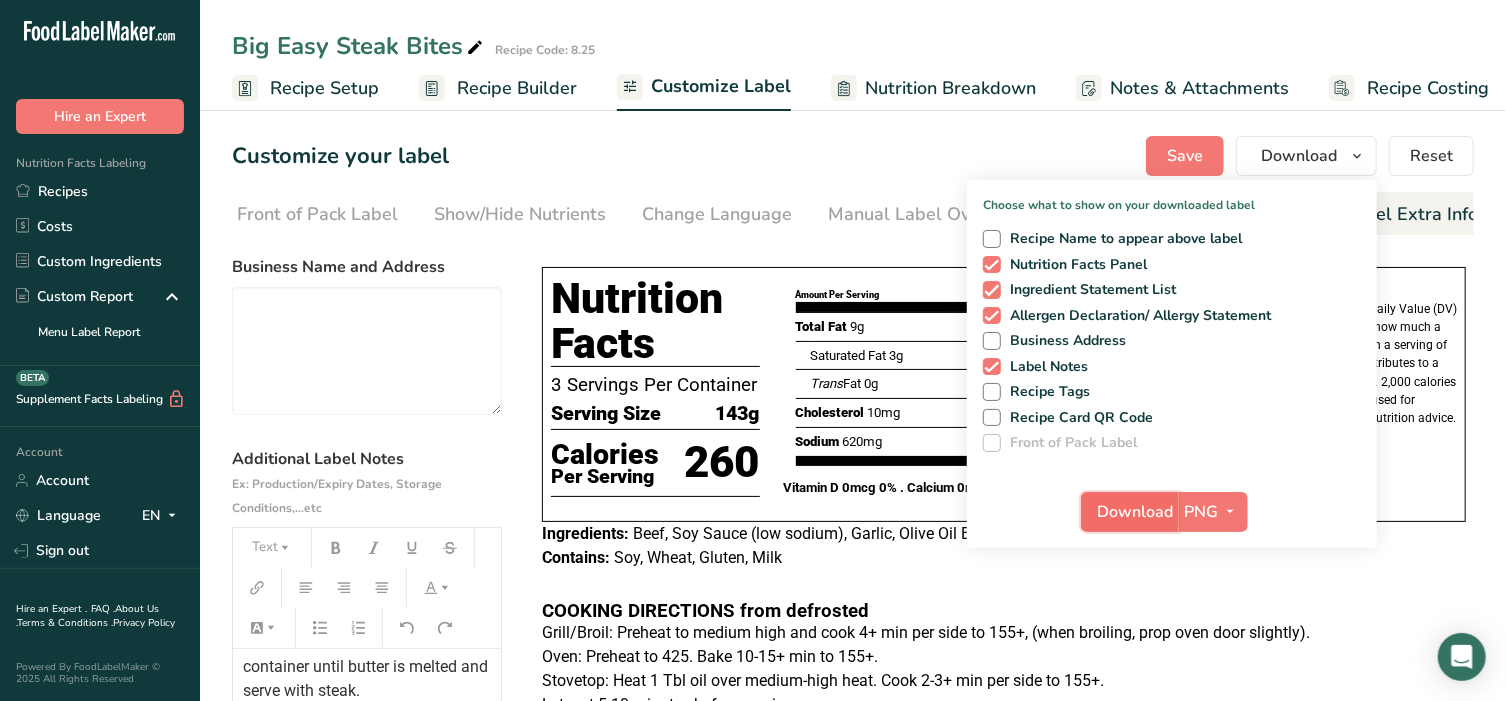 click on "Download" at bounding box center (1136, 512) 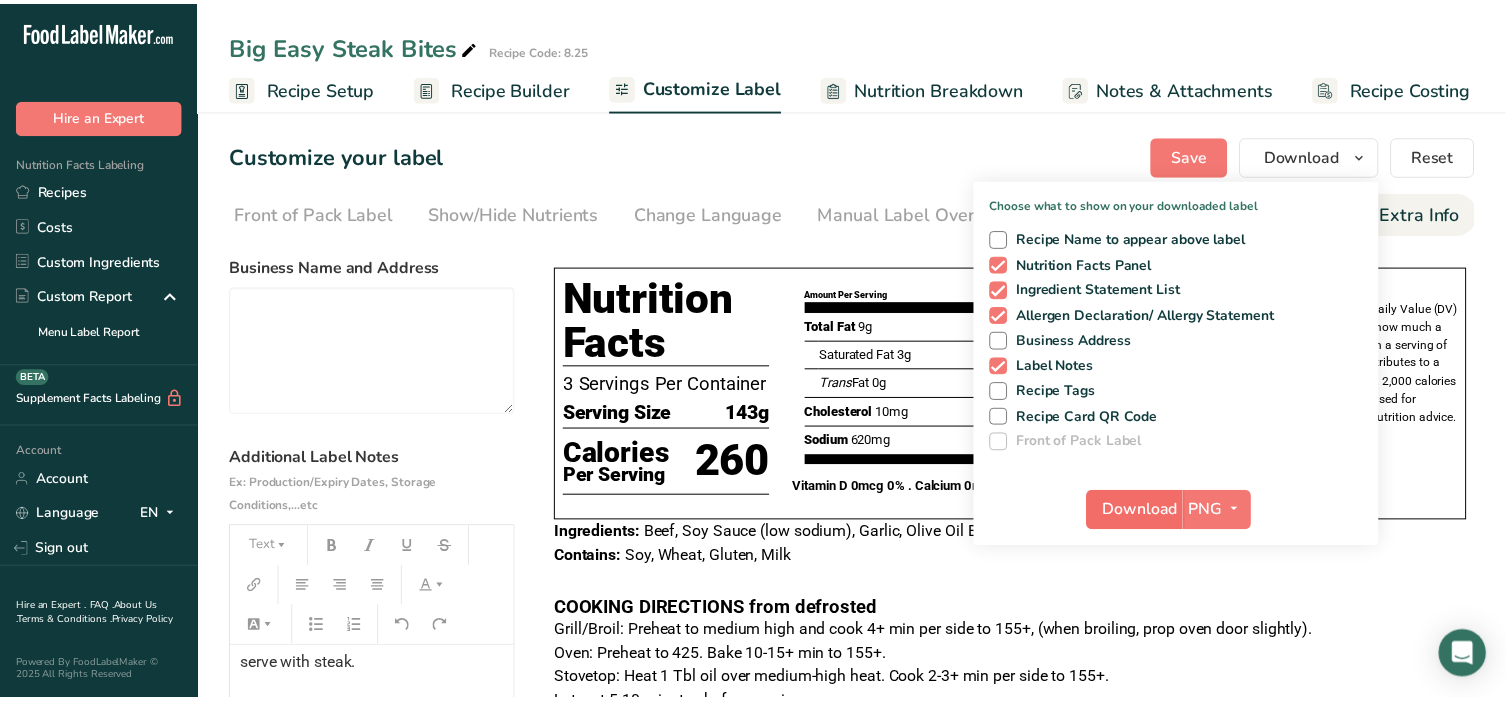 scroll, scrollTop: 0, scrollLeft: 192, axis: horizontal 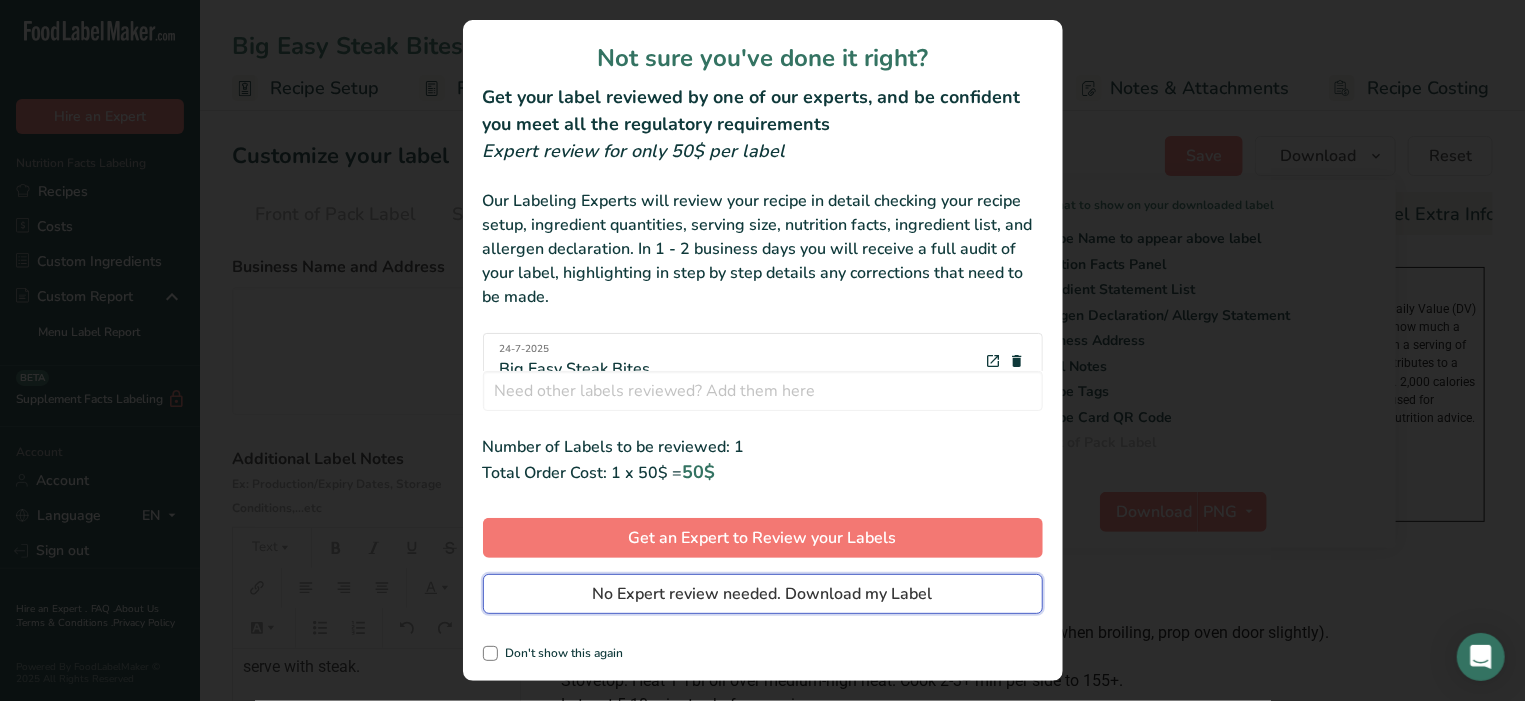 drag, startPoint x: 913, startPoint y: 596, endPoint x: 865, endPoint y: 557, distance: 61.846584 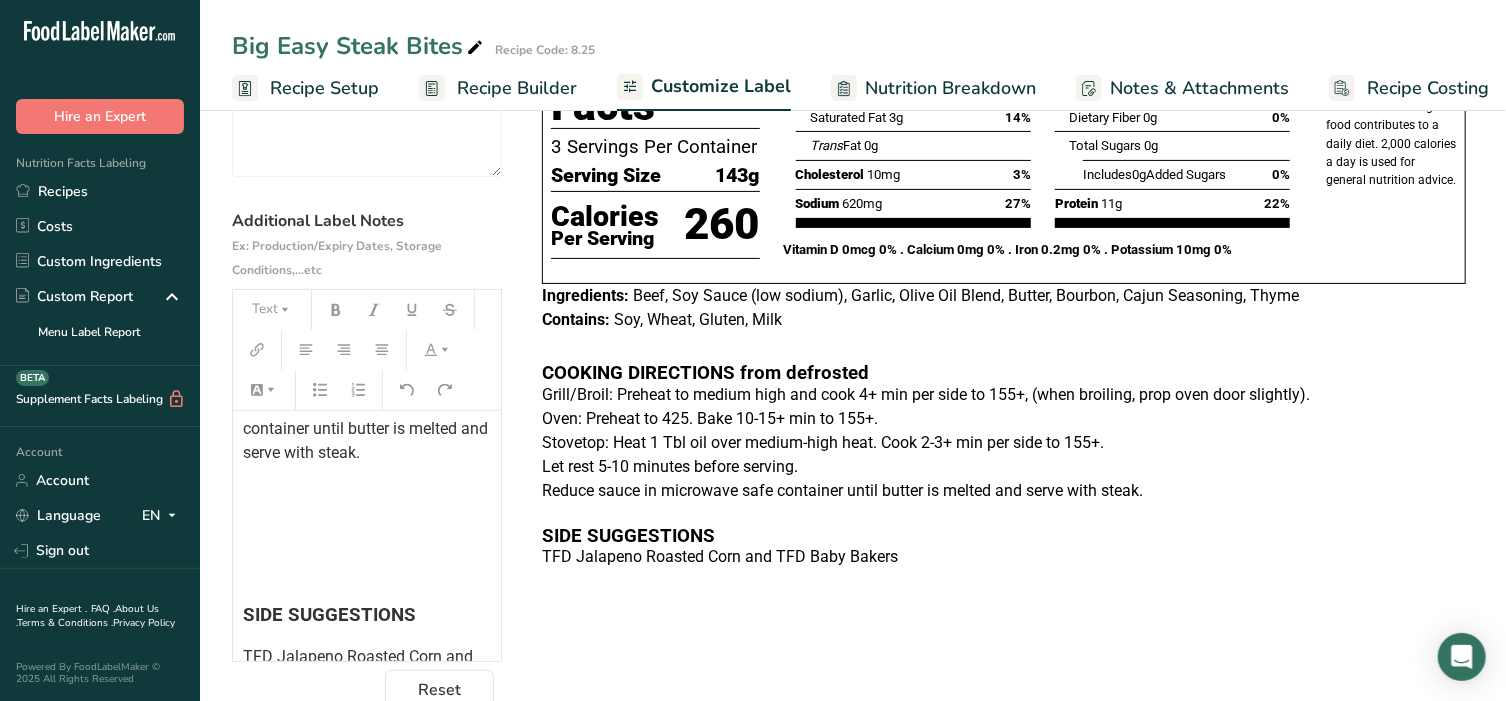 scroll, scrollTop: 241, scrollLeft: 0, axis: vertical 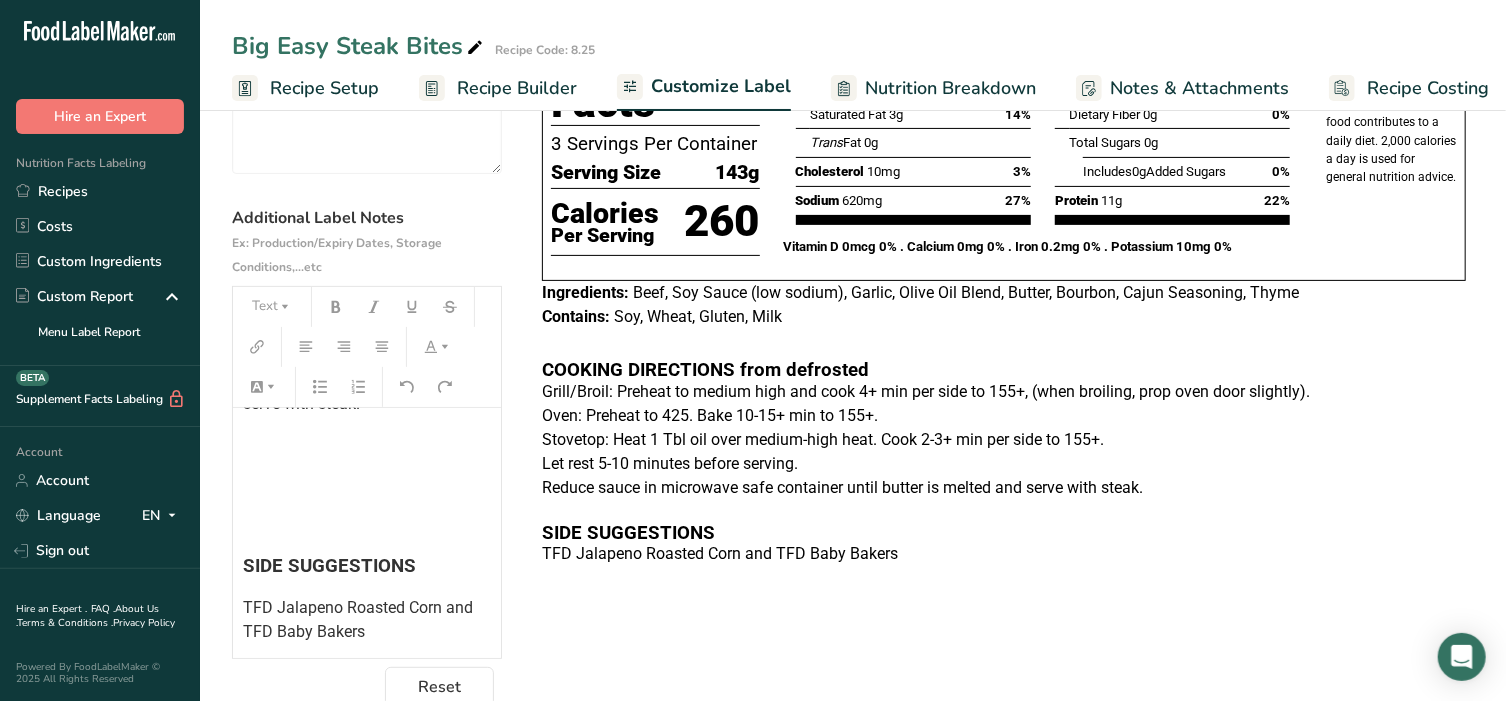 drag, startPoint x: 316, startPoint y: 536, endPoint x: 276, endPoint y: 542, distance: 40.4475 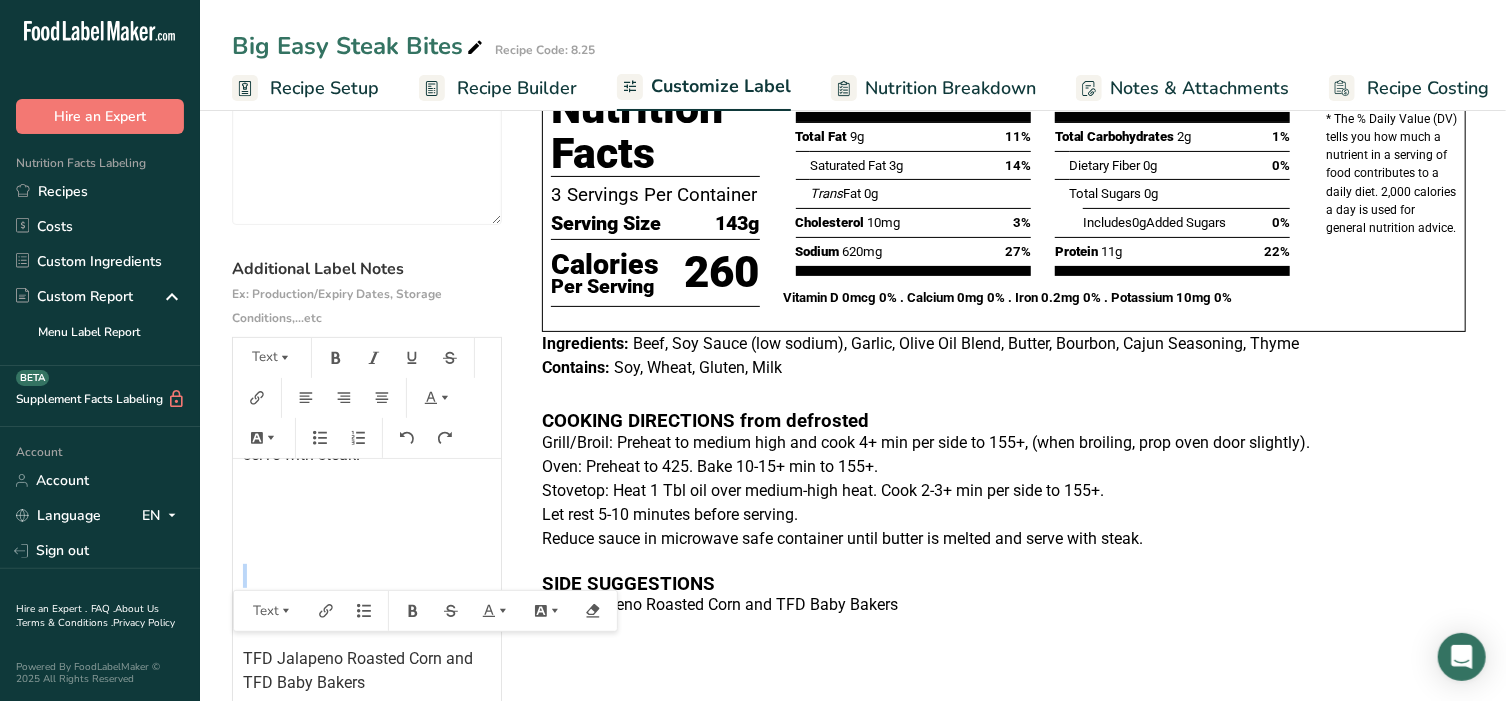 scroll, scrollTop: 199, scrollLeft: 0, axis: vertical 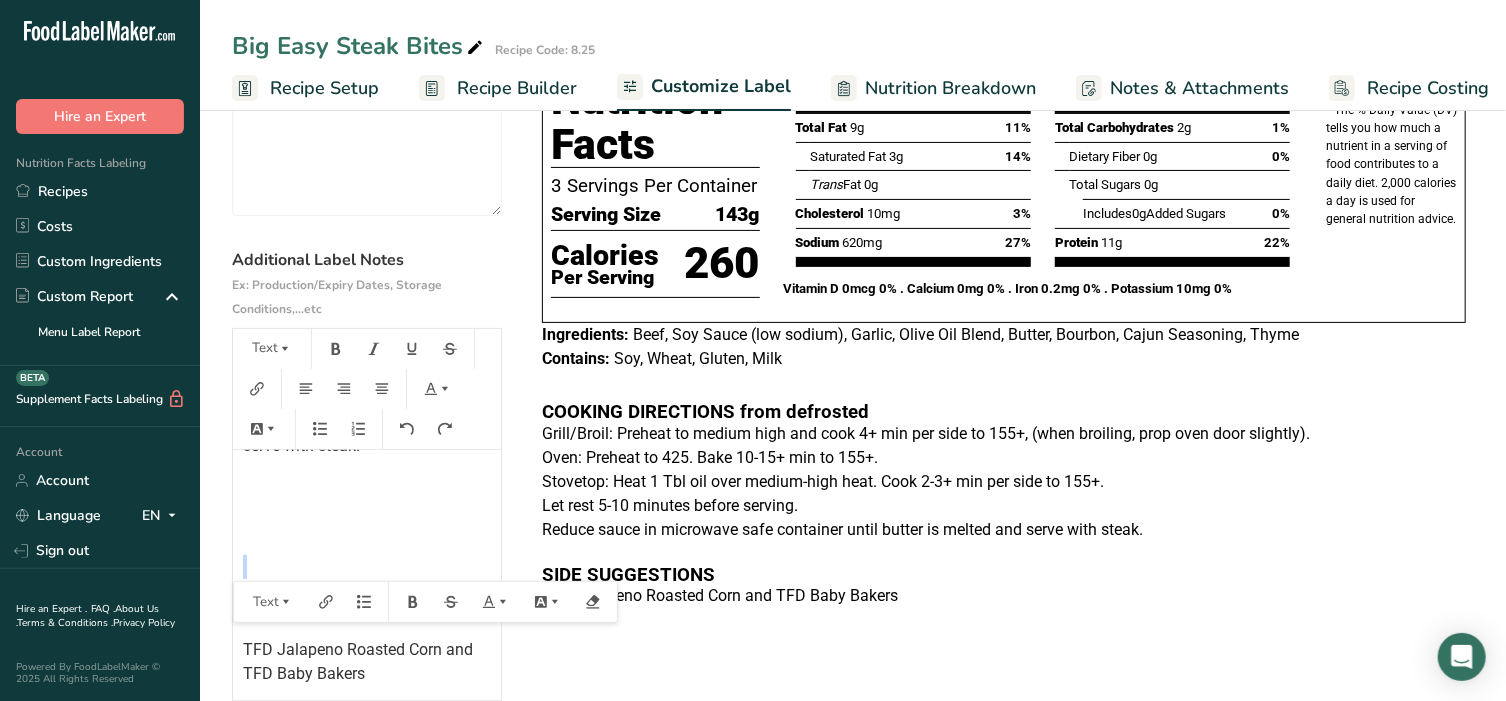 click on "﻿ ﻿ ﻿ COOKING DIRECTIONS from defrosted Grill/Broil: Preheat to medium high and cook 4+ min per side to 155+, (when broiling, prop oven door slightly). Oven: Preheat to 425. Bake 10-15+ min to 155+. Stovetop: Heat 1 Tbl oil over medium-high heat. Cook 2-3+ min per side to 155+. Let rest 5-10 minutes before serving.  Reduce sauce in microwave safe container until butter is melted and serve with steak. ﻿ ﻿ ﻿ SIDE SUGGESTIONS TFD Jalapeno Roasted Corn and TFD Baby Bakers" at bounding box center [367, 274] 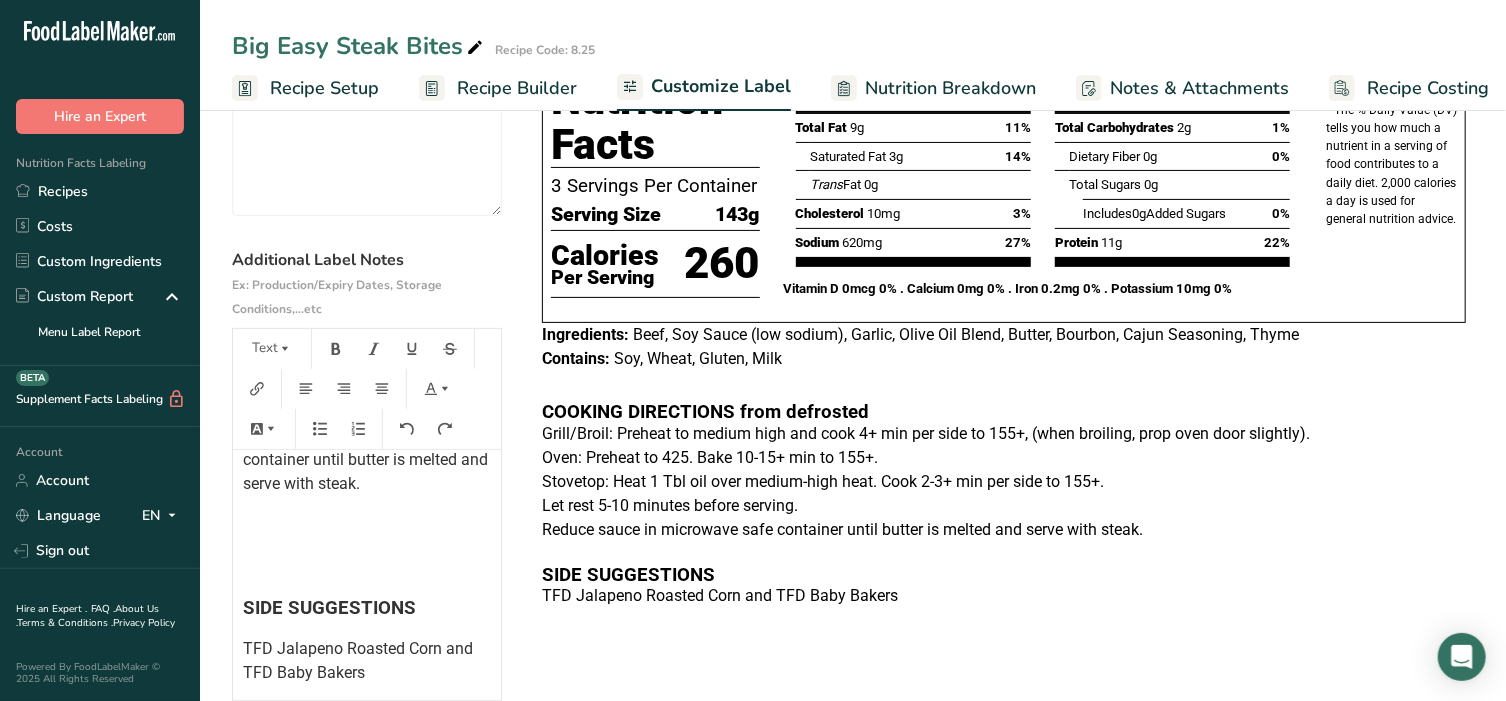 scroll, scrollTop: 549, scrollLeft: 0, axis: vertical 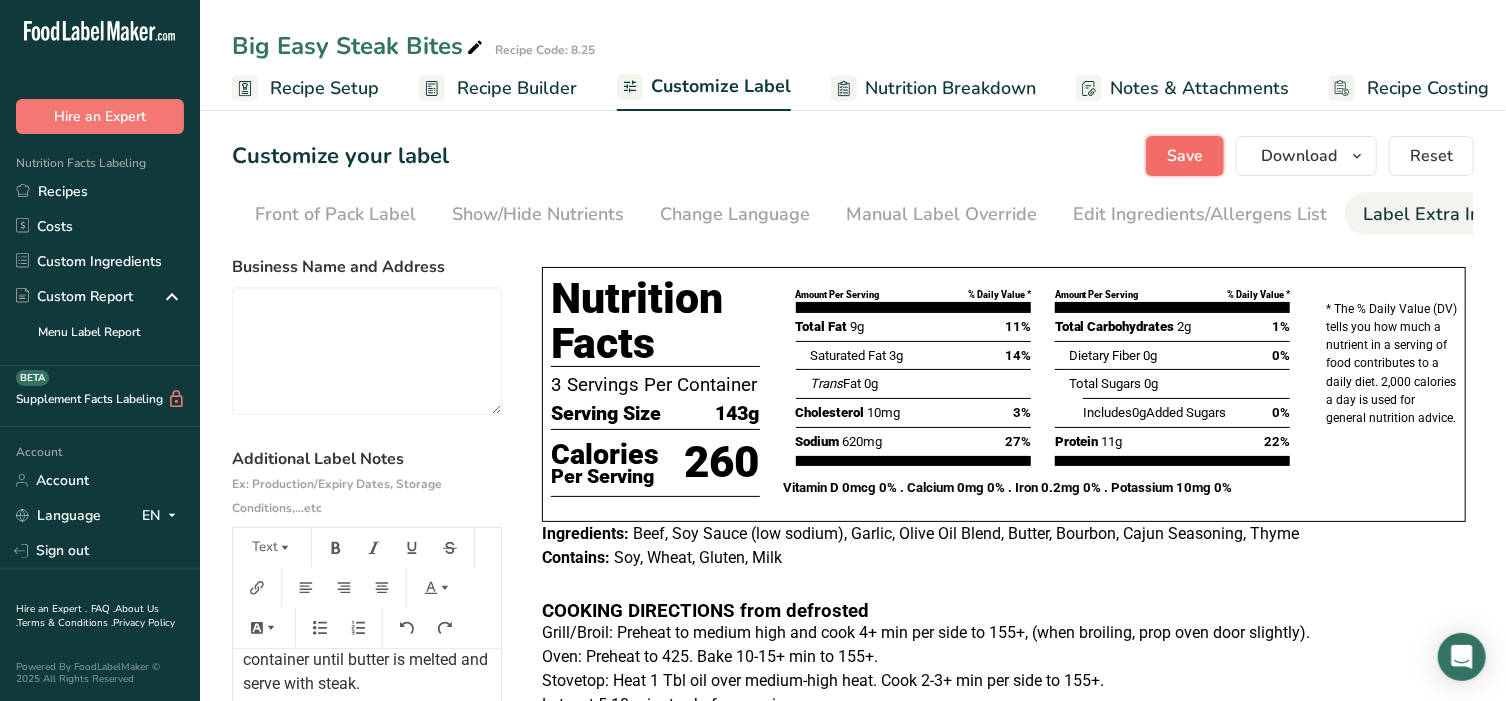 click on "Save" at bounding box center (1185, 156) 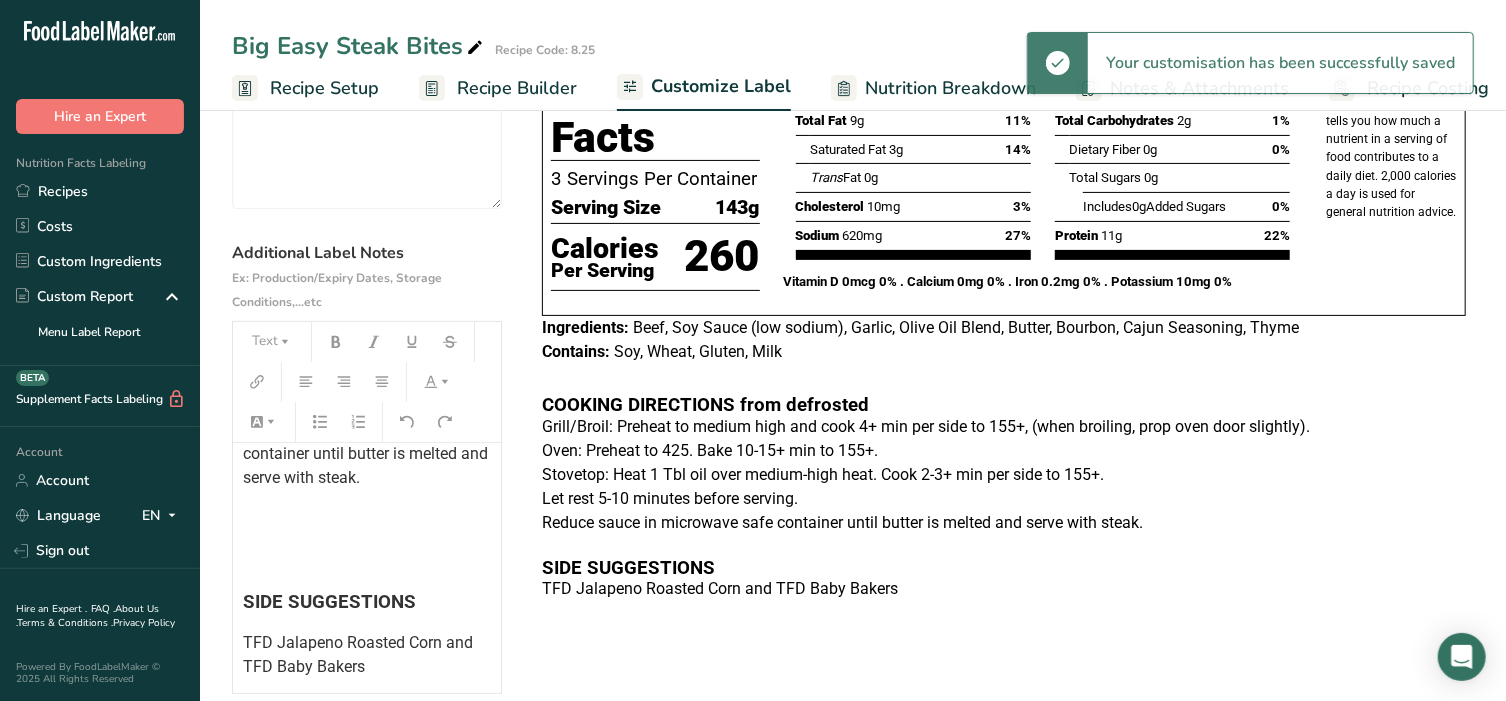 scroll, scrollTop: 208, scrollLeft: 0, axis: vertical 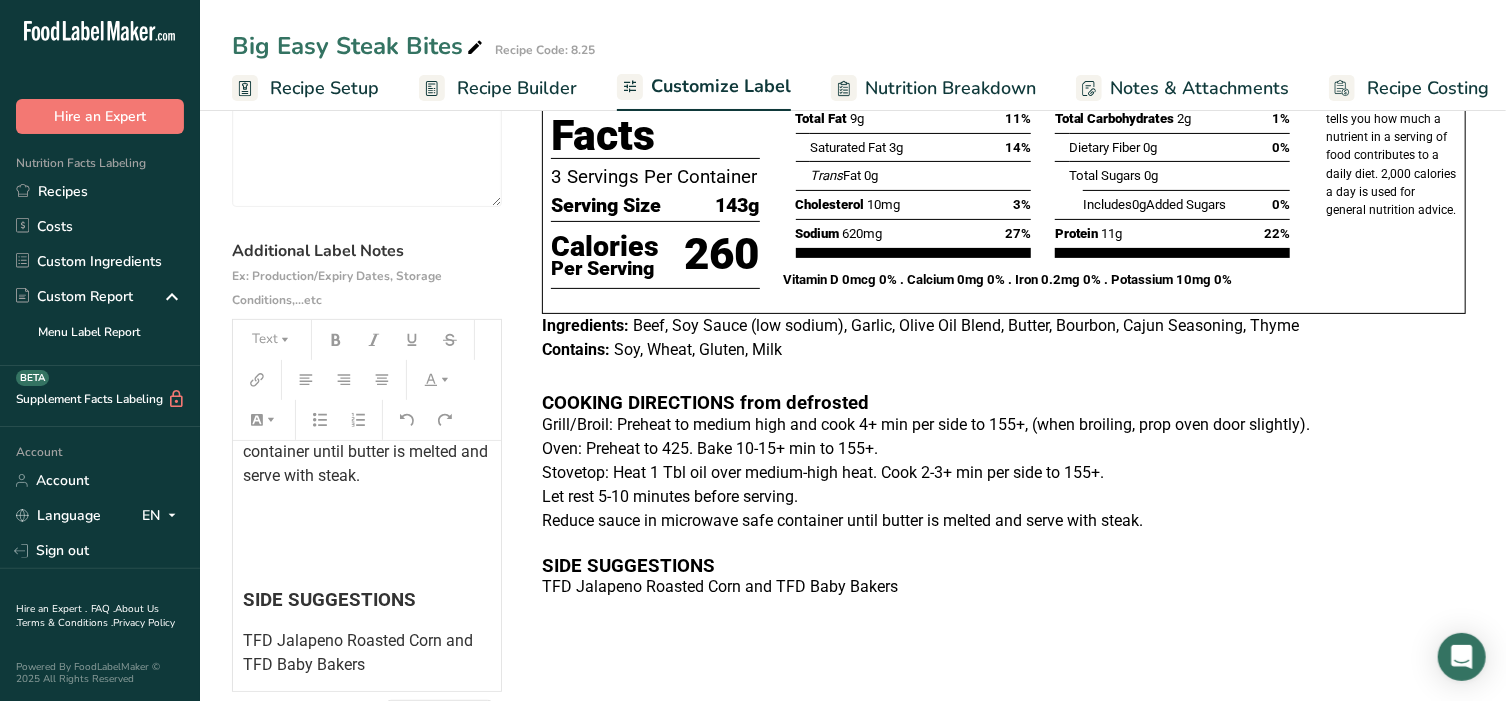 click on "﻿" at bounding box center (367, 559) 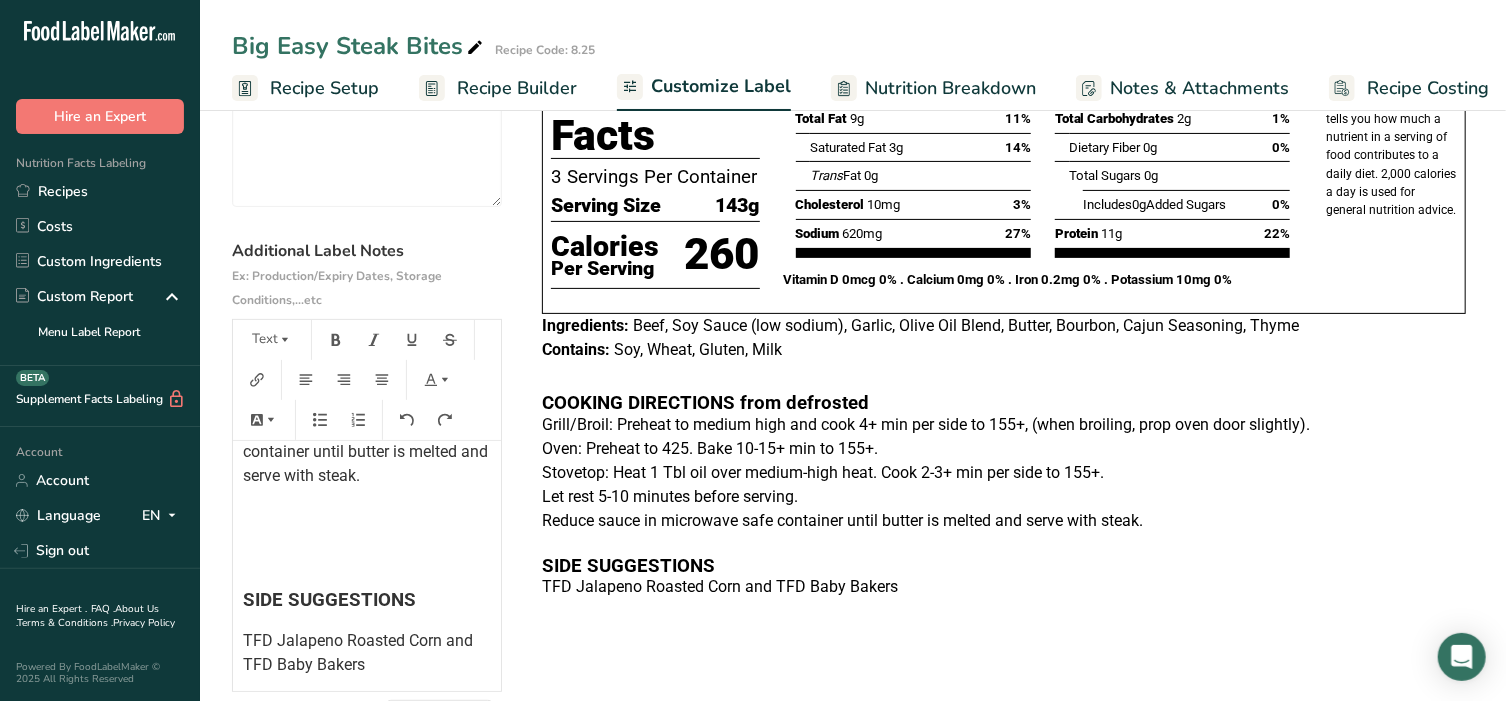 scroll, scrollTop: 506, scrollLeft: 0, axis: vertical 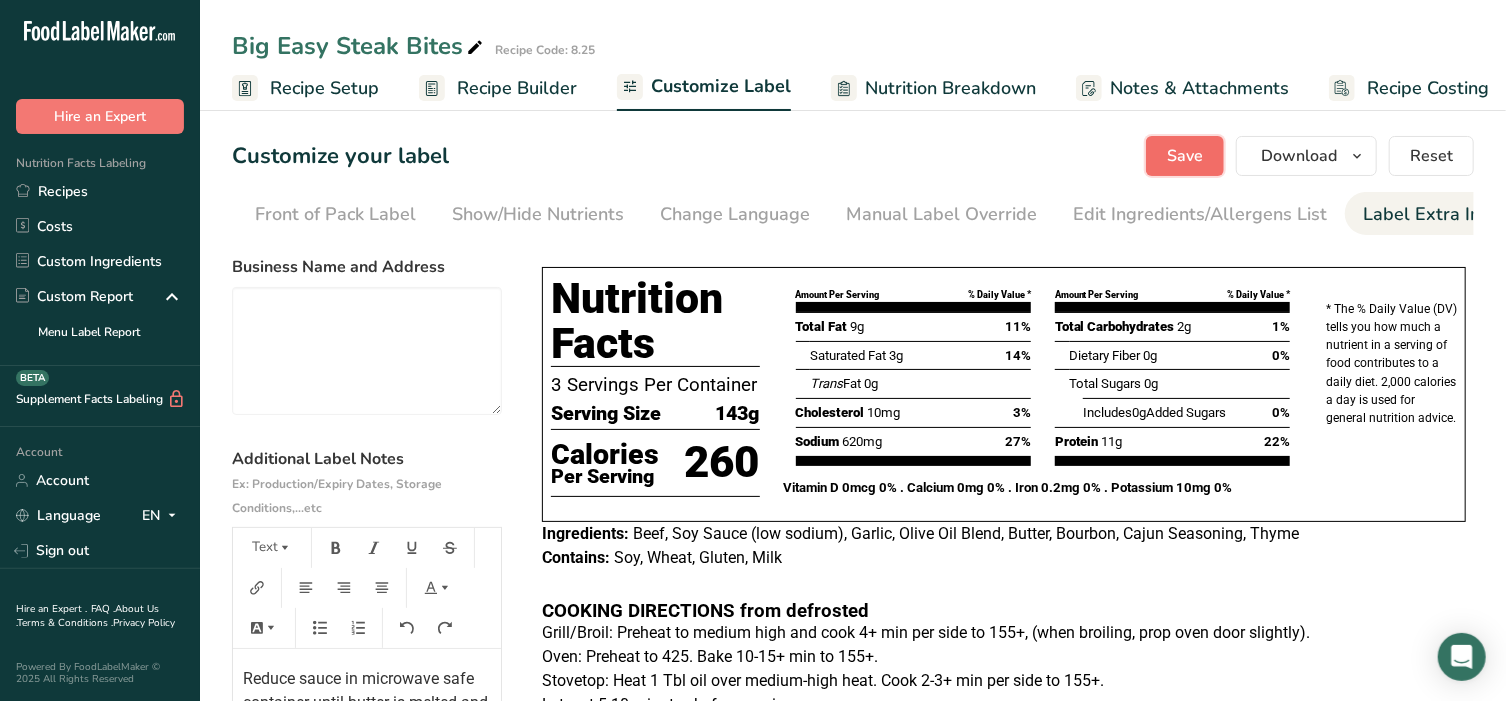 click on "Save" at bounding box center (1185, 156) 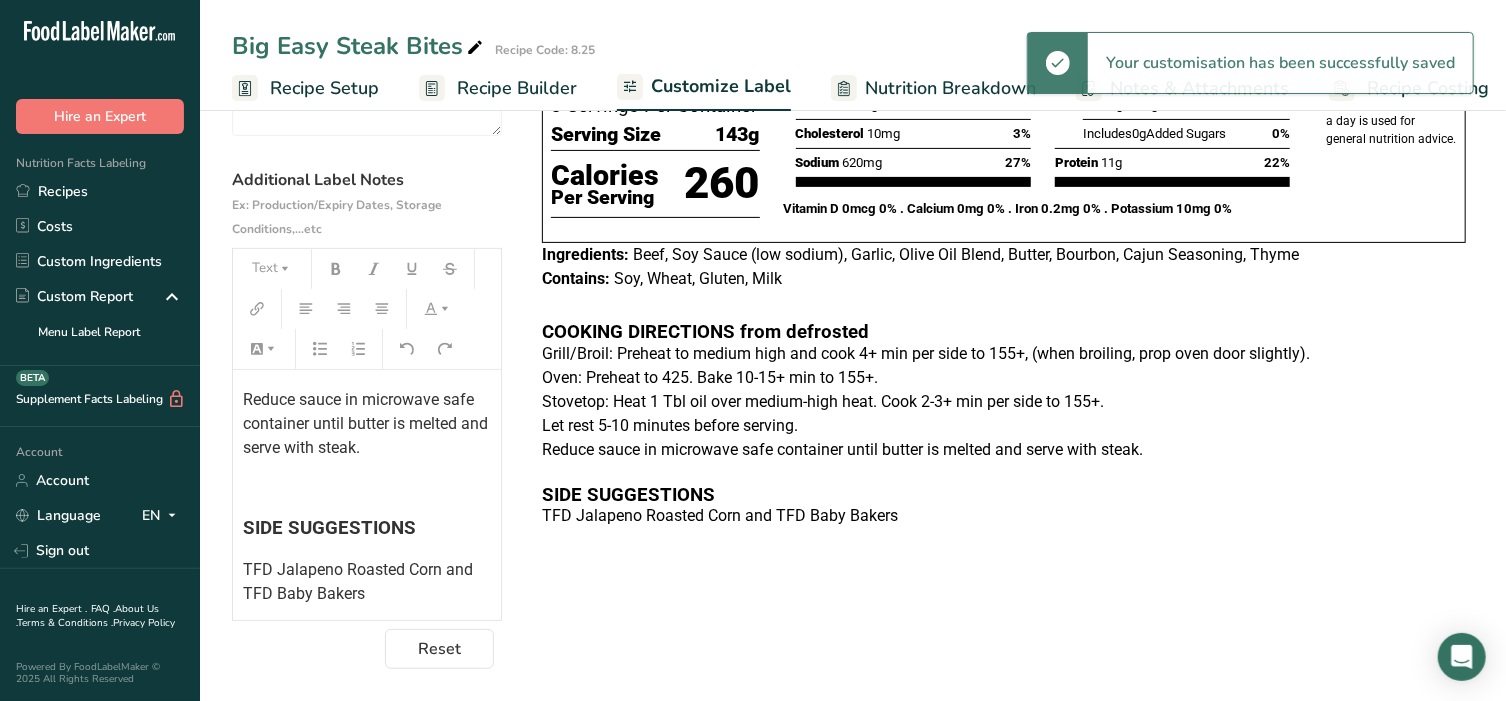 scroll, scrollTop: 282, scrollLeft: 0, axis: vertical 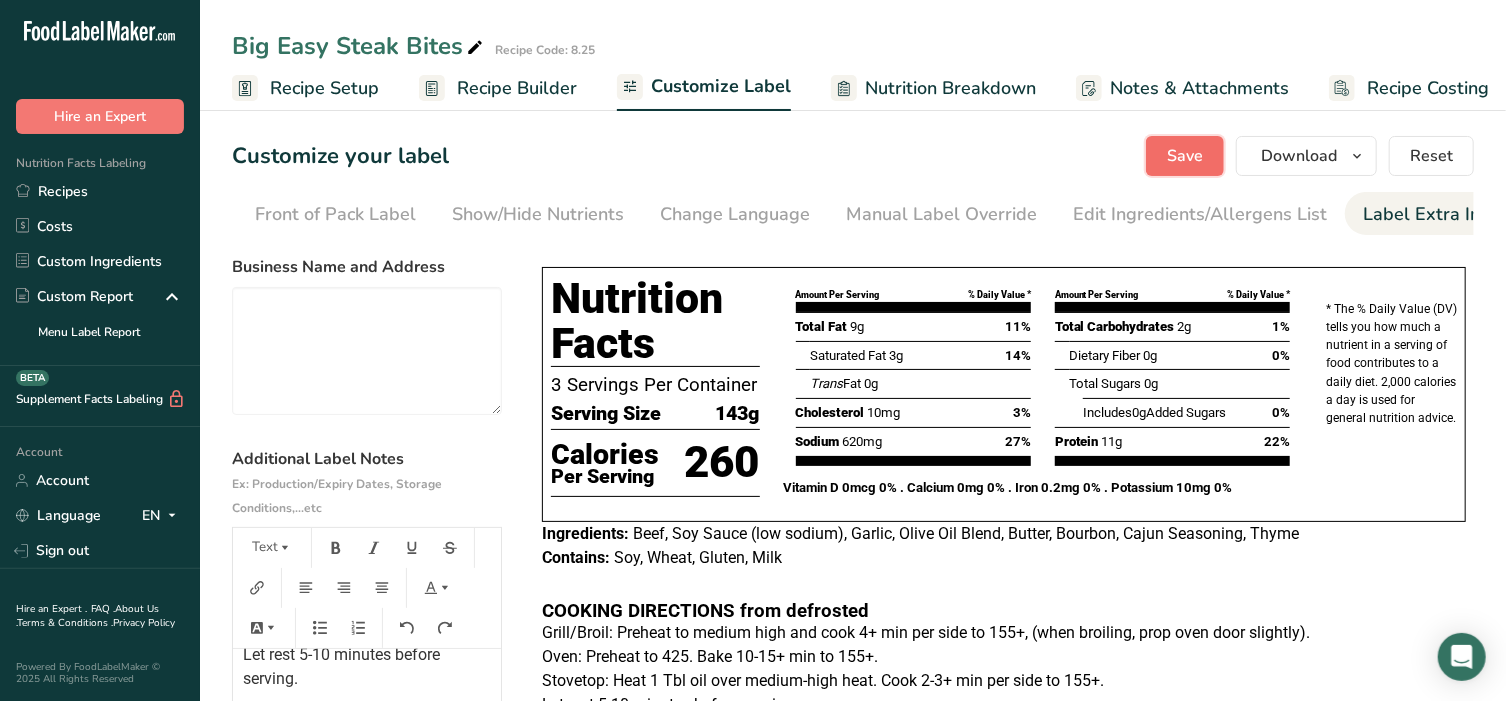 click on "Save" at bounding box center [1185, 156] 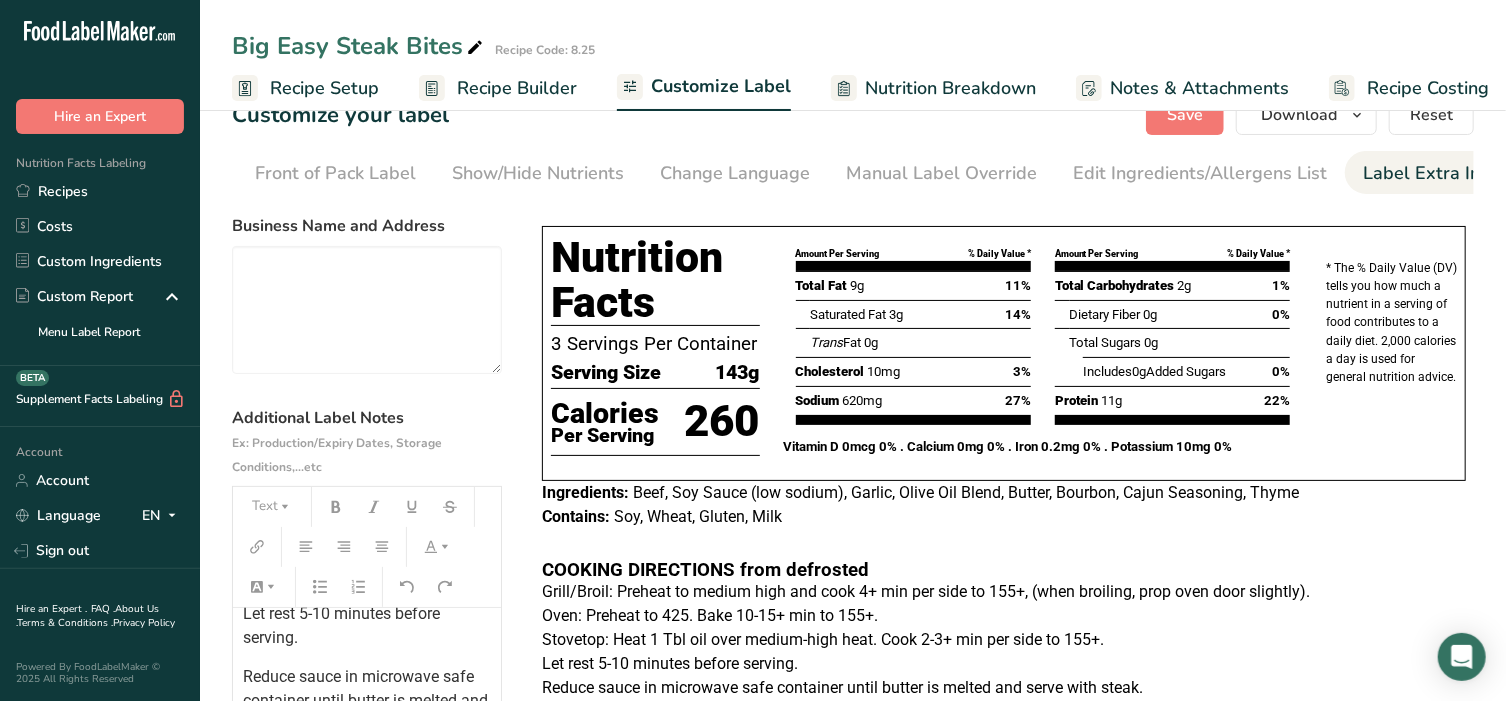 scroll, scrollTop: 0, scrollLeft: 0, axis: both 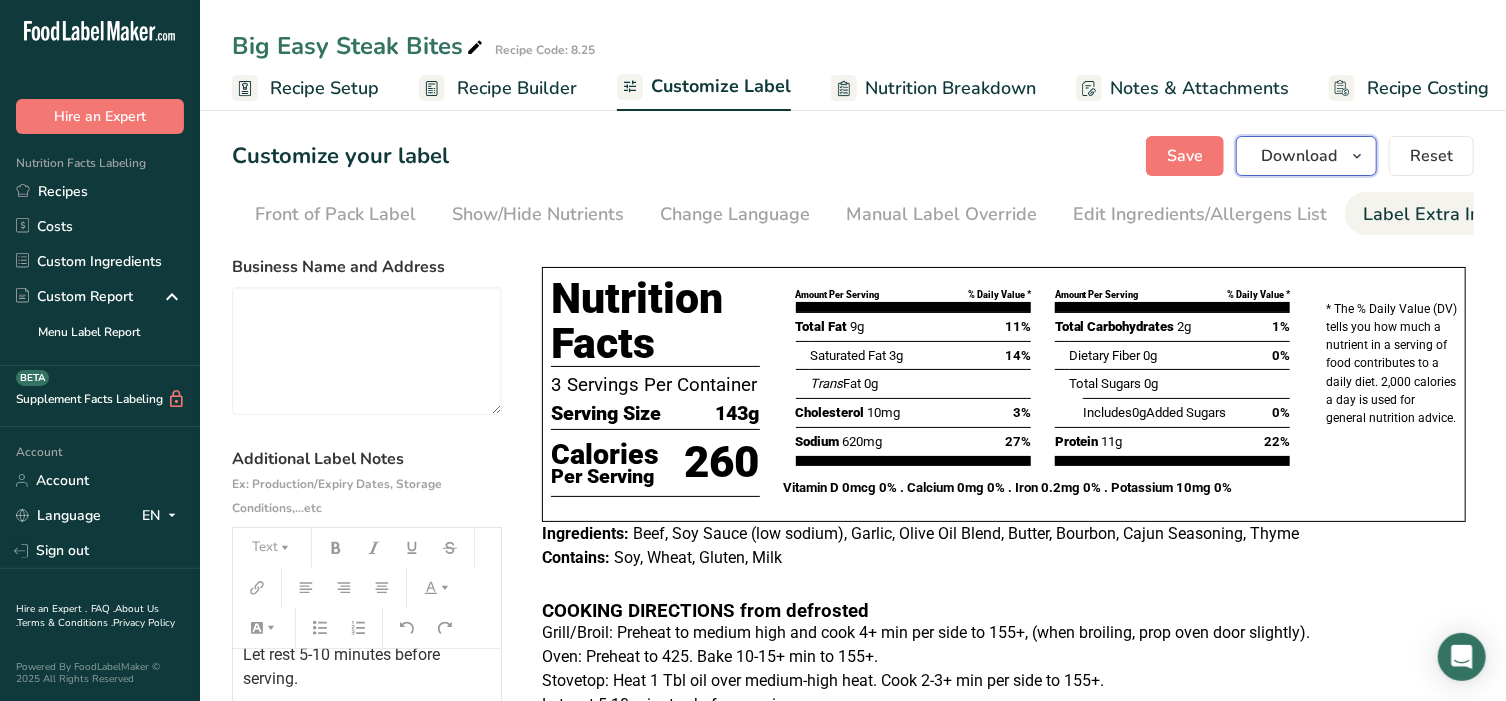 click on "Download" at bounding box center (1299, 156) 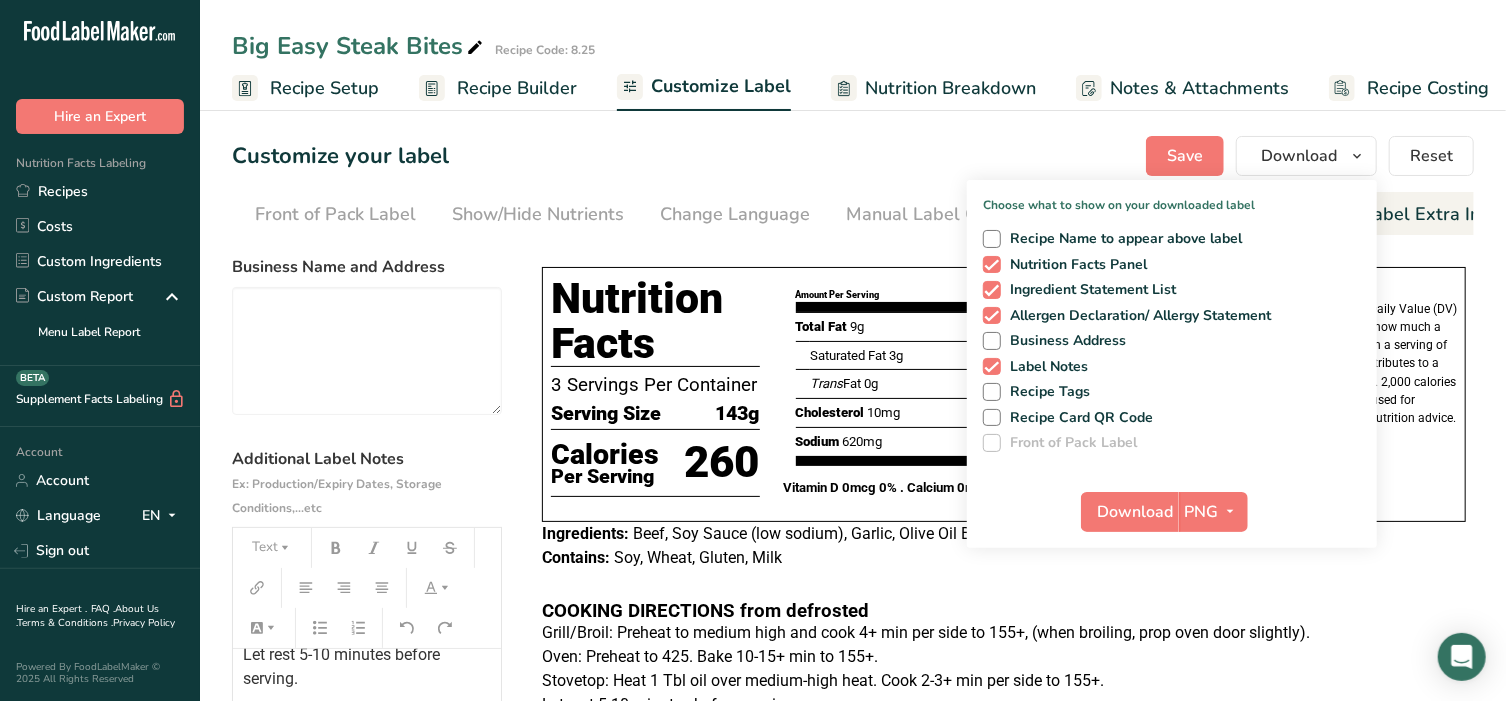click on "Download
PNG
PNG
BMP
SVG
PDF
TXT" at bounding box center [1172, 516] 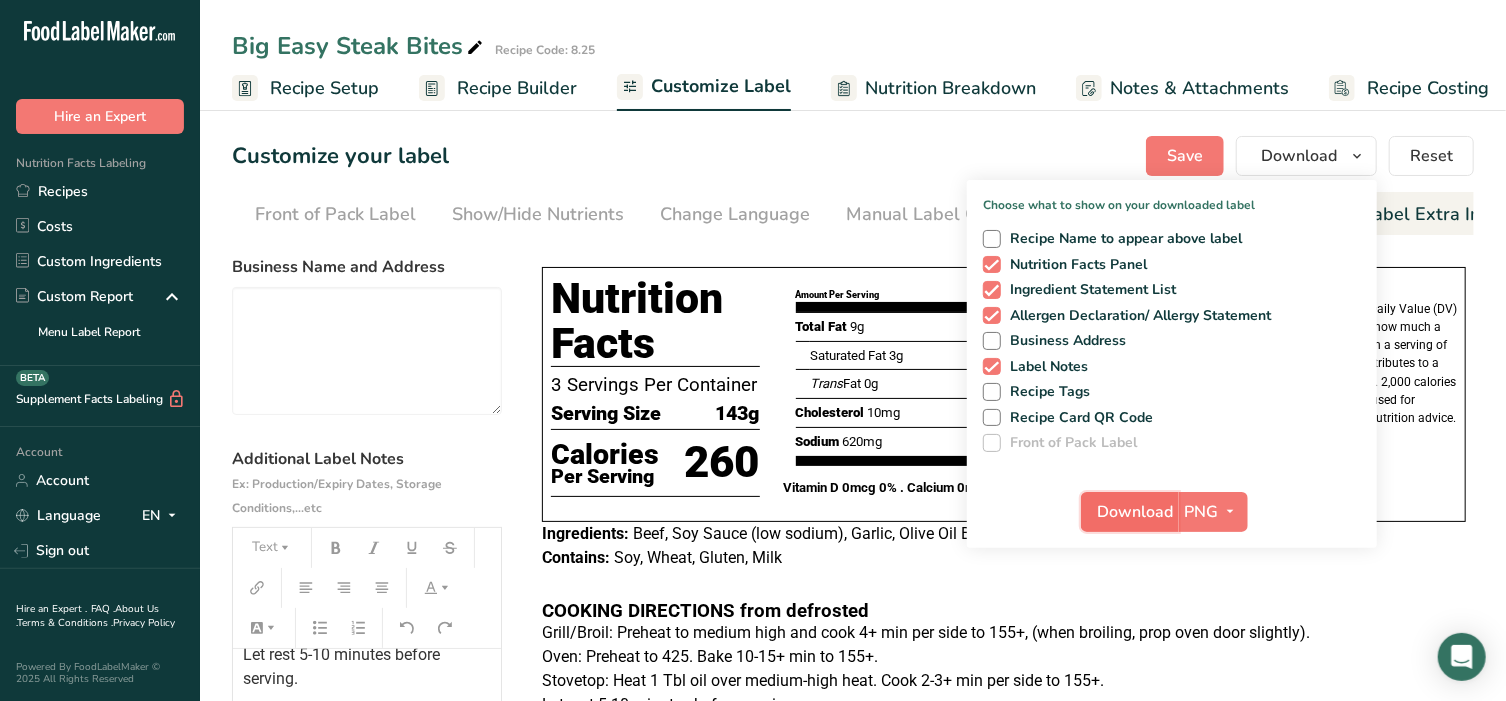 click on "Download" at bounding box center (1136, 512) 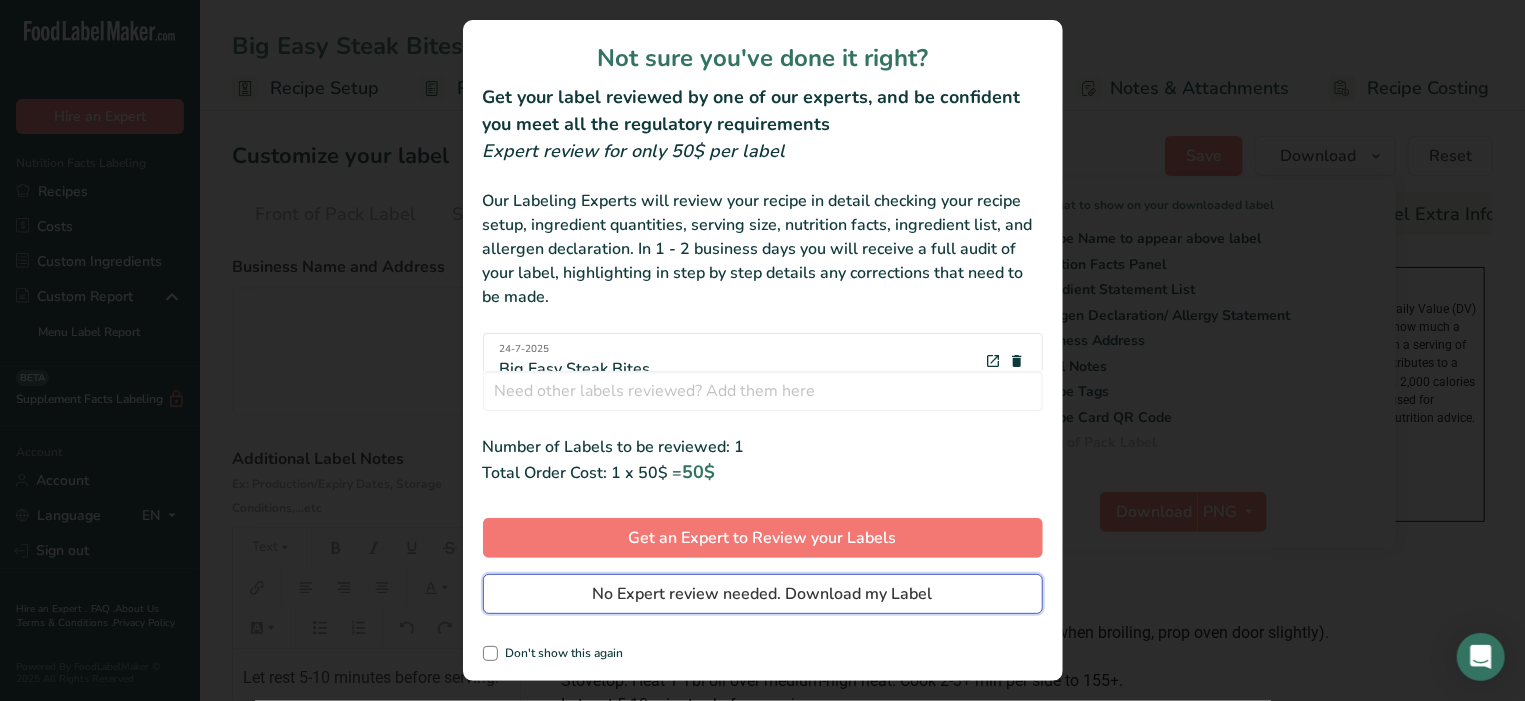 click on "No Expert review needed. Download my Label" at bounding box center [763, 594] 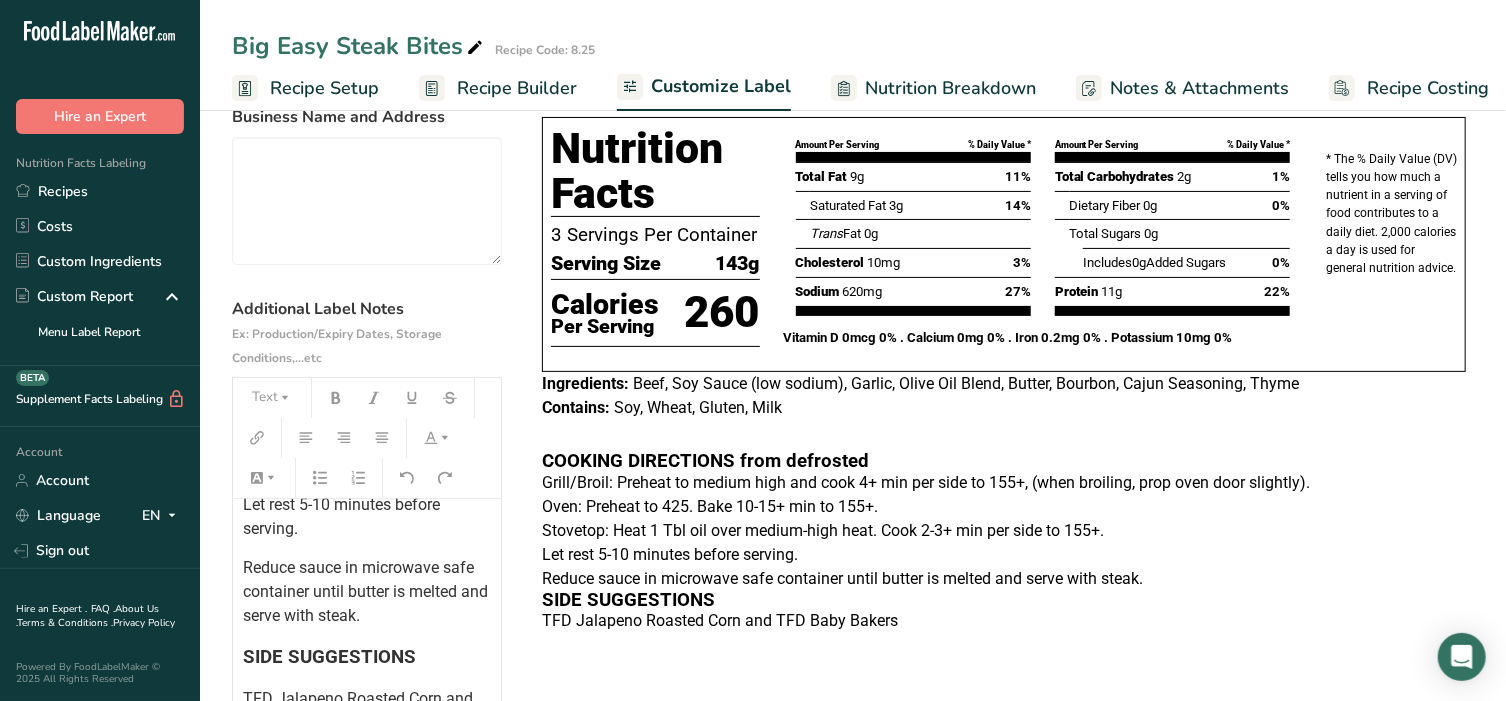 scroll, scrollTop: 249, scrollLeft: 0, axis: vertical 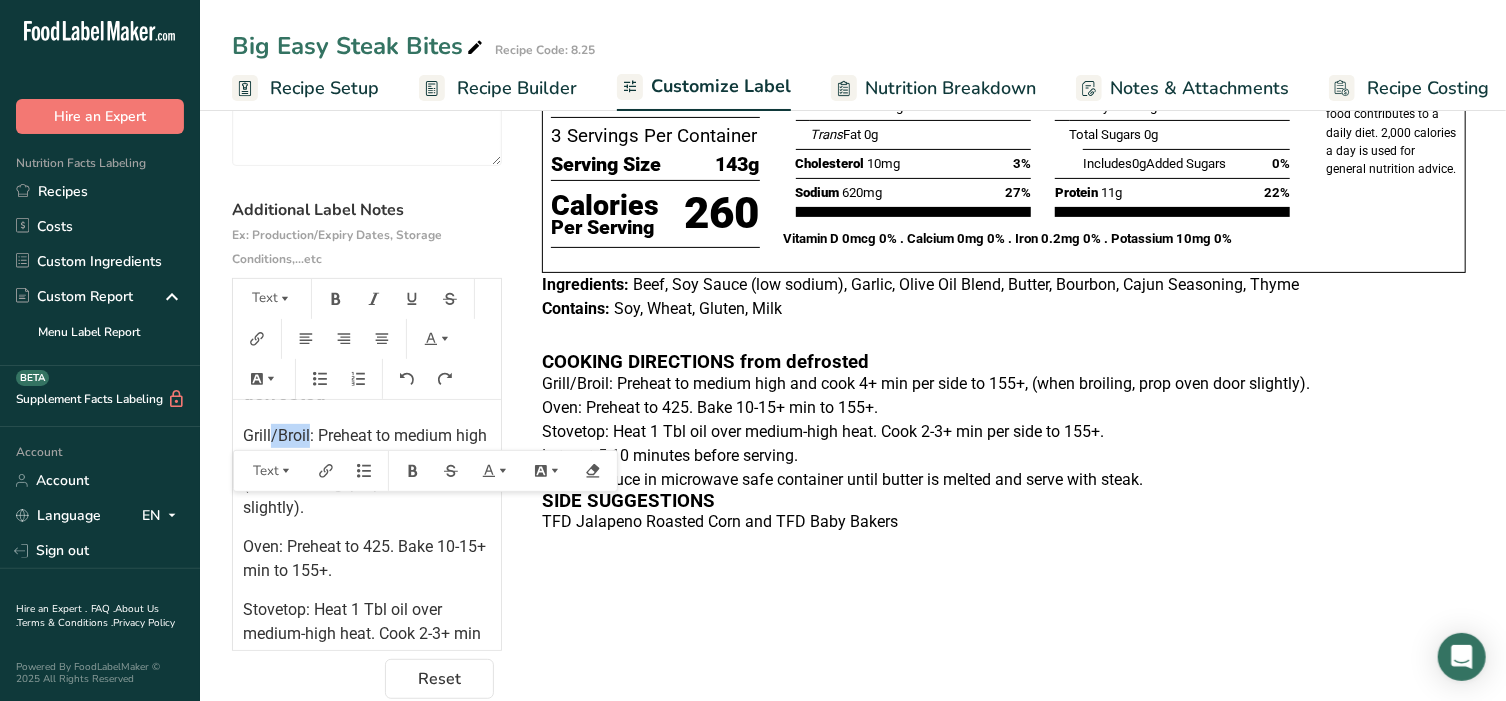 drag, startPoint x: 269, startPoint y: 434, endPoint x: 307, endPoint y: 427, distance: 38.63936 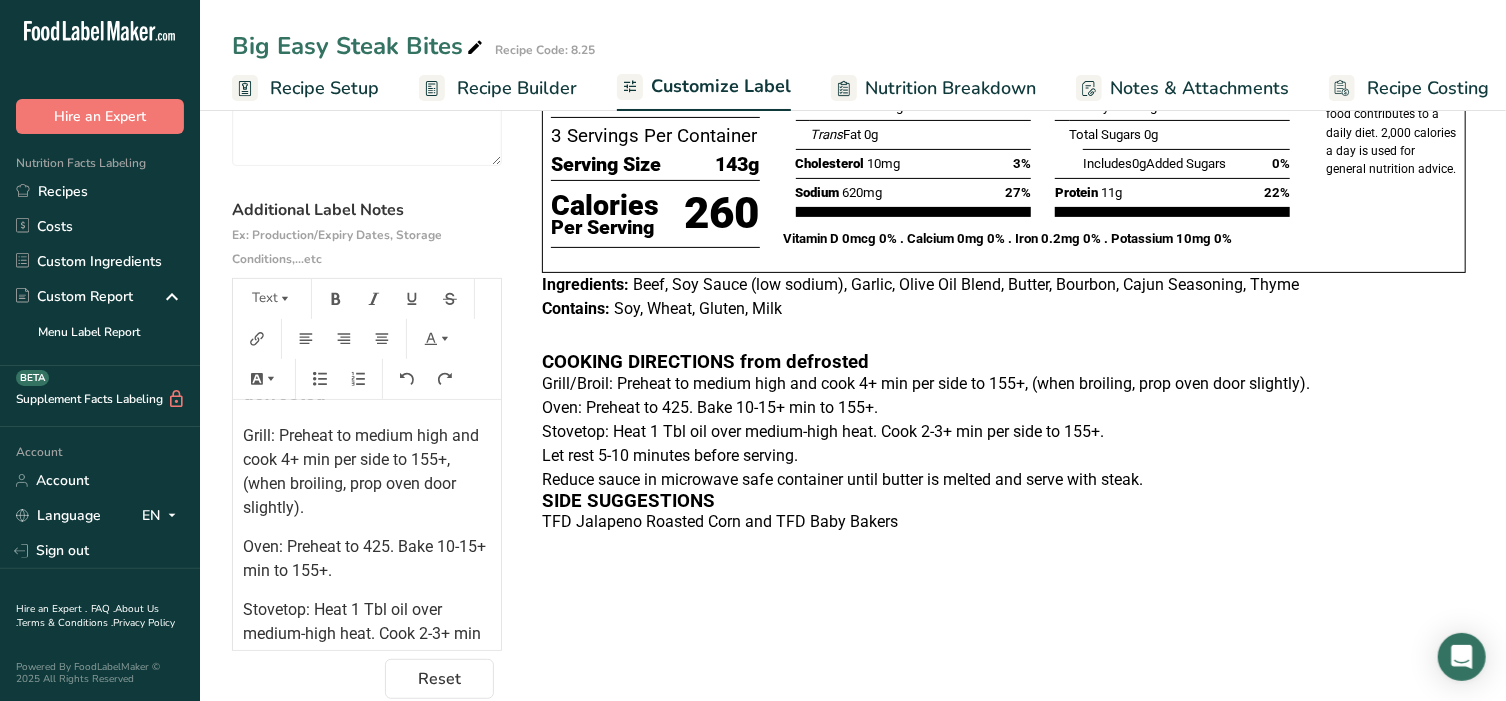 click on "Grill: Preheat to medium high and cook 4+ min per side to 155+, (when broiling, prop oven door slightly)." at bounding box center (363, 471) 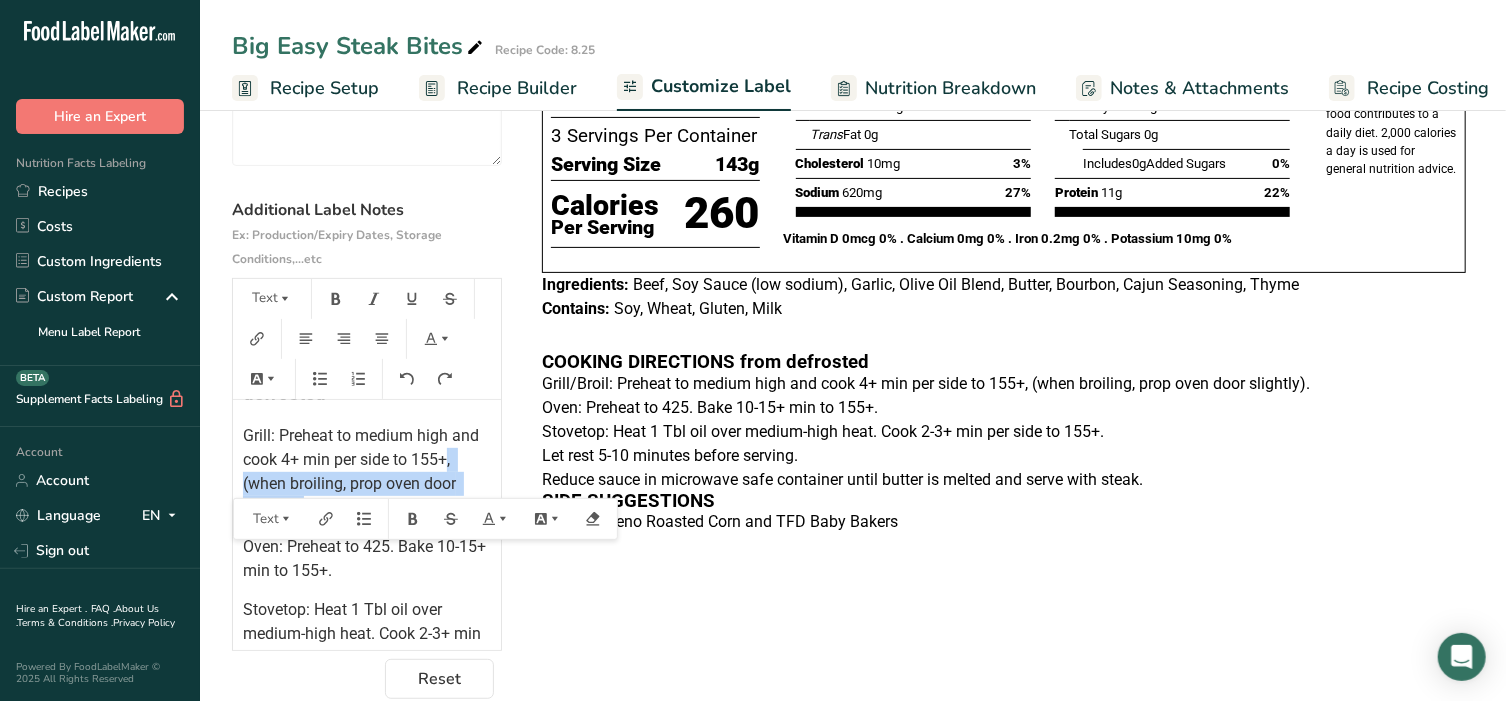 drag, startPoint x: 280, startPoint y: 492, endPoint x: 362, endPoint y: 526, distance: 88.76936 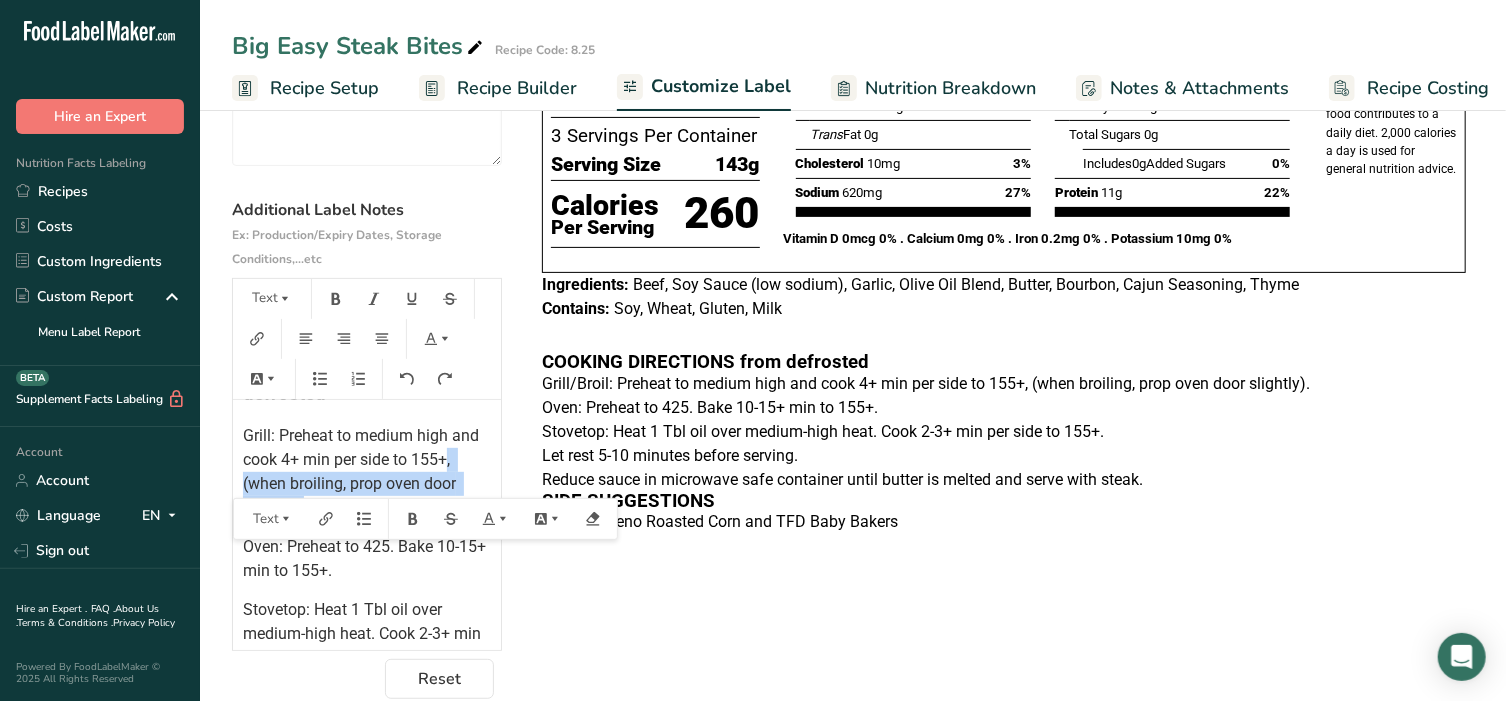 click on "﻿ ﻿ ﻿ COOKING DIRECTIONS from defrosted Grill: Preheat to medium high and cook 4+ min per side to 155+, (when broiling, prop oven door slightly). Oven: Preheat to 425. Bake 10-15+ min to 155+. Stovetop: Heat 1 Tbl oil over medium-high heat. Cook 2-3+ min per side to 155+. Let rest 5-10 minutes before serving. Reduce sauce in microwave safe container until butter is melted and serve with steak. SIDE SUGGESTIONS TFD Jalapeno Roasted Corn and TFD Baby Bakers Text" at bounding box center [367, 525] 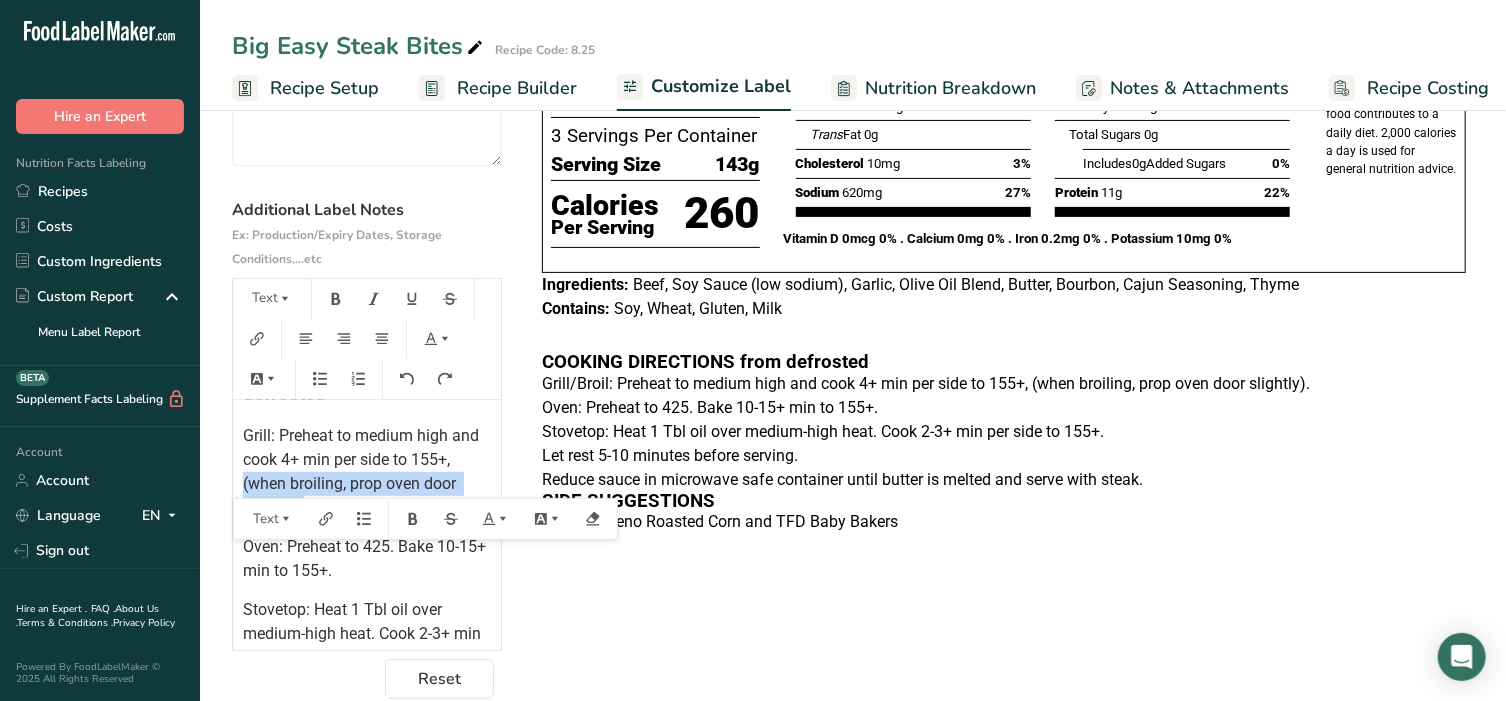 drag, startPoint x: 352, startPoint y: 509, endPoint x: 287, endPoint y: 492, distance: 67.18631 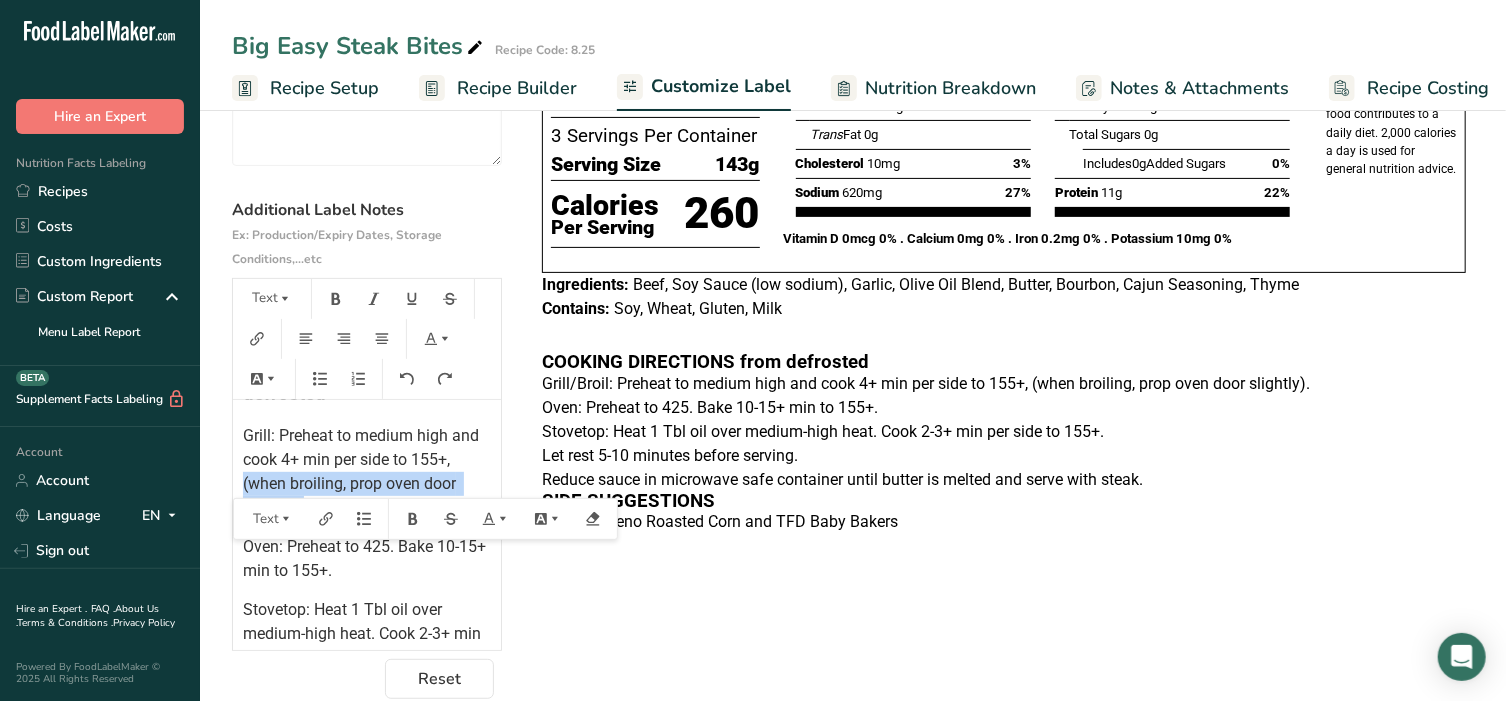 click on "Grill: Preheat to medium high and cook 4+ min per side to 155+, (when broiling, prop oven door slightly)." at bounding box center [367, 472] 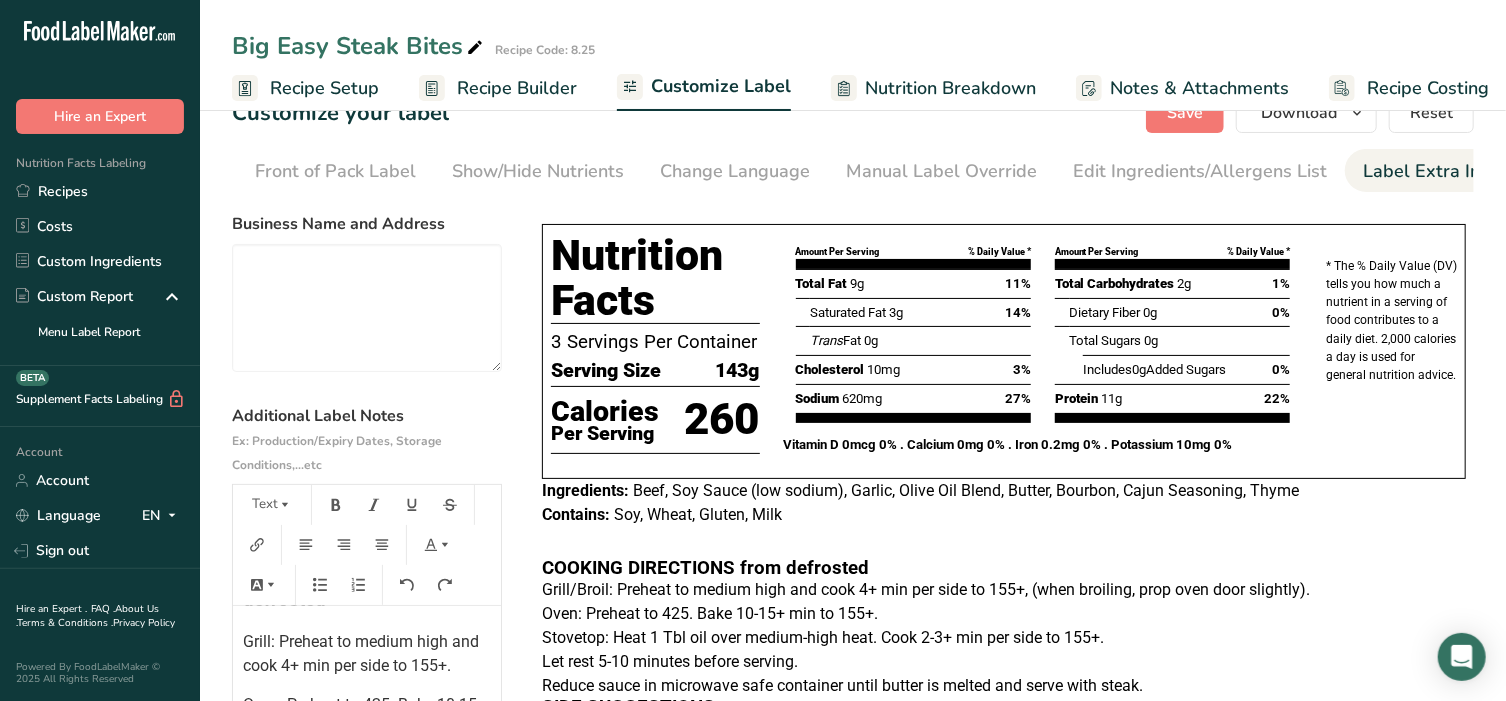 scroll, scrollTop: 0, scrollLeft: 0, axis: both 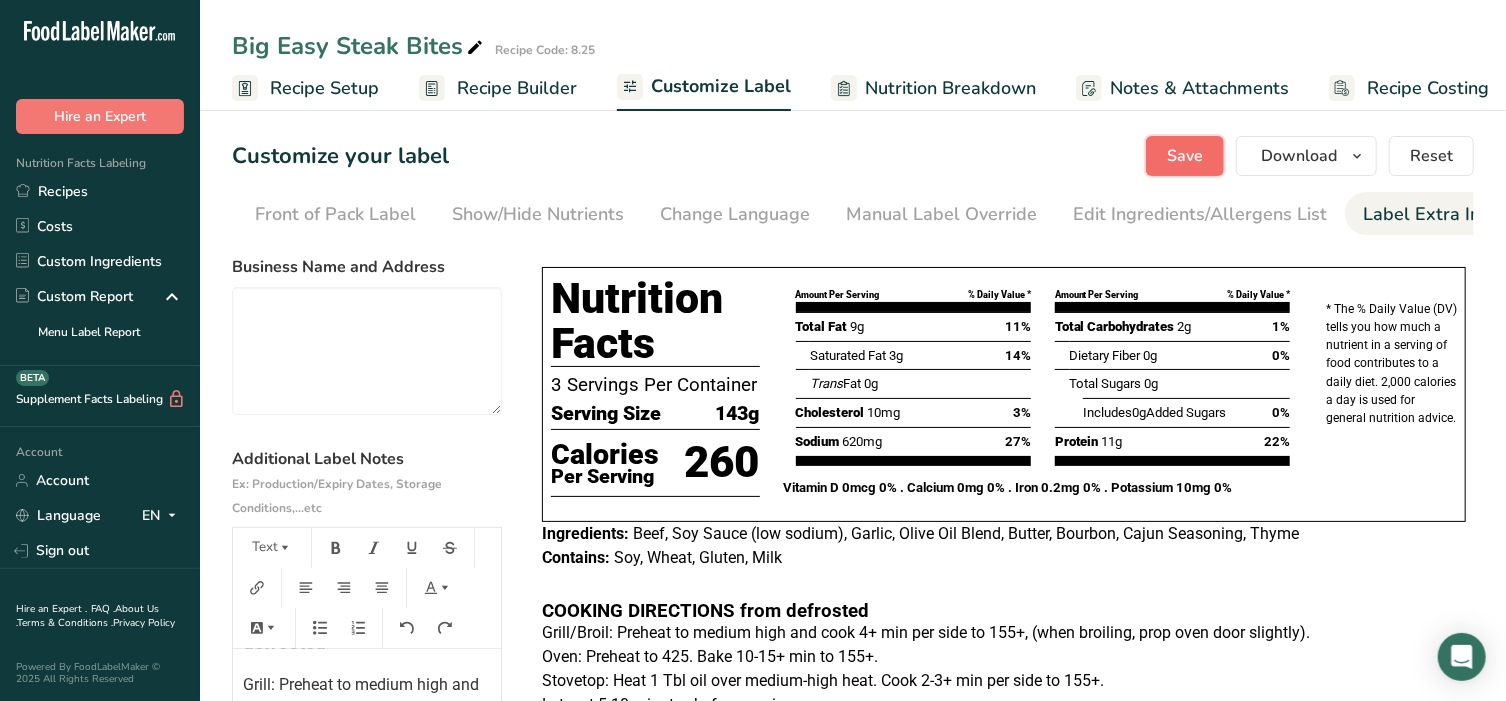 click on "Save" at bounding box center (1185, 156) 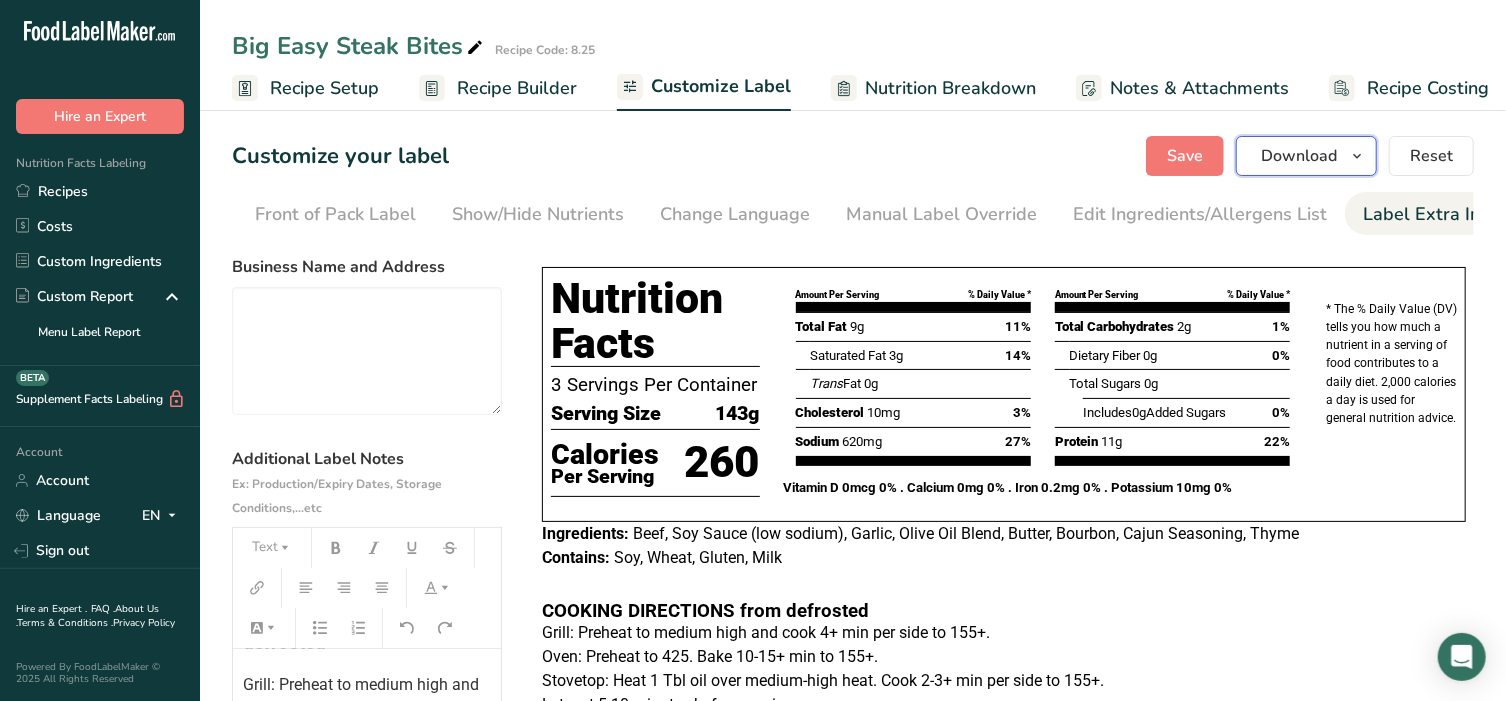 click on "Download" at bounding box center [1299, 156] 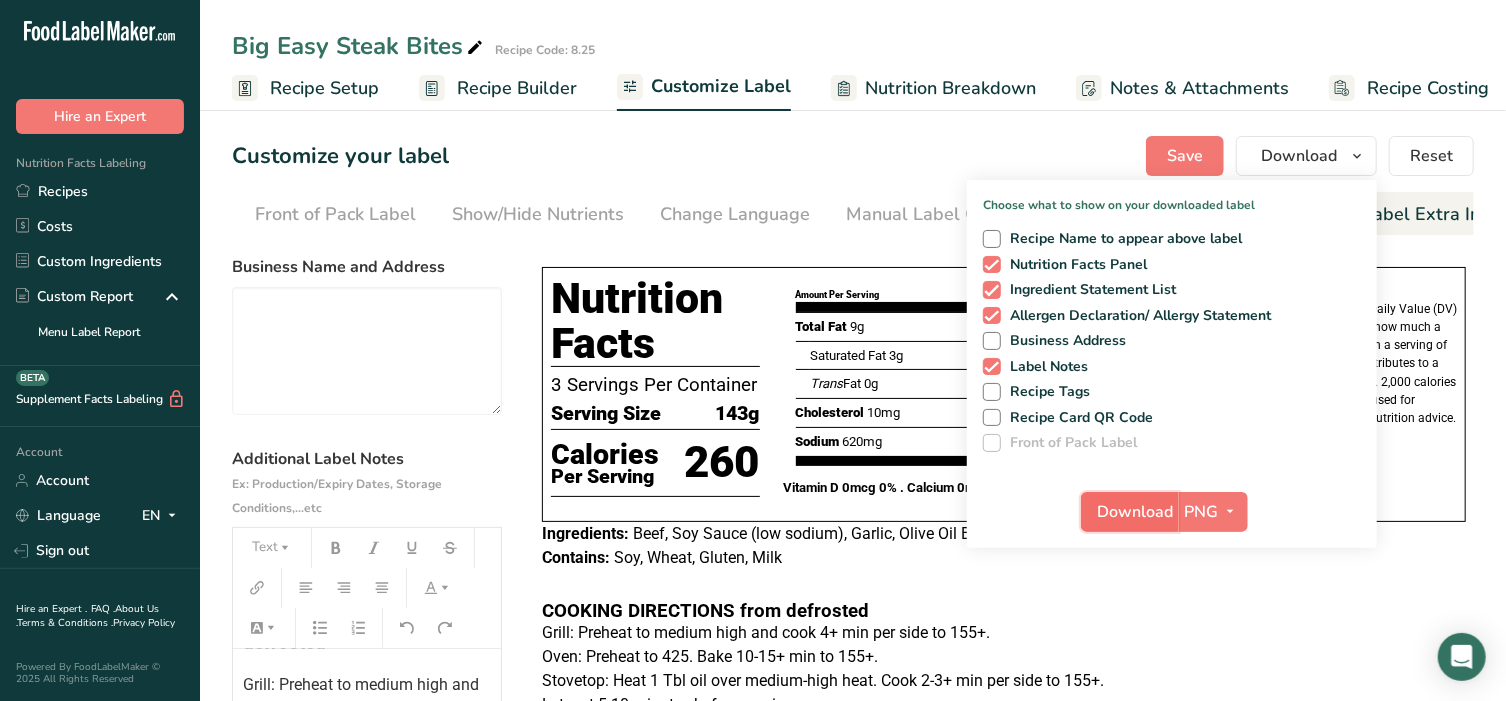 click on "Download" at bounding box center (1136, 512) 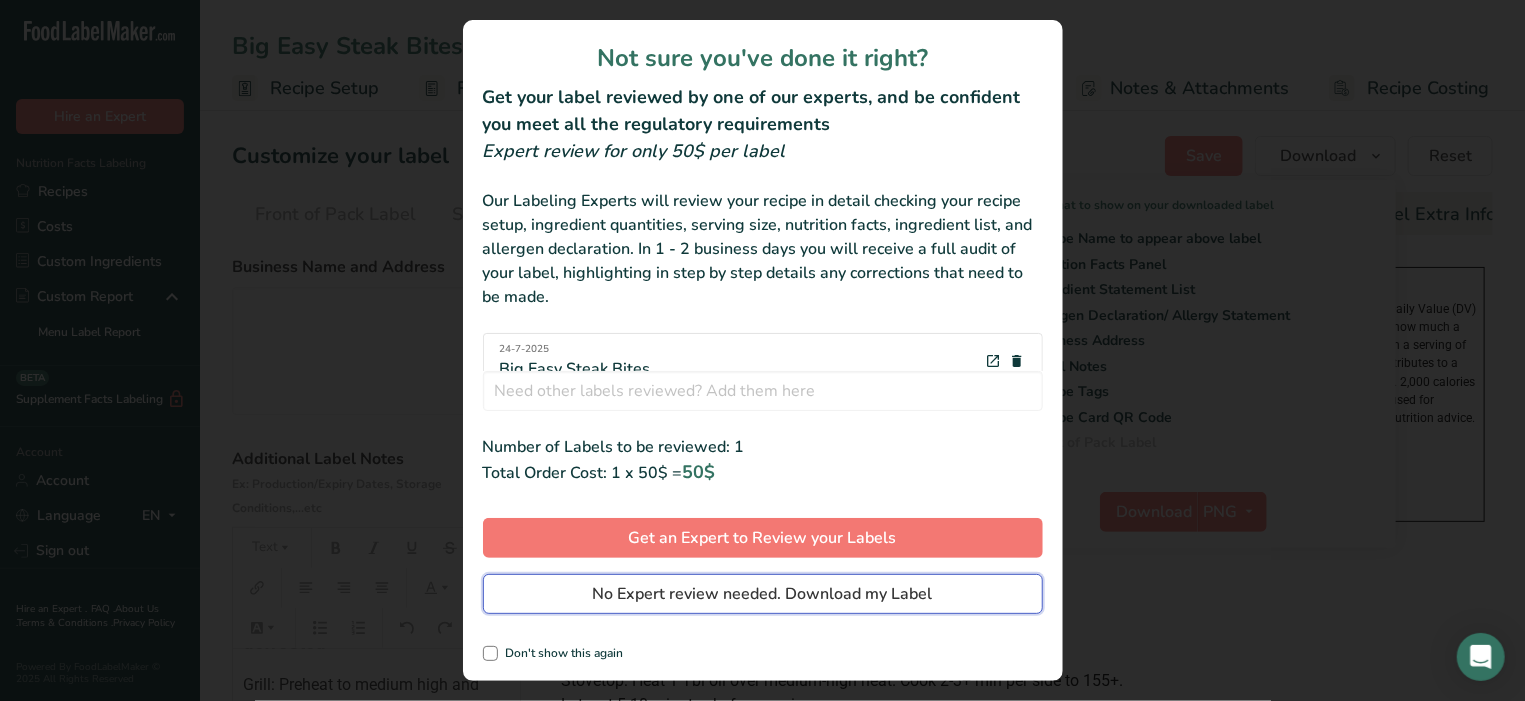 click on "No Expert review needed. Download my Label" at bounding box center [763, 594] 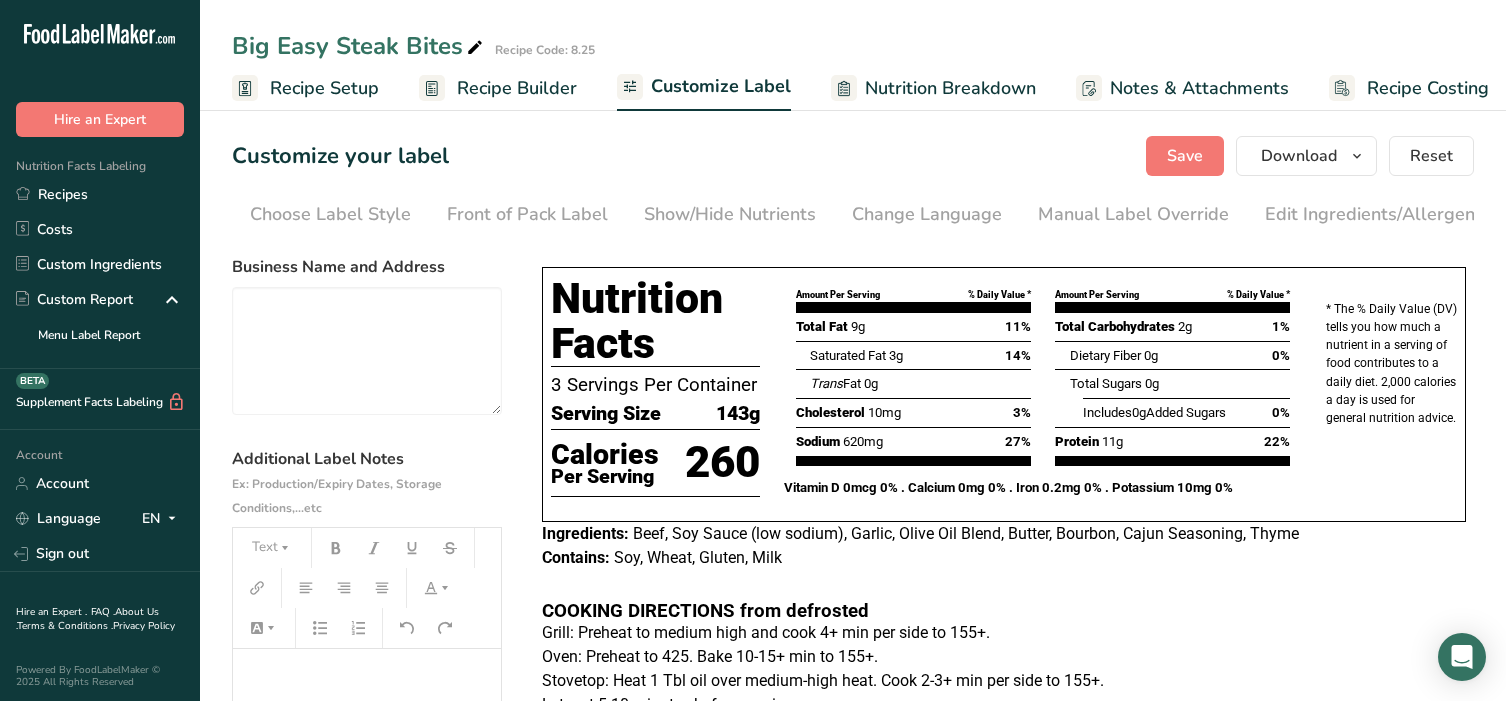scroll, scrollTop: 0, scrollLeft: 0, axis: both 